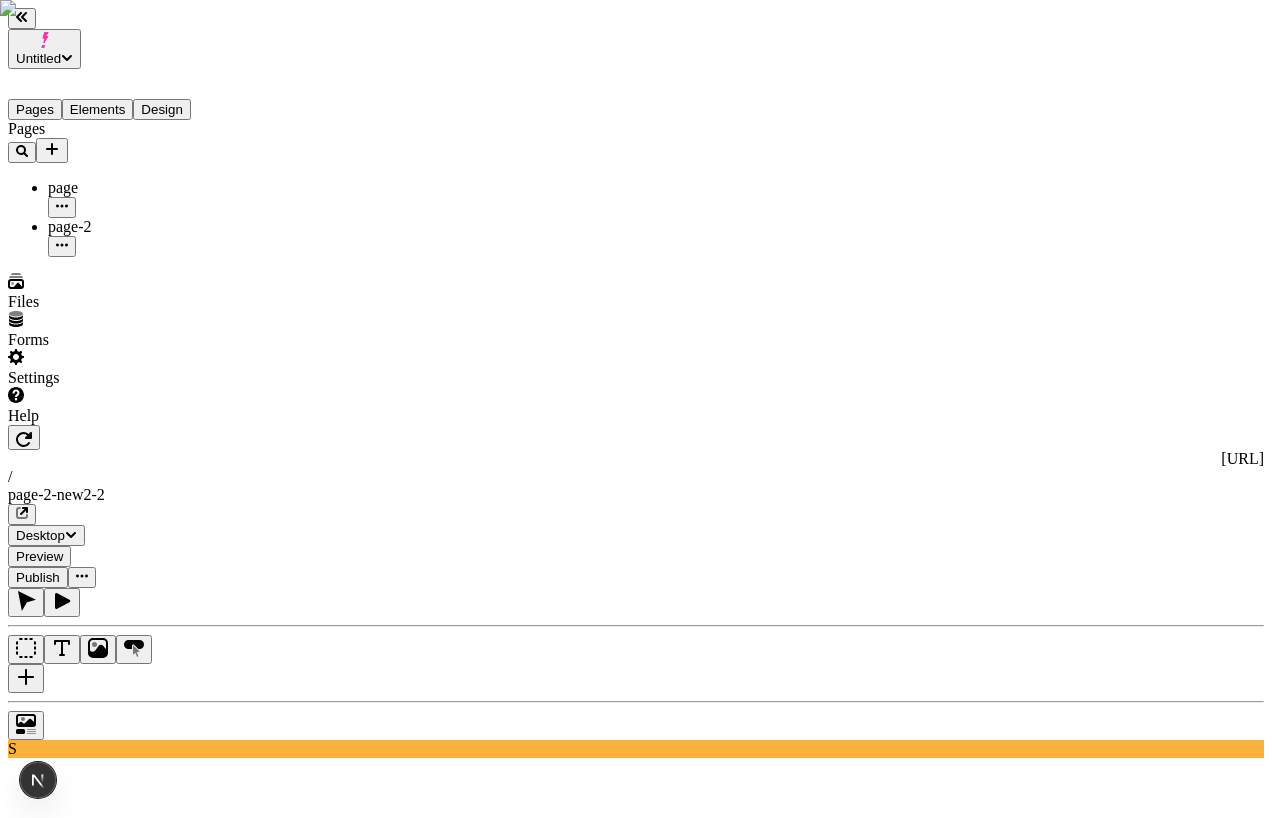 scroll, scrollTop: 0, scrollLeft: 0, axis: both 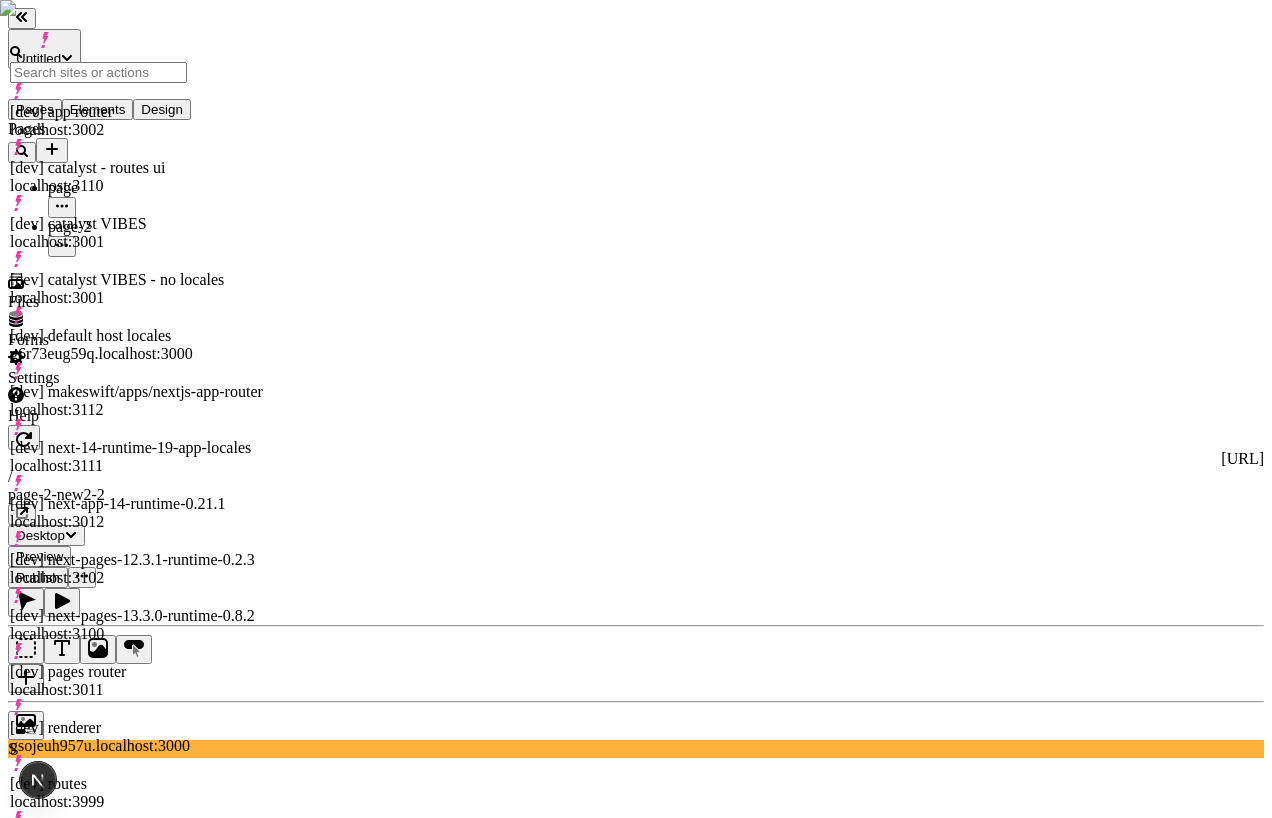 click on "[dev] catalyst - routes ui" at bounding box center [138, 168] 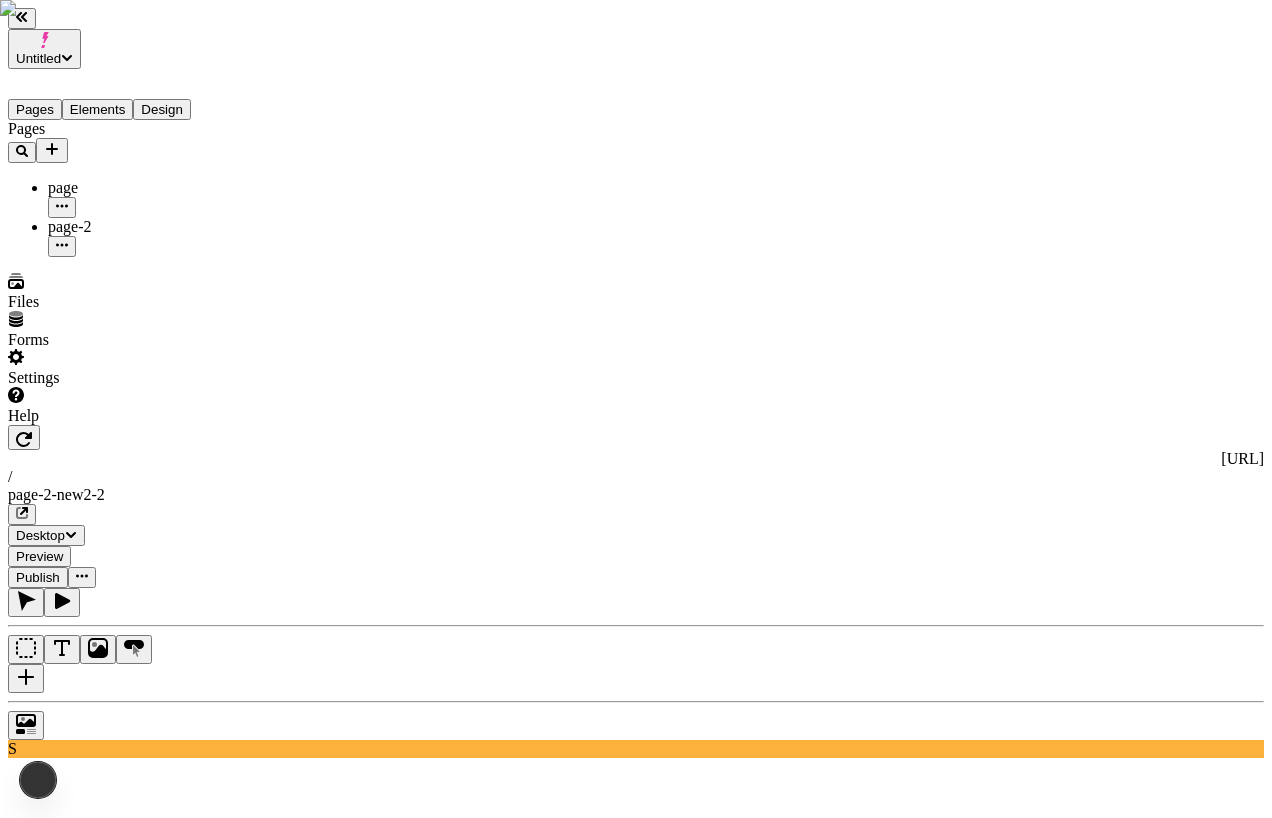 click 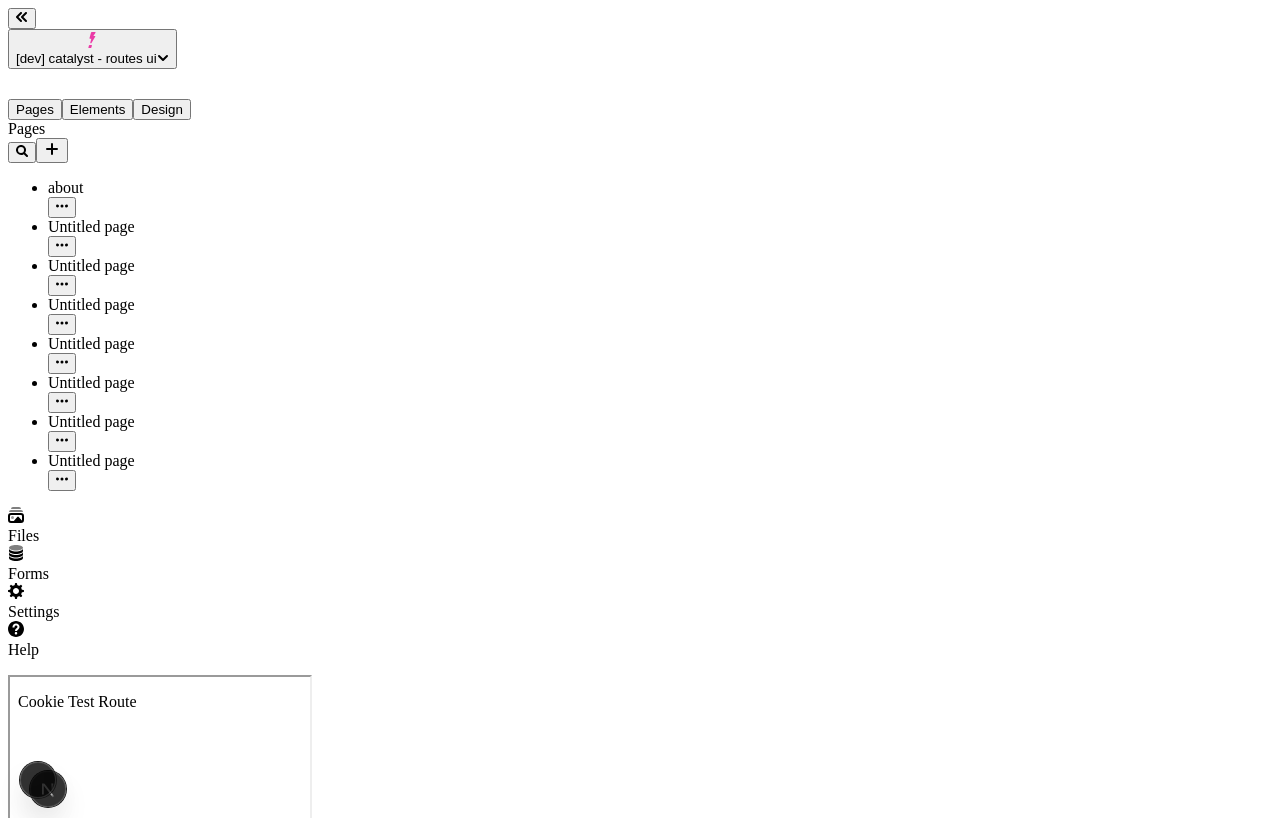 scroll, scrollTop: 0, scrollLeft: 0, axis: both 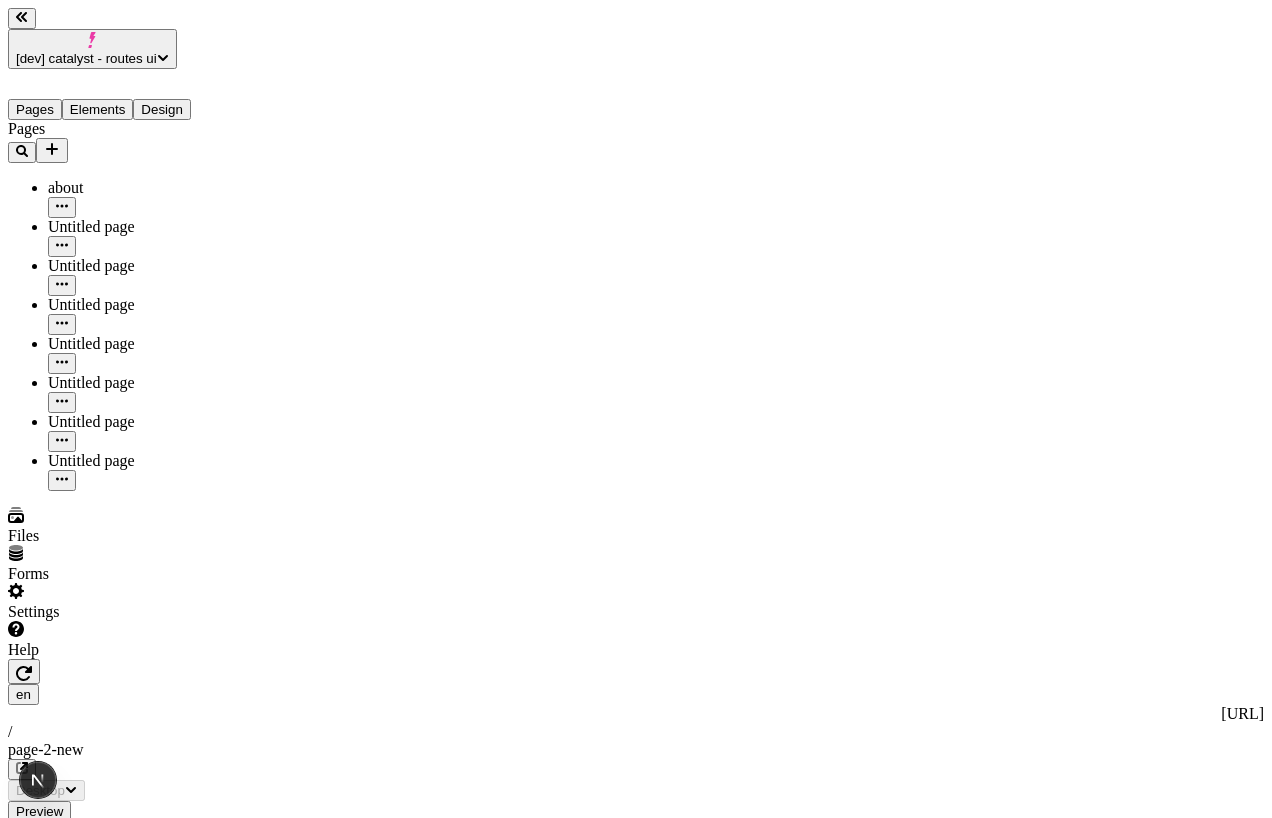 type on "/page-2-new" 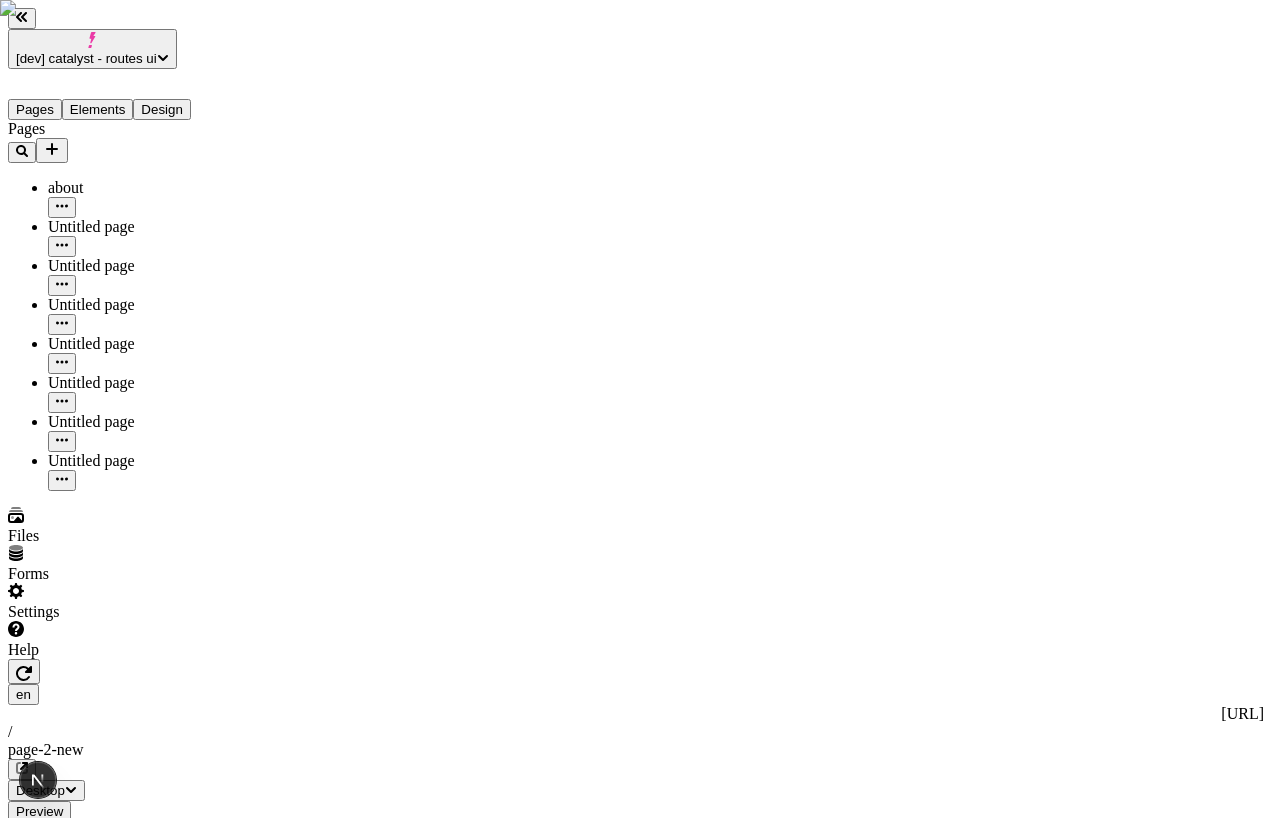 click 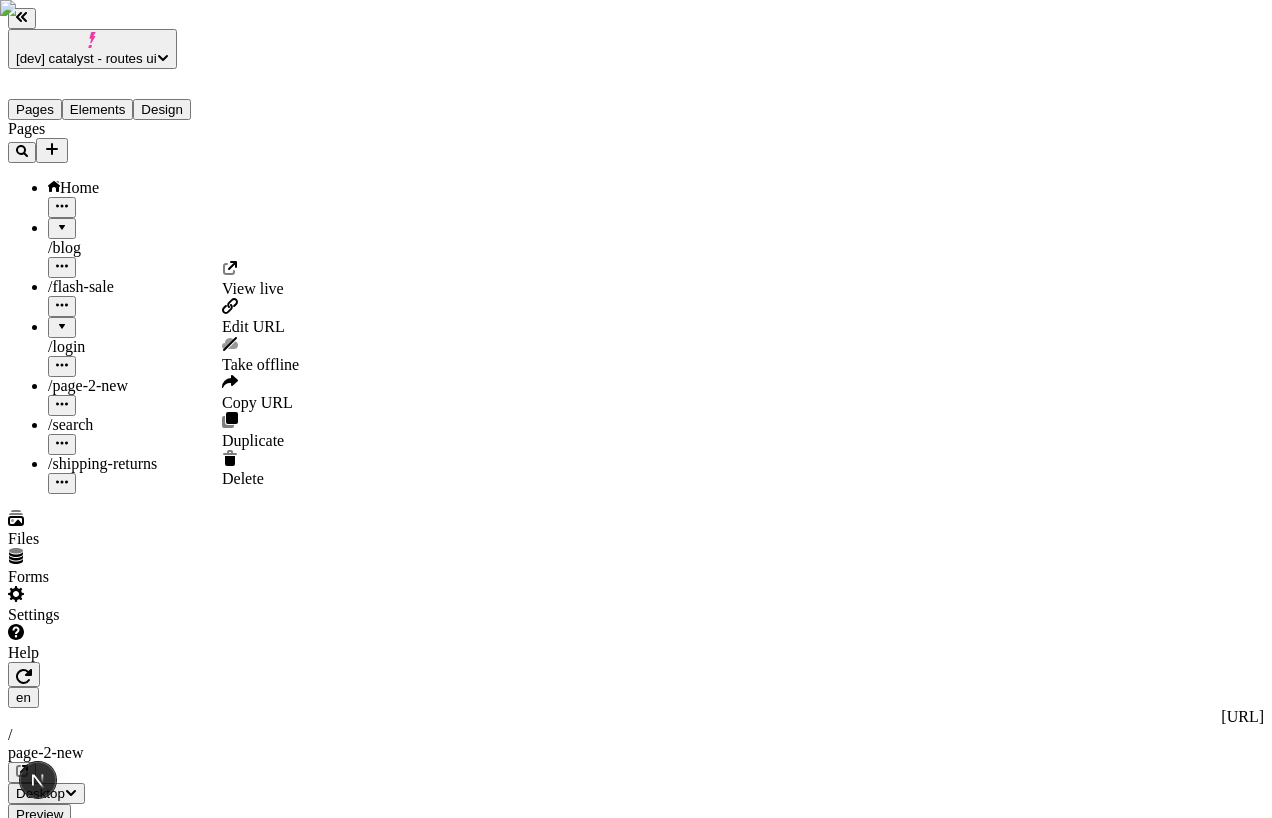 click 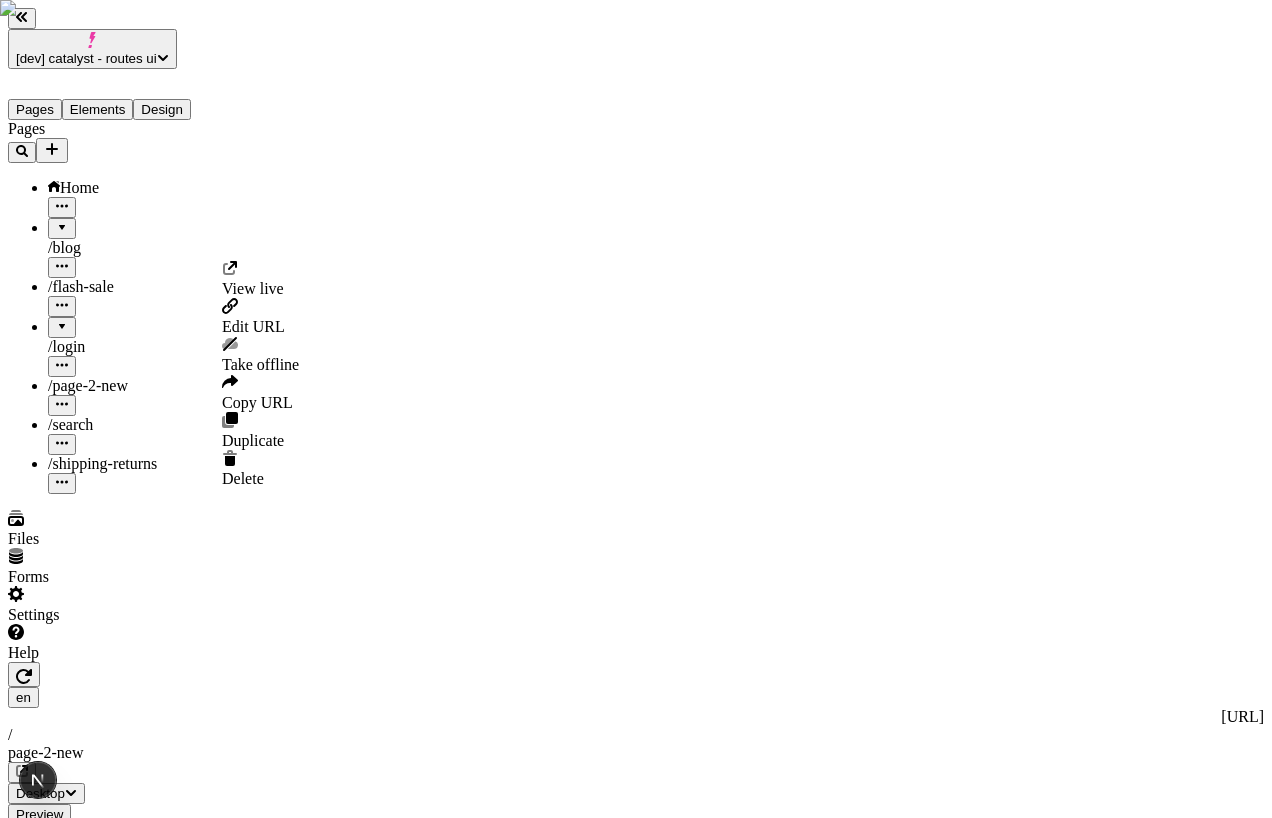 drag, startPoint x: 262, startPoint y: 335, endPoint x: 273, endPoint y: 304, distance: 32.89377 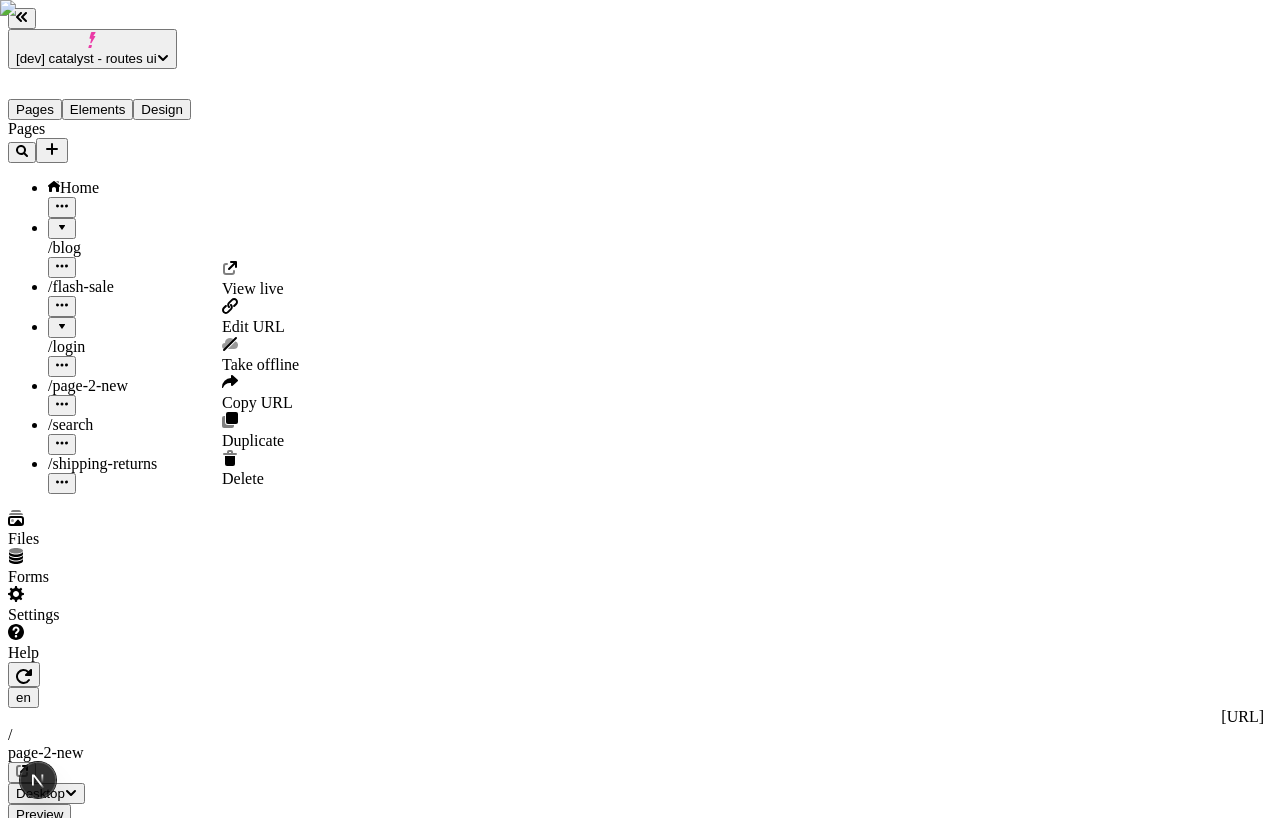 click on "View live Edit URL Take offline Copy URL Duplicate Delete" at bounding box center (260, 374) 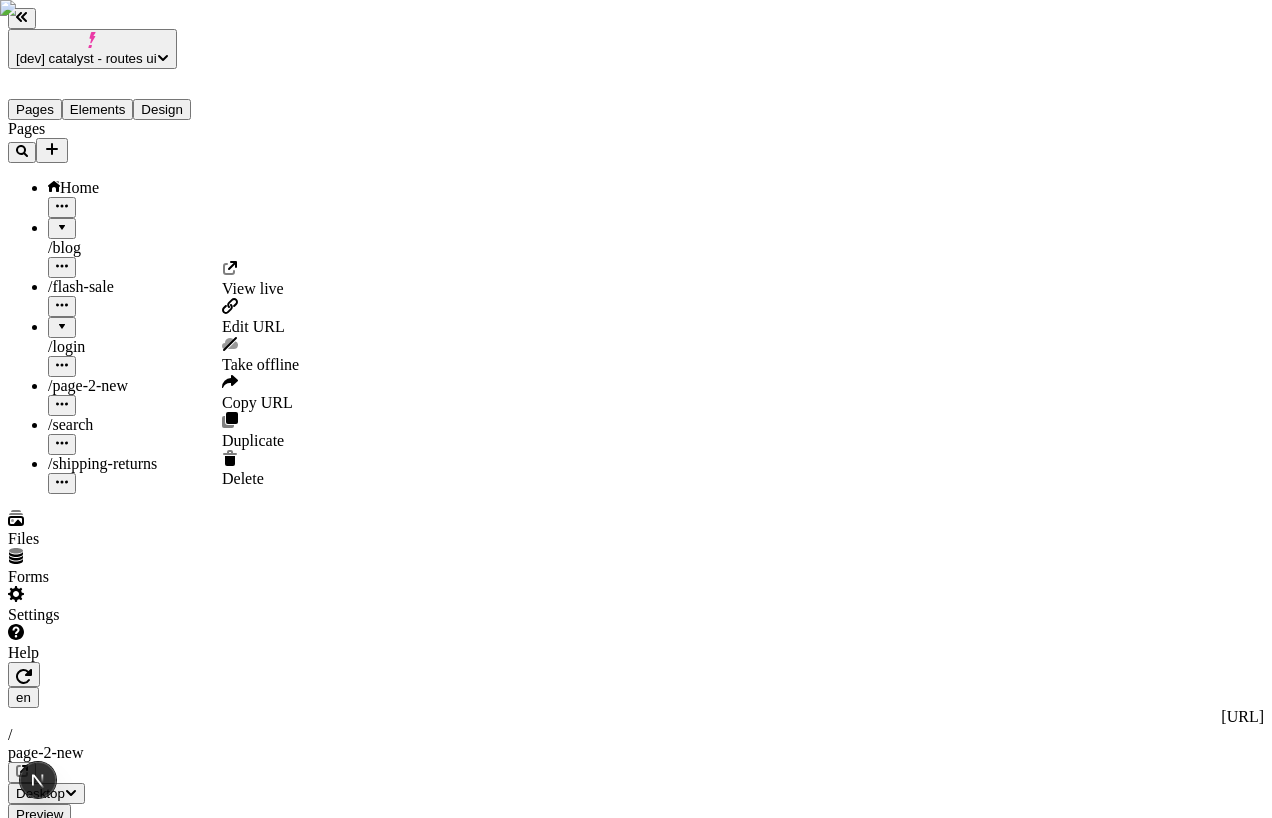 click at bounding box center (62, 405) 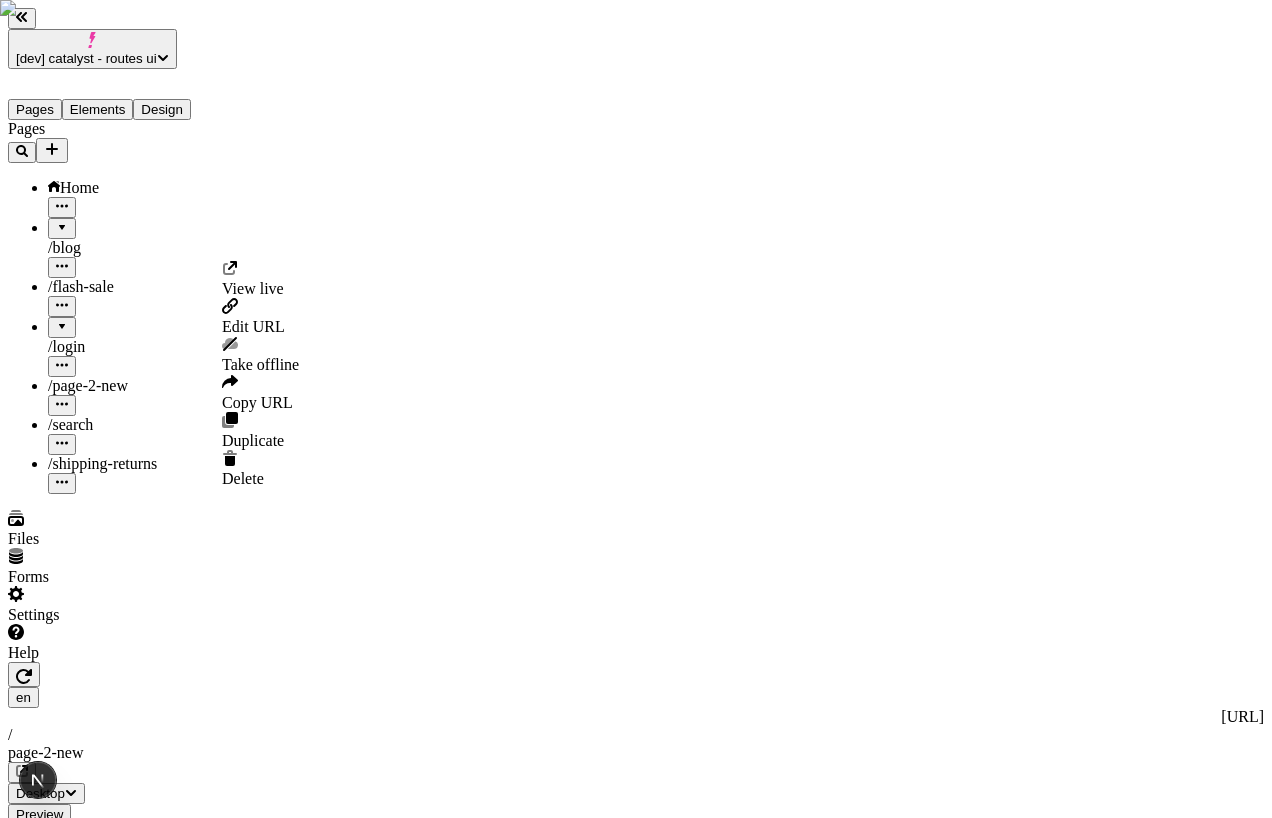 click on "Edit URL" at bounding box center (253, 326) 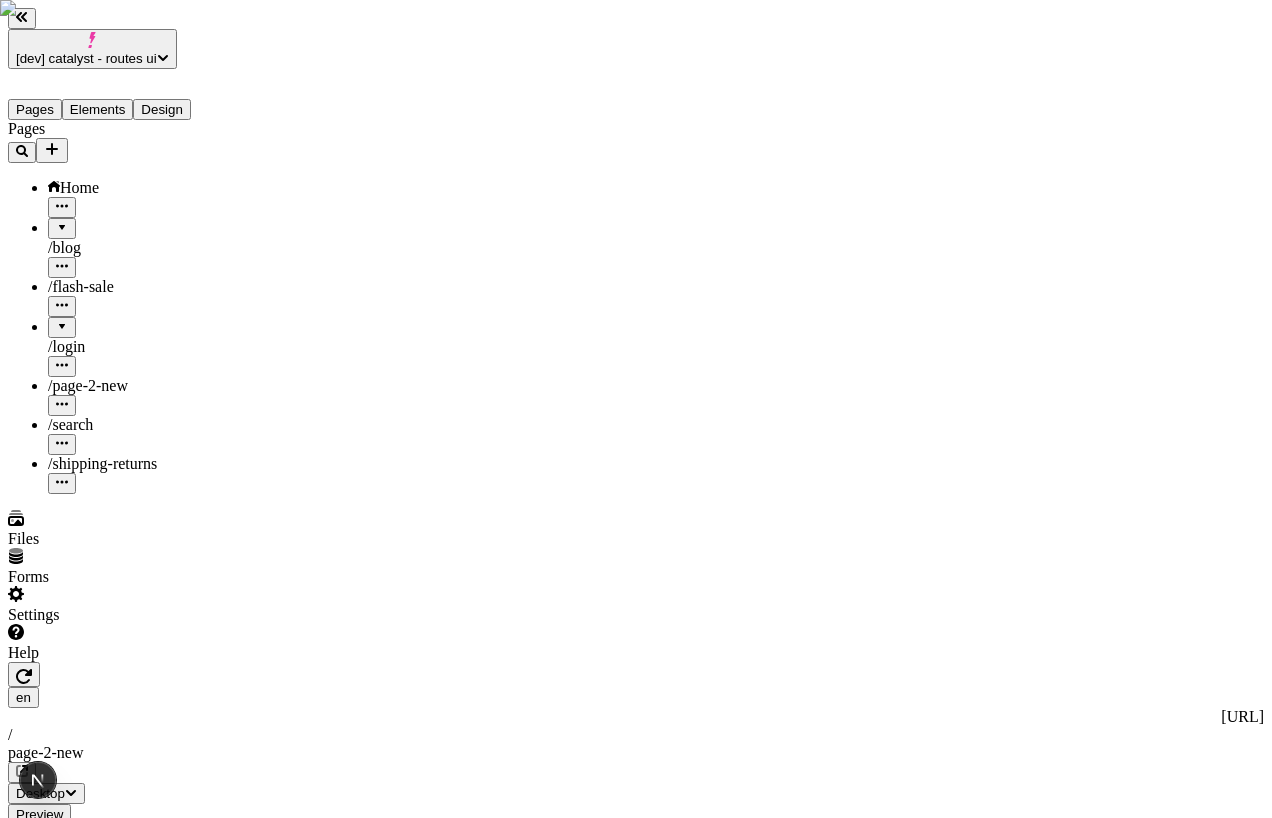click 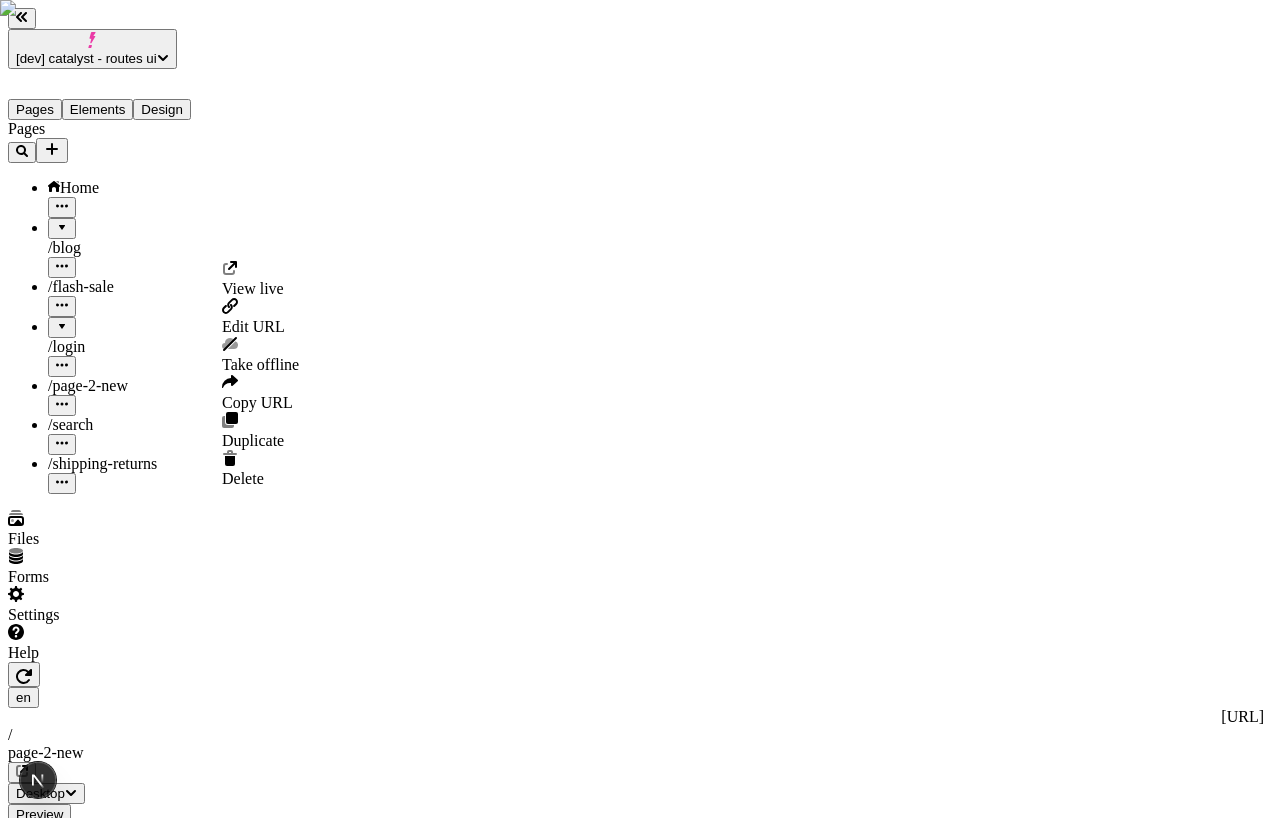 click on "Edit URL" at bounding box center [260, 317] 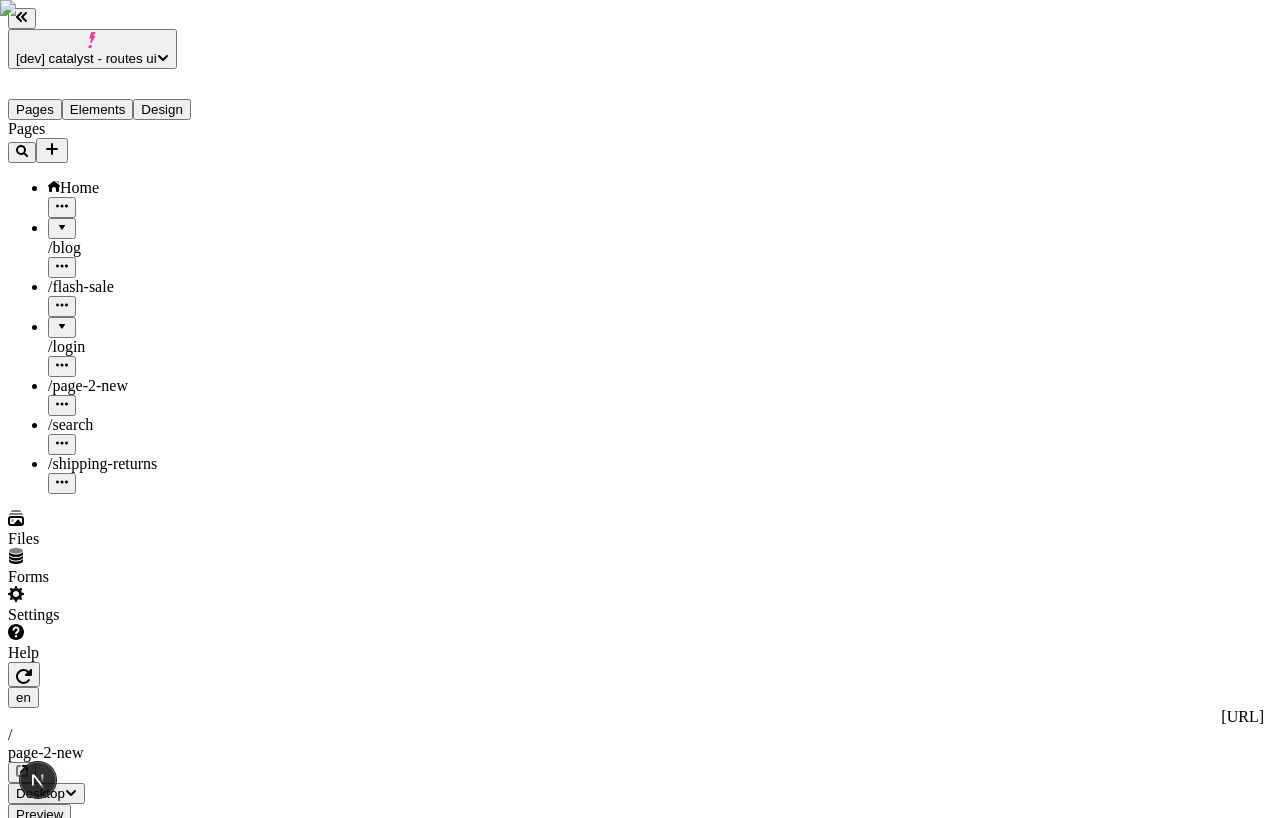 type 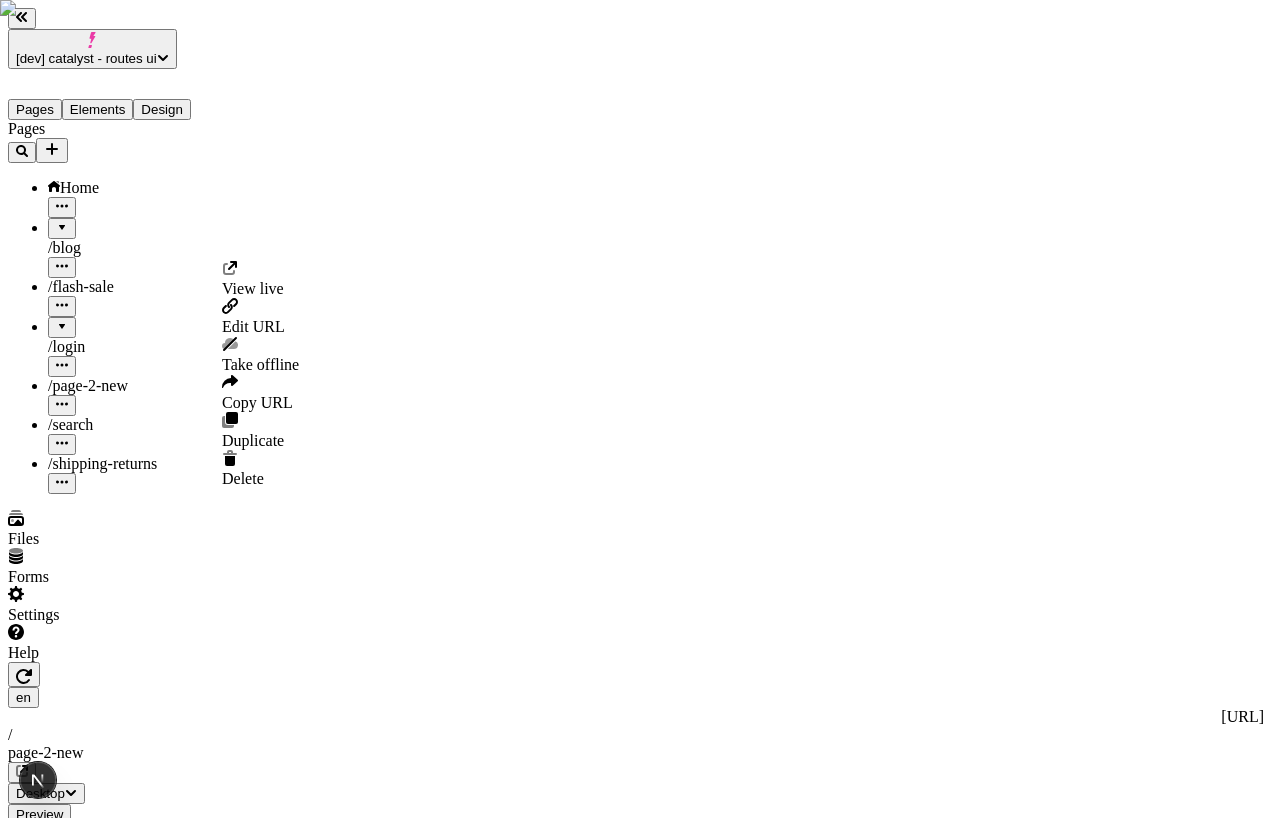 click 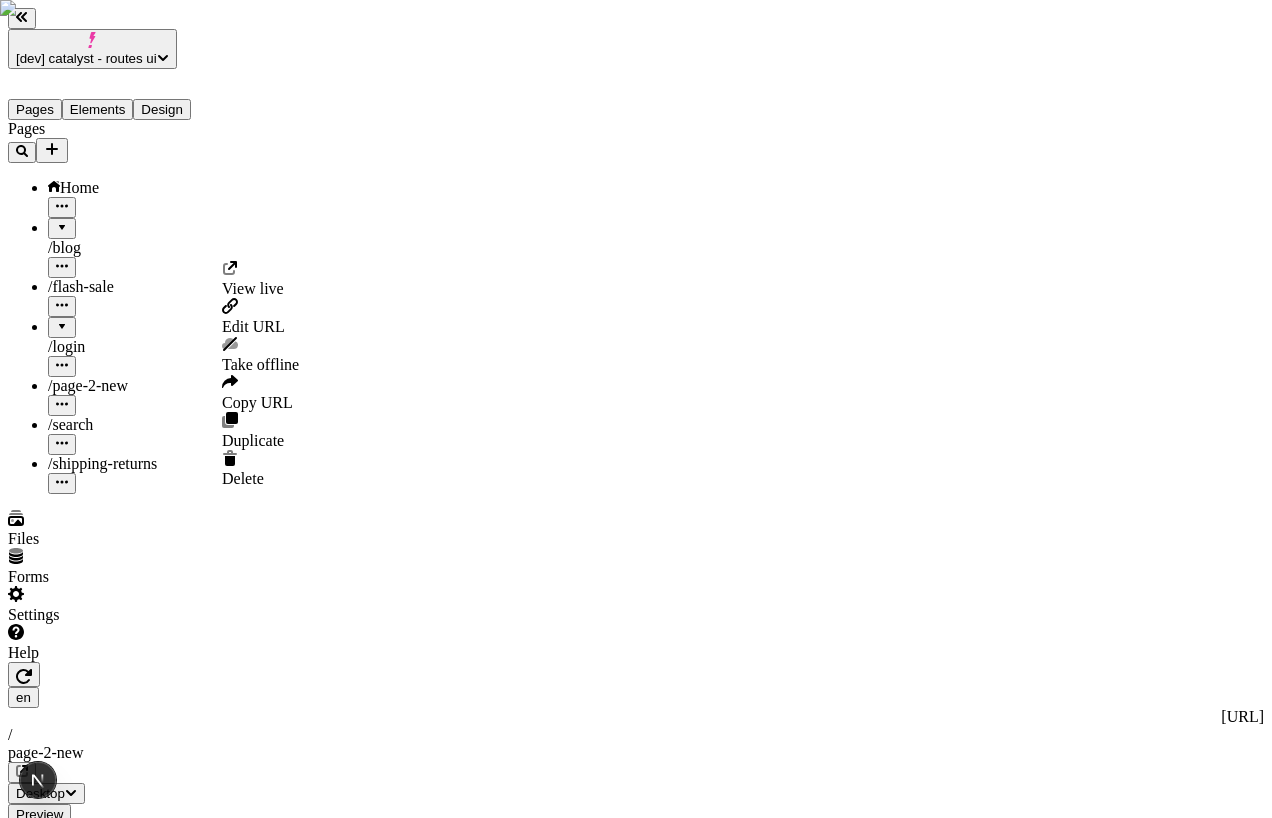 click on "Edit URL" at bounding box center [253, 326] 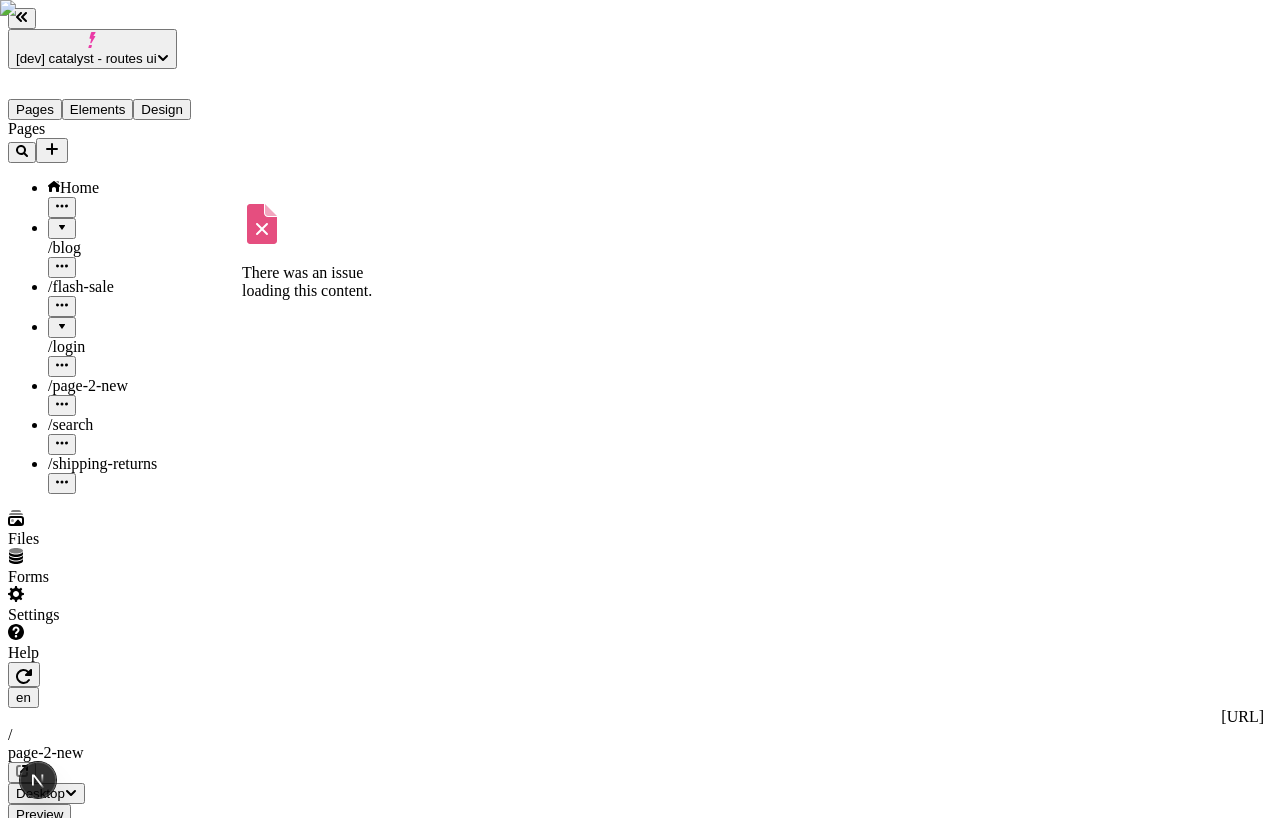 click at bounding box center (62, 405) 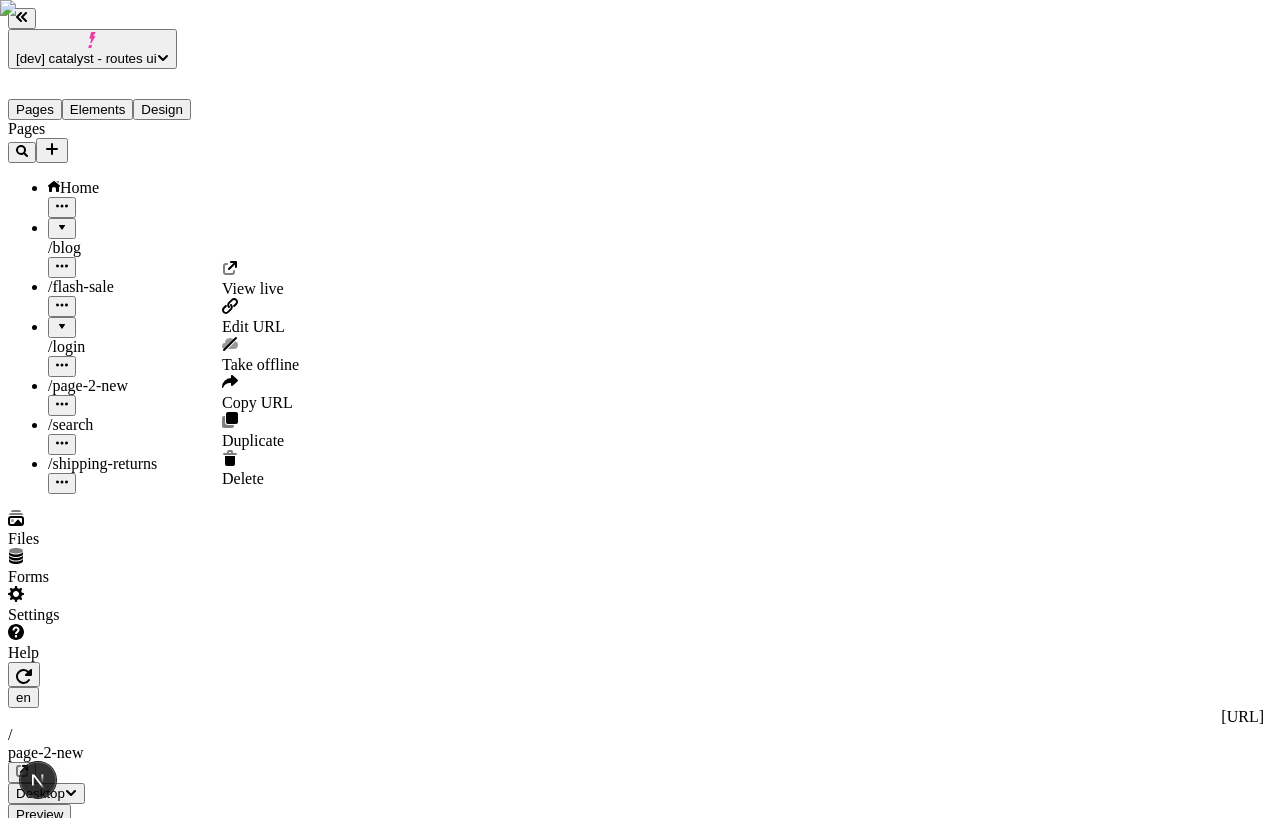 click on "Pages Home / blog / flash-sale / login / page-2-new / search / shipping-returns" at bounding box center [127, 307] 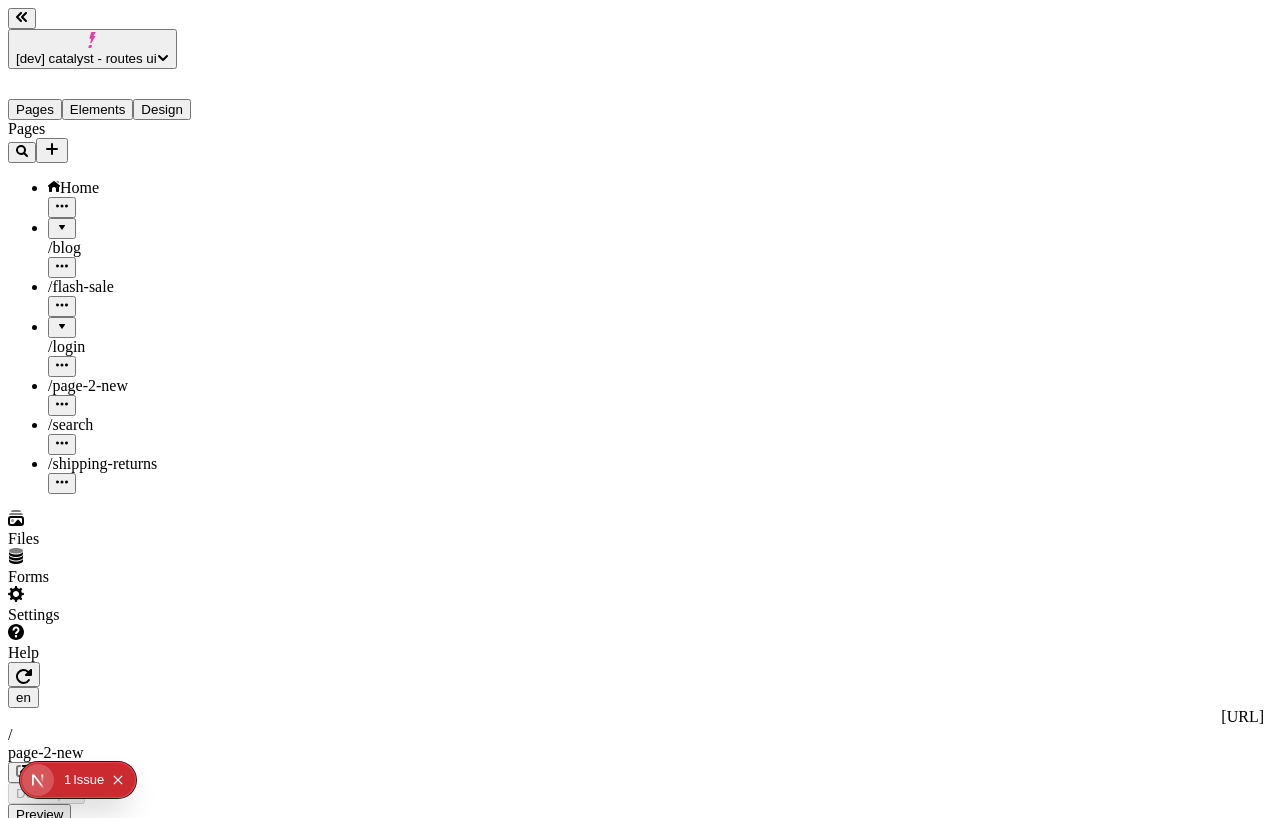 scroll, scrollTop: 0, scrollLeft: 0, axis: both 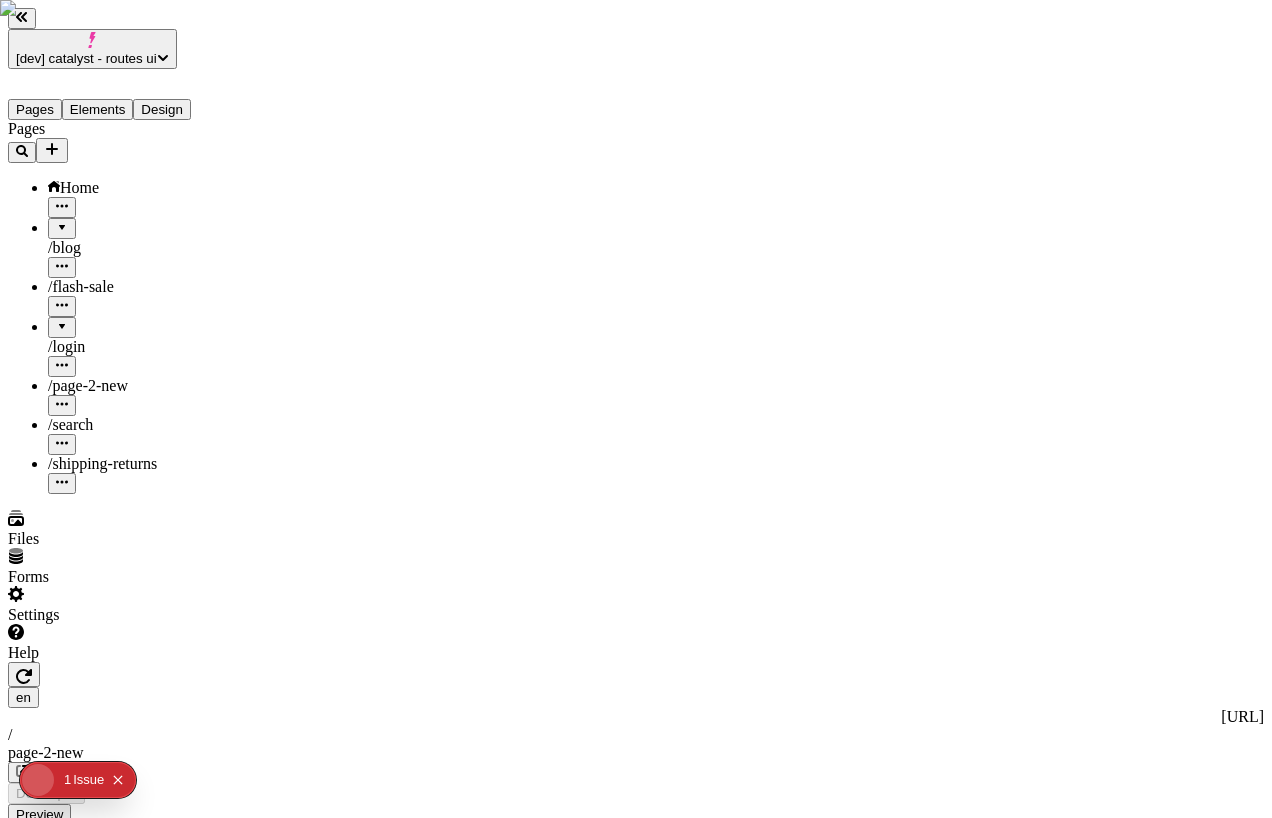 click 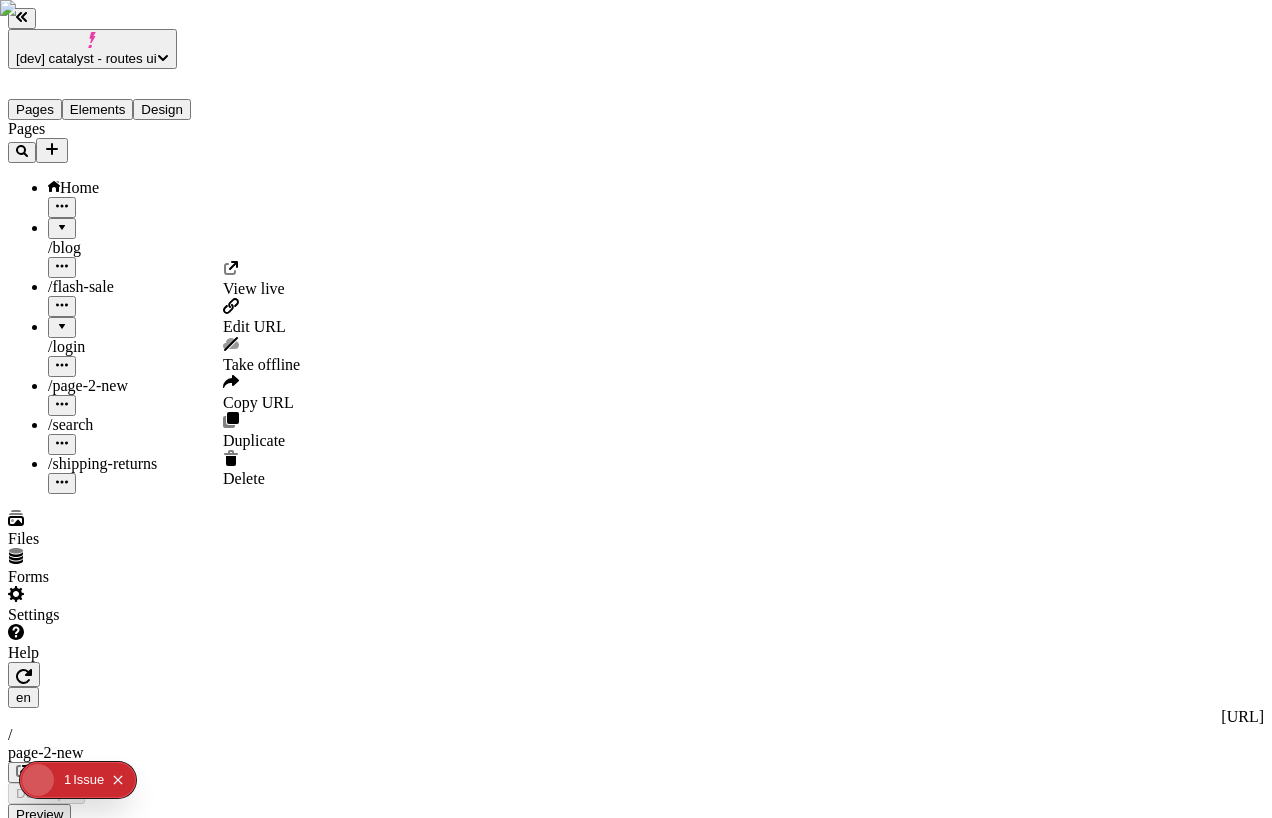 click on "Edit URL" at bounding box center [261, 317] 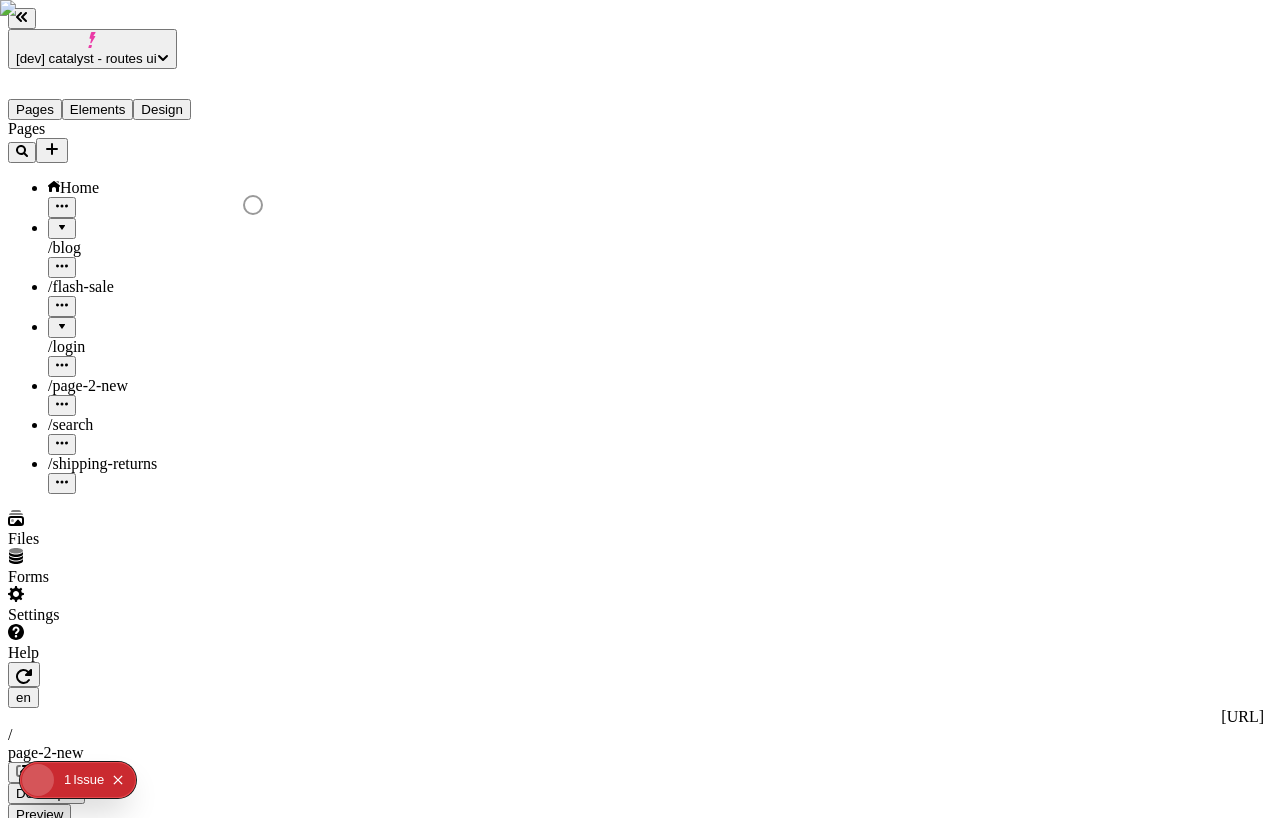type 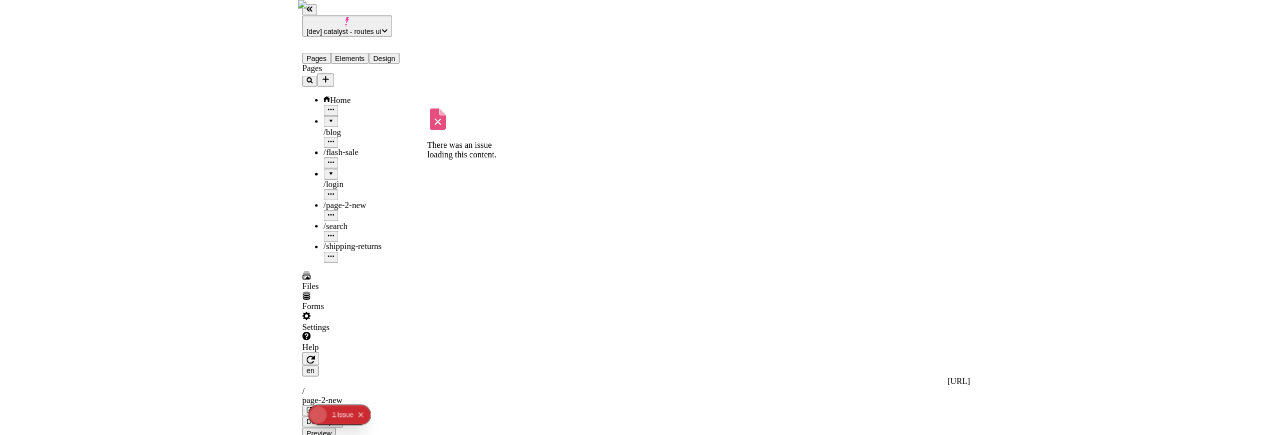 scroll, scrollTop: 0, scrollLeft: 0, axis: both 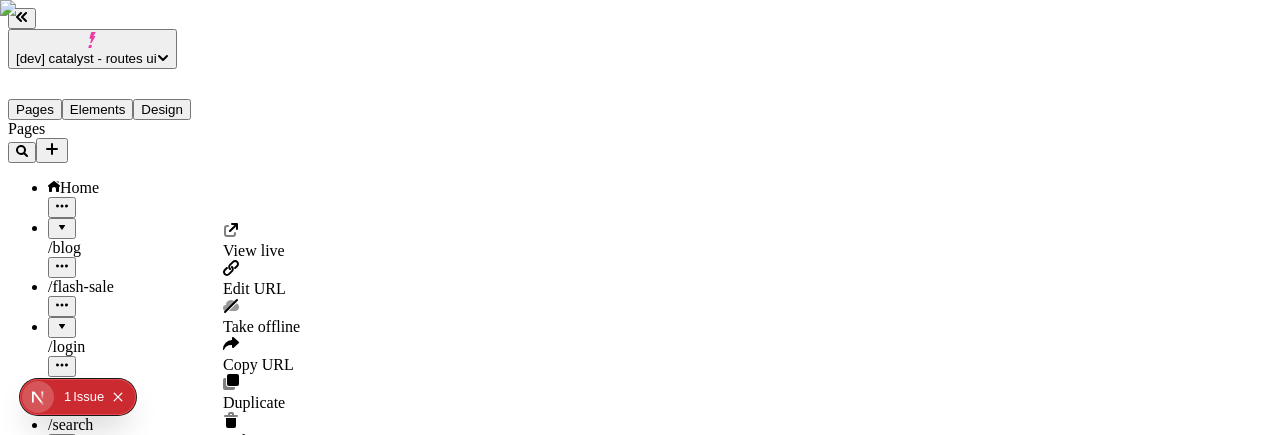 click 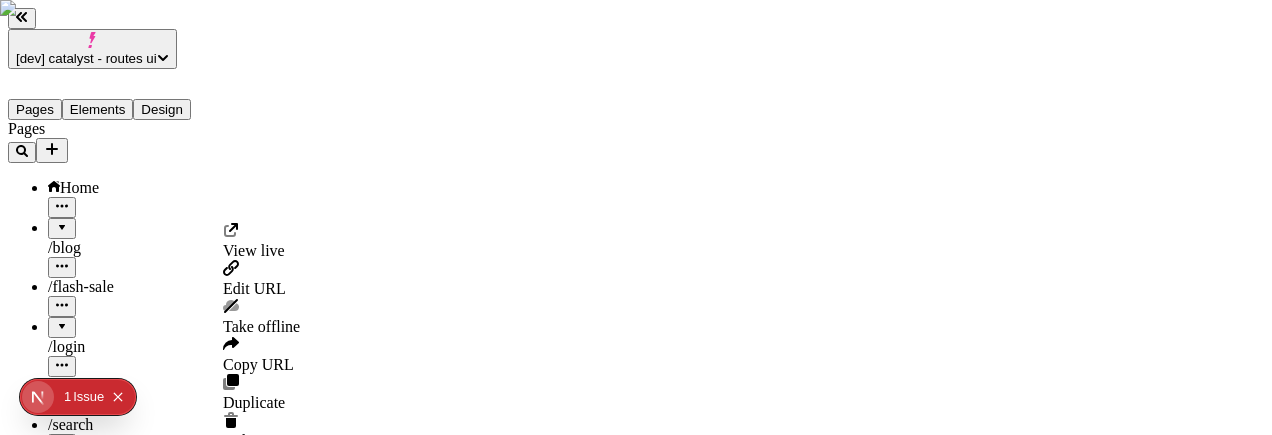 click on "Edit URL" at bounding box center (254, 288) 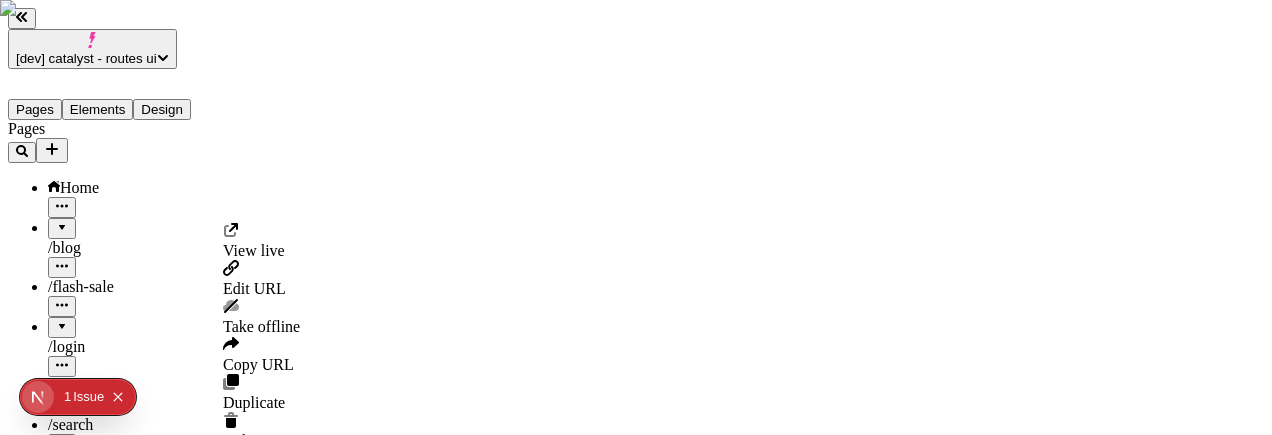 click 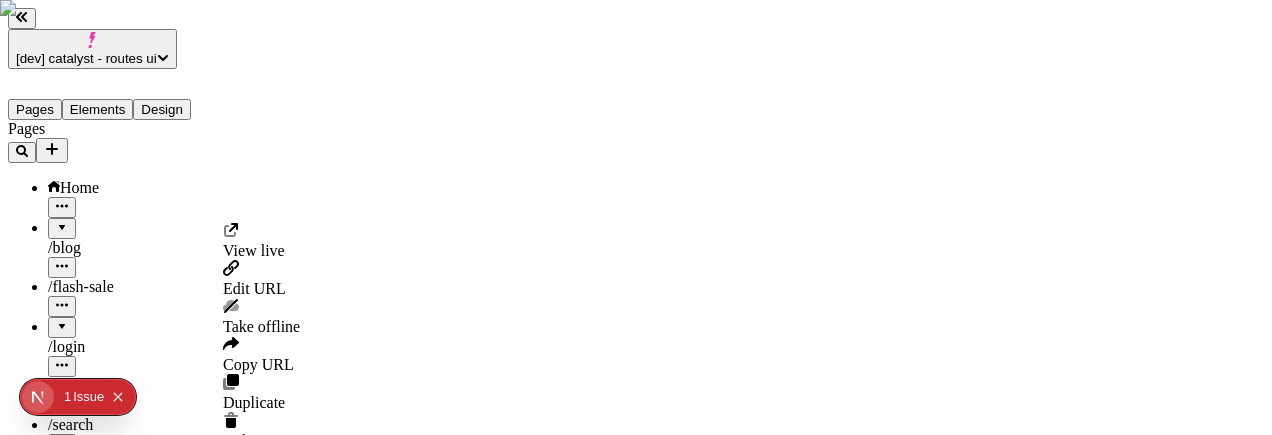 click on "Edit URL" at bounding box center (254, 288) 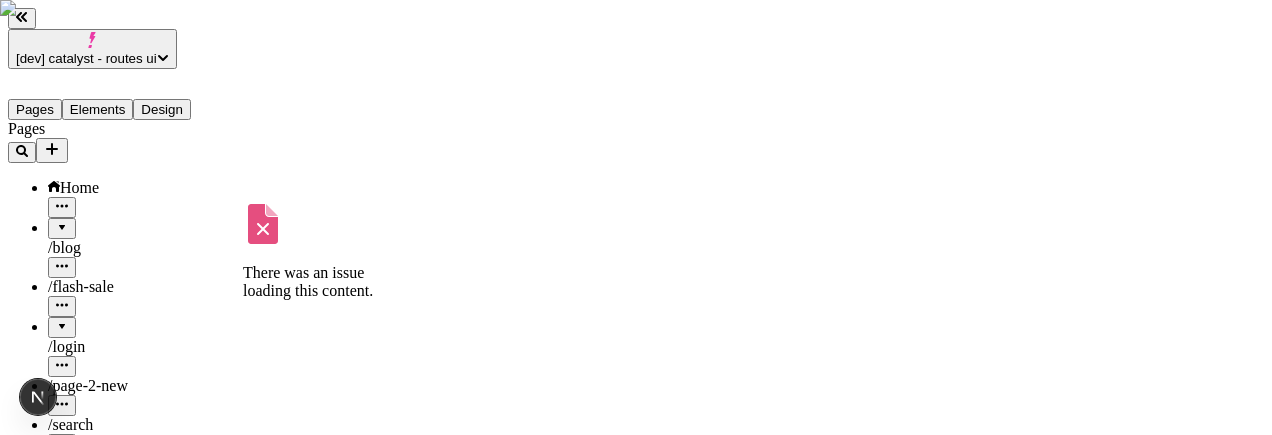 click 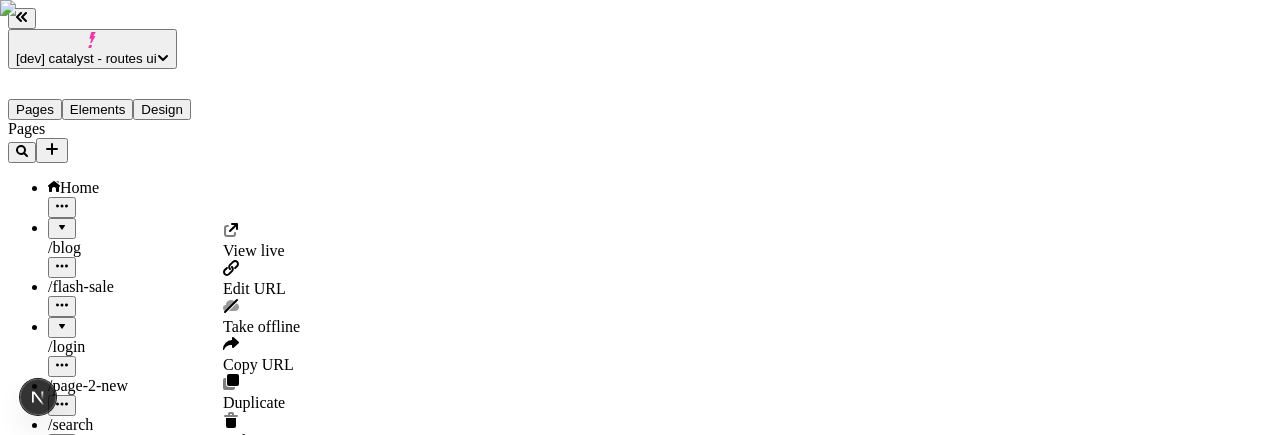 click on "Edit URL" at bounding box center (254, 288) 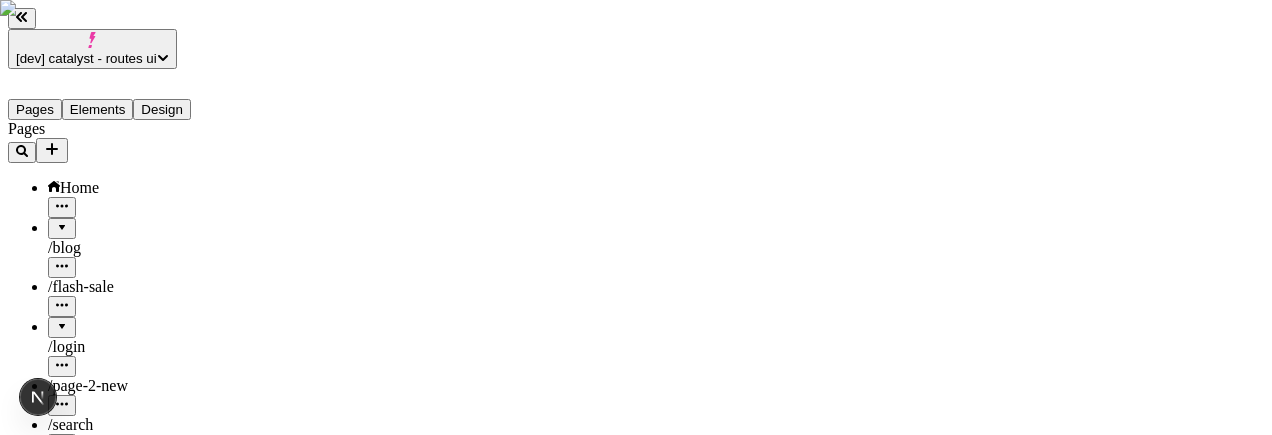 click 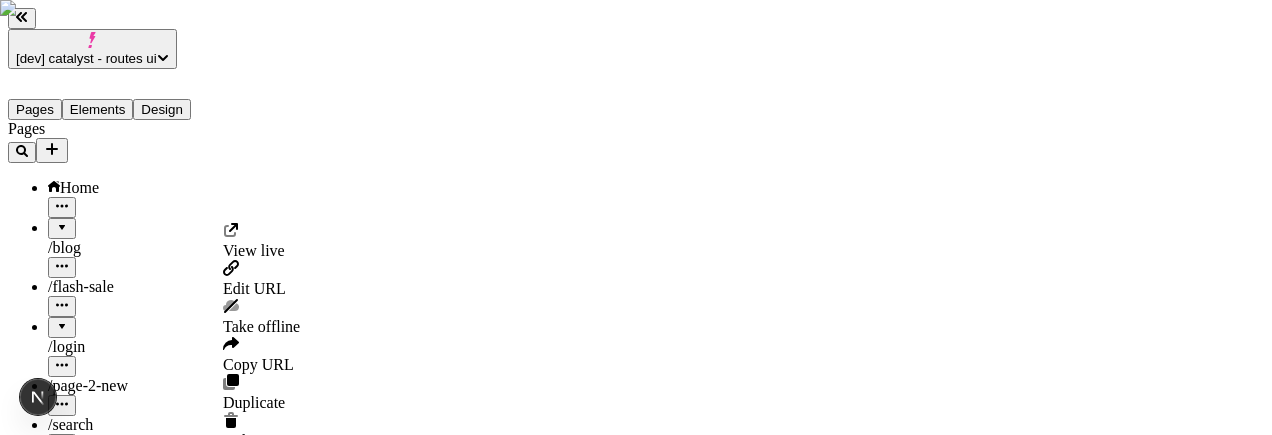 click on "Edit URL" at bounding box center [261, 279] 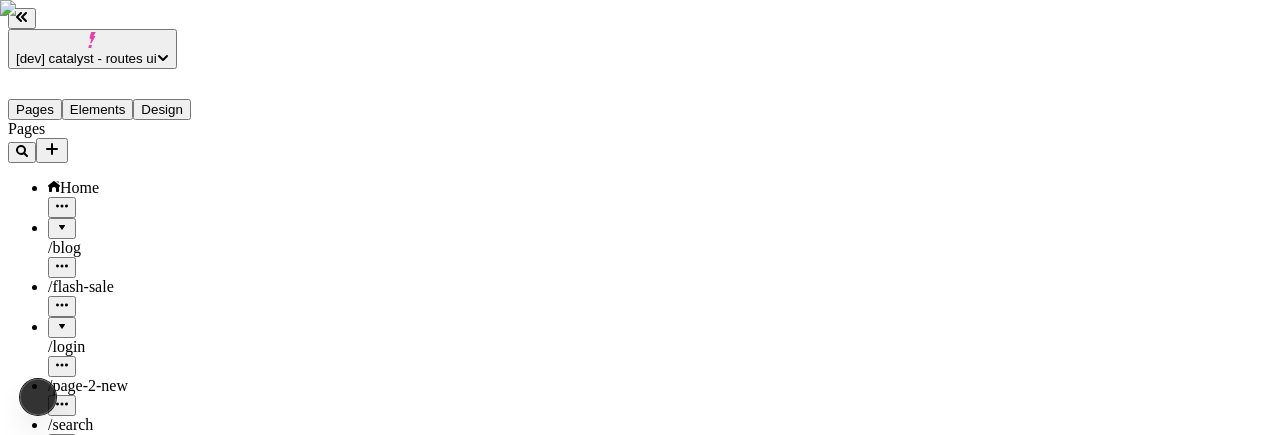 click 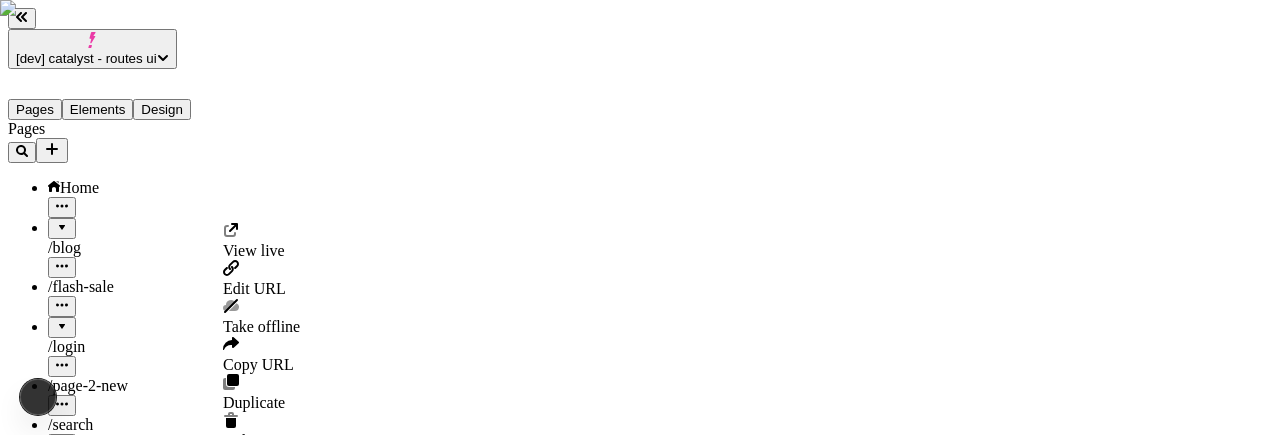 click on "Edit URL" at bounding box center [254, 288] 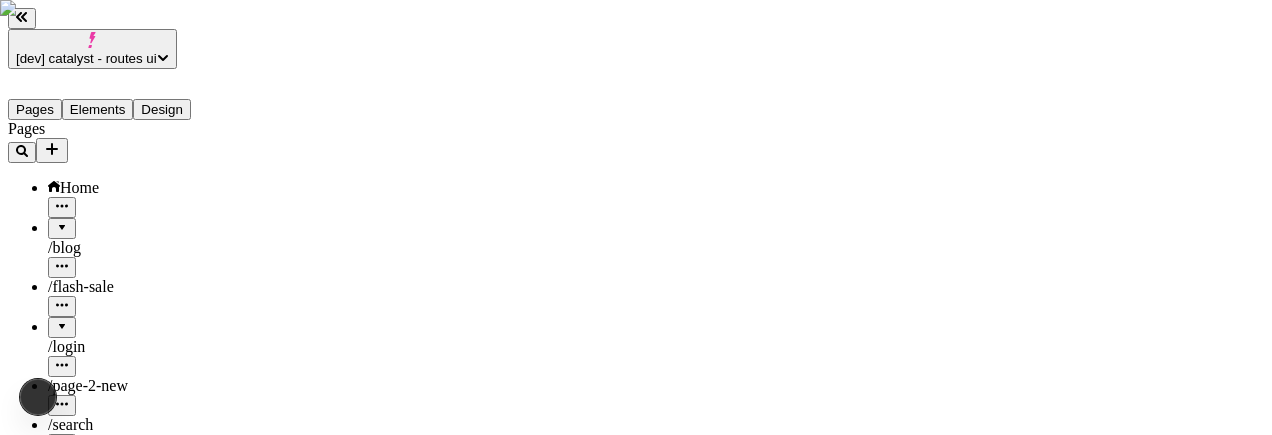 click 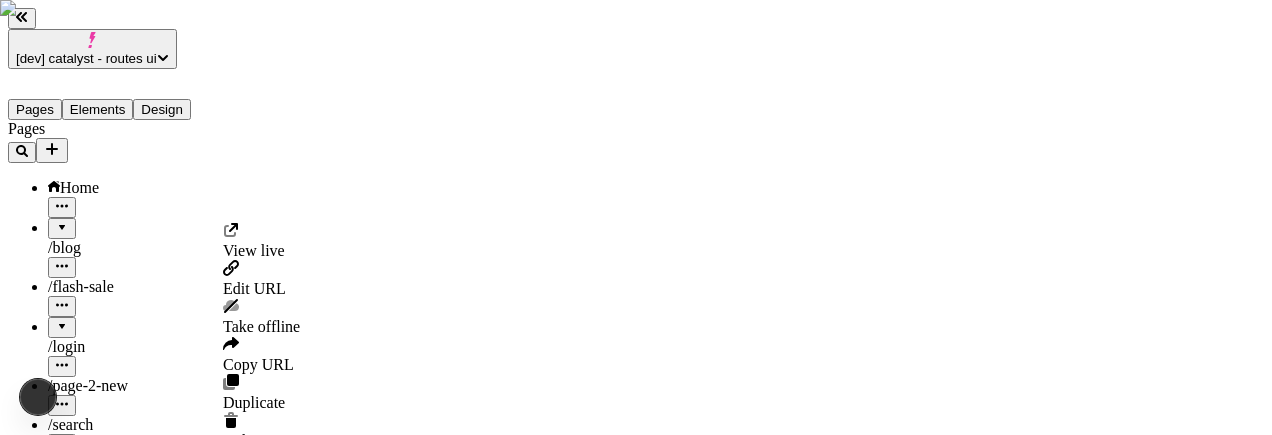 click on "Edit URL" at bounding box center (254, 288) 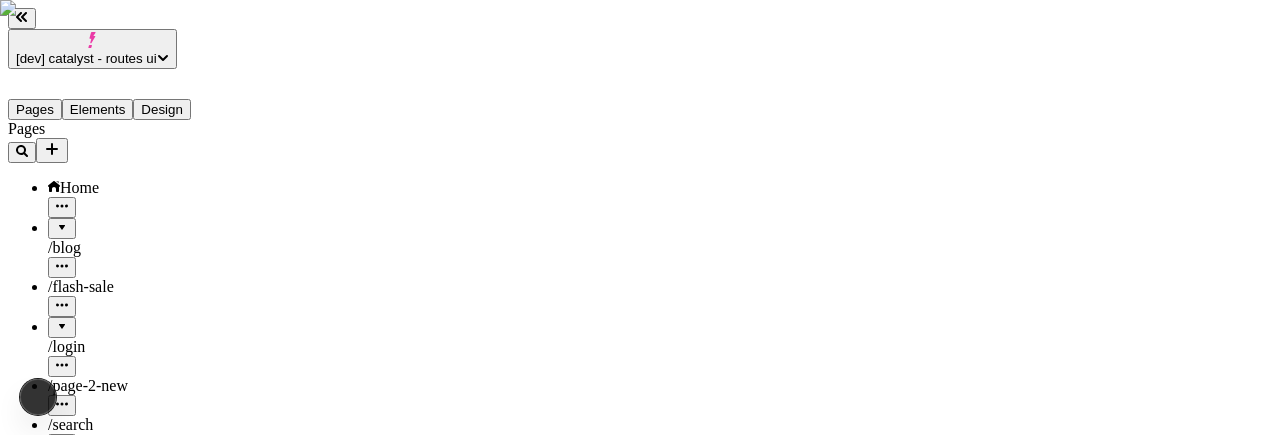 click 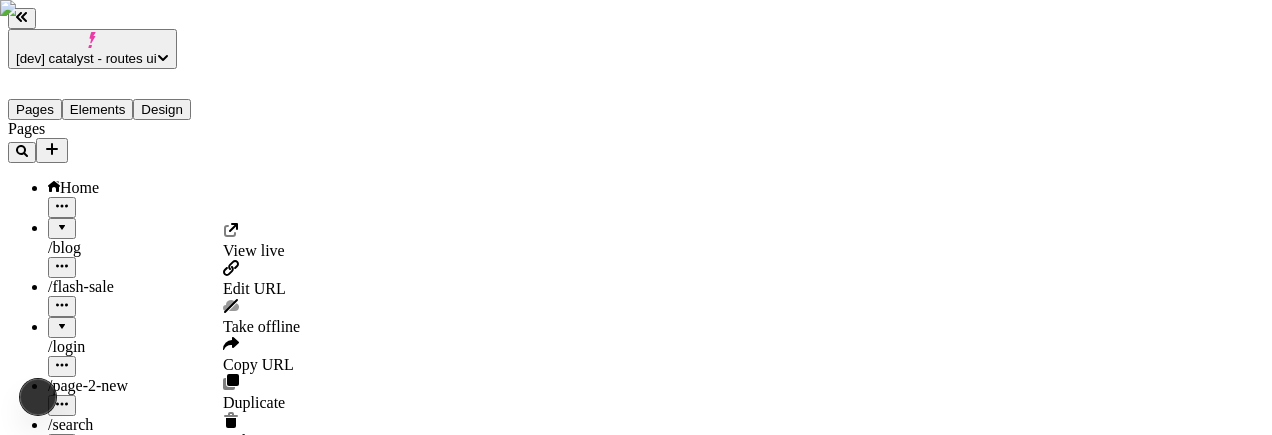 drag, startPoint x: 293, startPoint y: 311, endPoint x: 305, endPoint y: 276, distance: 37 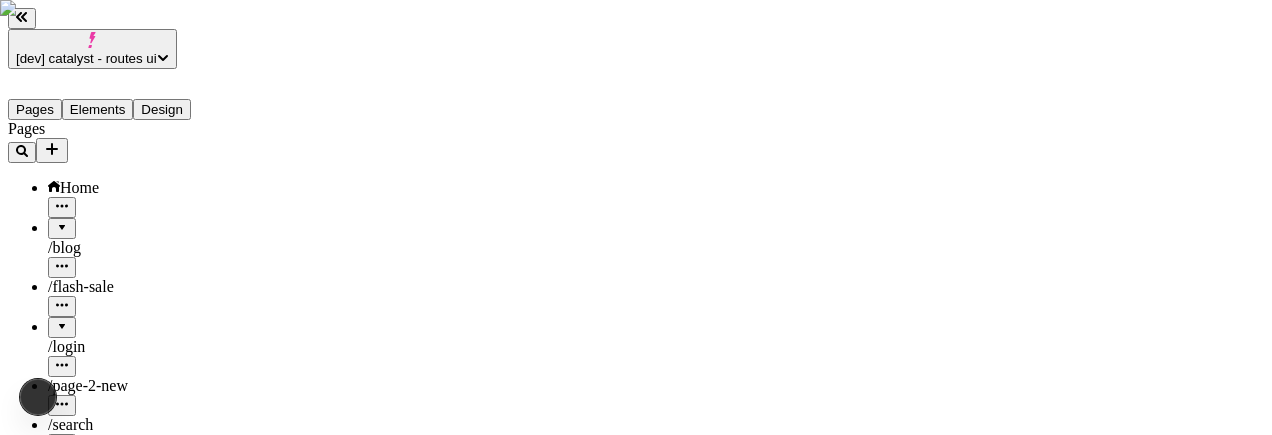 click 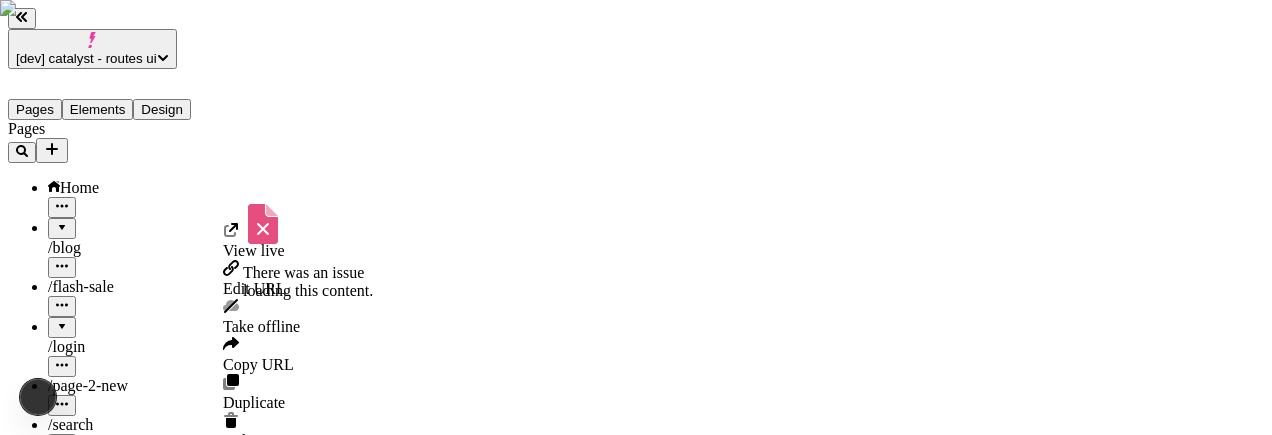 click at bounding box center (62, 405) 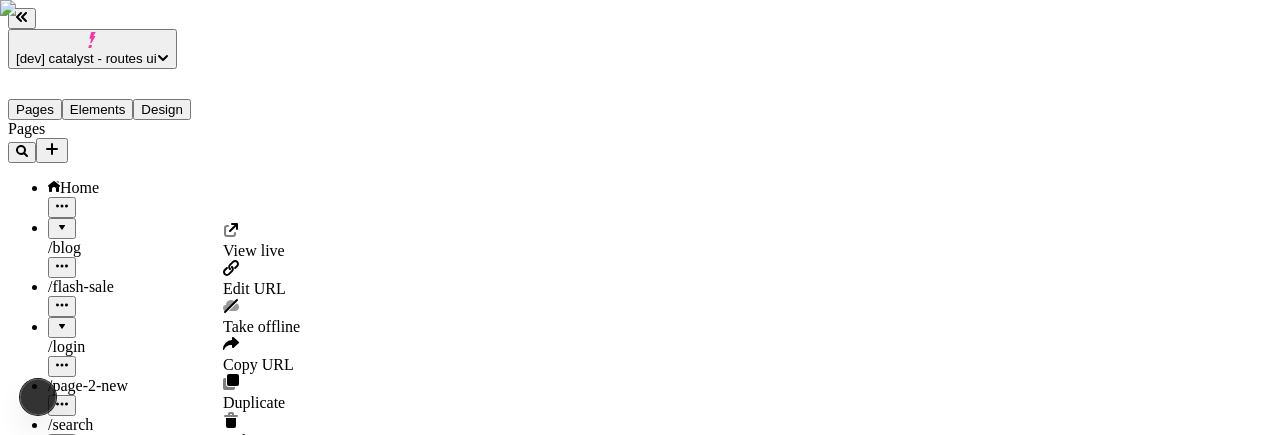 click on "Edit URL" at bounding box center (254, 288) 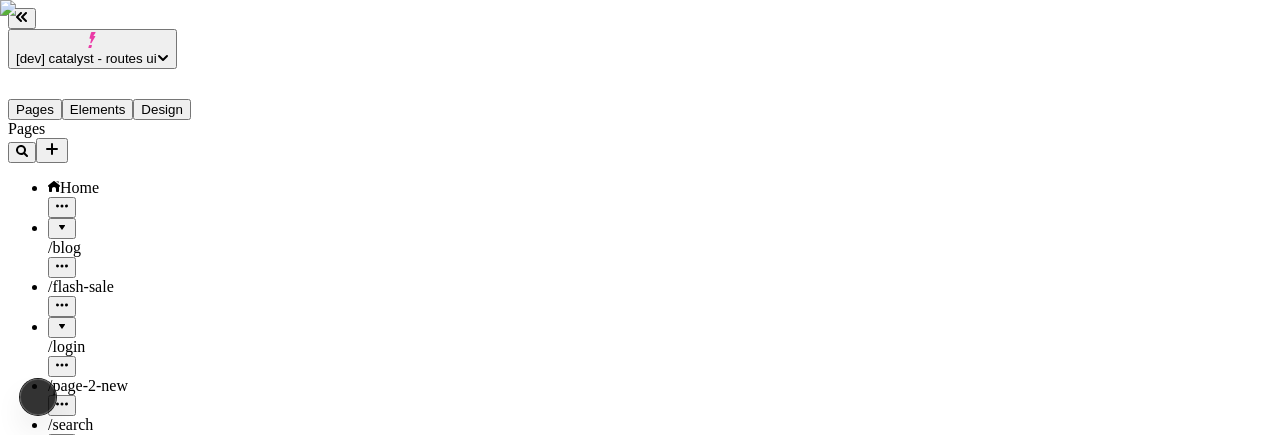 click 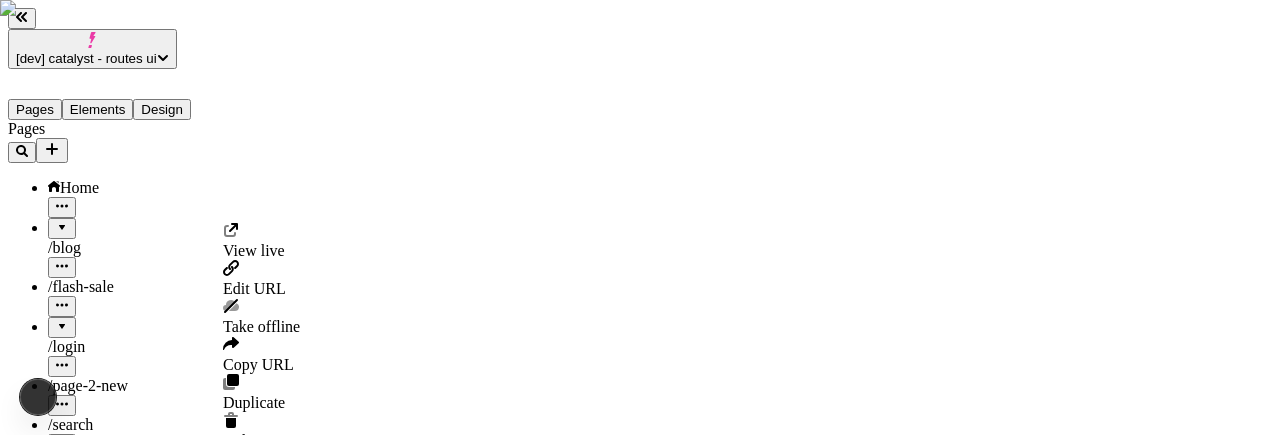 click on "Edit URL" at bounding box center [254, 288] 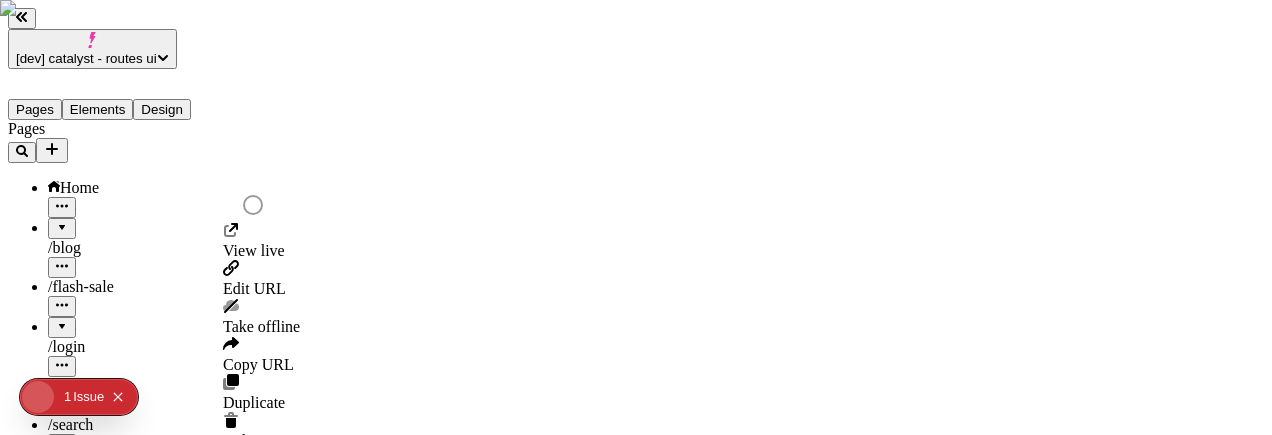 click 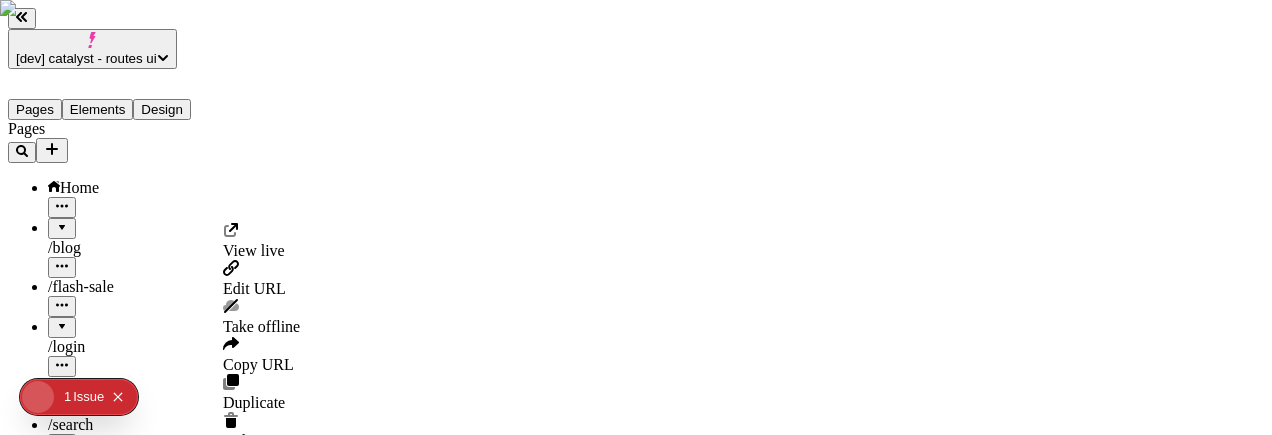 click on "Edit URL" at bounding box center (254, 288) 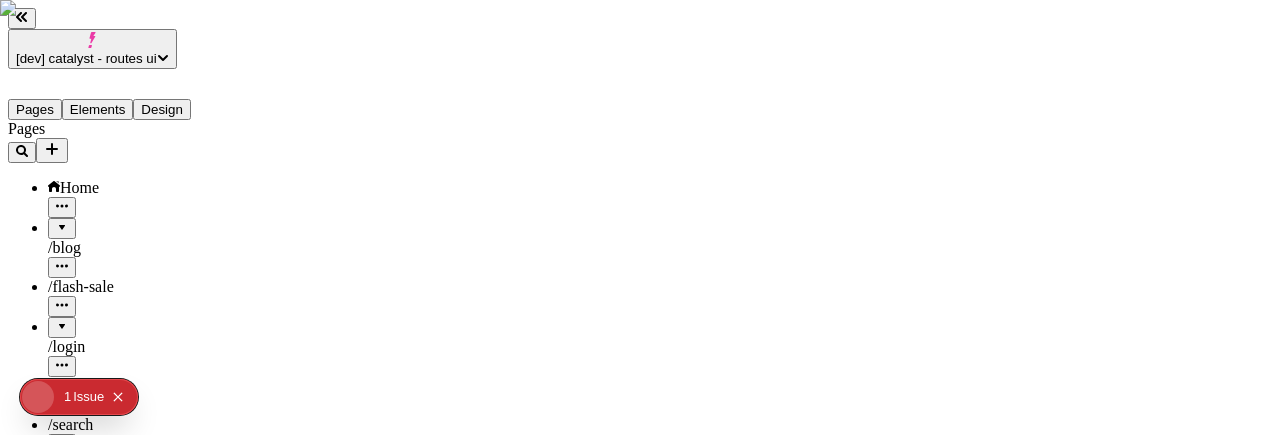 click 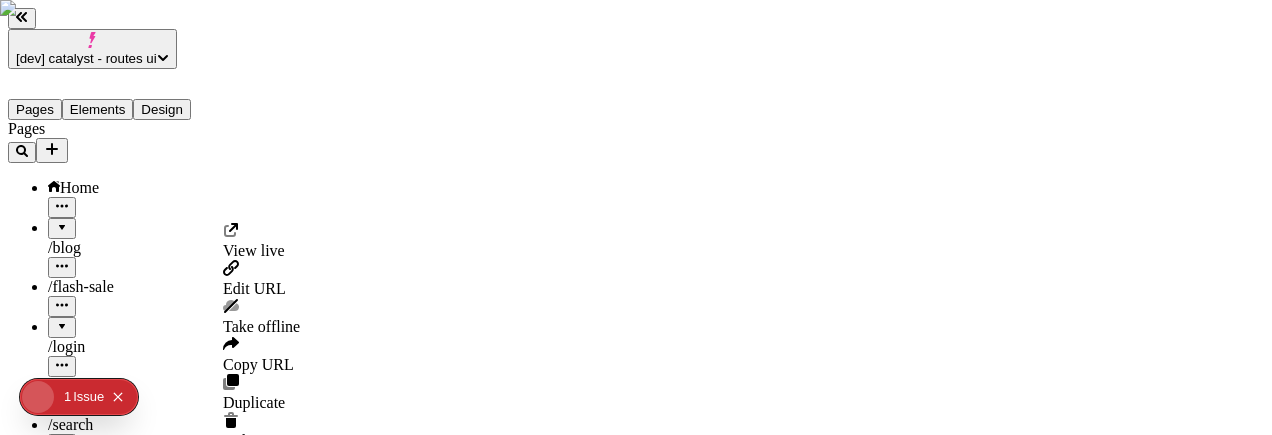 click on "Edit URL" at bounding box center (254, 288) 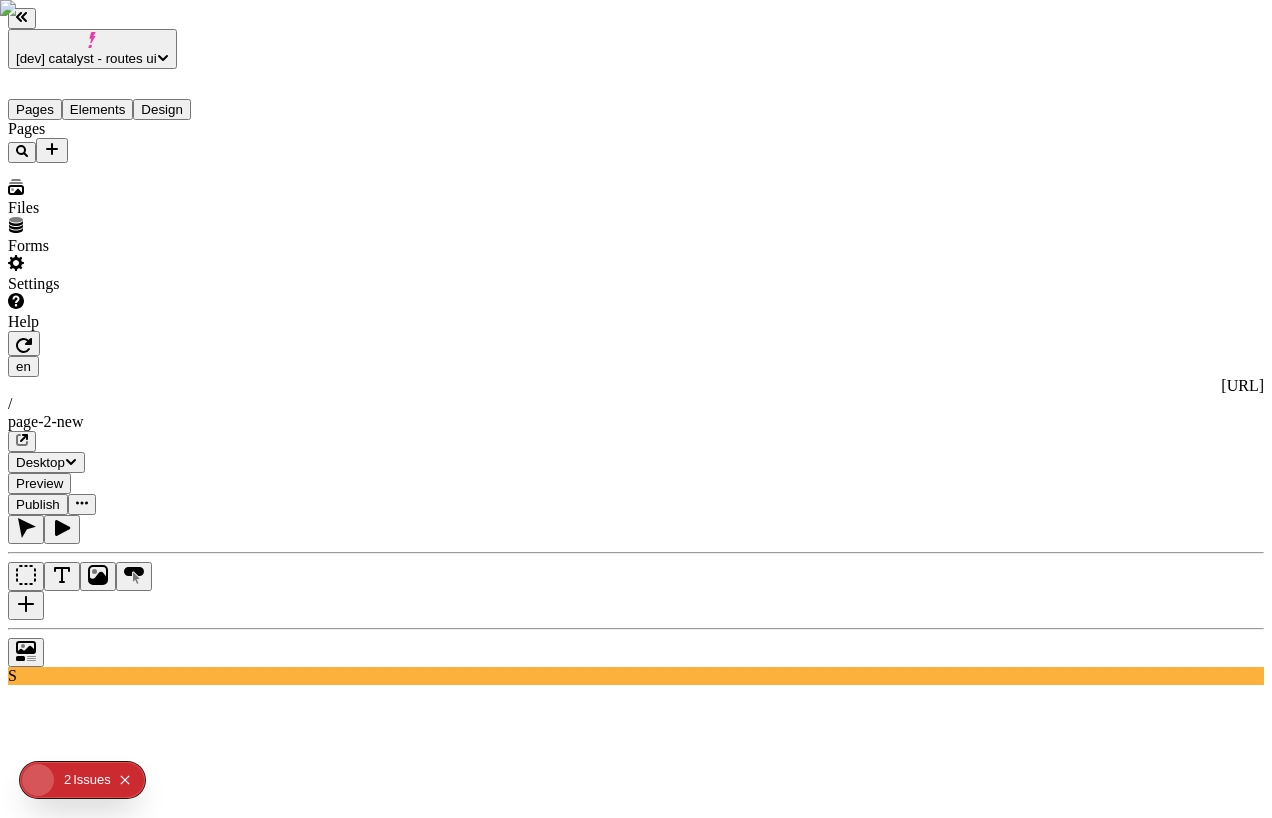 scroll, scrollTop: 0, scrollLeft: 0, axis: both 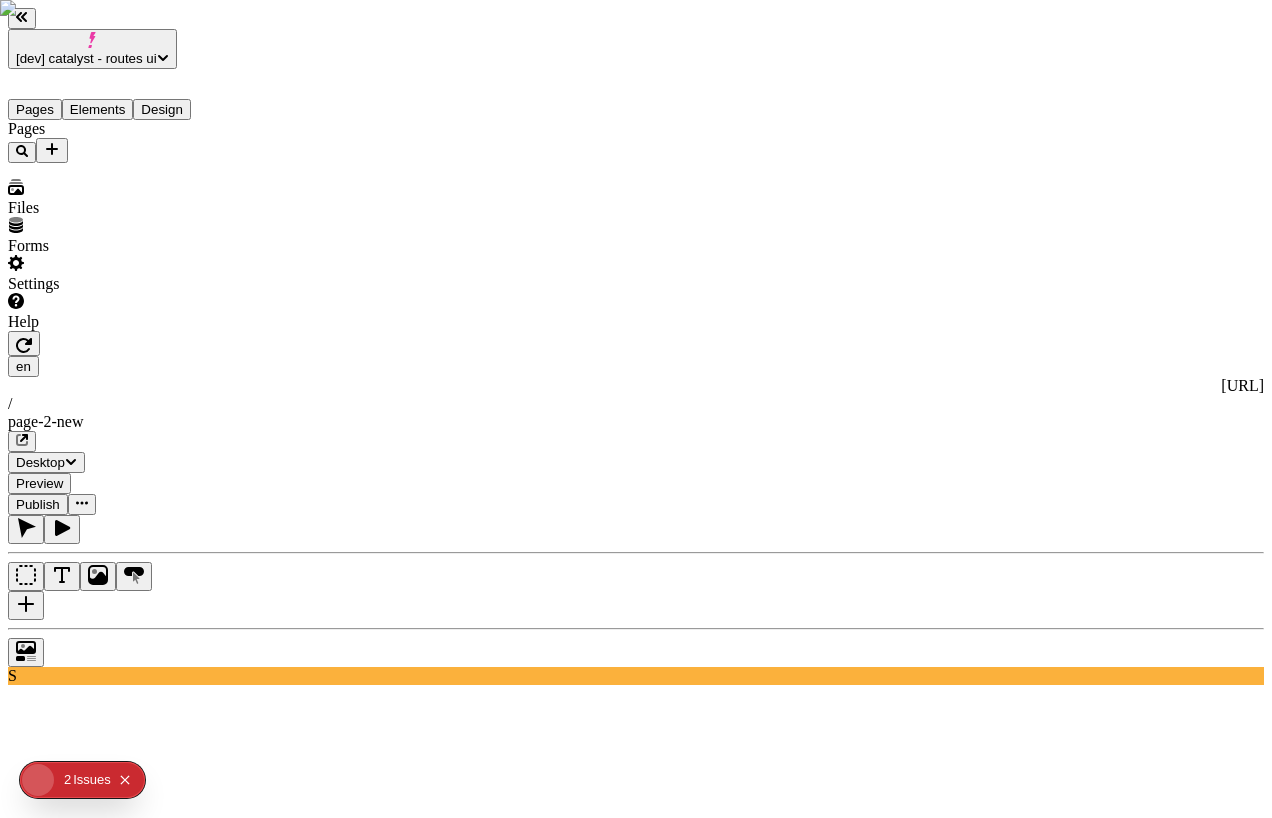 click 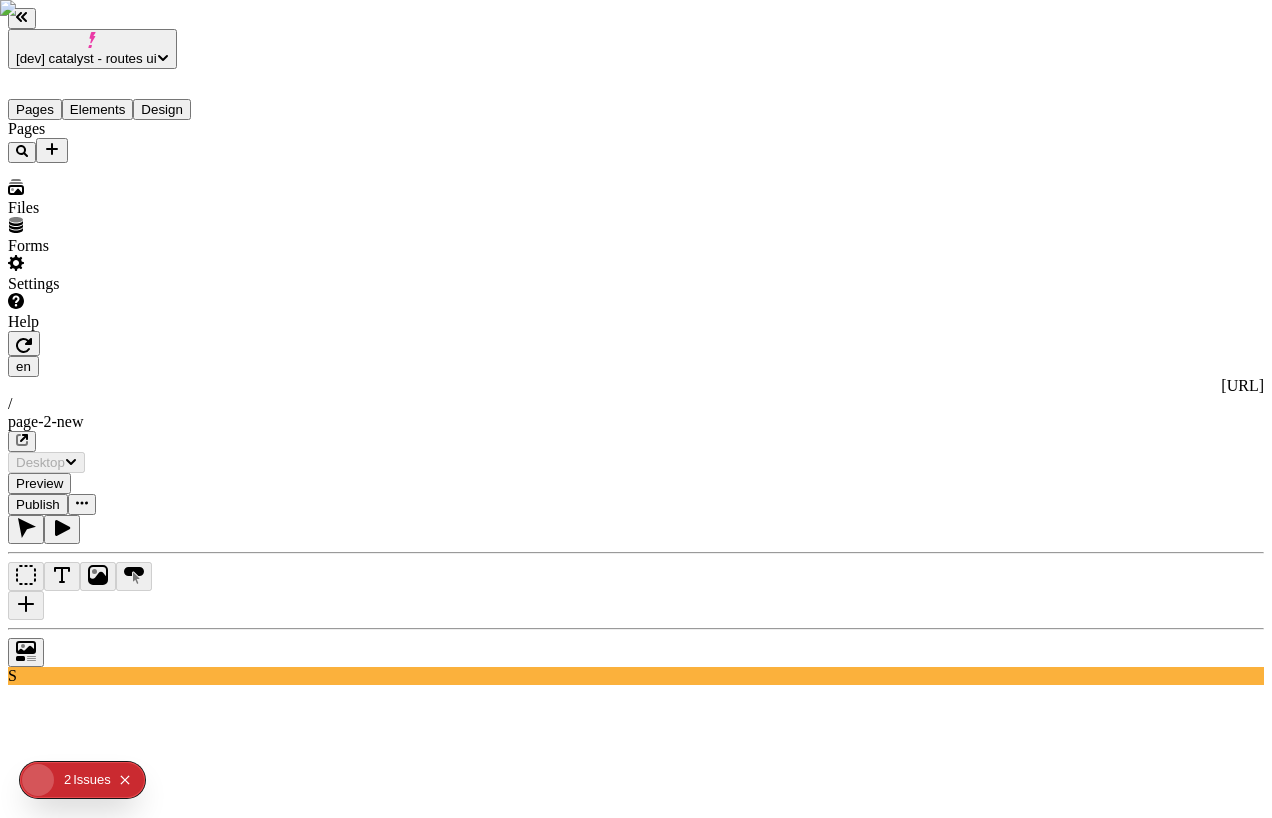click 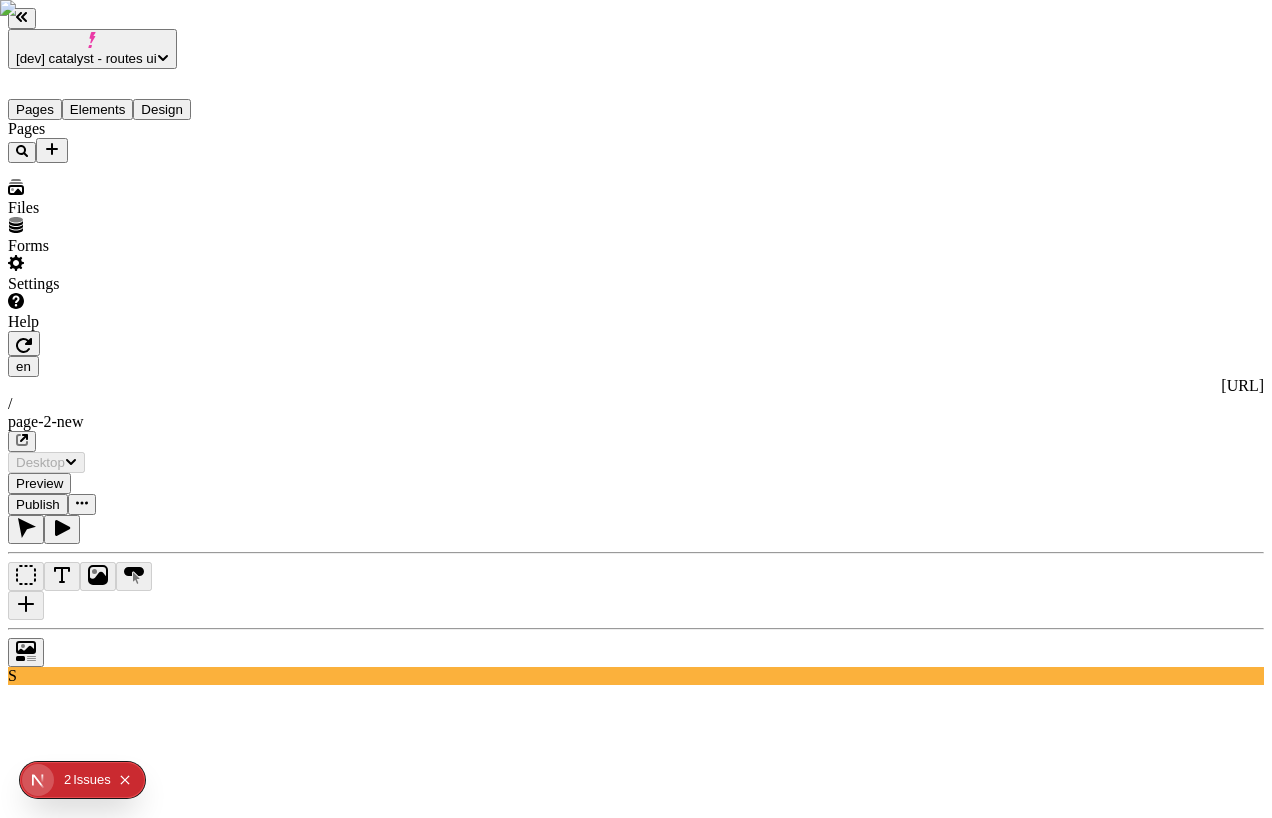click on "Pages" at bounding box center [128, 141] 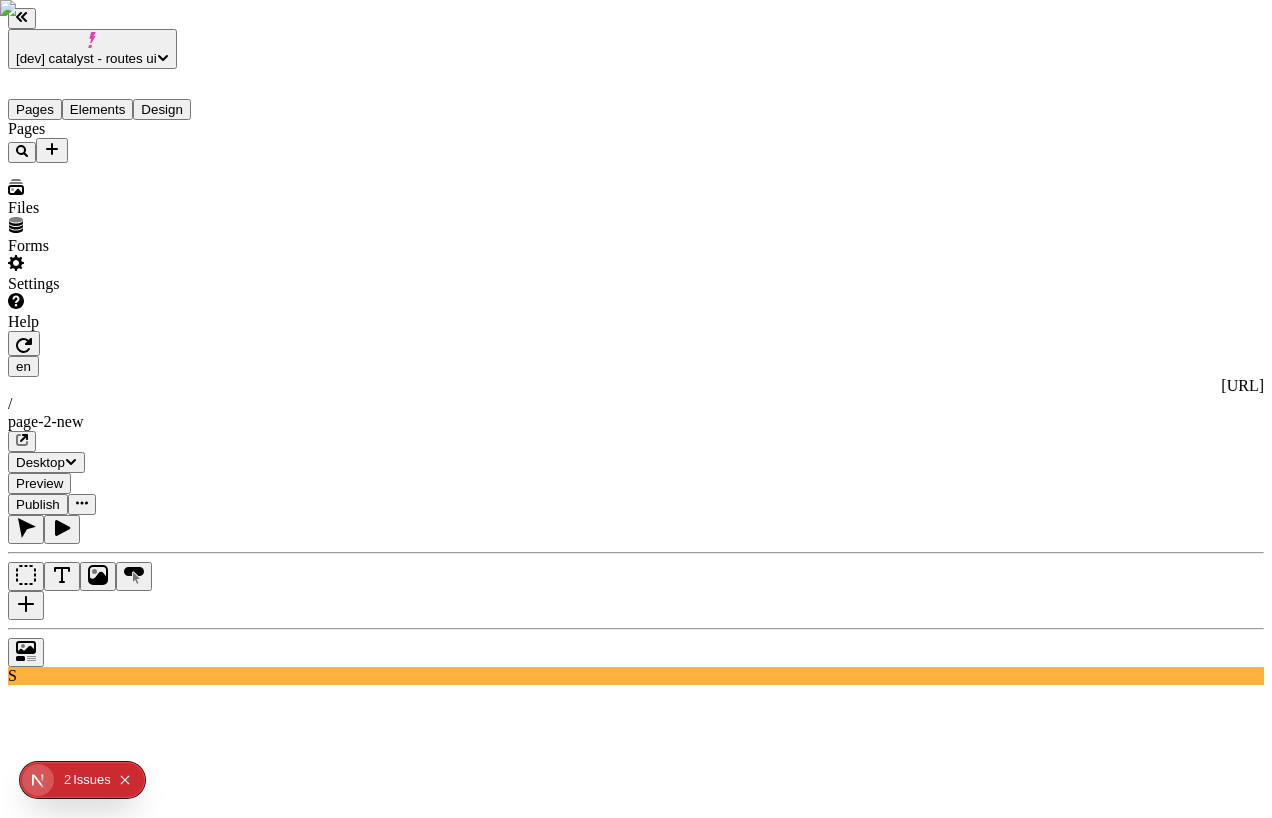 click on "[dev] catalyst - routes ui" at bounding box center (86, 58) 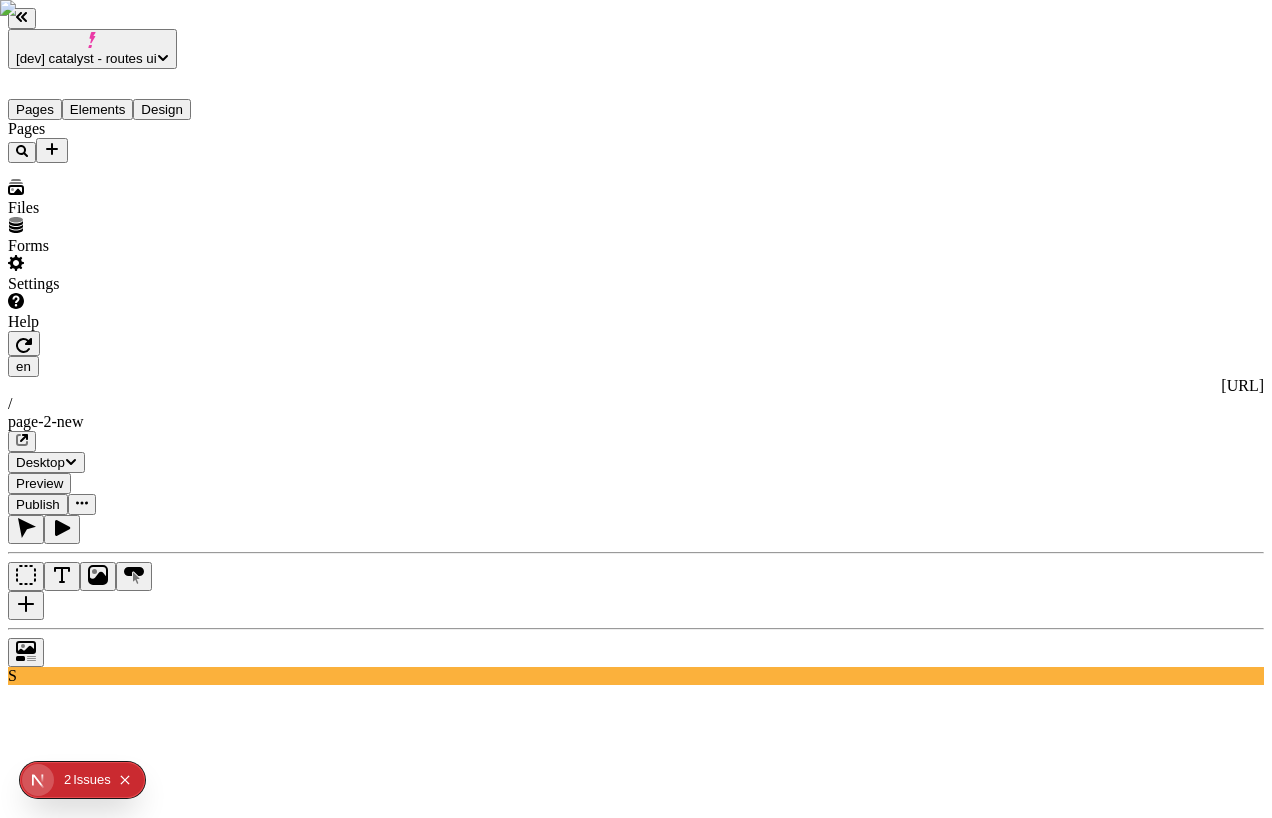 click on "Pages" at bounding box center [128, 141] 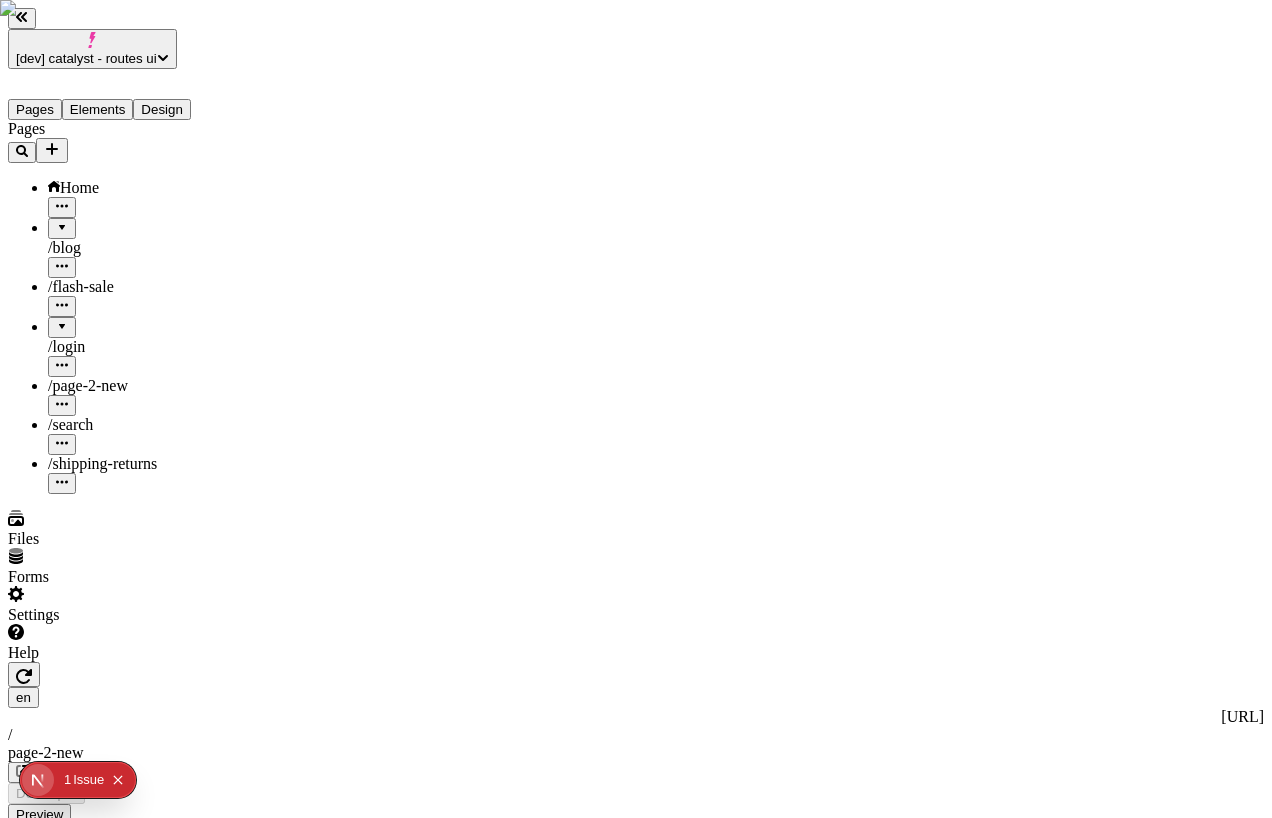 scroll, scrollTop: 0, scrollLeft: 0, axis: both 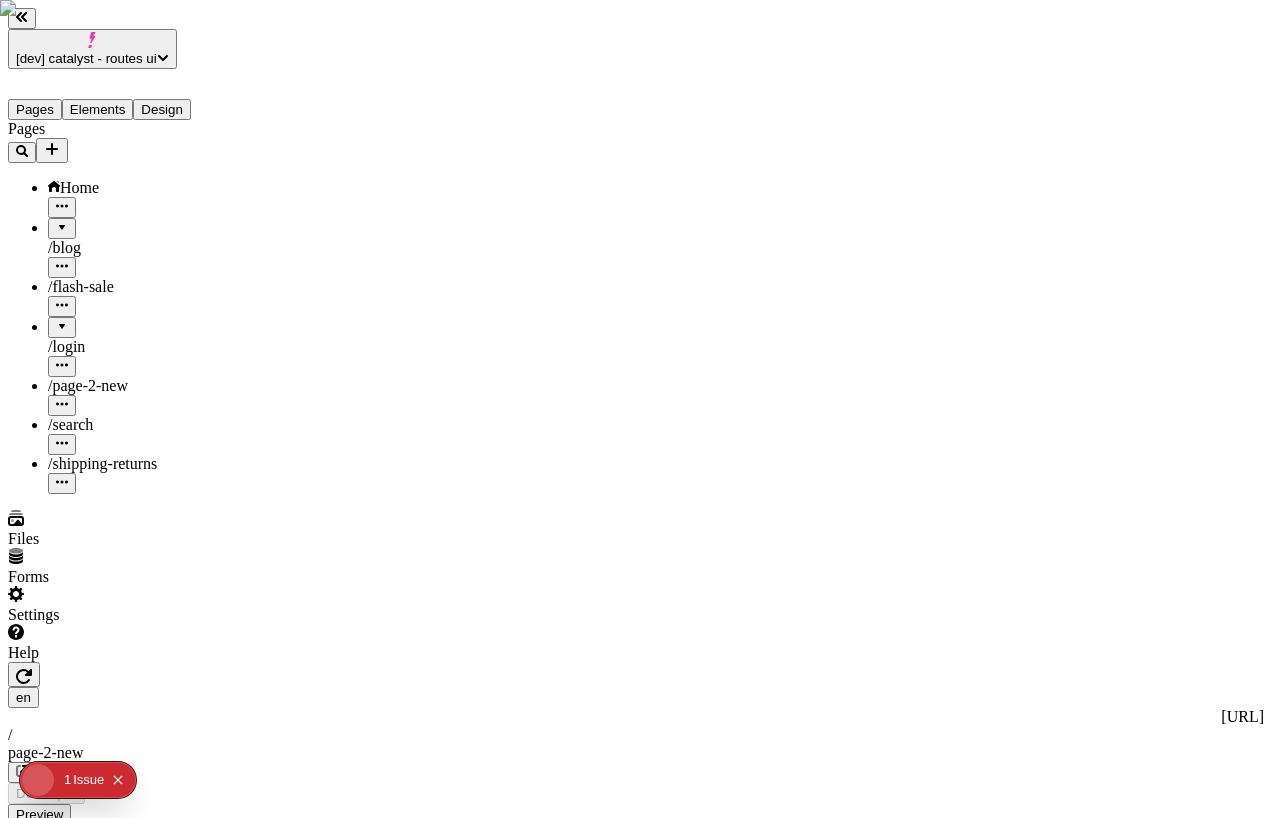 type on "/page-2-new" 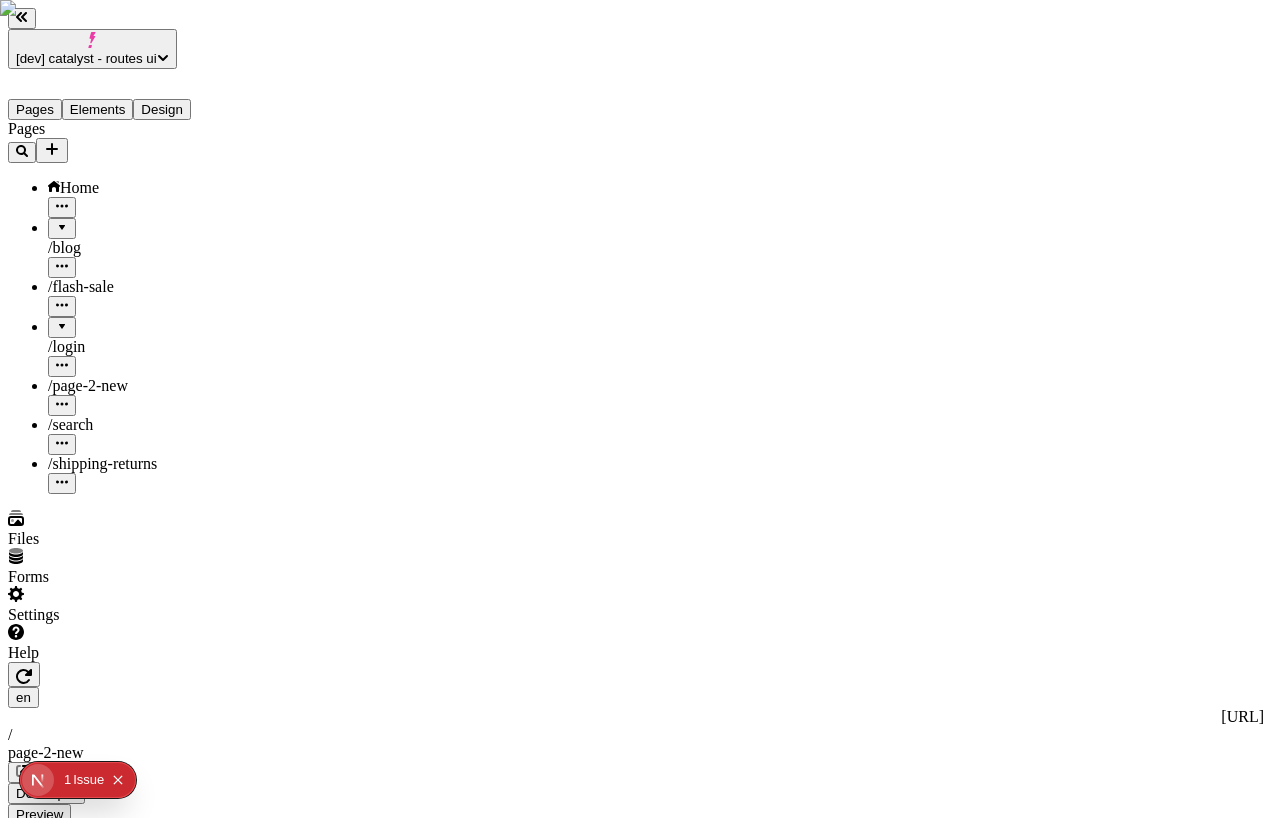 click 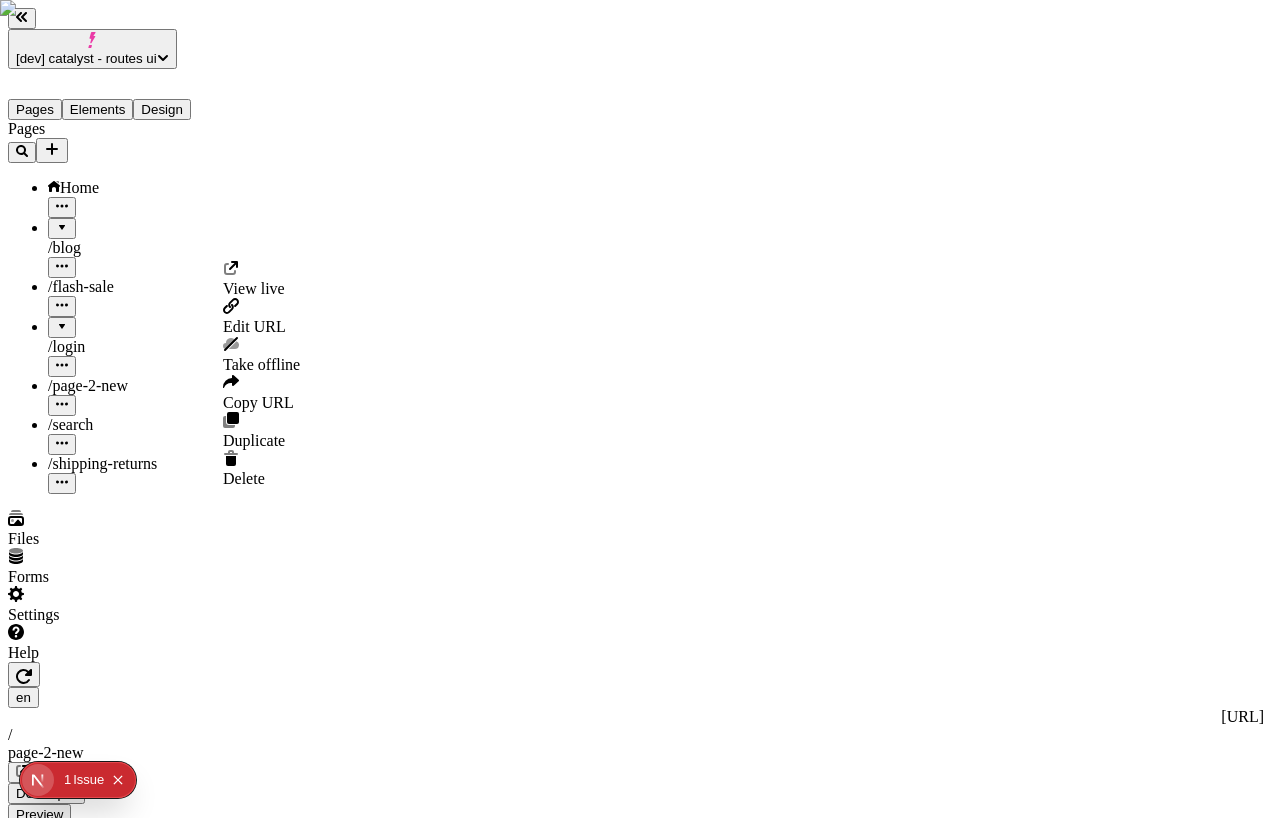 click on "Edit URL" at bounding box center [261, 317] 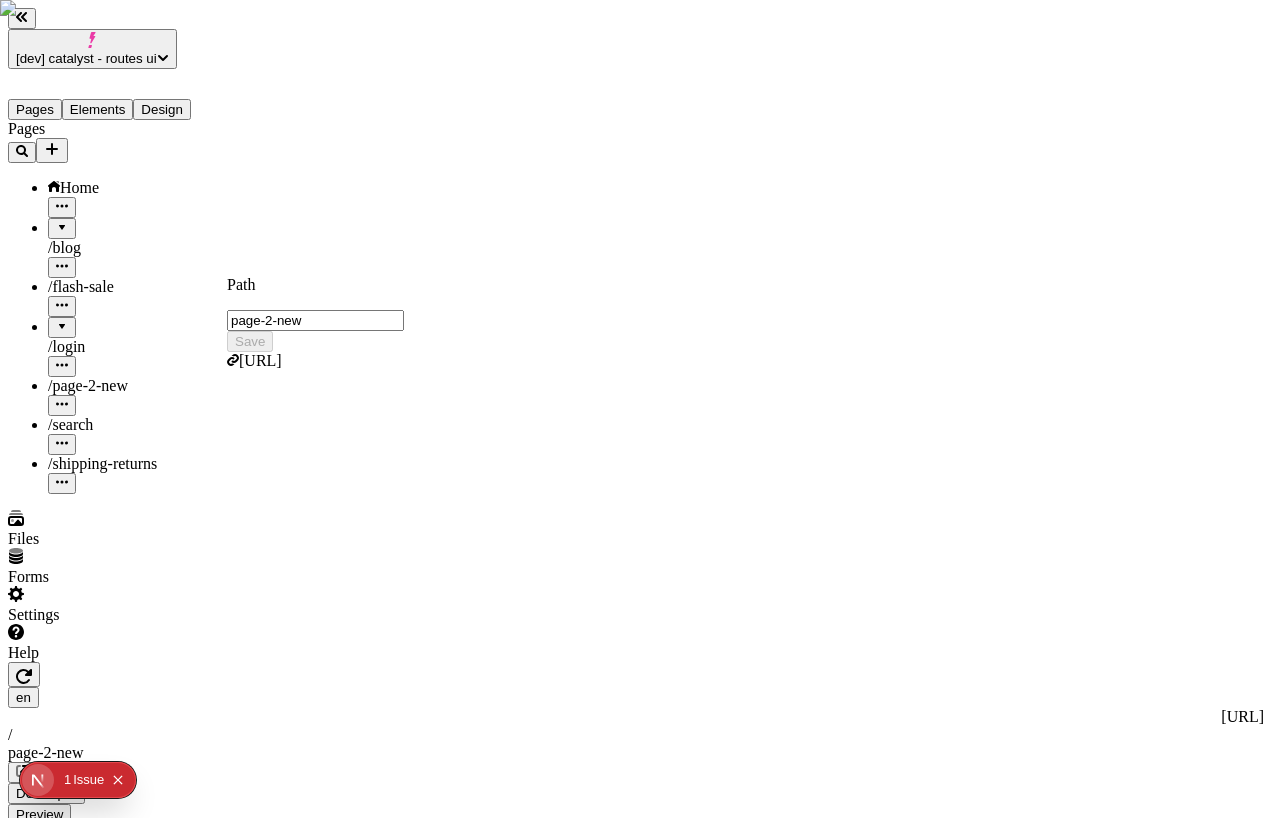 click on "page-2-new" at bounding box center [315, 320] 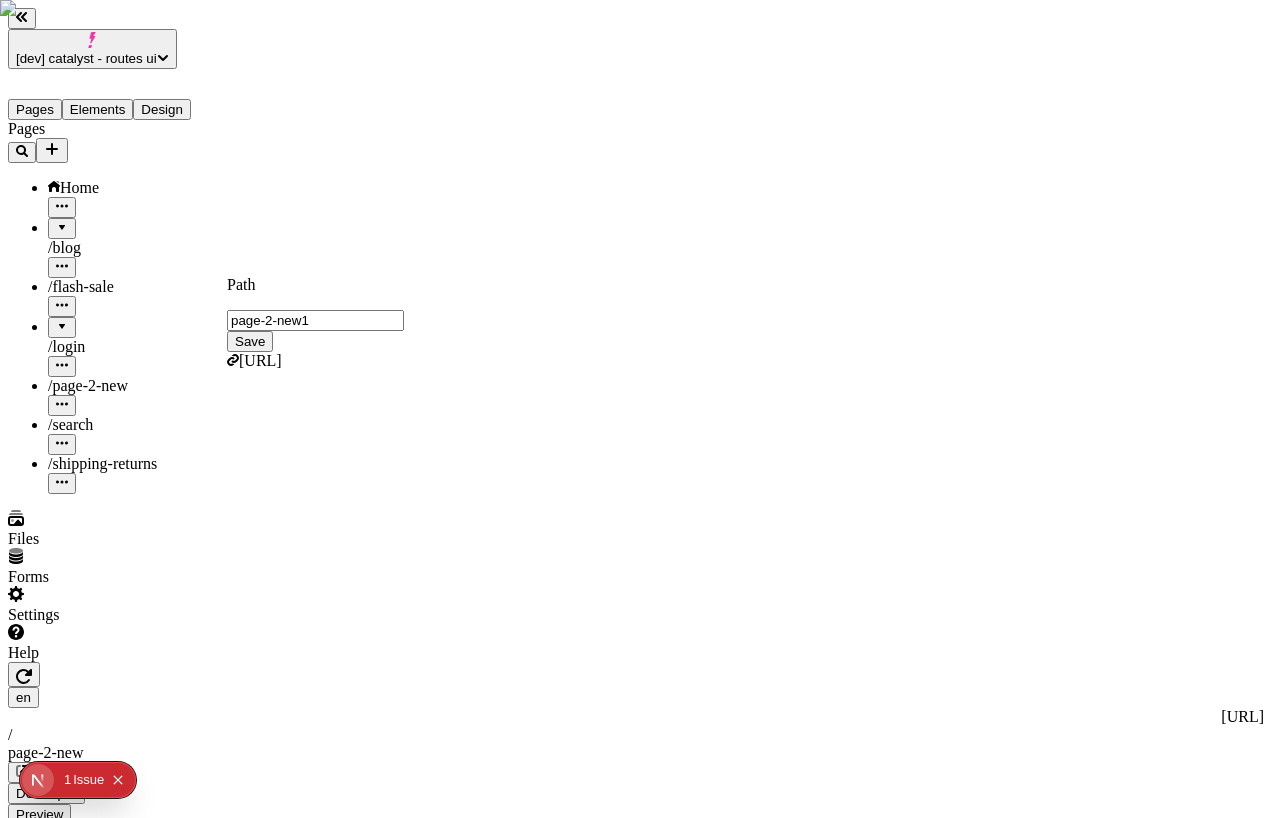 type on "page-2-new1" 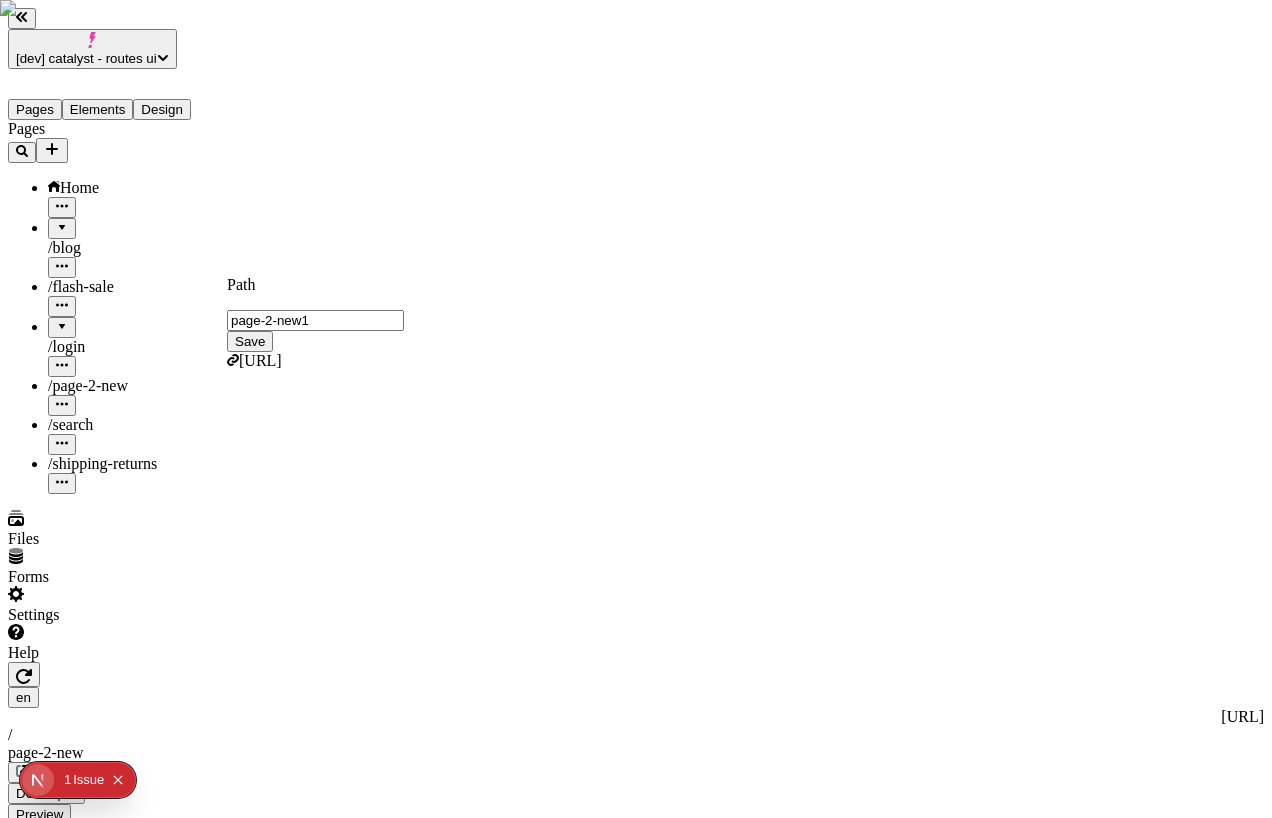 click on "Save" at bounding box center (250, 341) 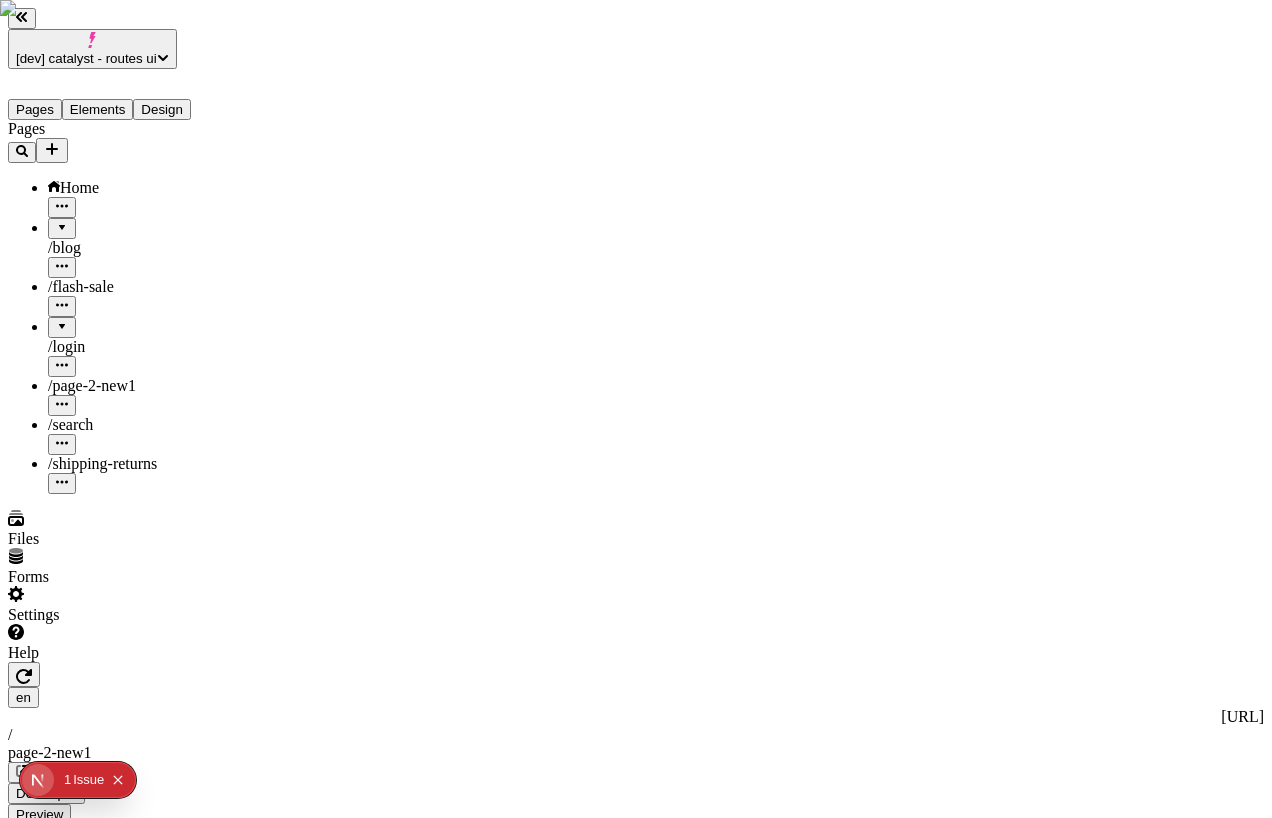 click on "[dev] catalyst - routes ui Pages Elements Design Pages Home / blog / flash-sale / login / page-2-new1 / search / shipping-returns Files Forms Settings Help en http://localhost:3110 / page-2-new1 Desktop Preview Publish S Metadata Online Path /page-2-new1 Title Description Social Image Choose an image Choose Exclude from search engines Canonical URL Sitemap priority 0.75 Sitemap frequency Hourly Snippets" at bounding box center (636, 1272) 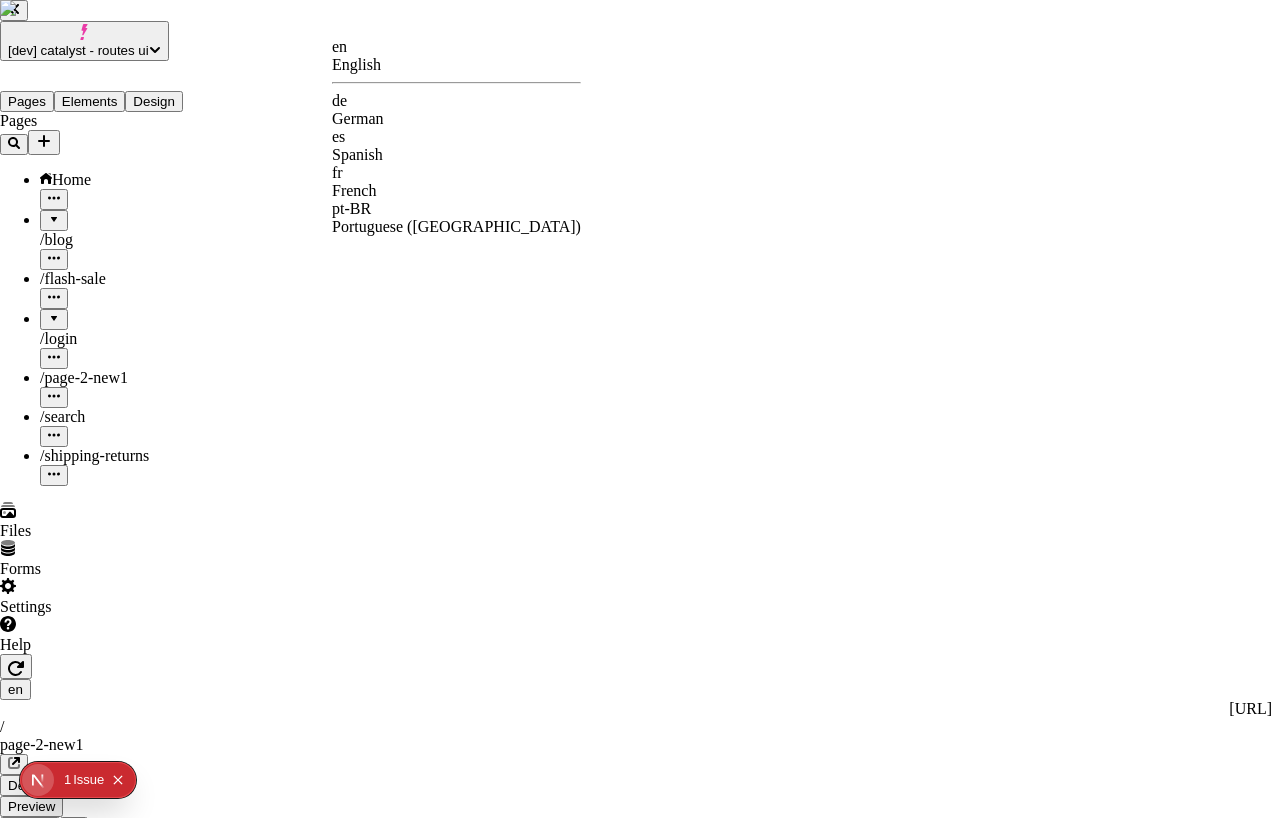 click on "de" at bounding box center (456, 101) 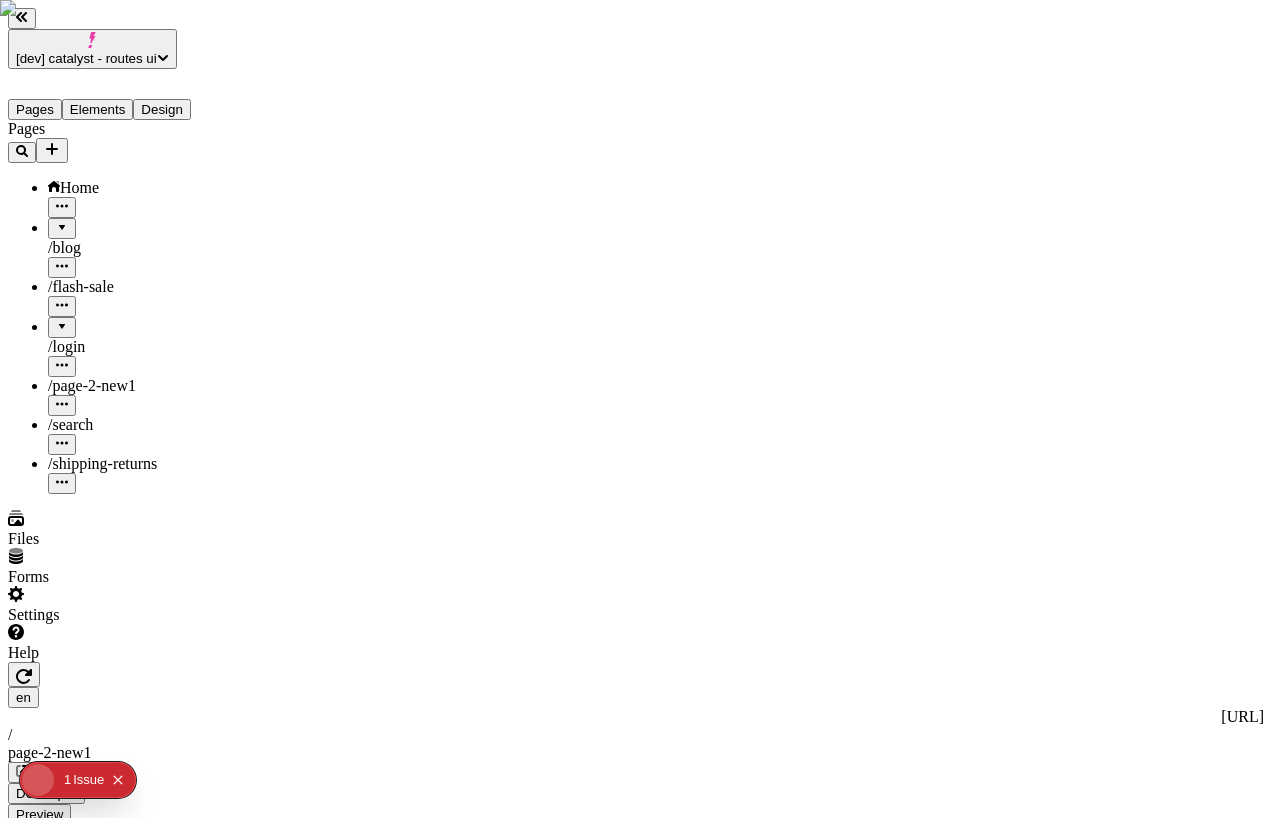 type on "/page-de1" 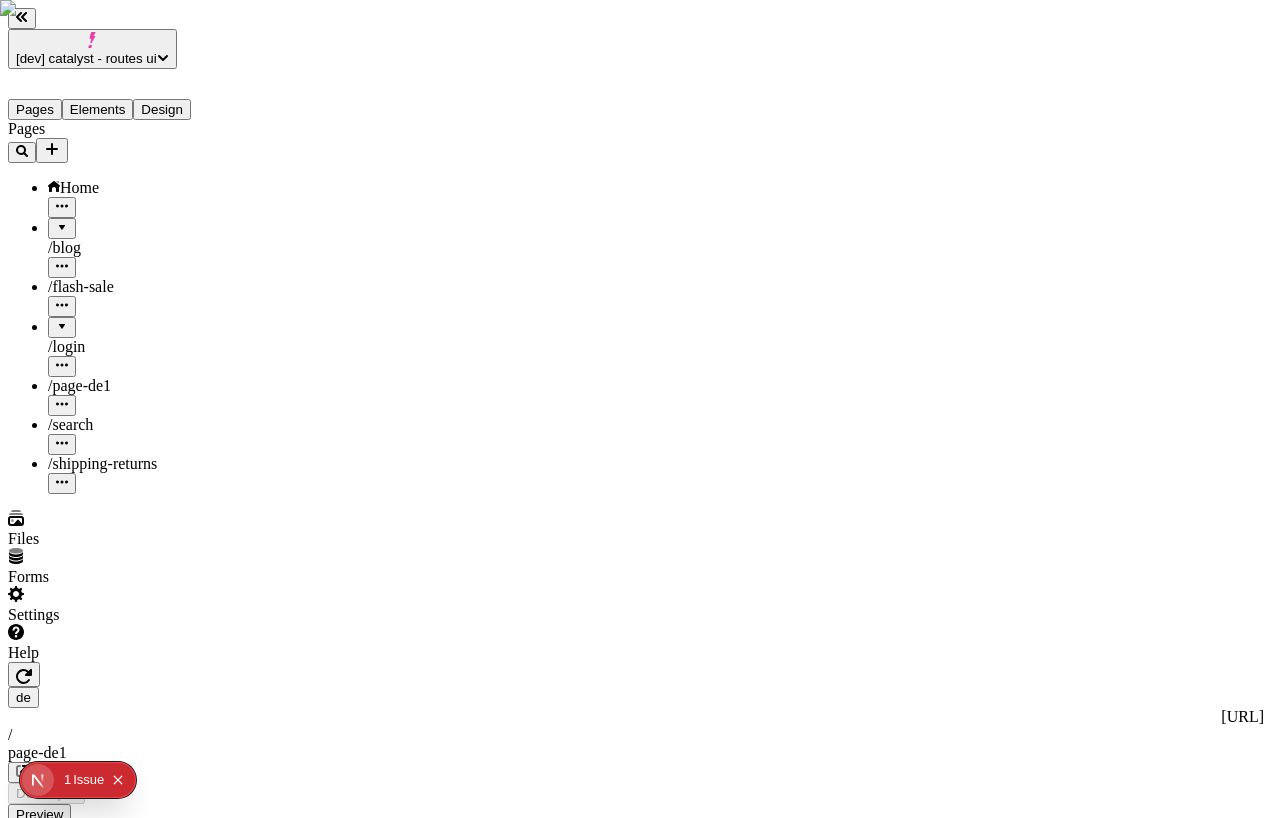 click 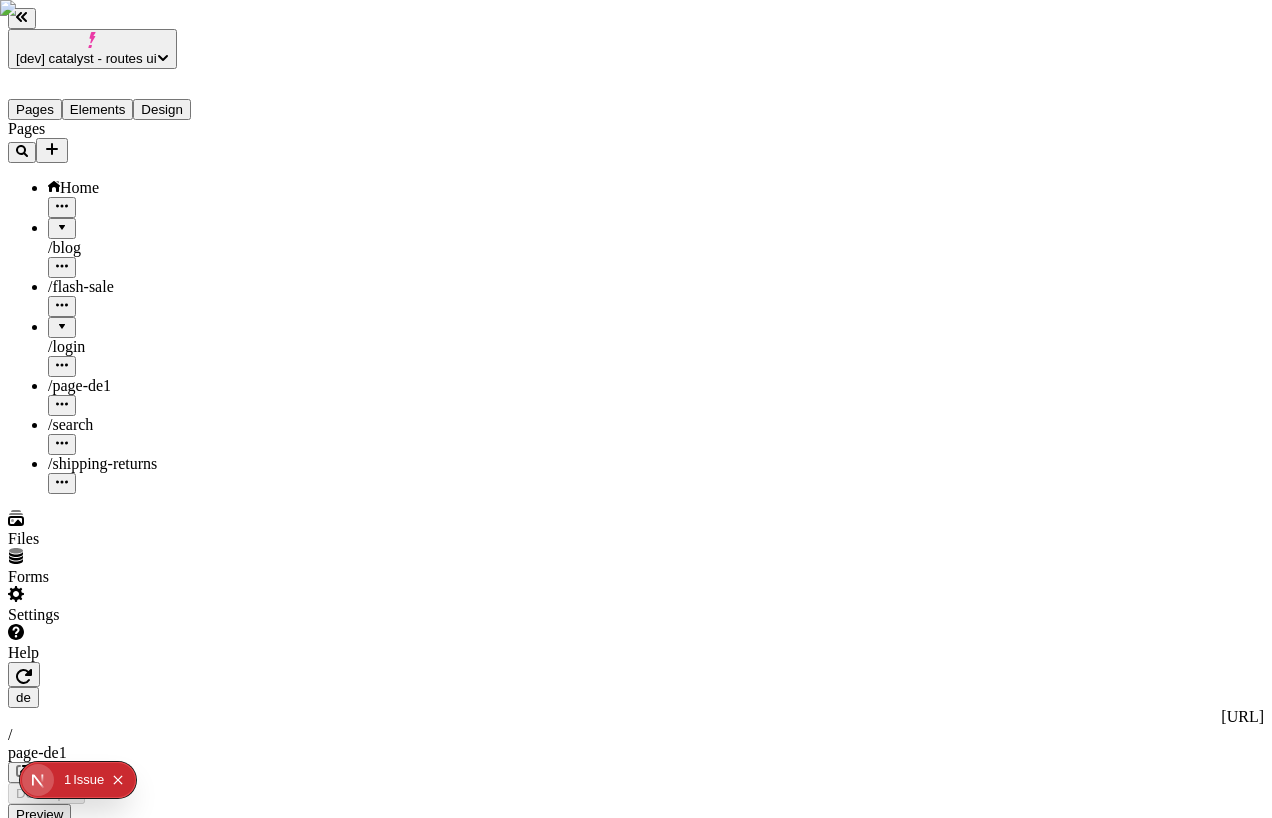 type 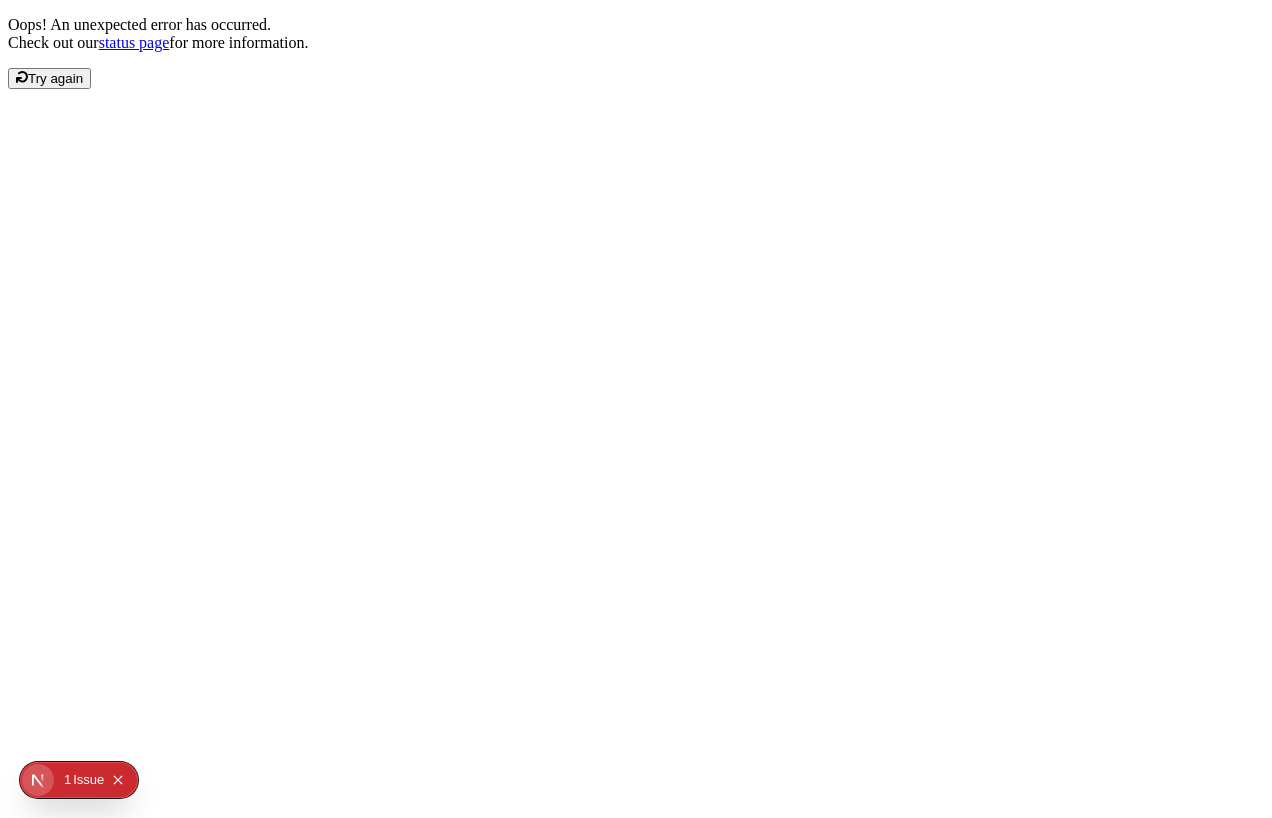 click on "Try again" at bounding box center [49, 78] 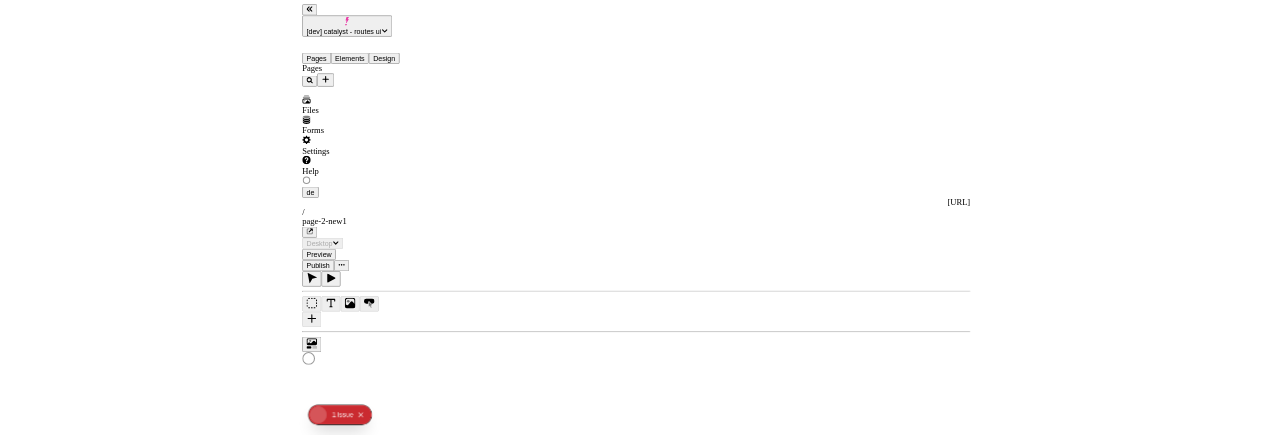 scroll, scrollTop: 0, scrollLeft: 0, axis: both 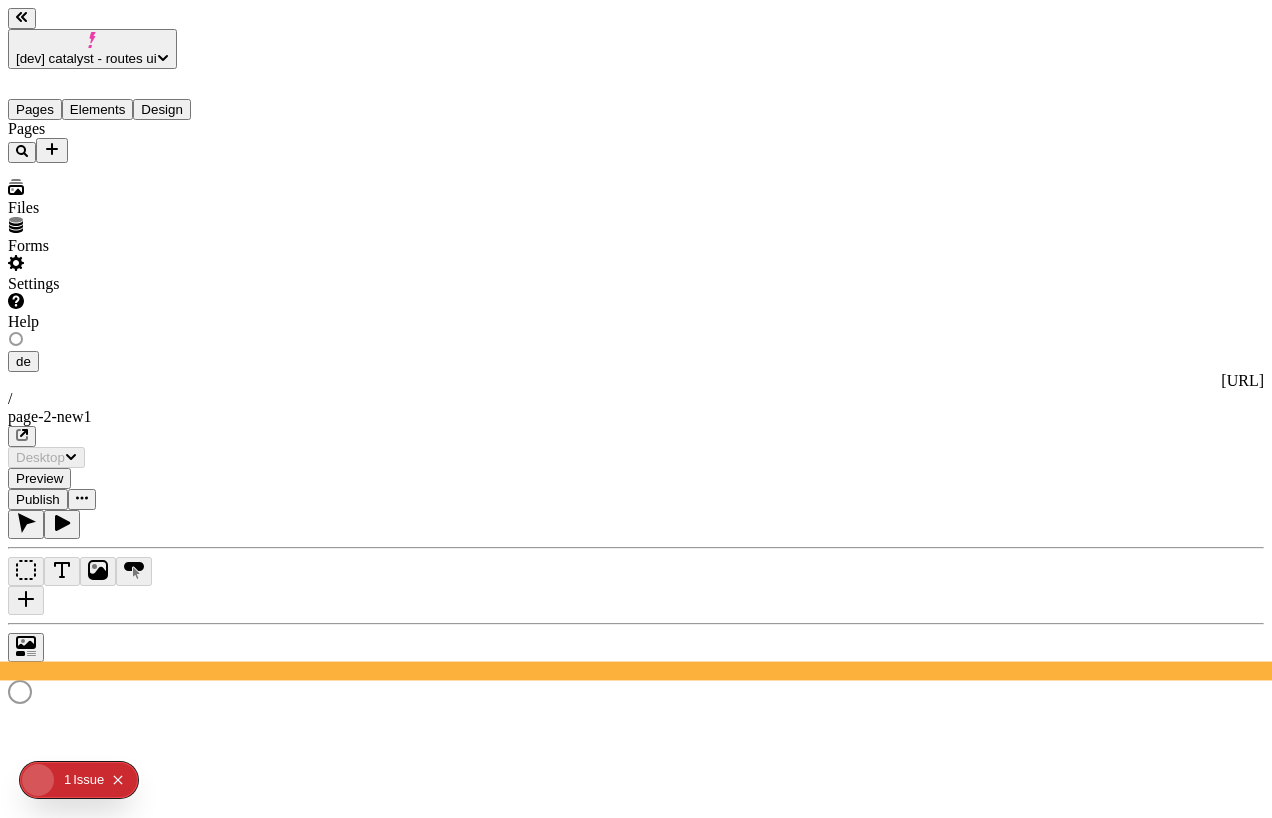 type on "/page-de1" 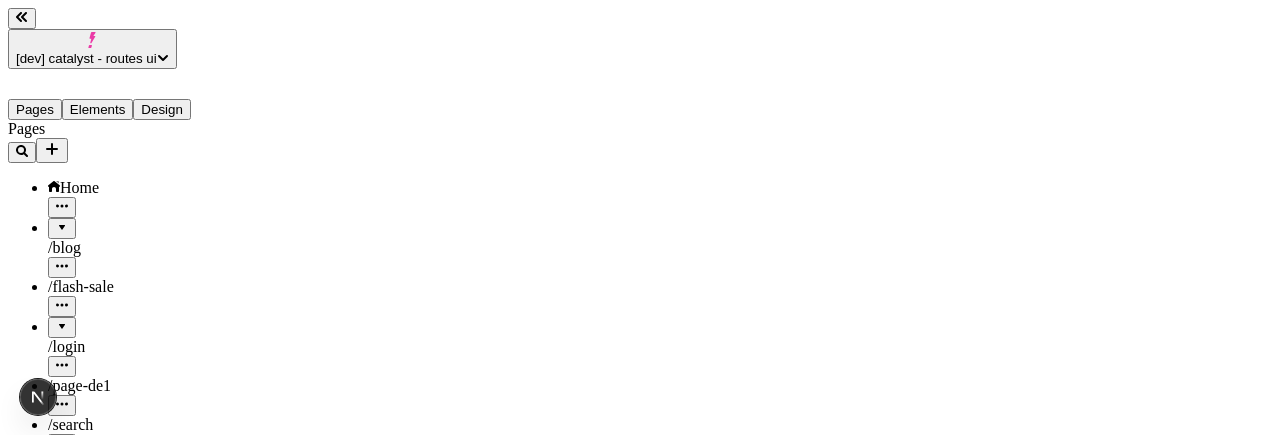 scroll, scrollTop: 0, scrollLeft: 0, axis: both 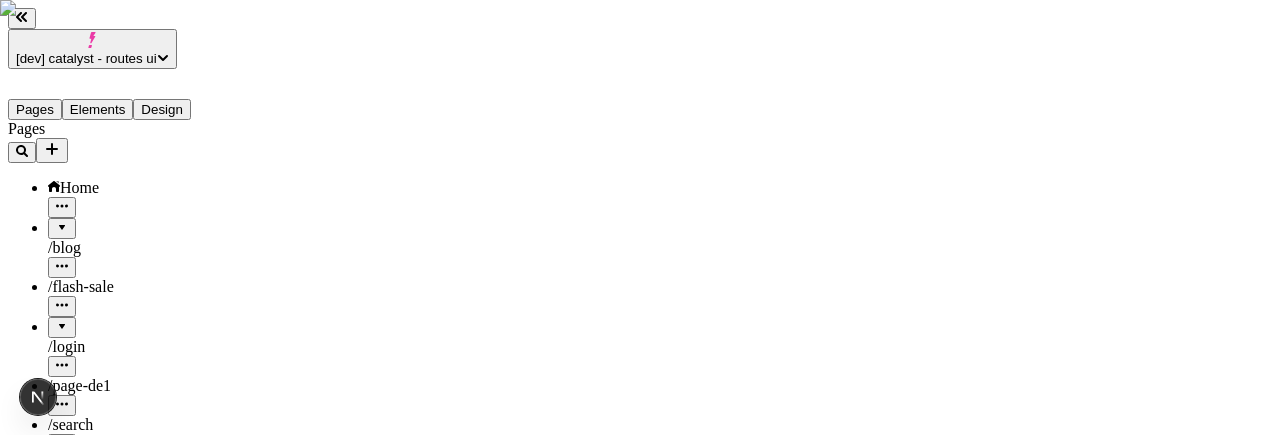 click at bounding box center [127, 662] 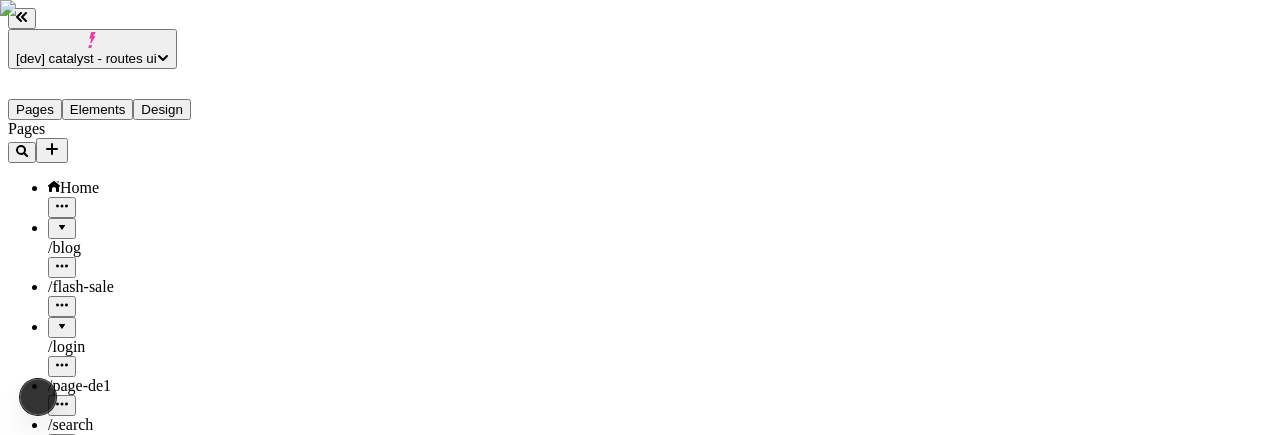 click at bounding box center (62, 405) 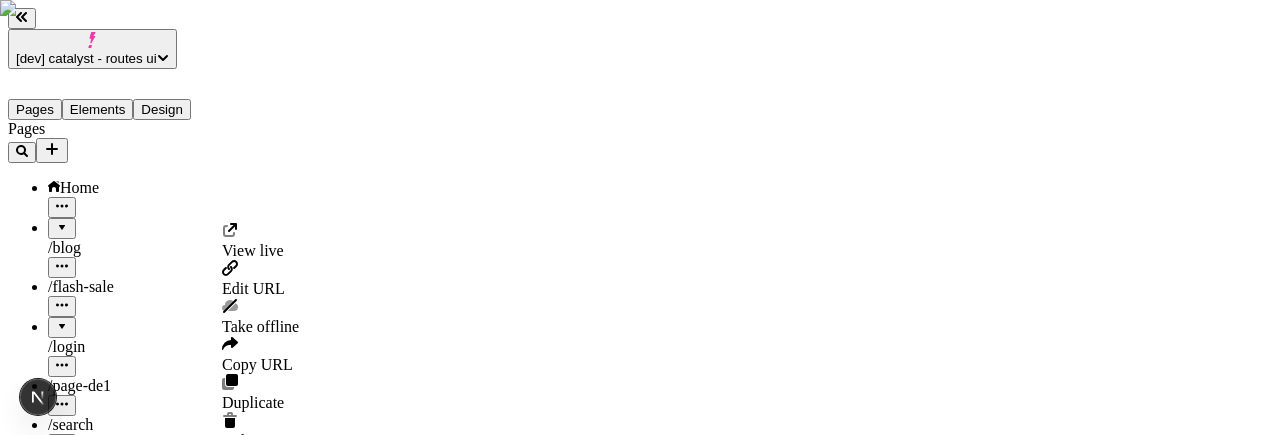 click on "Edit URL" at bounding box center [253, 288] 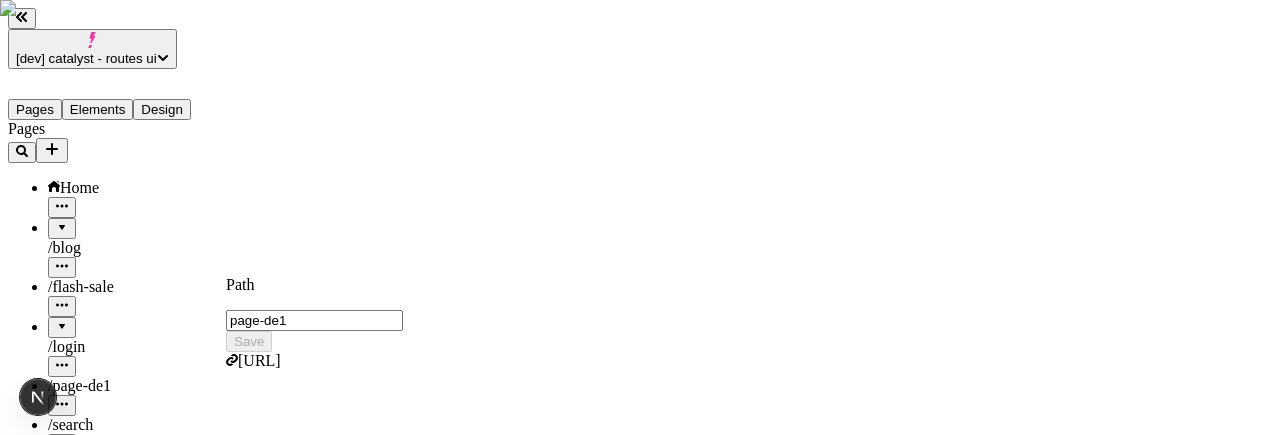 click on "page-de1" at bounding box center [314, 320] 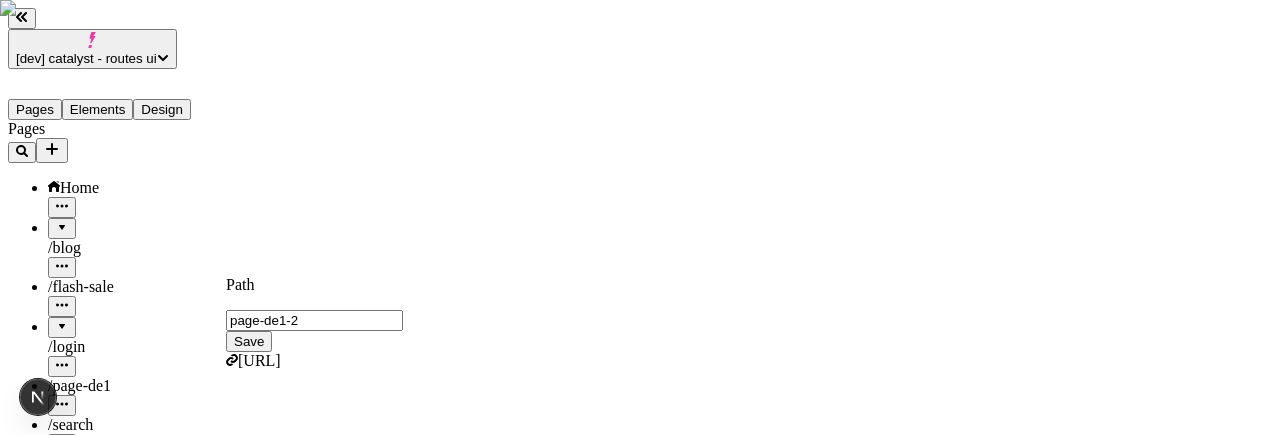 click on "Save" at bounding box center [249, 341] 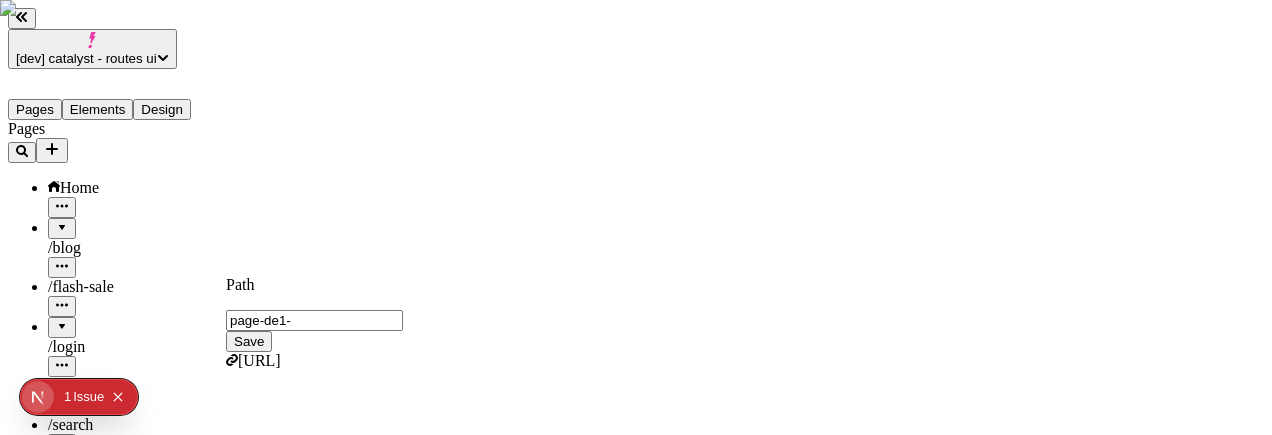 type on "page-de1-2" 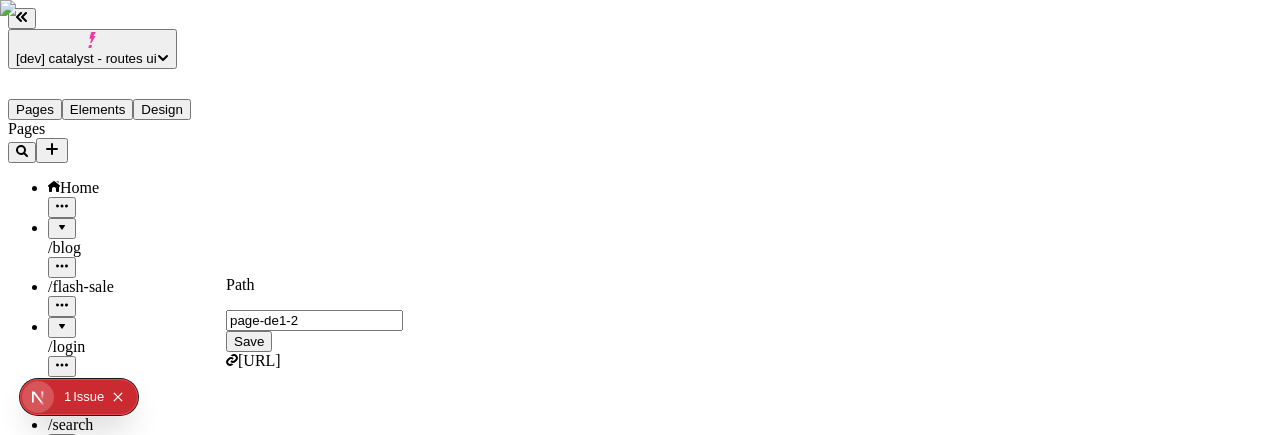 type 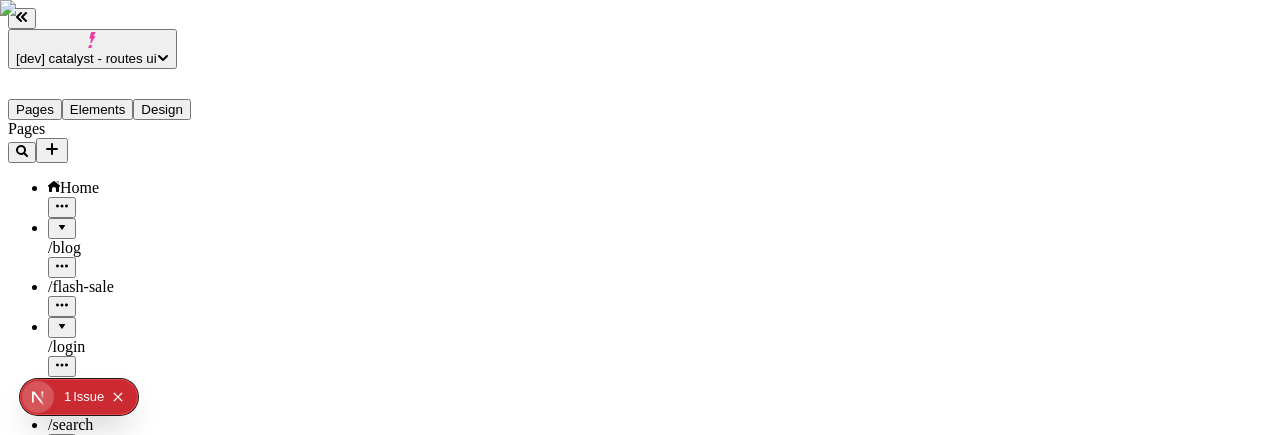 click 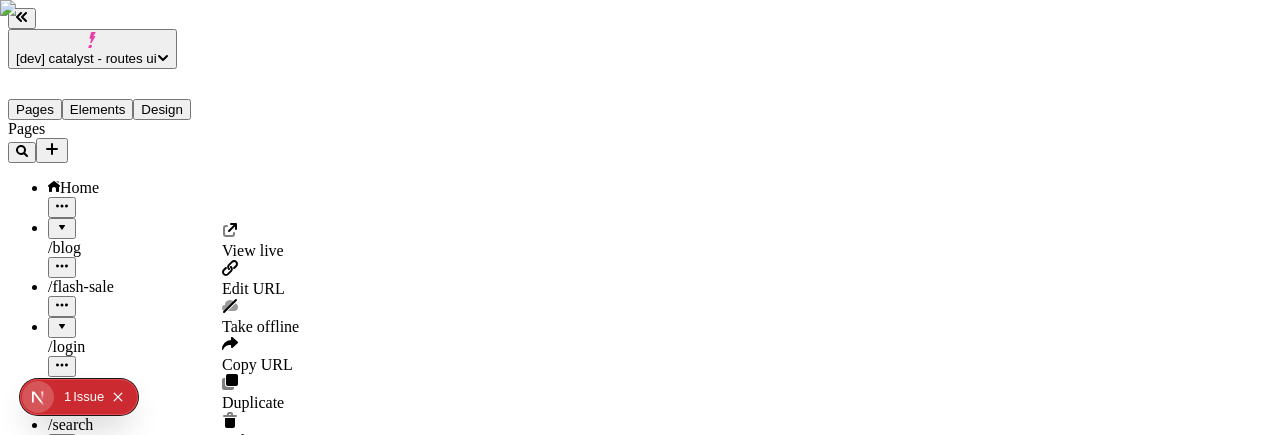 click on "View live" at bounding box center [253, 250] 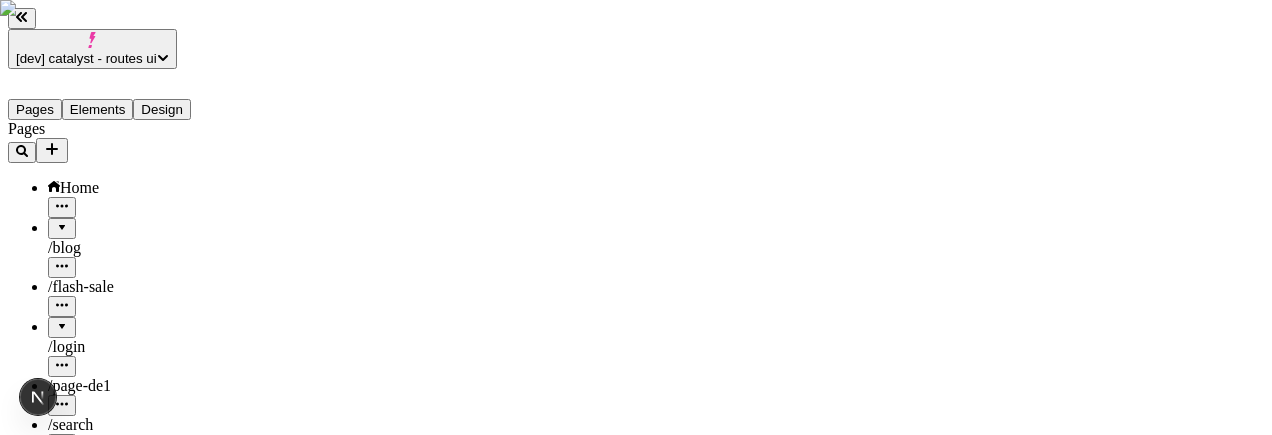 click 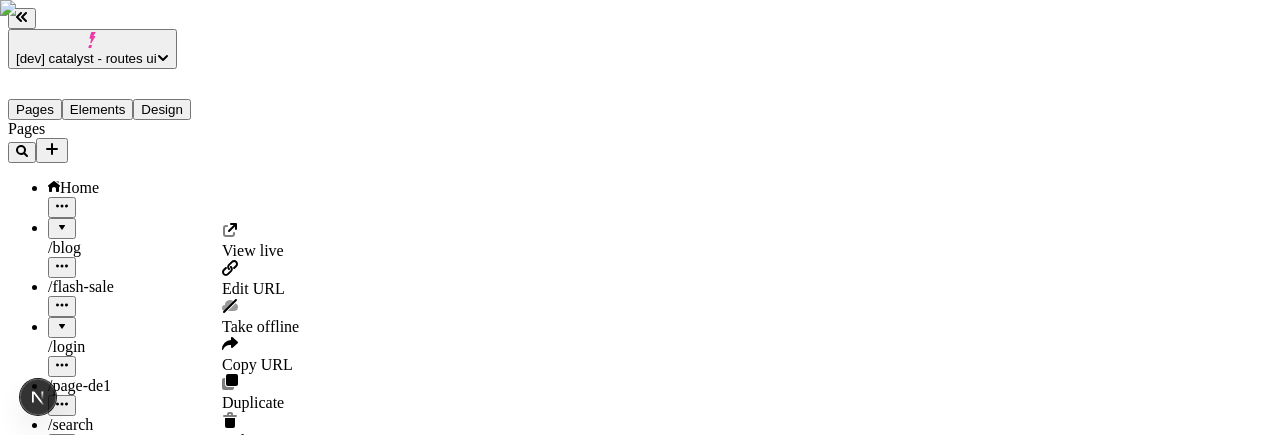 click on "Edit URL" at bounding box center [260, 279] 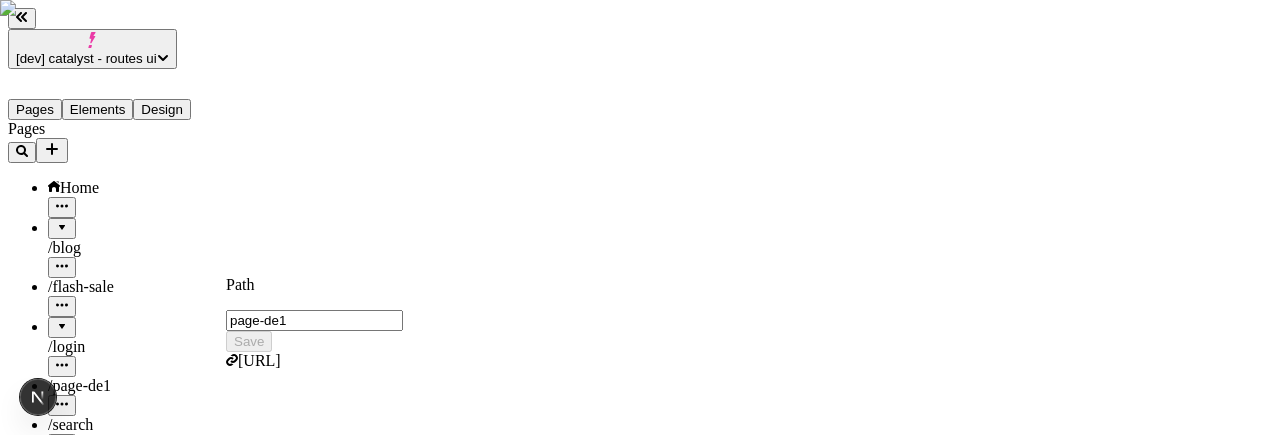 click on "page-de1" at bounding box center (314, 320) 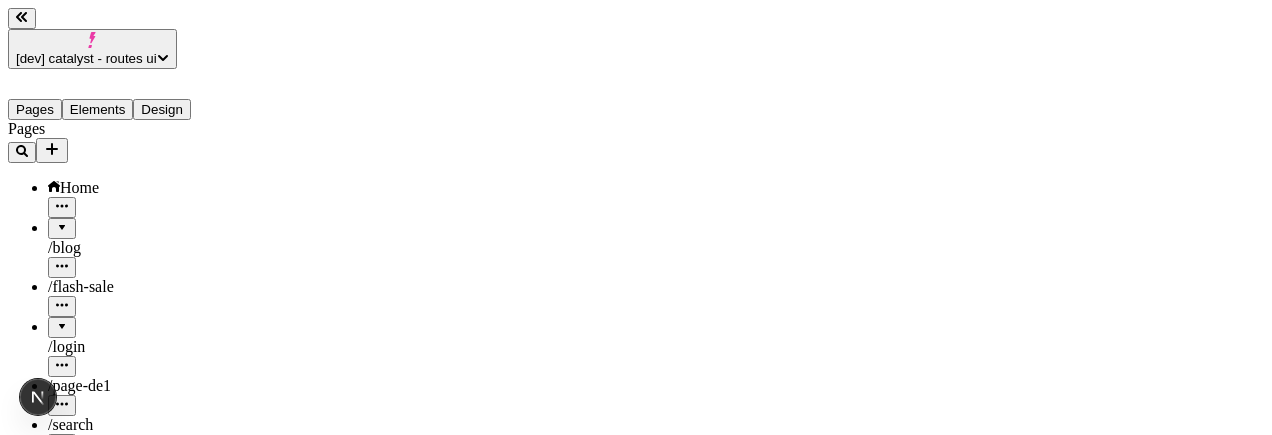 scroll, scrollTop: 0, scrollLeft: 0, axis: both 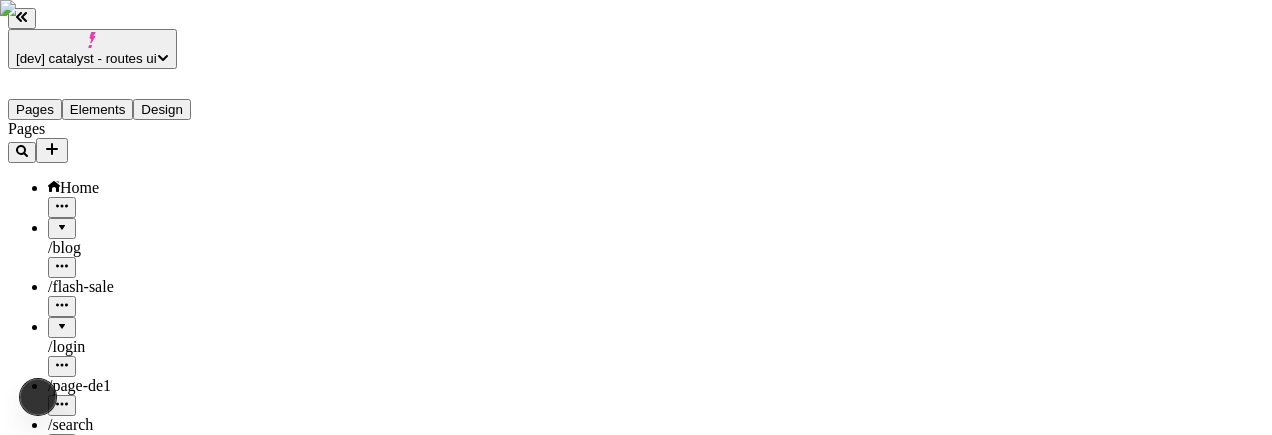 click at bounding box center [62, 405] 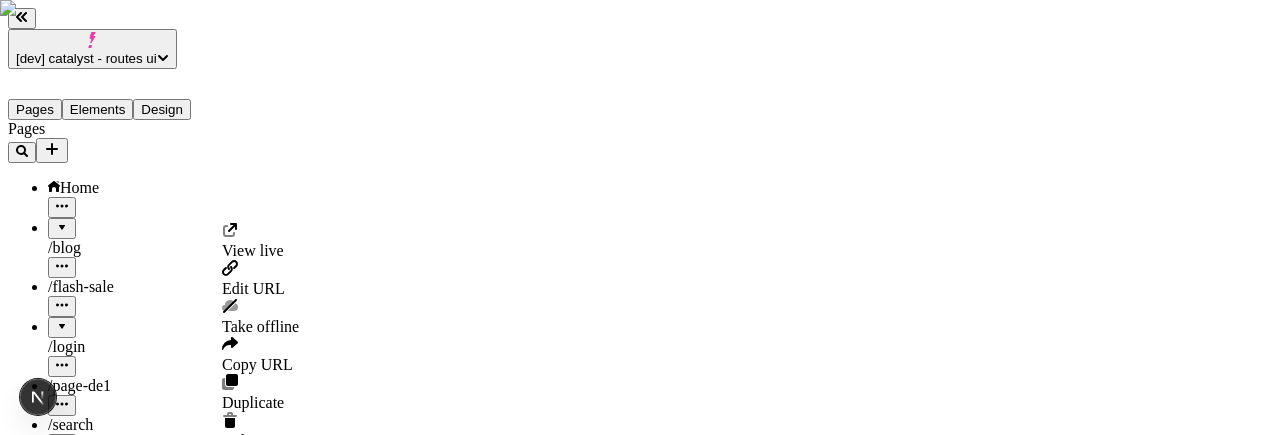 click on "Edit URL" at bounding box center (253, 288) 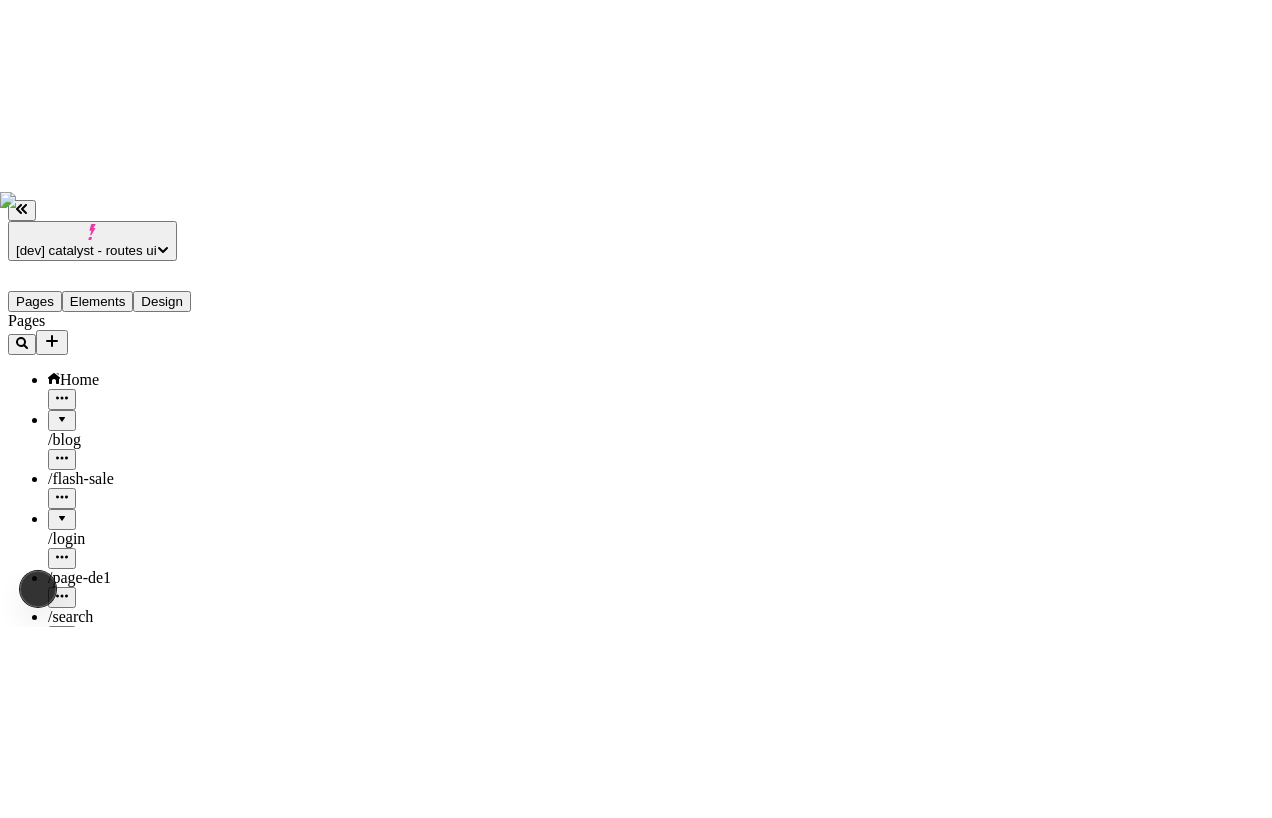scroll, scrollTop: 0, scrollLeft: 0, axis: both 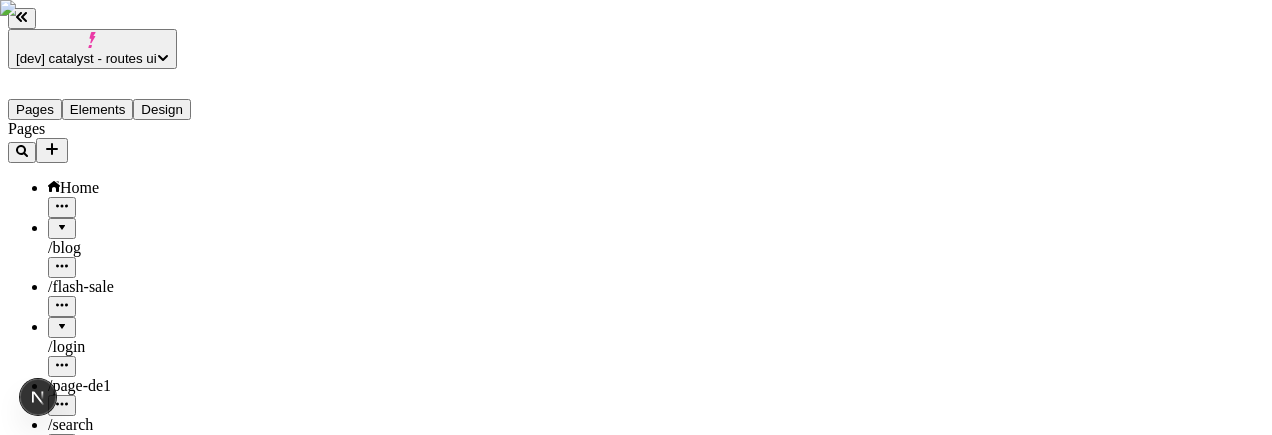 click on "/ page-de1" at bounding box center [147, 396] 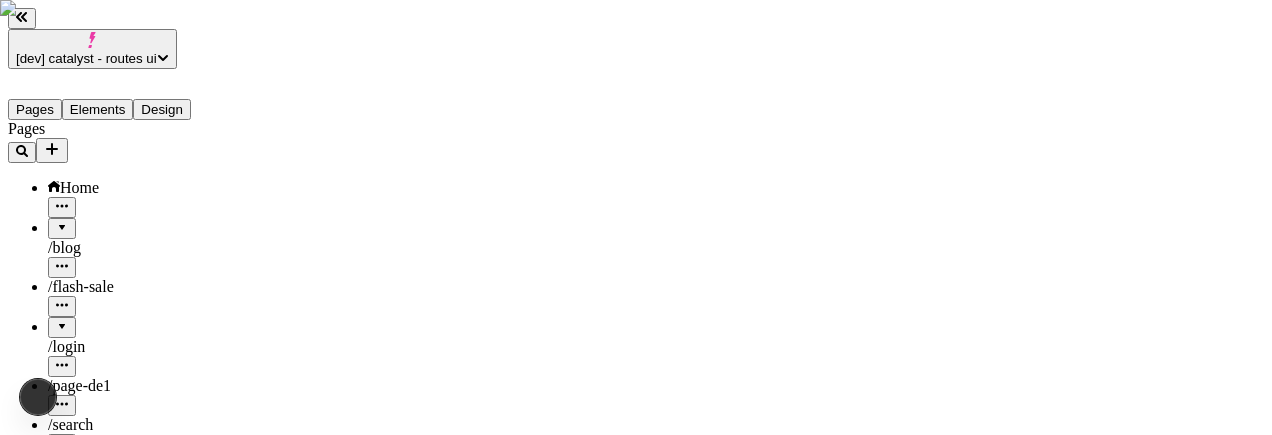 click 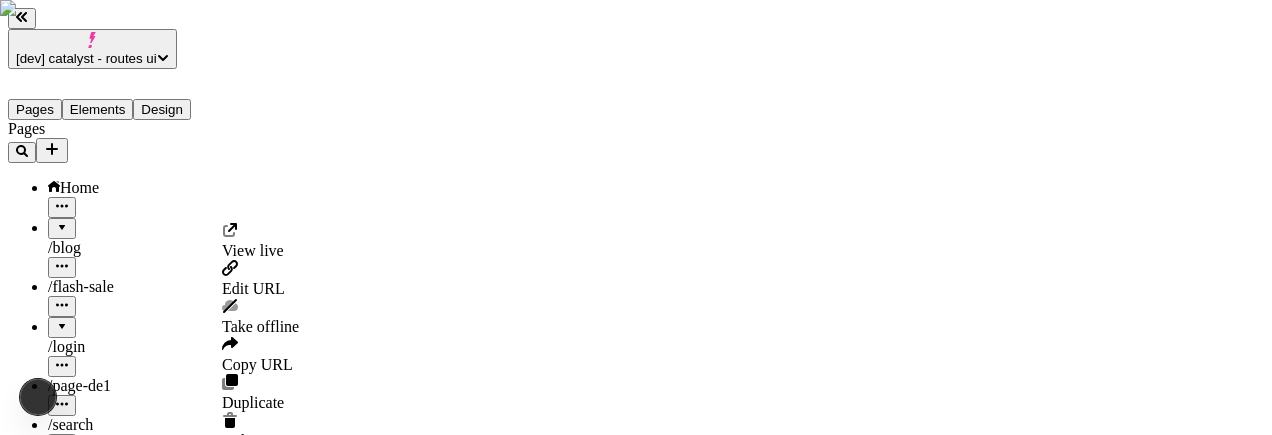 click on "Edit URL" at bounding box center [253, 288] 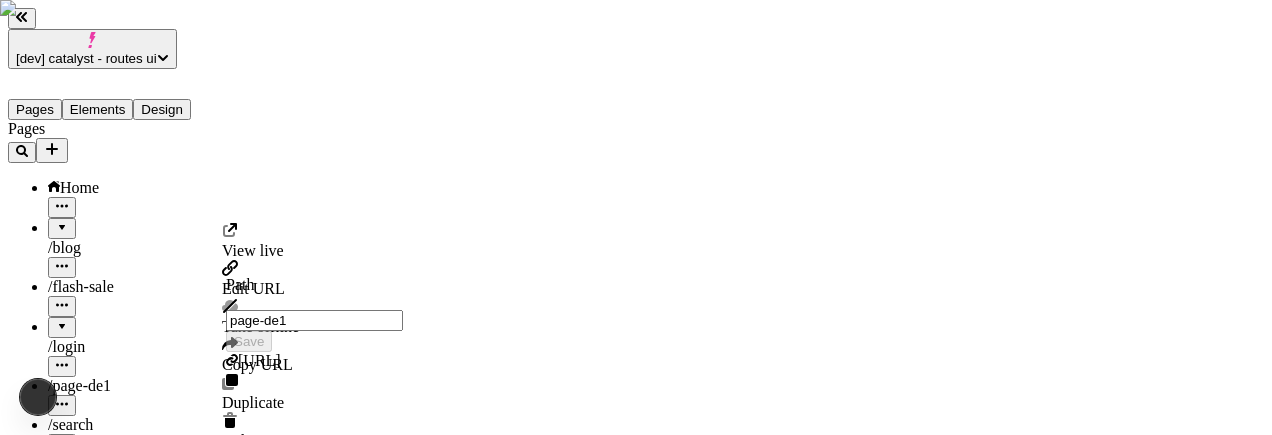 click on "page-de1" at bounding box center [314, 320] 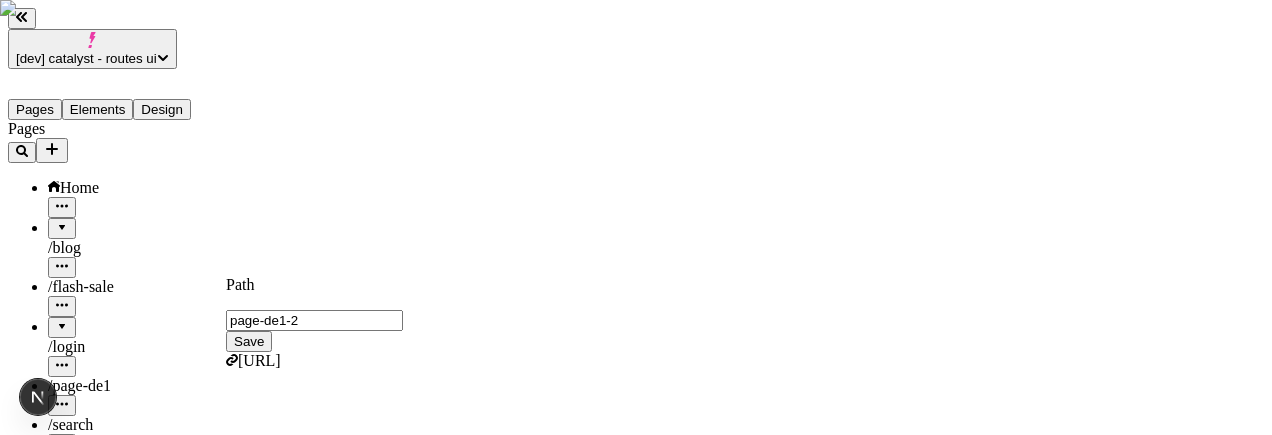 type on "page-de1-2" 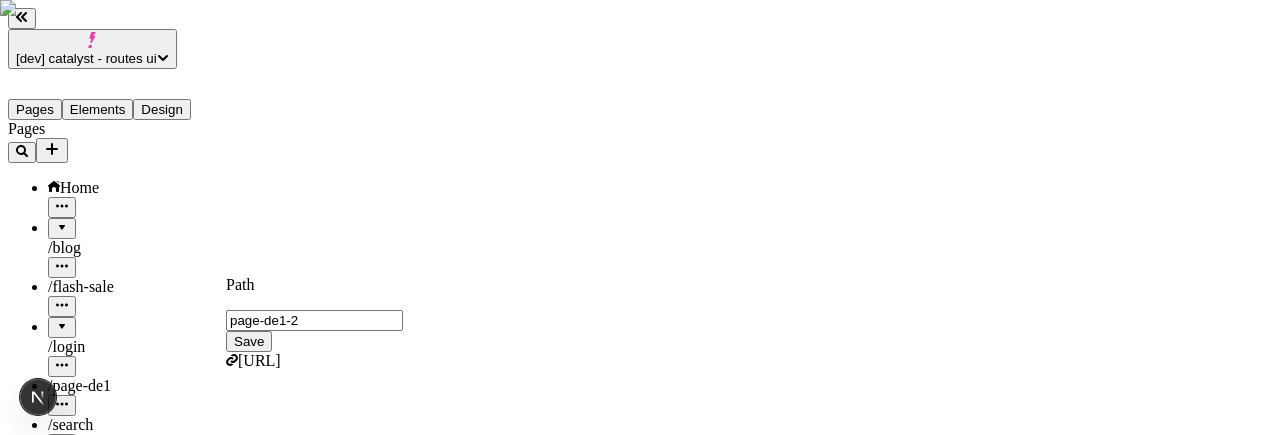 click on "Save" at bounding box center [249, 341] 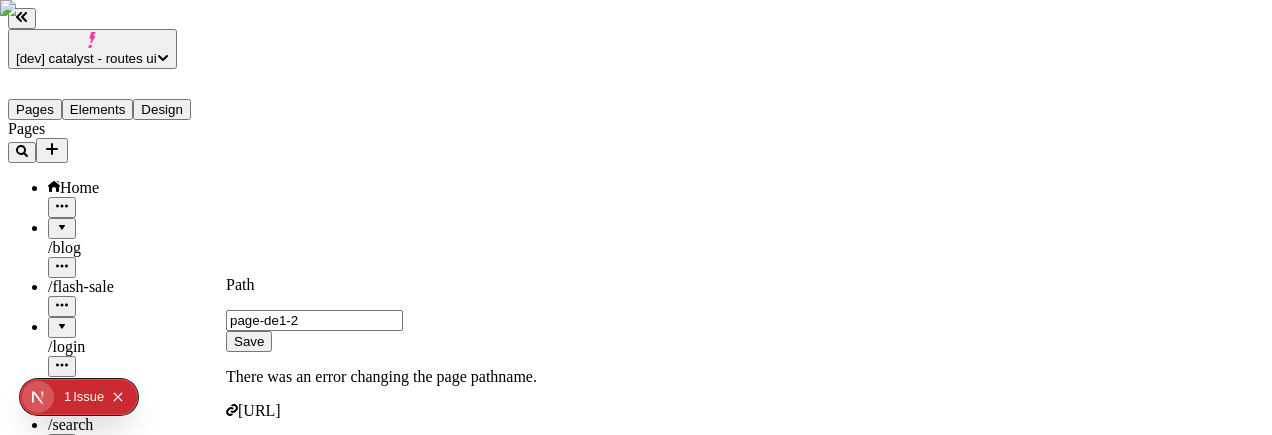 click on "Save" at bounding box center (249, 341) 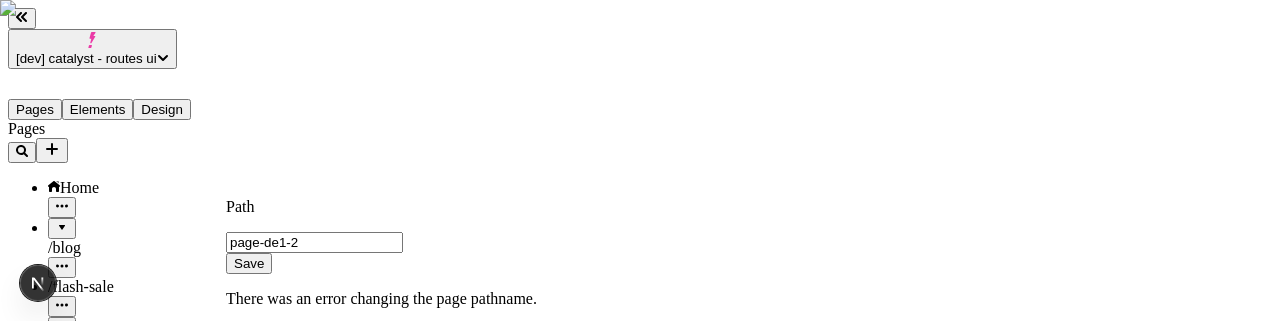 click on "Save" at bounding box center (249, 263) 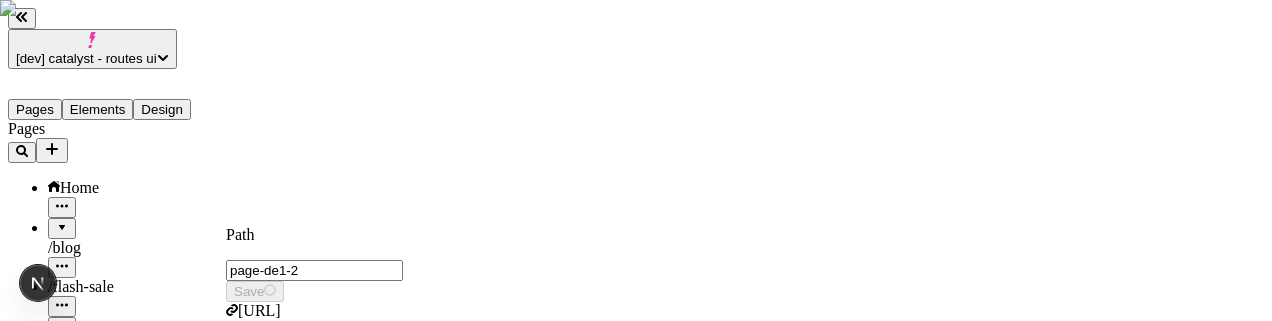 type on "/page-de1-2" 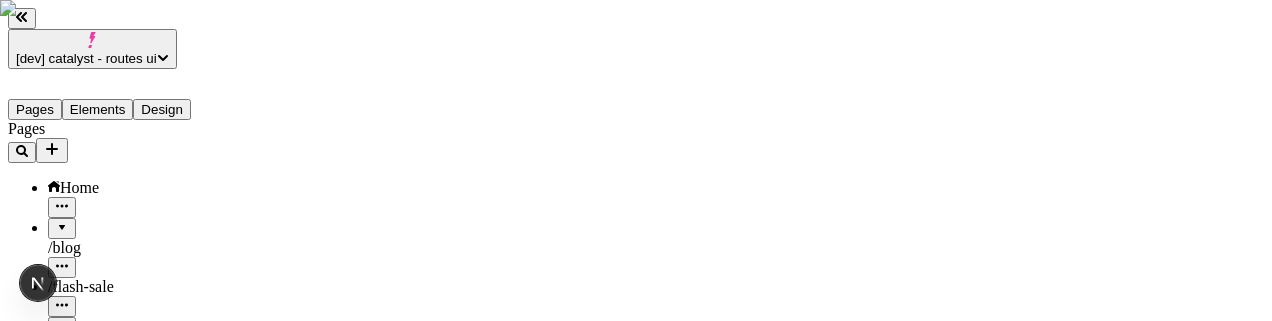 click 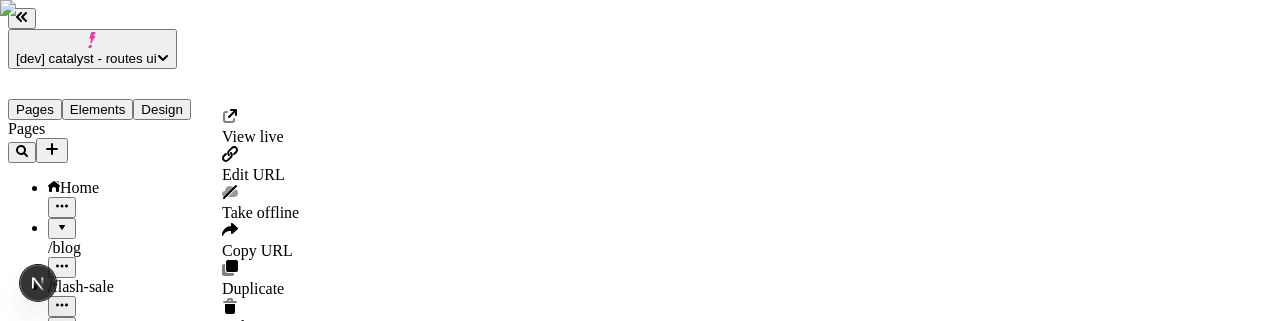 click on "Edit URL" at bounding box center [253, 174] 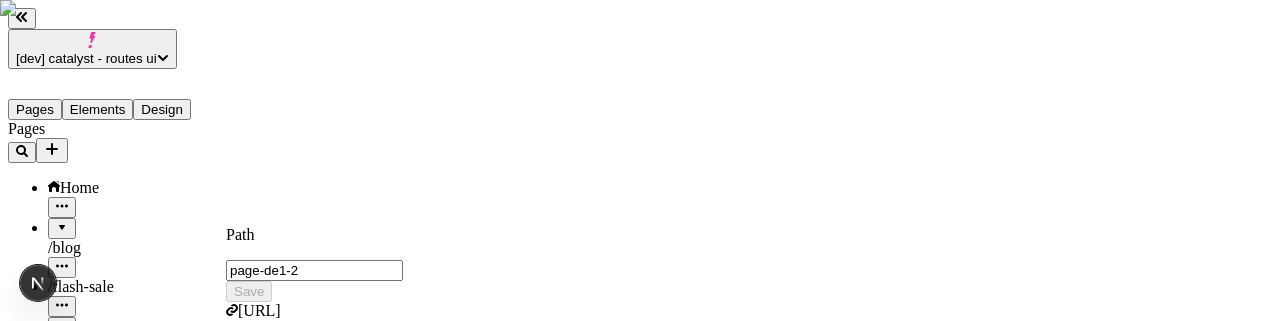 click on "page-de1-2" at bounding box center [314, 270] 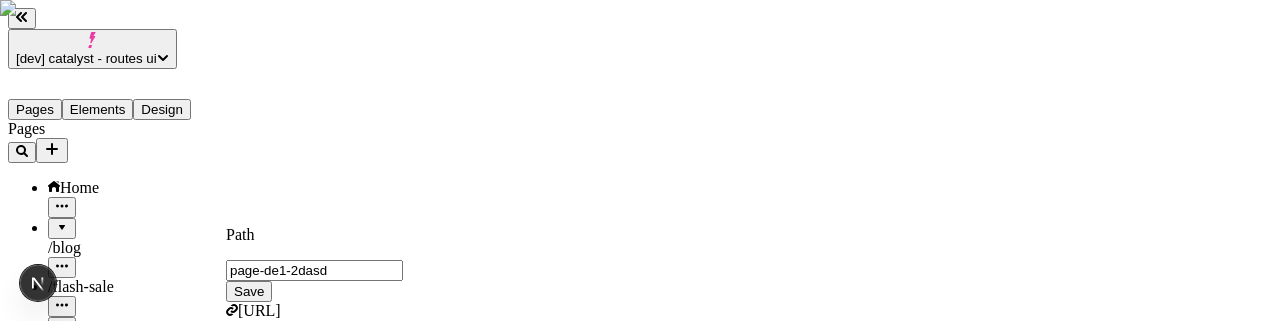 type on "page-de1-2dasd" 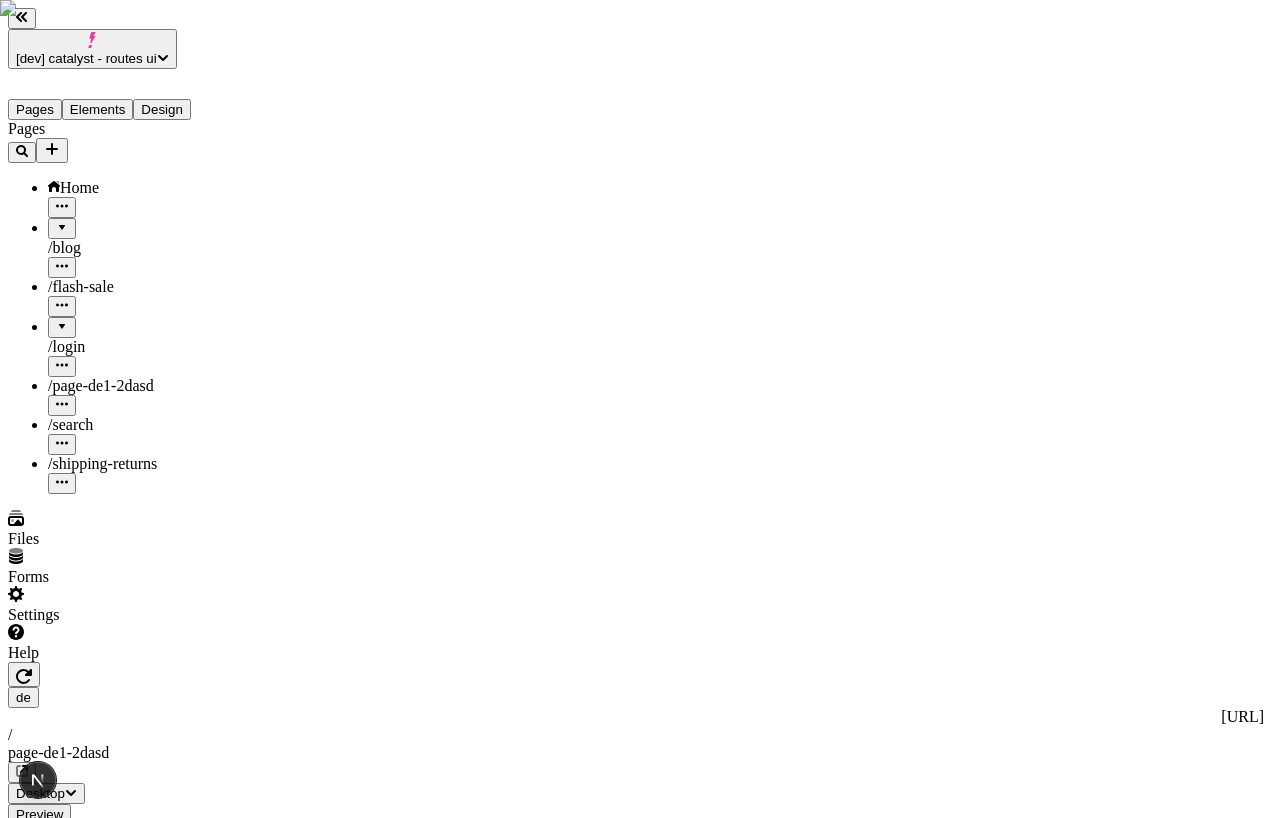 click on "Pages Home / blog / flash-sale / login / page-de1-2dasd / search / shipping-returns" at bounding box center [127, 307] 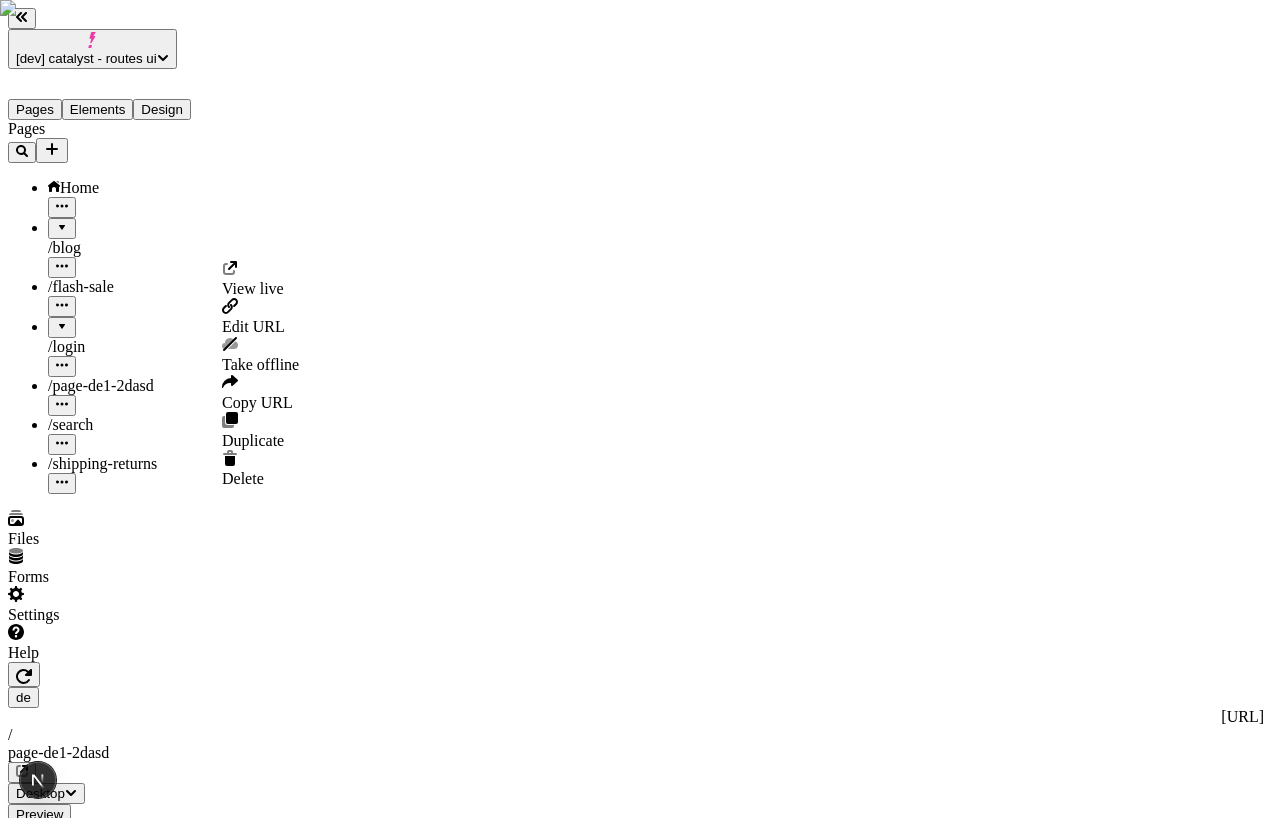 click 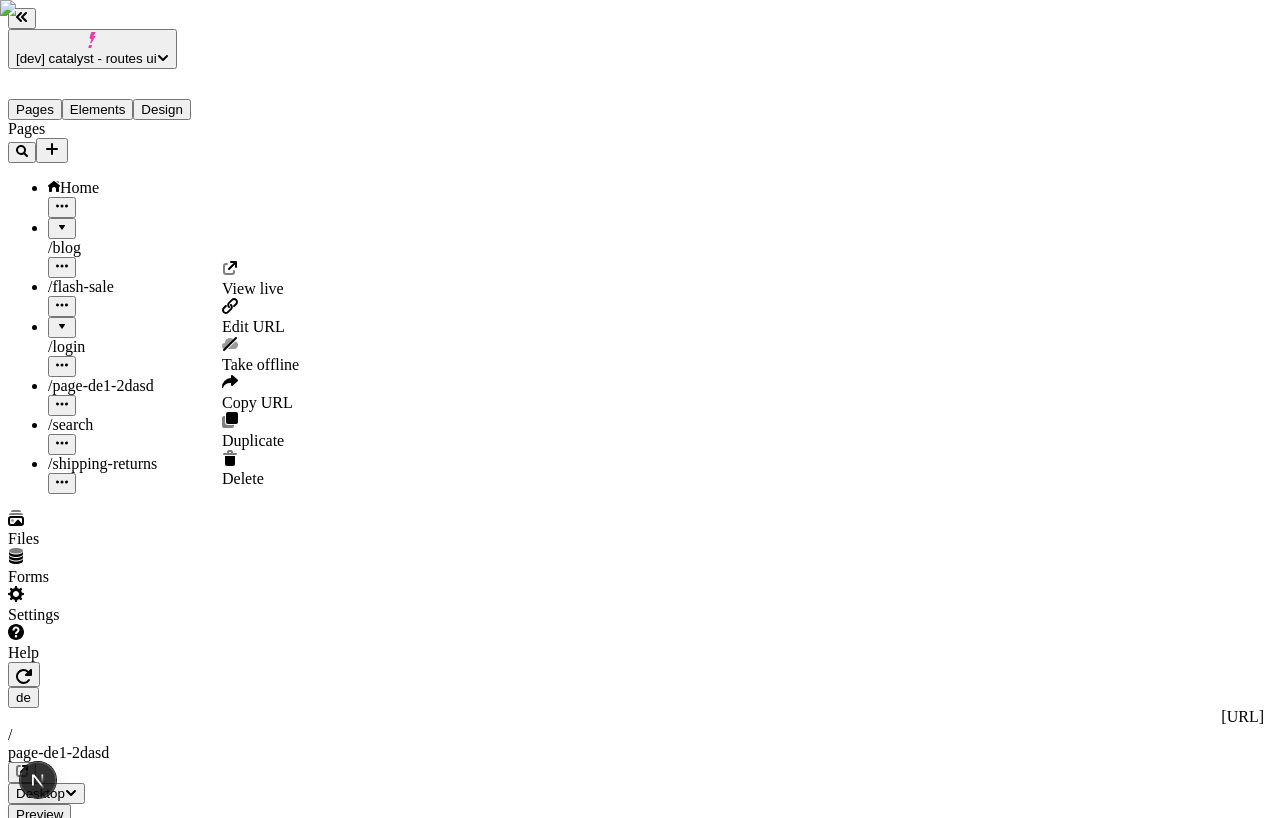 click 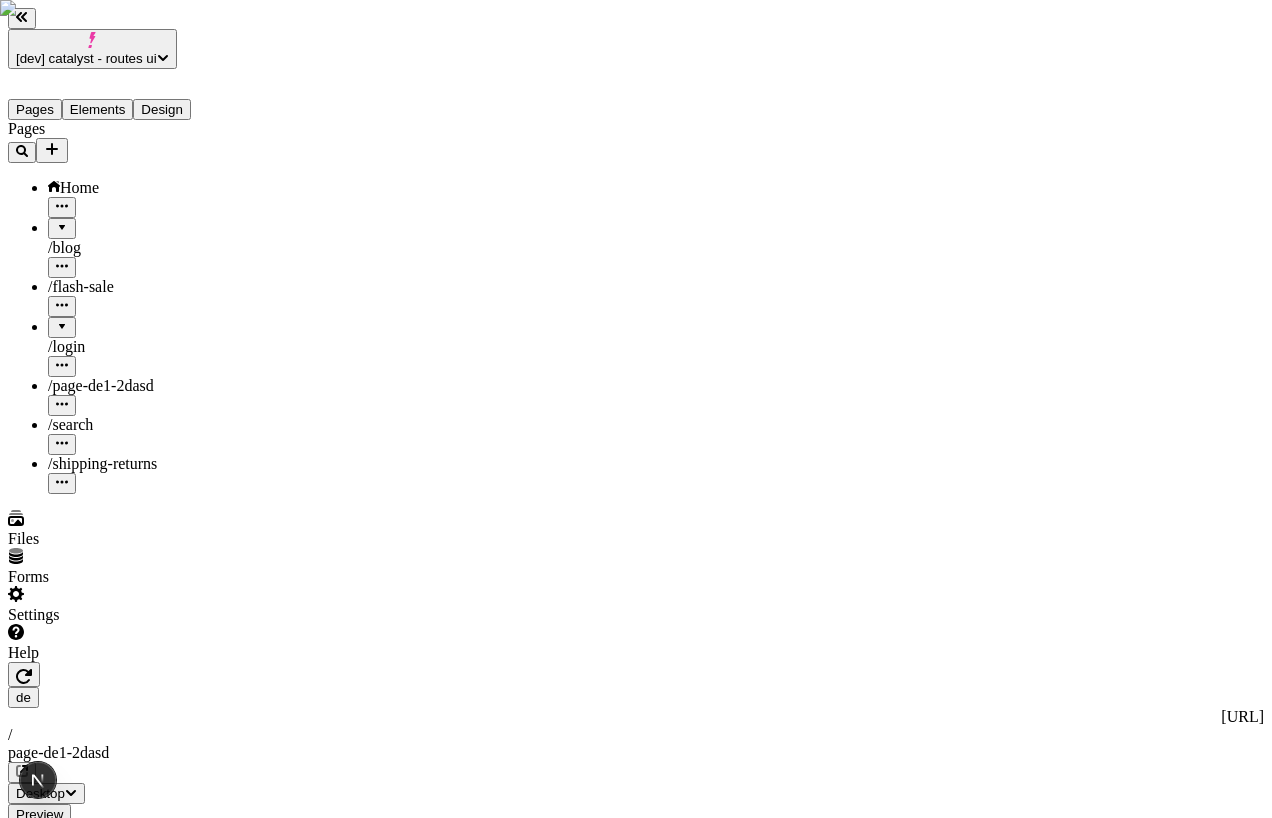 click on "[dev] catalyst - routes ui Pages Elements Design Pages Home / blog / flash-sale / login / page-de1-2dasd / search / shipping-returns Files Forms Settings Help de http://localhost:3110/de / page-de1-2dasd Desktop Preview Publish S Metadata Online Path /page-de1-2dasd Title Description Social Image Choose an image Choose Exclude from search engines Canonical URL Sitemap priority 0.75 Sitemap frequency Hourly Snippets" at bounding box center (636, 1274) 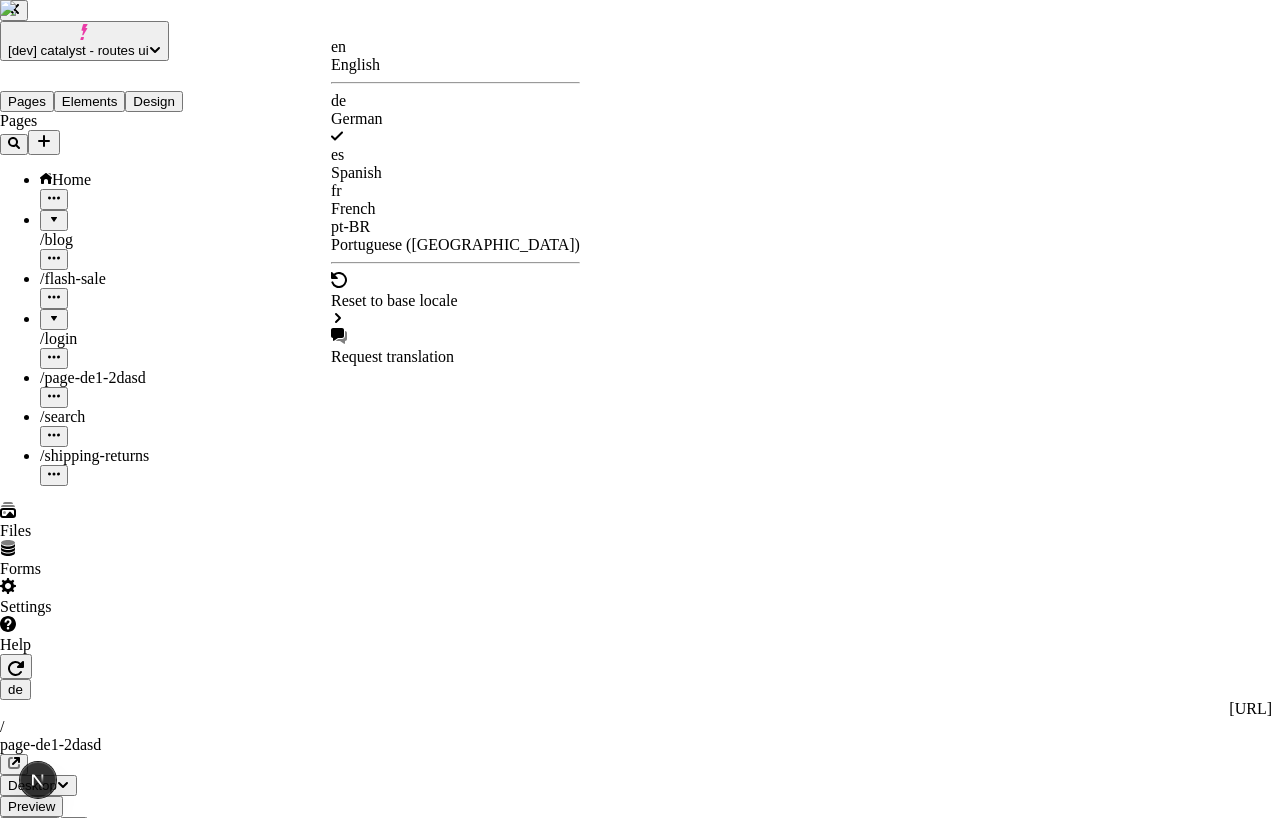 click on "en English" at bounding box center (455, 56) 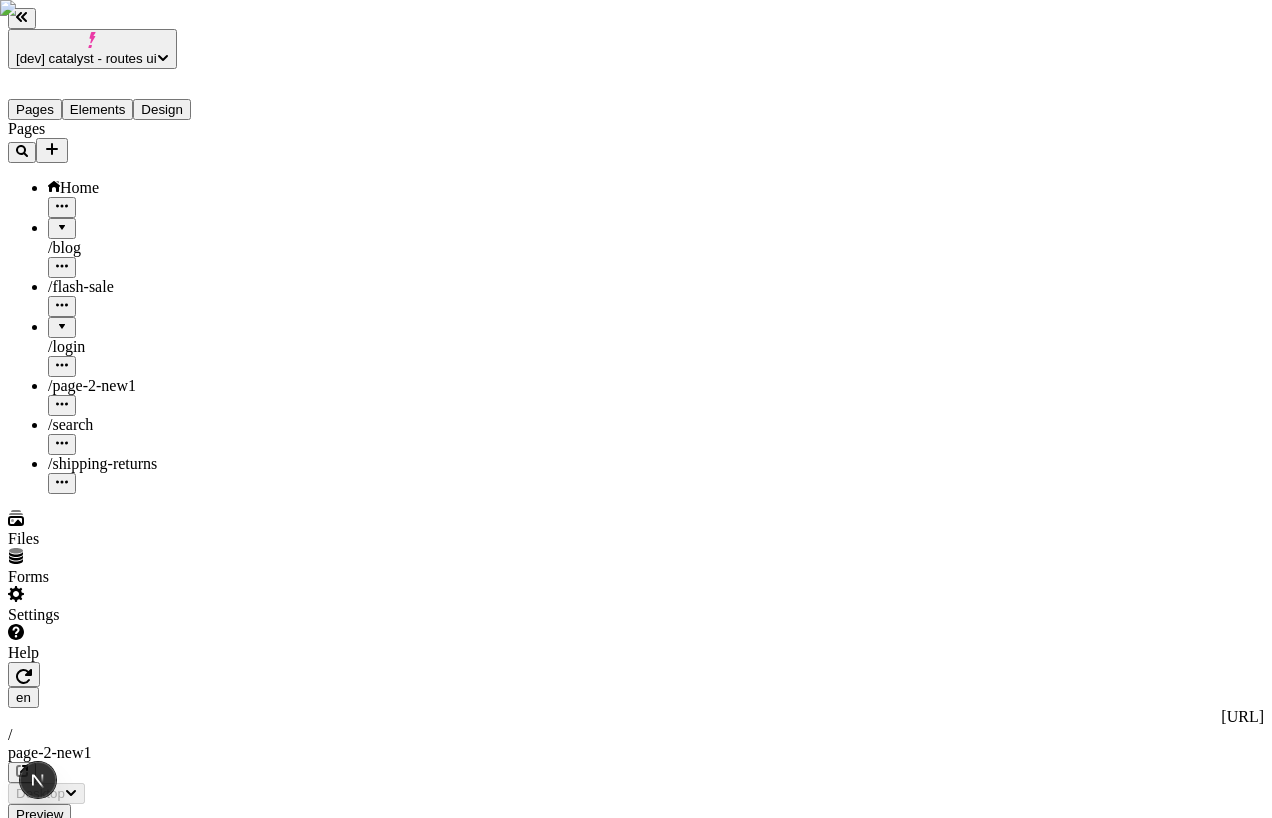 click on "en" at bounding box center [636, 697] 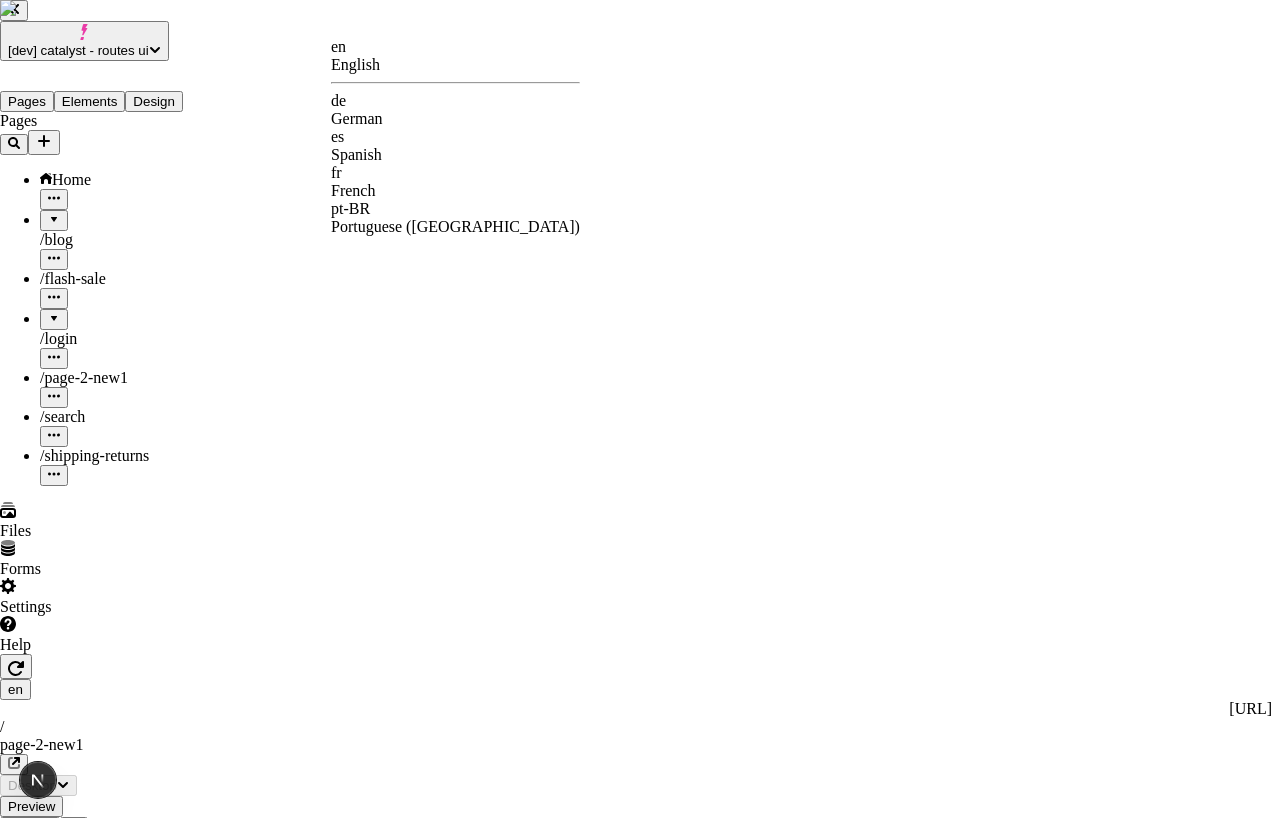 click on "[dev] catalyst - routes ui Pages Elements Design Pages Home / blog / flash-sale / login / page-2-new1 / search / shipping-returns Files Forms Settings Help en http://localhost:3110 / page-2-new1 Desktop Preview Publish S Metadata Online Path /page-2-new1 Title Description Social Image Choose an image Choose Exclude from search engines Canonical URL Sitemap priority 0.75 Sitemap frequency Hourly Snippets en English de German es Spanish fr French pt-BR Portuguese (Brazil)" at bounding box center [636, 1282] 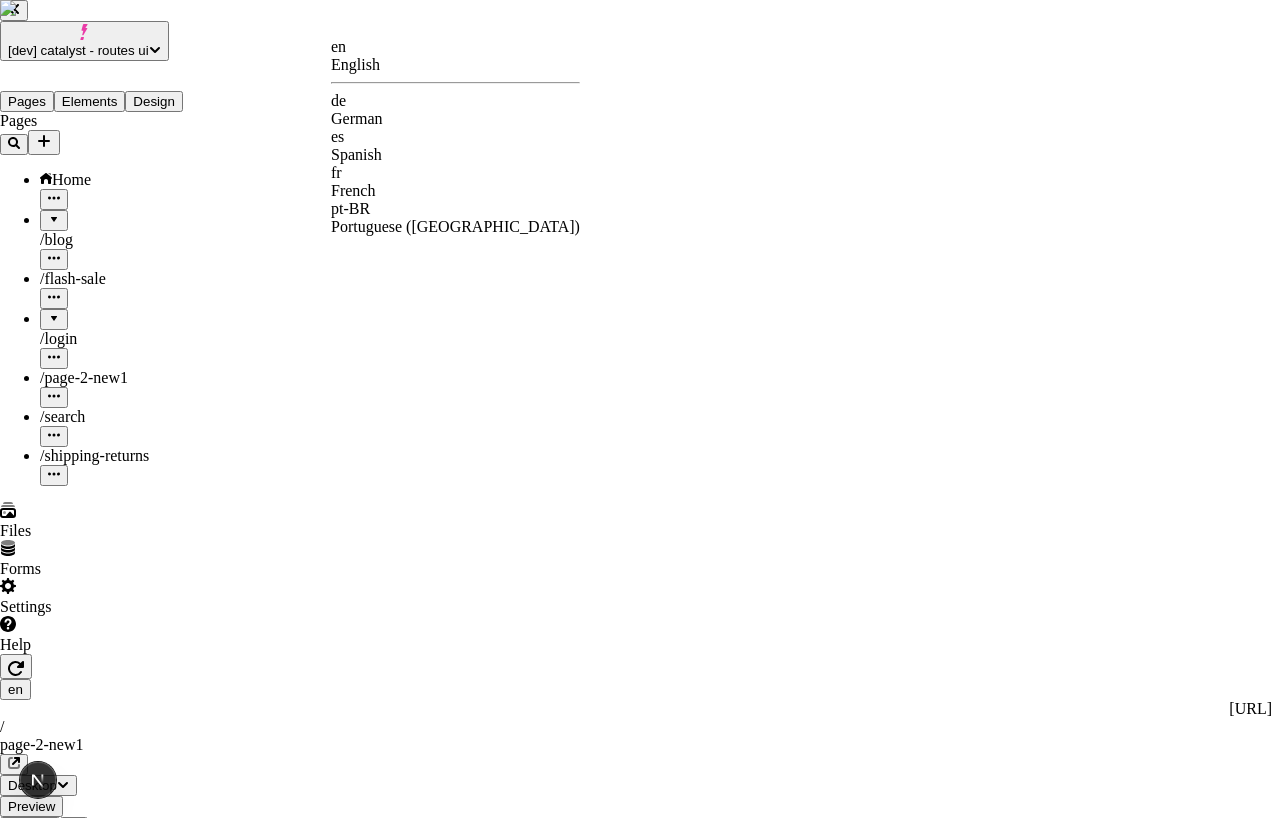 click on "en" at bounding box center [455, 47] 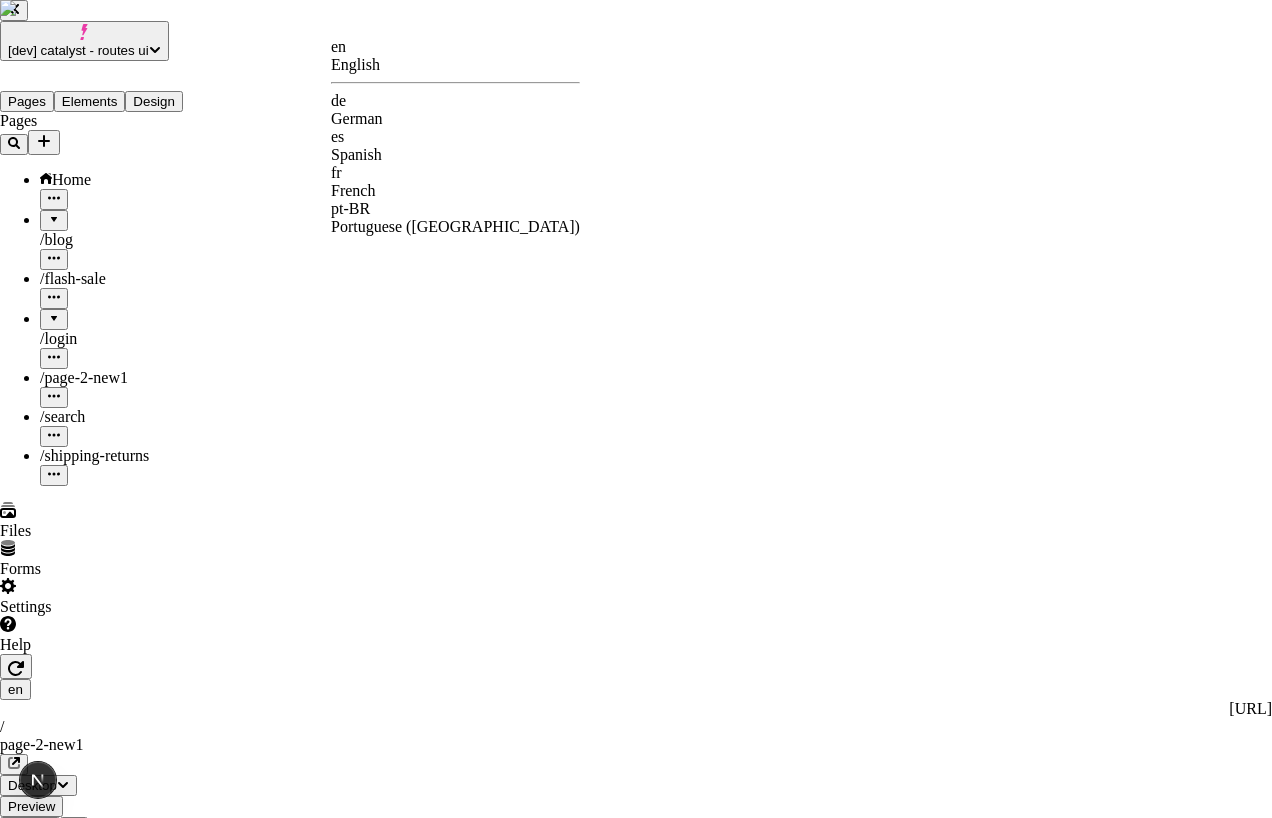 click on "[dev] catalyst - routes ui Pages Elements Design Pages Home / blog / flash-sale / login / page-2-new1 / search / shipping-returns Files Forms Settings Help en http://localhost:3110 / page-2-new1 Desktop Preview Publish S Metadata Online Path /page-2-new1 Title Description Social Image Choose an image Choose Exclude from search engines Canonical URL Sitemap priority 0.75 Sitemap frequency Hourly Snippets en English de German es Spanish fr French pt-BR Portuguese (Brazil)" at bounding box center (636, 1268) 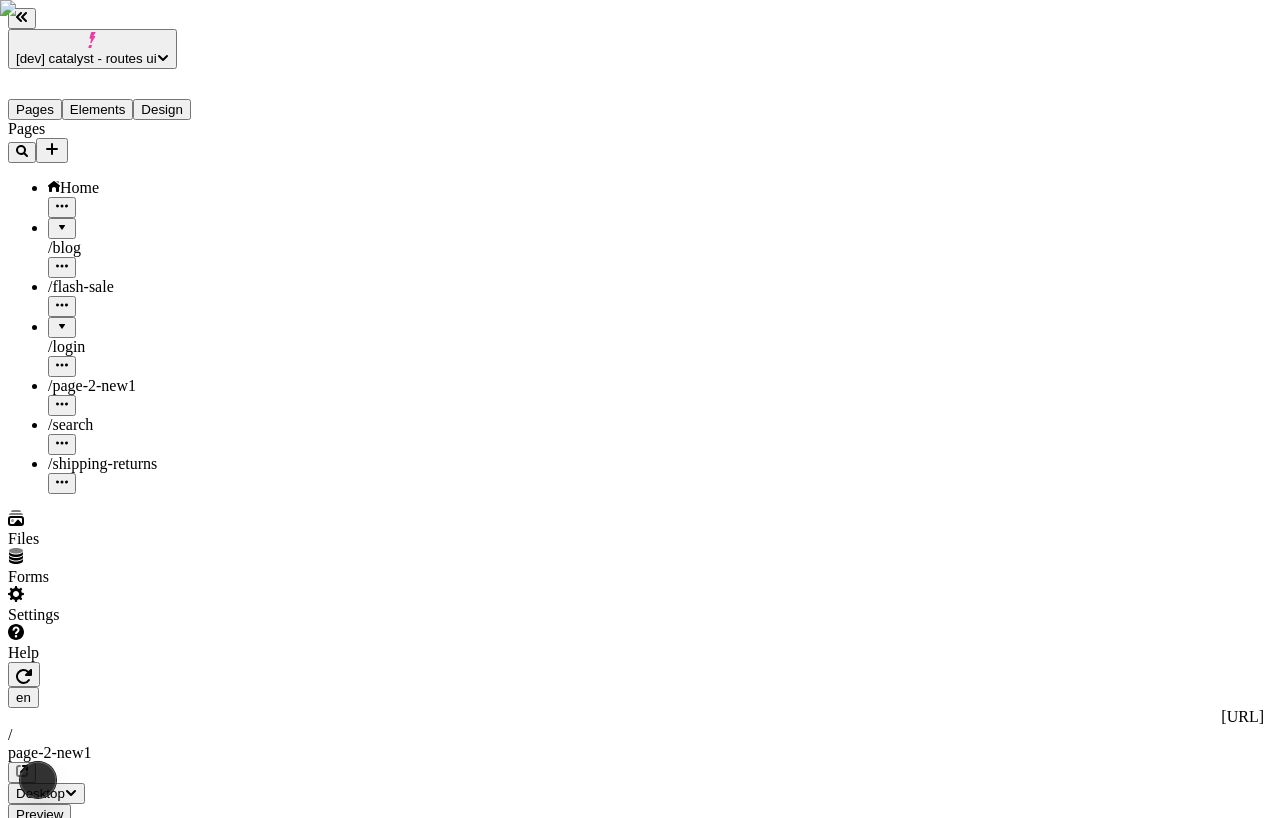 type on "/page-de1-2dasd" 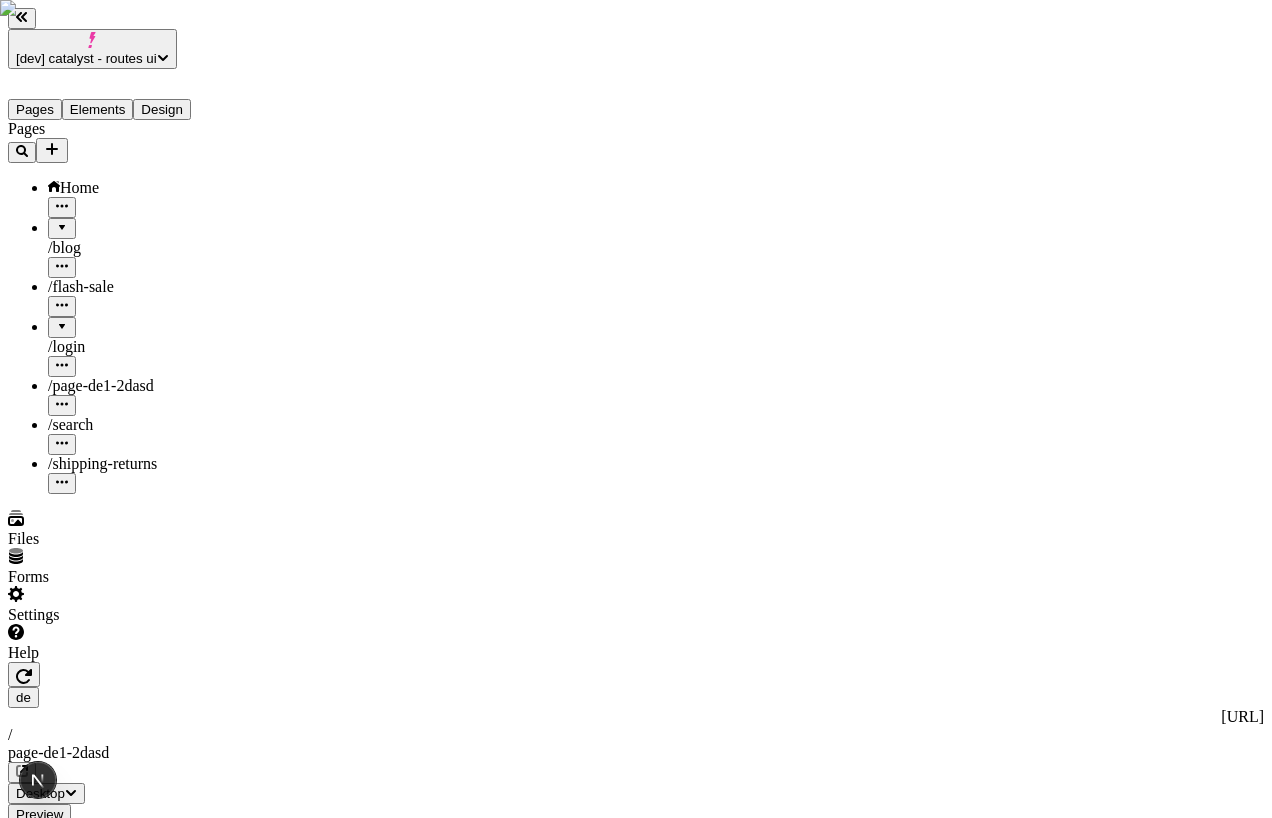 type 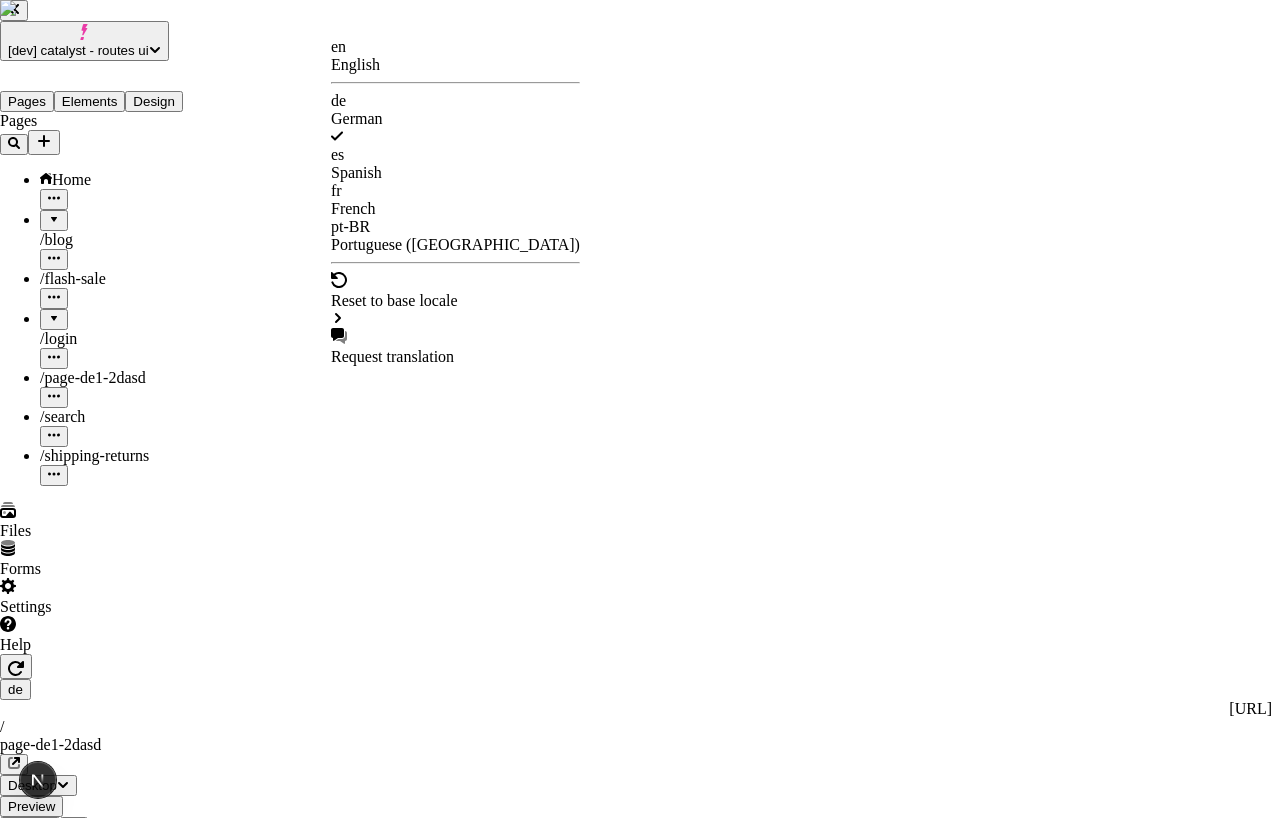 click on "en" at bounding box center [455, 47] 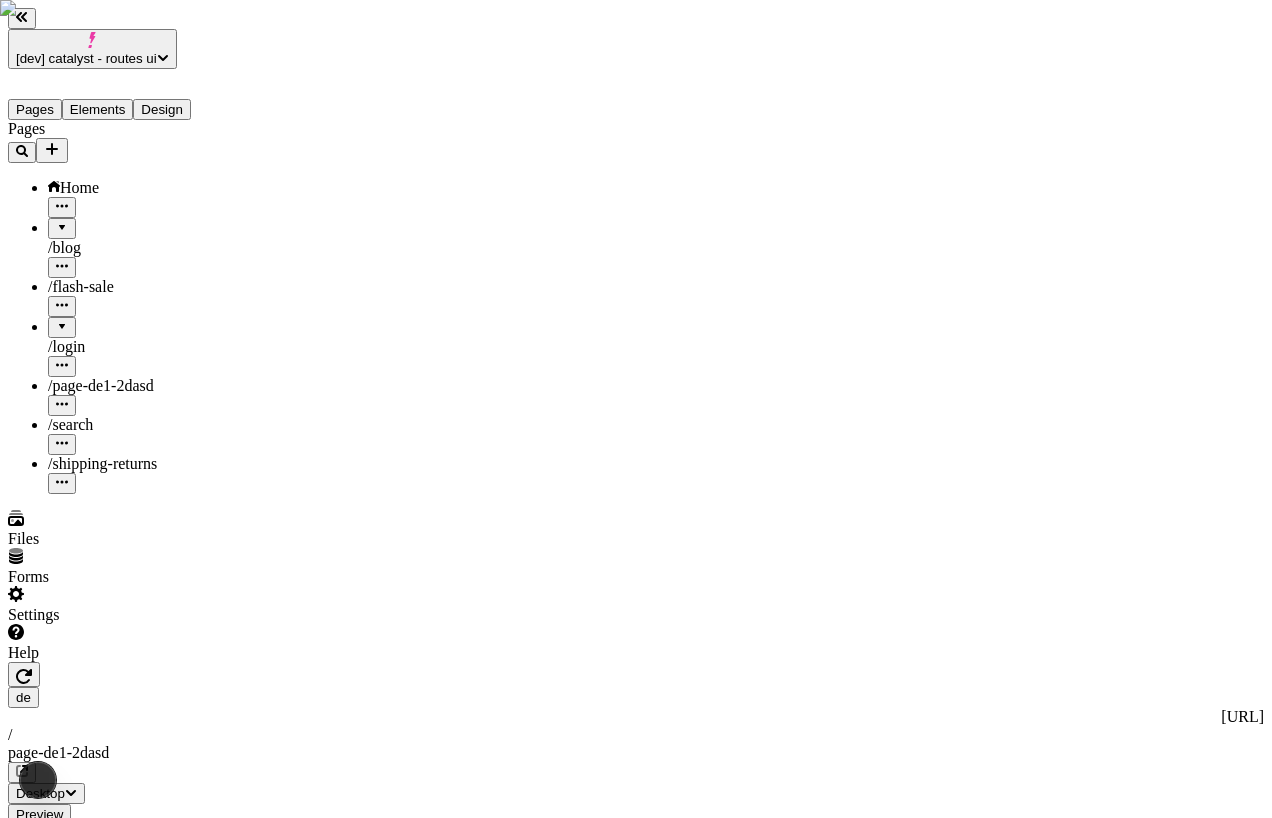 type on "/page-2-new1" 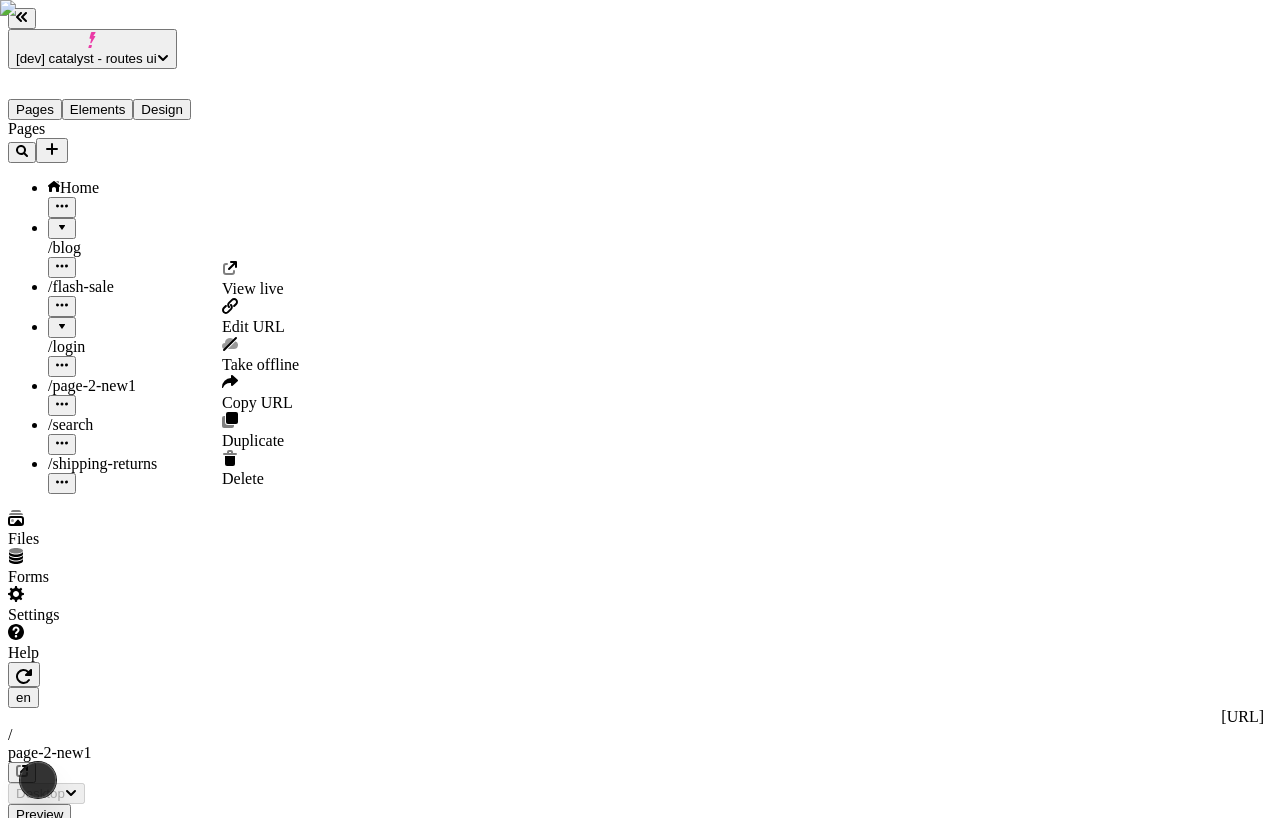 click 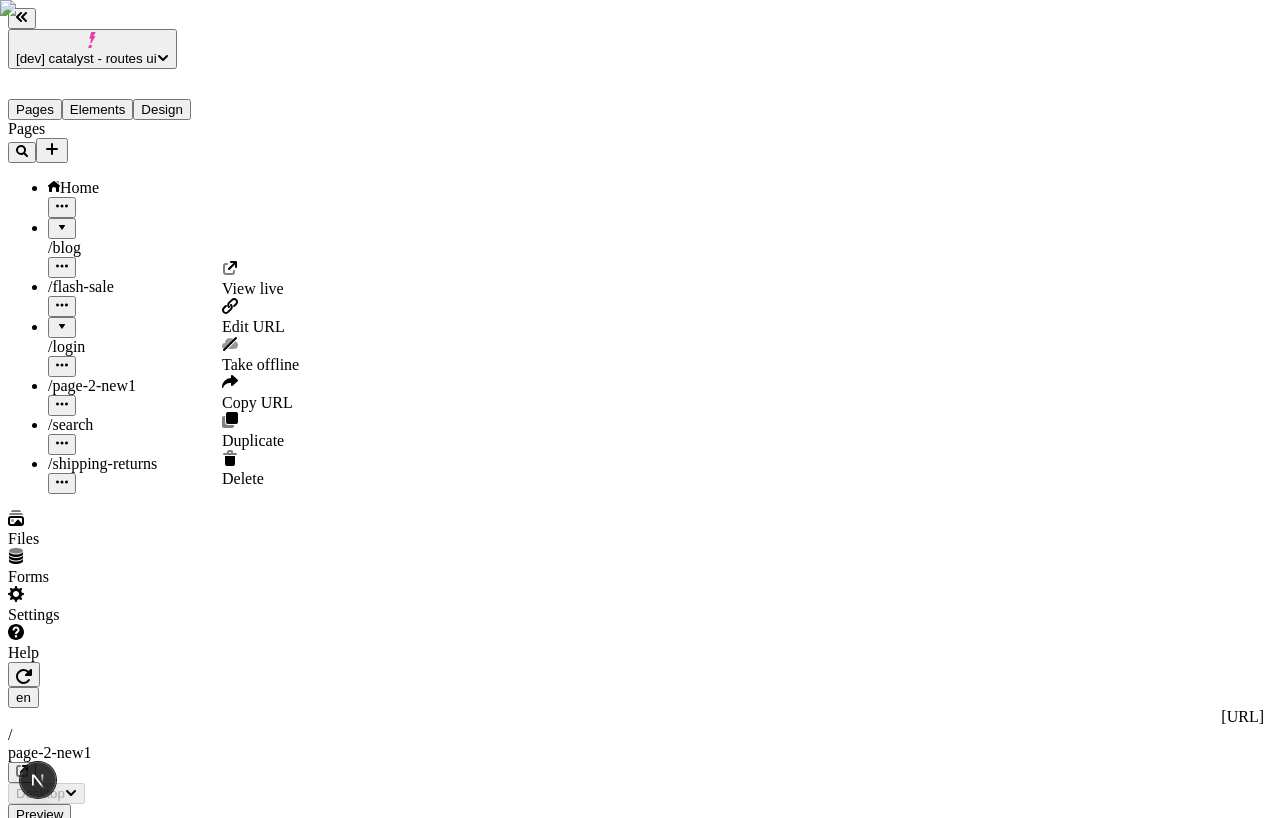 click on "Edit URL" at bounding box center [253, 326] 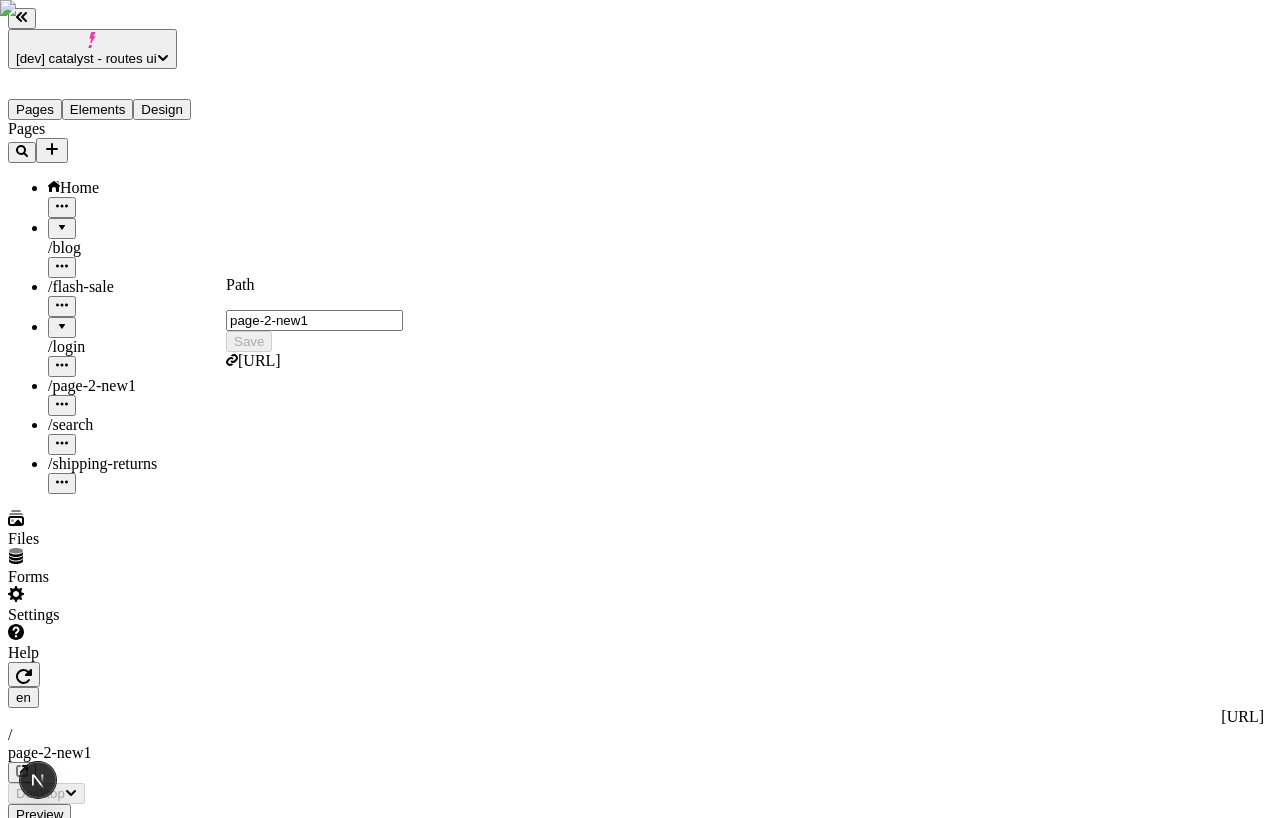 click on "page-2-new1" at bounding box center [314, 320] 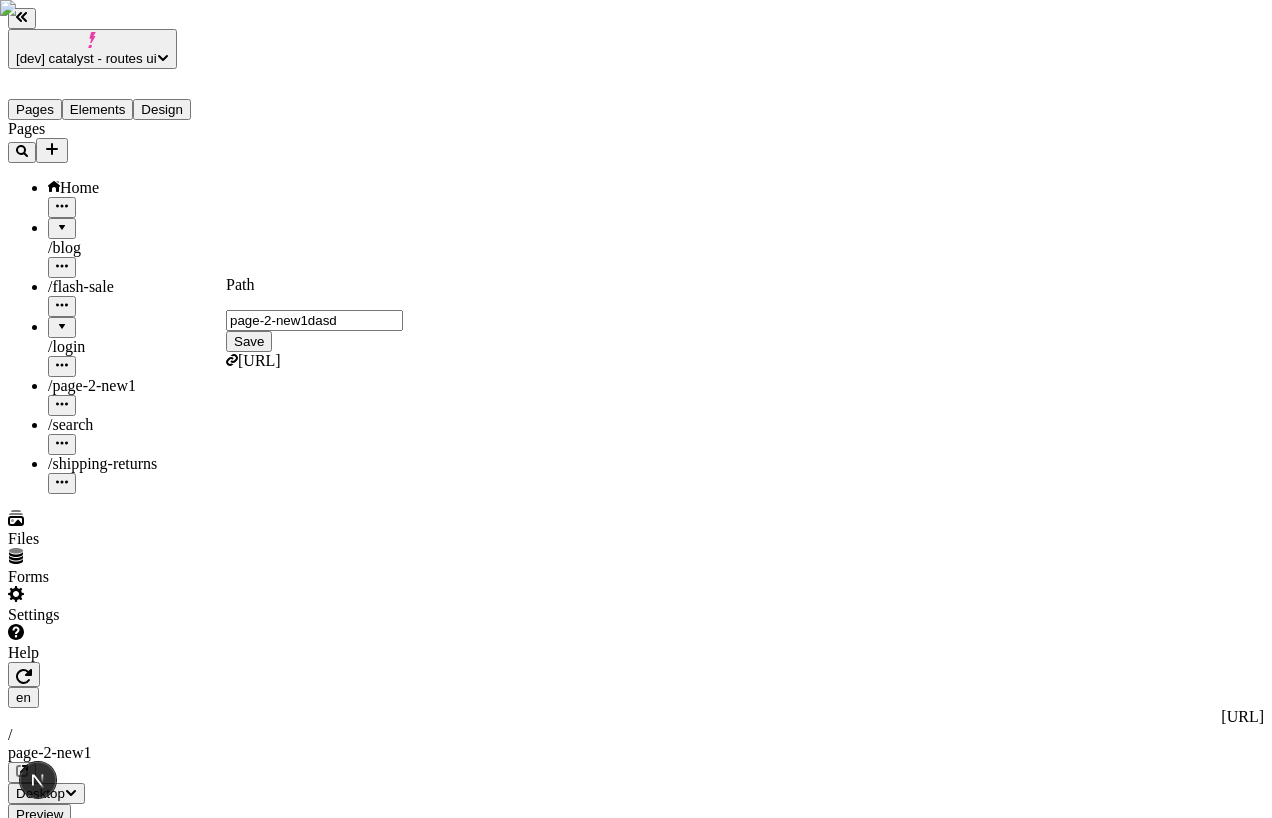 type on "page-2-new1" 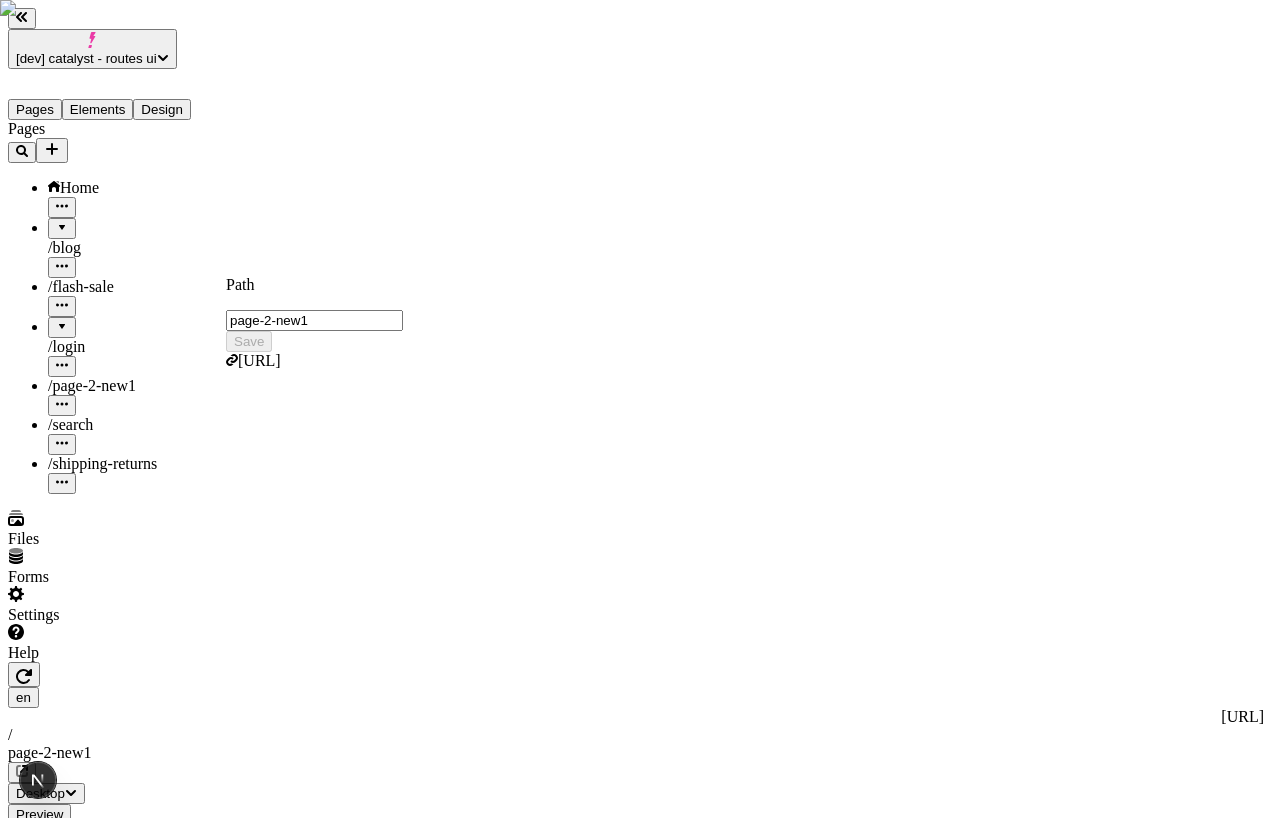 type 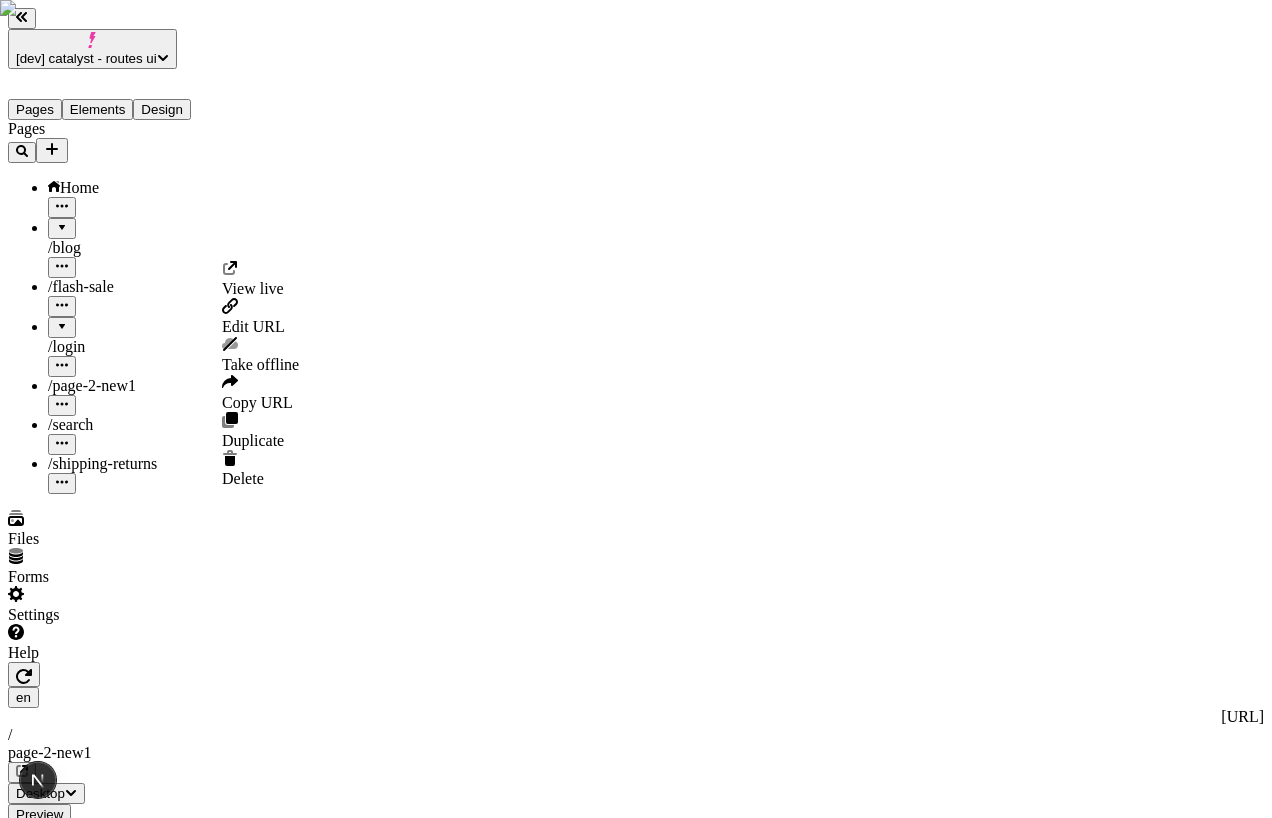 click 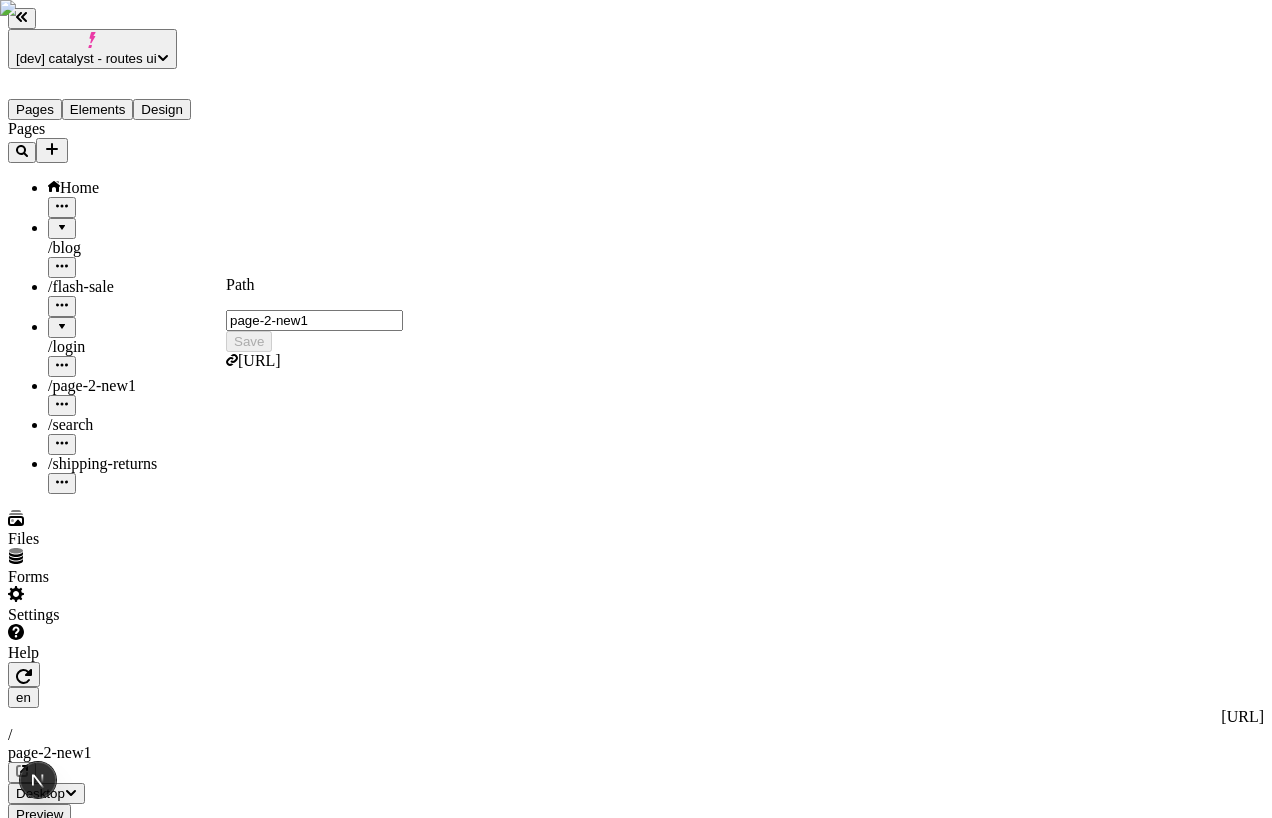 click on "page-2-new1" at bounding box center [314, 320] 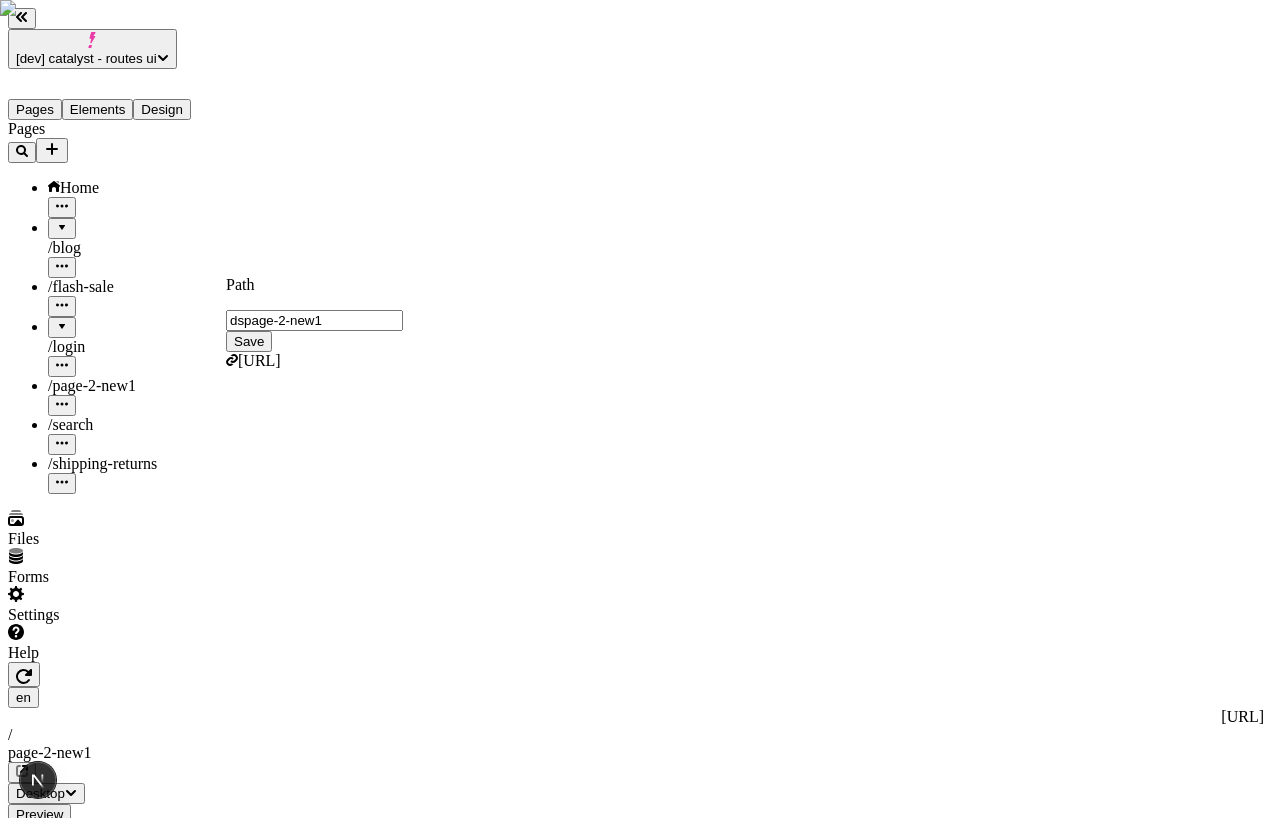 type on "page-2-new1" 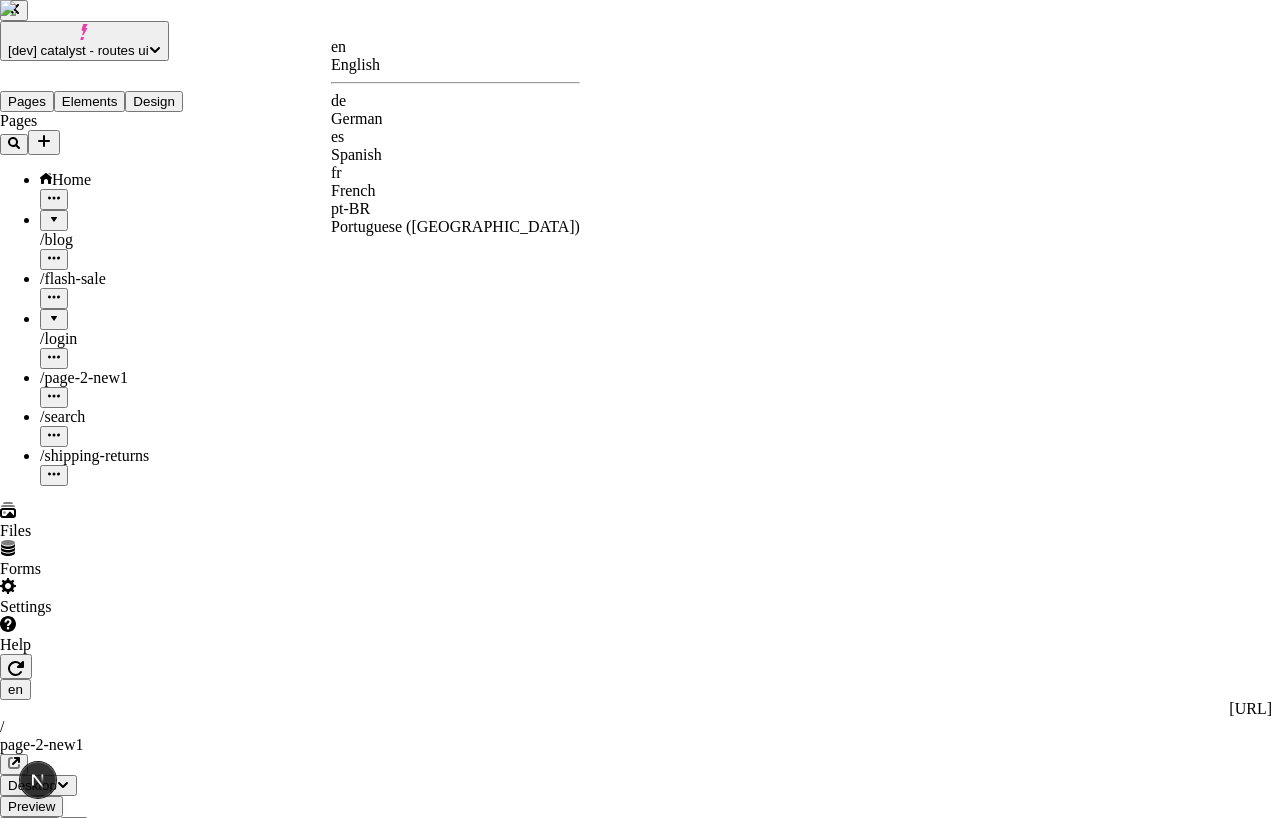 click on "[dev] catalyst - routes ui Pages Elements Design Pages Home / blog / flash-sale / login / page-2-new1 / search / shipping-returns Files Forms Settings Help en http://localhost:3110 / page-2-new1 Desktop Preview Publish S Metadata Online Path /page-2-new1 Title Description Social Image Choose an image Choose Exclude from search engines Canonical URL Sitemap priority 0.75 Sitemap frequency Hourly Snippets en English de German es Spanish fr French pt-BR Portuguese (Brazil)" at bounding box center [636, 1268] 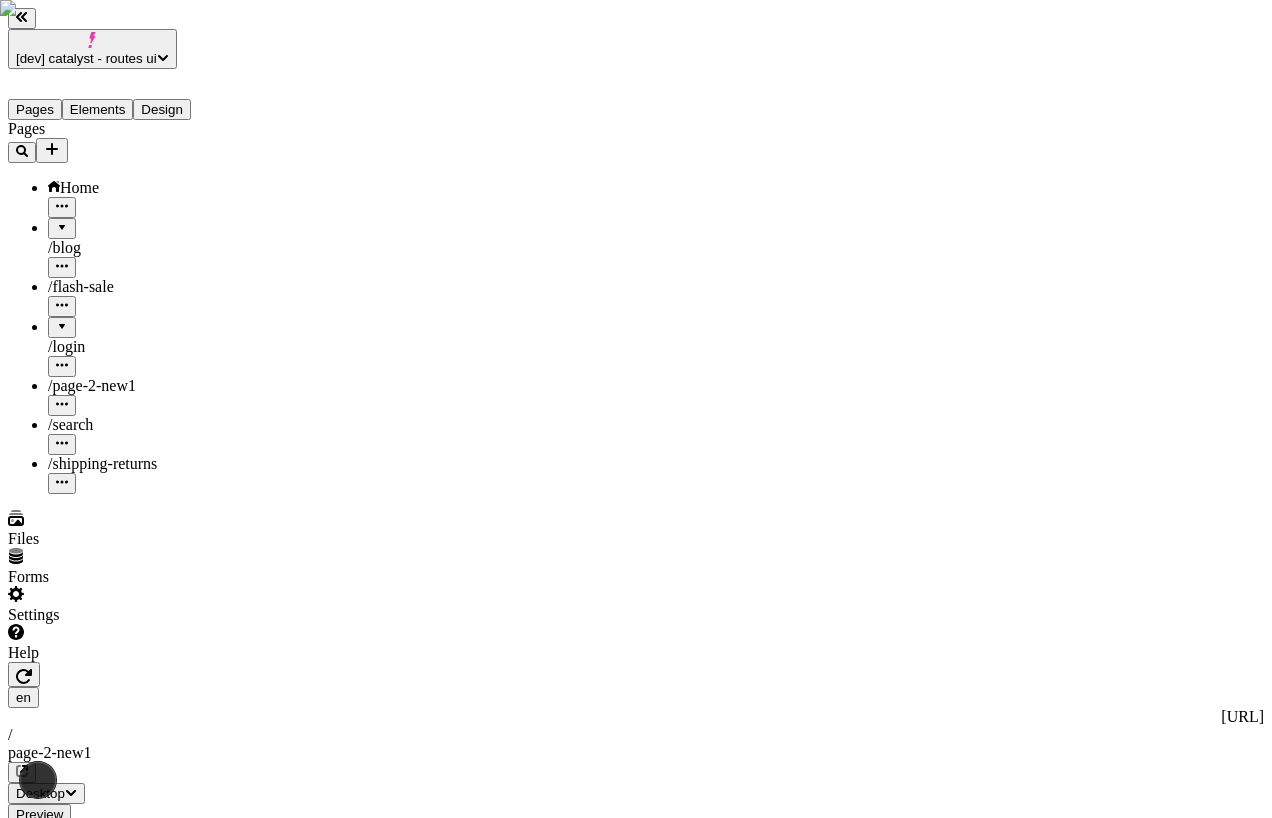 type on "/page-de1-2dasd" 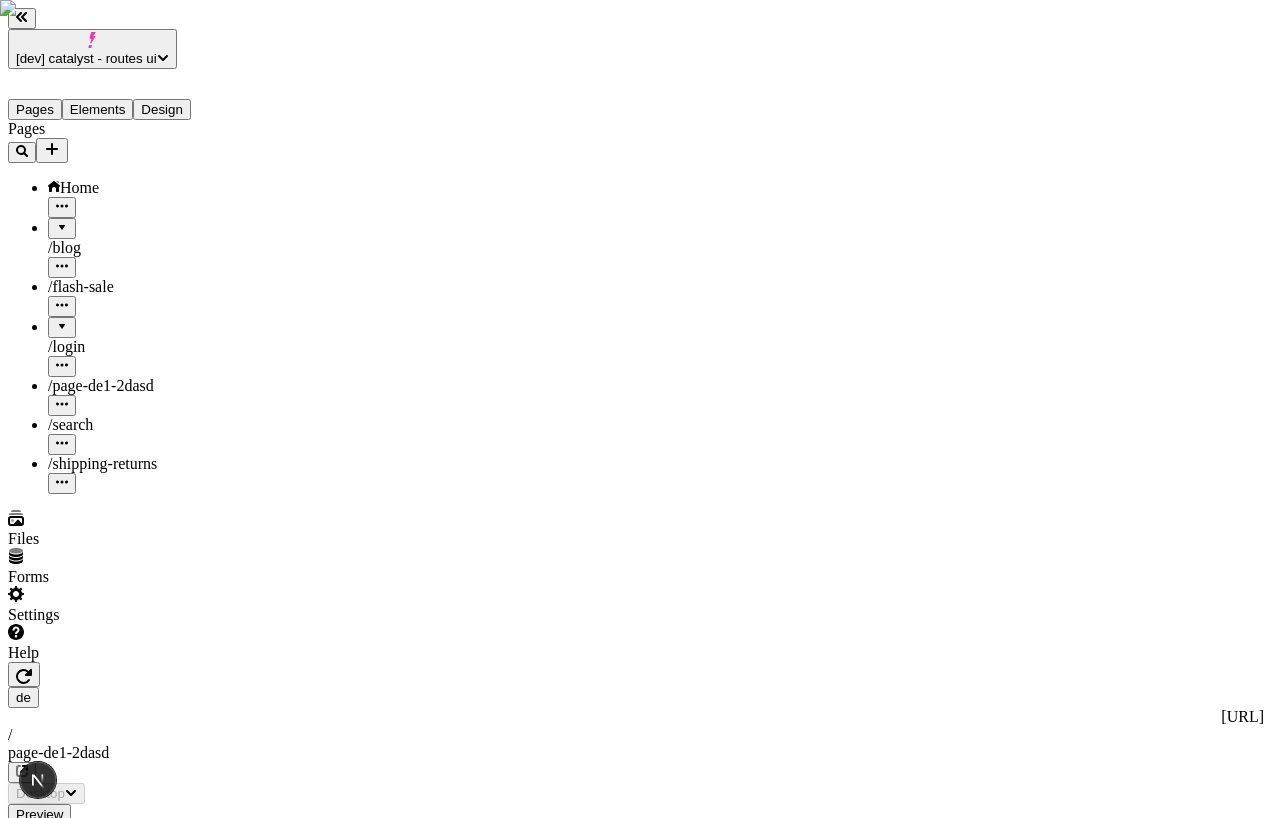 click 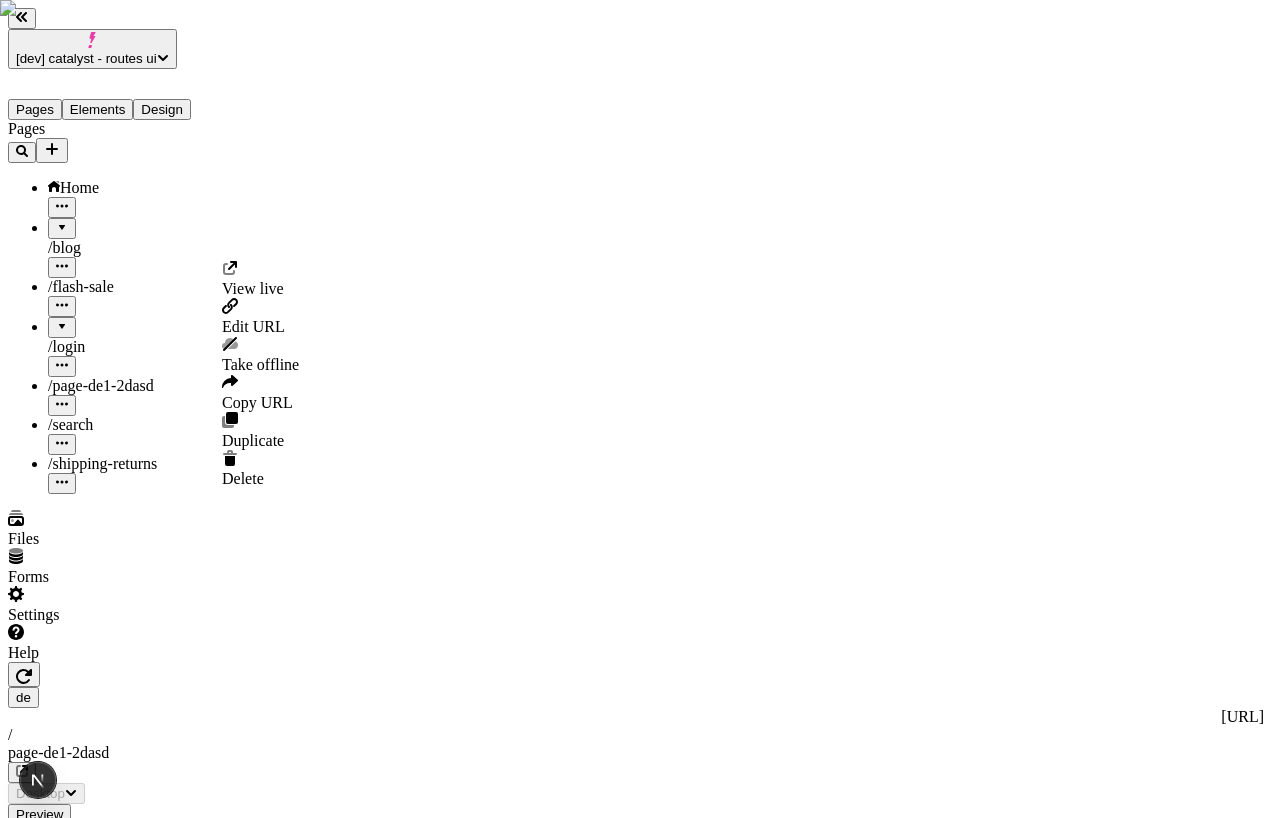 click on "Edit URL" at bounding box center [253, 326] 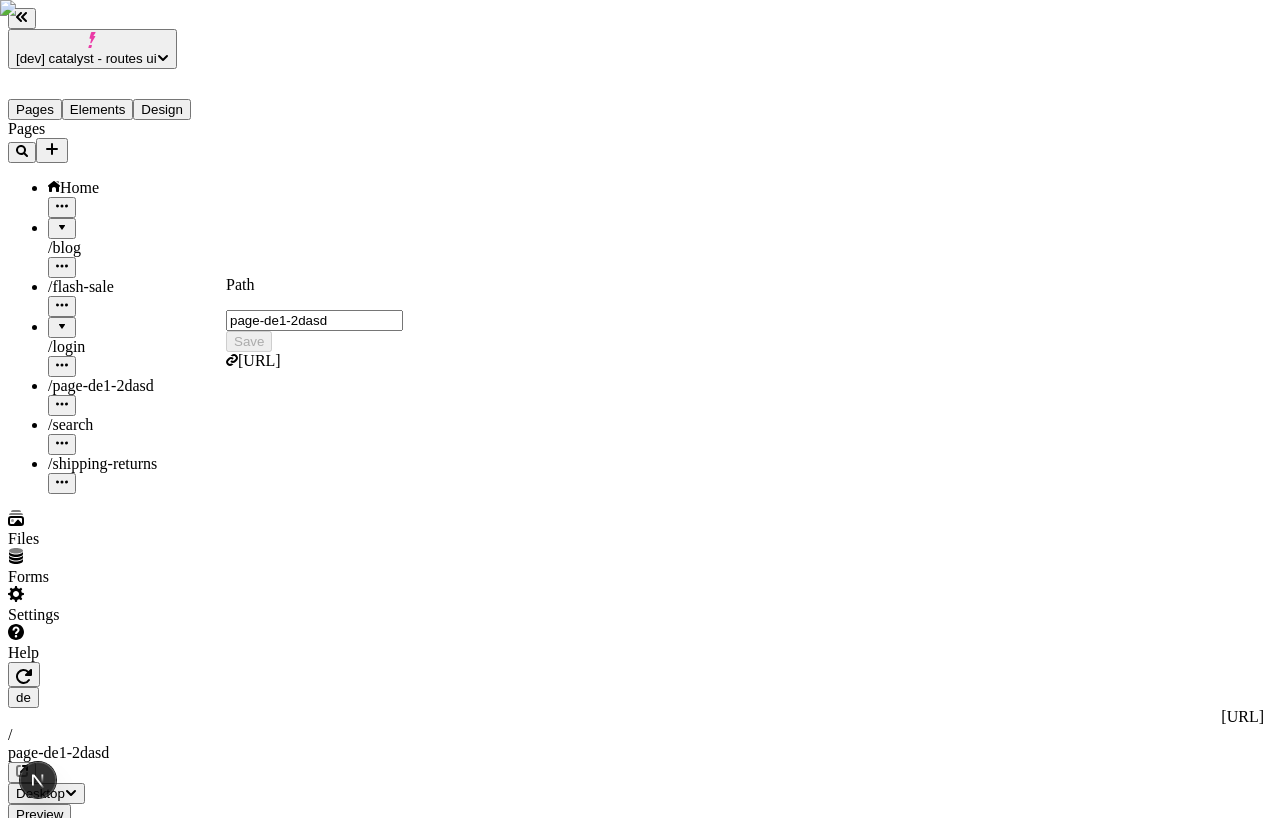 click on "page-de1-2dasd" at bounding box center (314, 320) 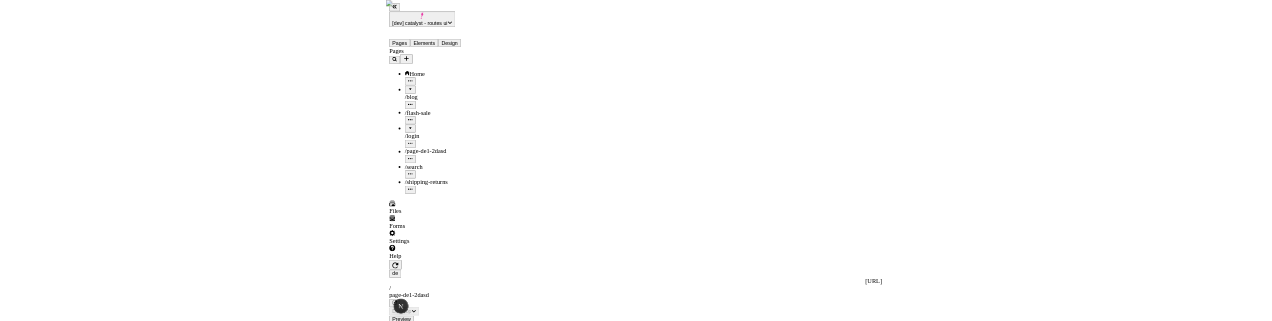 scroll, scrollTop: 0, scrollLeft: 0, axis: both 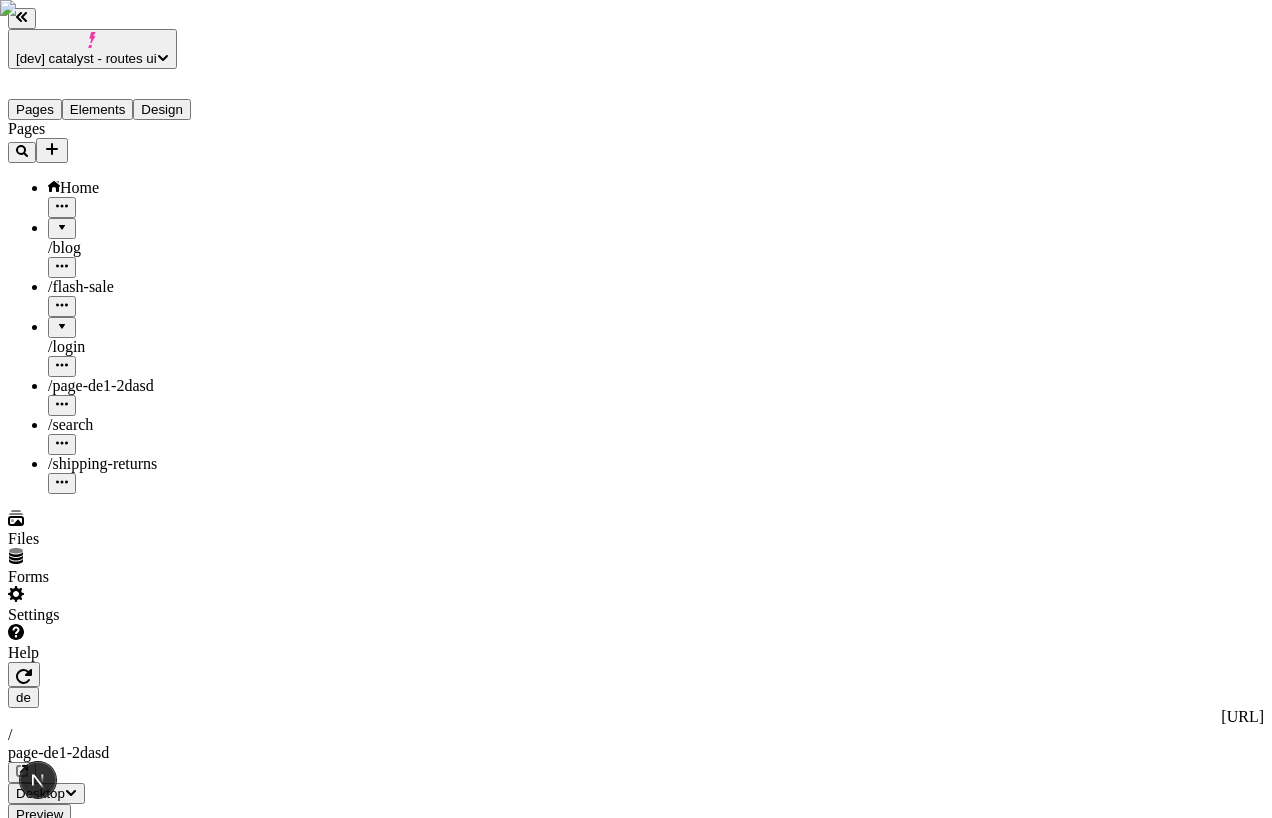 click at bounding box center [62, 405] 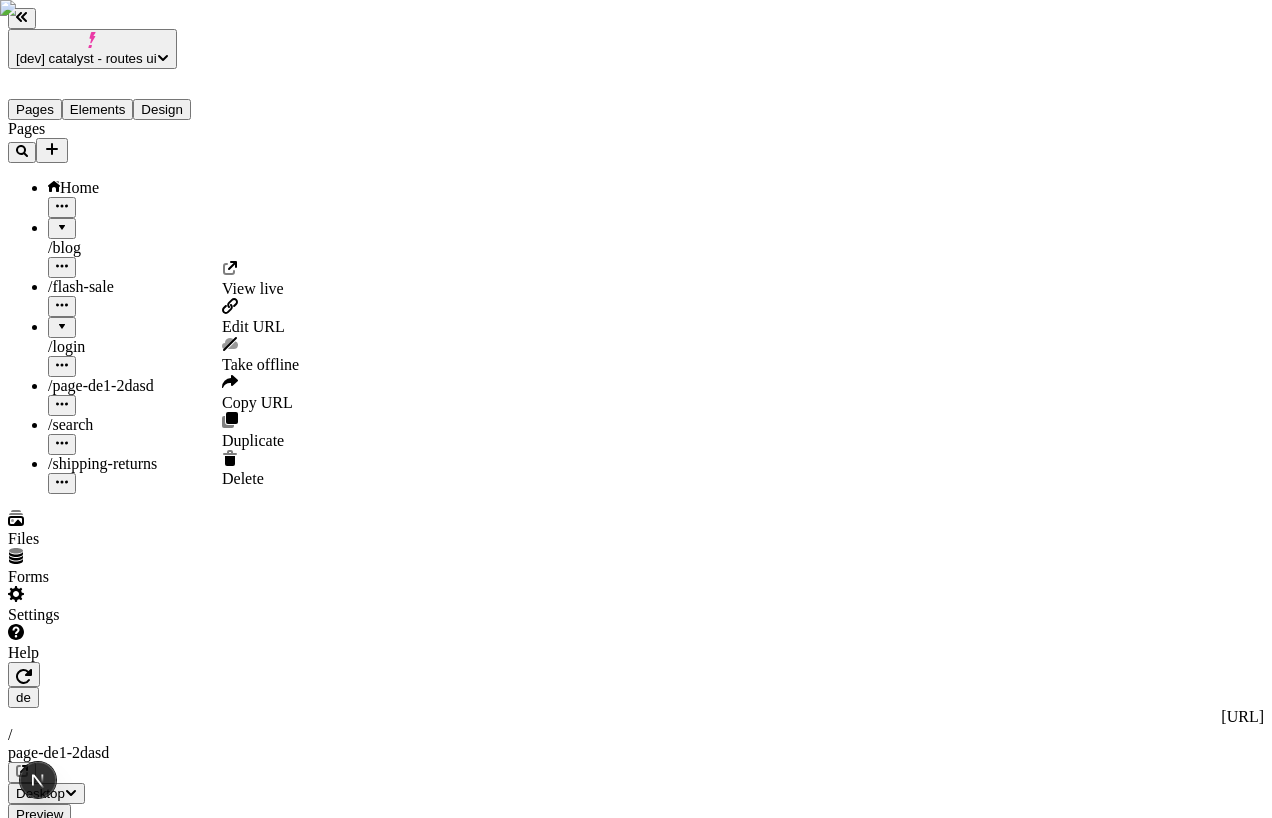 click on "Edit URL" at bounding box center [253, 326] 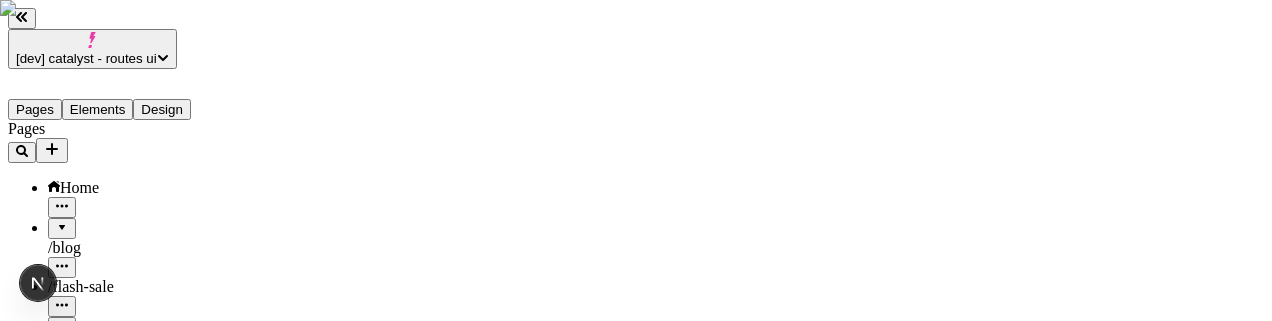 click 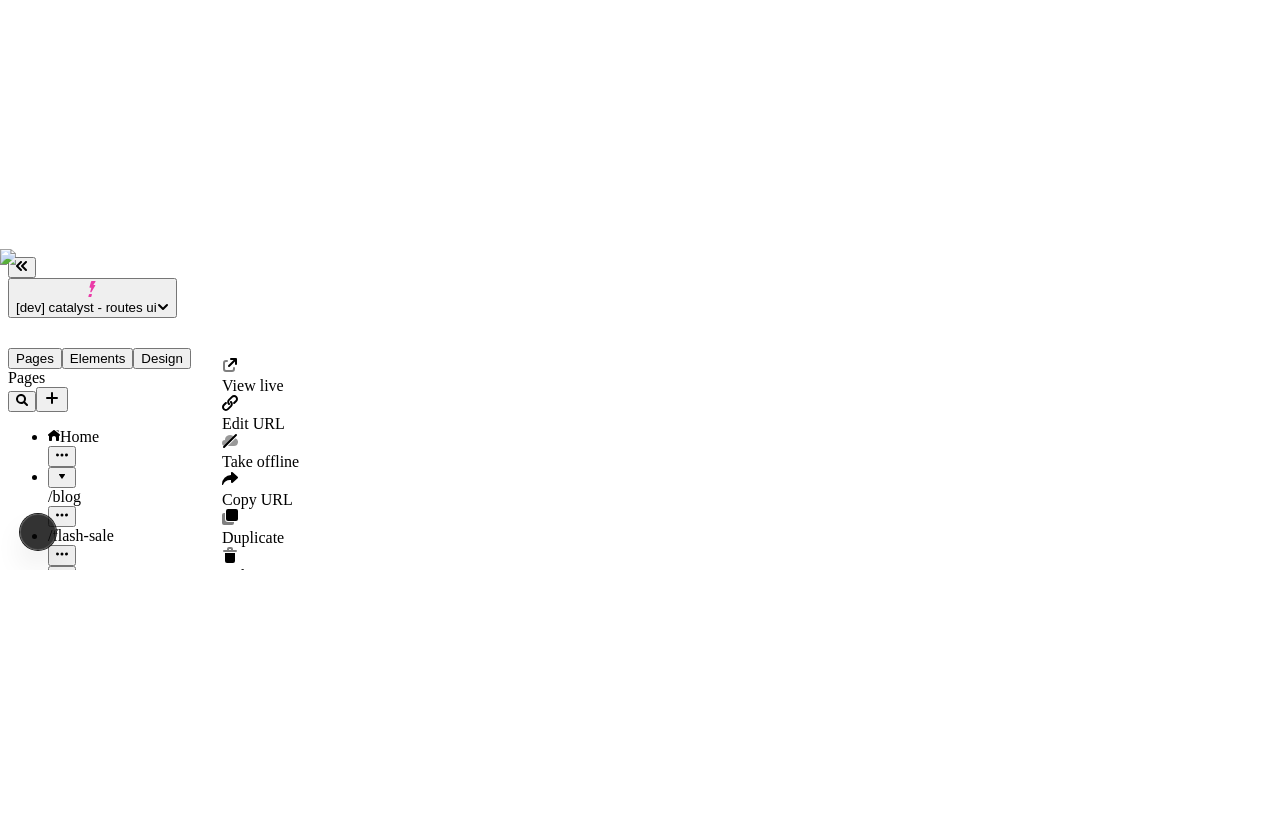 scroll, scrollTop: 0, scrollLeft: 0, axis: both 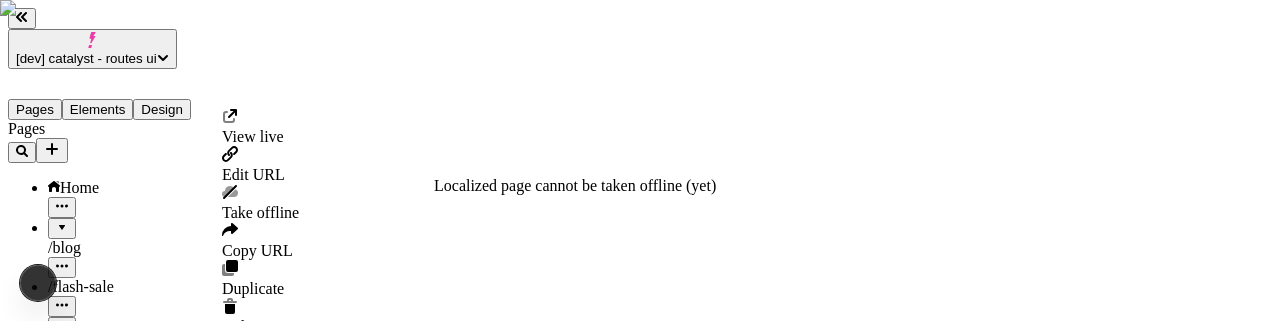click on "Edit URL" at bounding box center (253, 174) 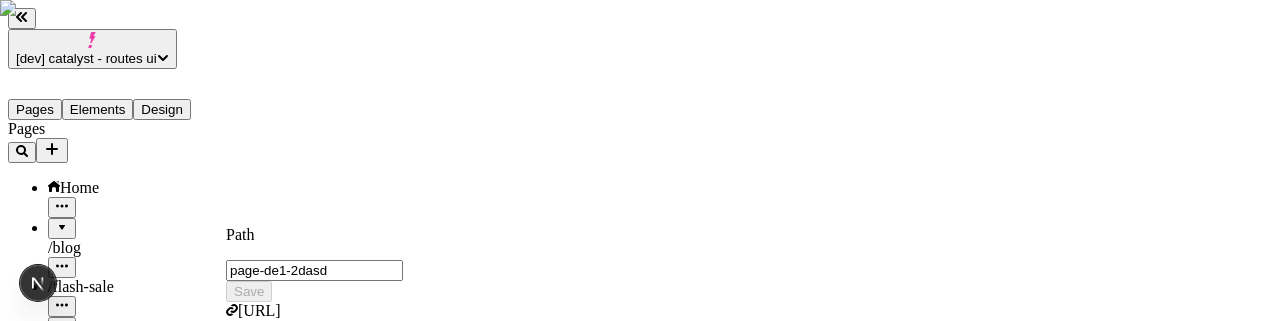 click on "page-de1-2dasd" at bounding box center [314, 270] 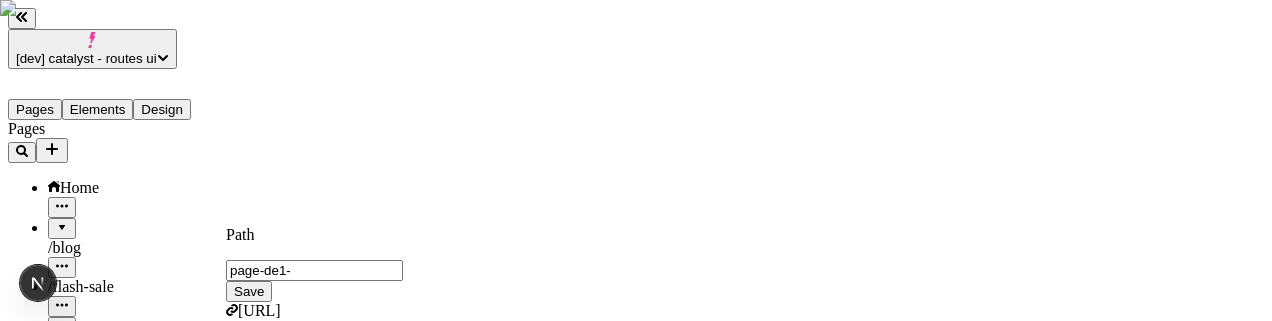 type on "page-de1" 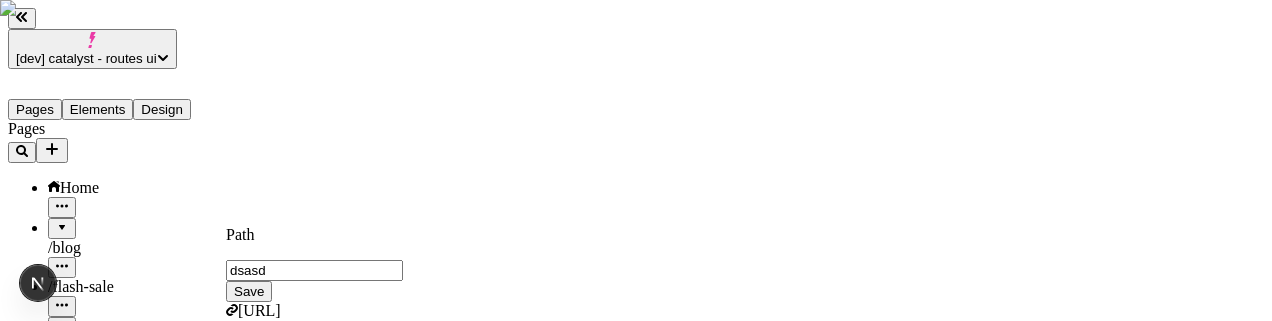 type on "dsa" 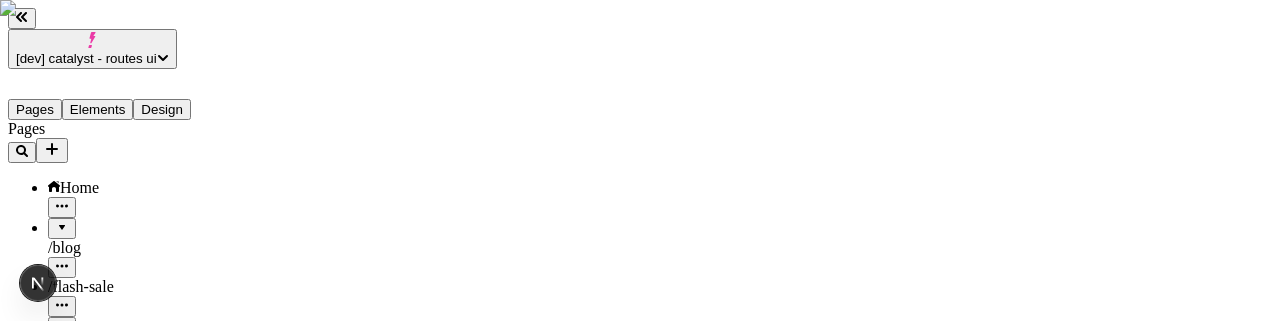 type 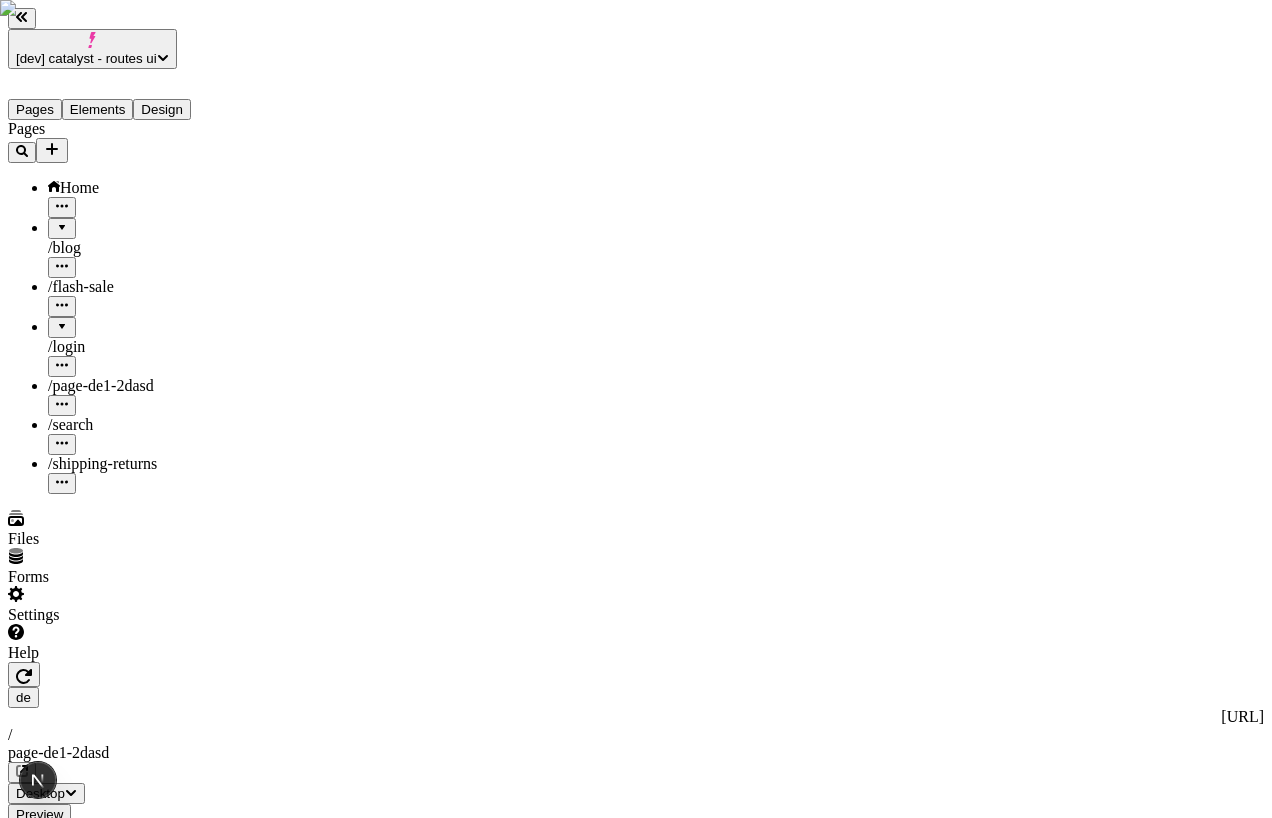 click on "[dev] catalyst - routes ui Pages Elements Design Pages Home / blog / flash-sale / login / page-de1-2dasd / search / shipping-returns Files Forms Settings Help de http://localhost:3110/de / page-de1-2dasd Desktop Preview Publish S Metadata Online Path /page-de1-2dasd Title Description Social Image Choose an image Choose Exclude from search engines Canonical URL Sitemap priority 0.75 Sitemap frequency Hourly Snippets" at bounding box center [636, 1274] 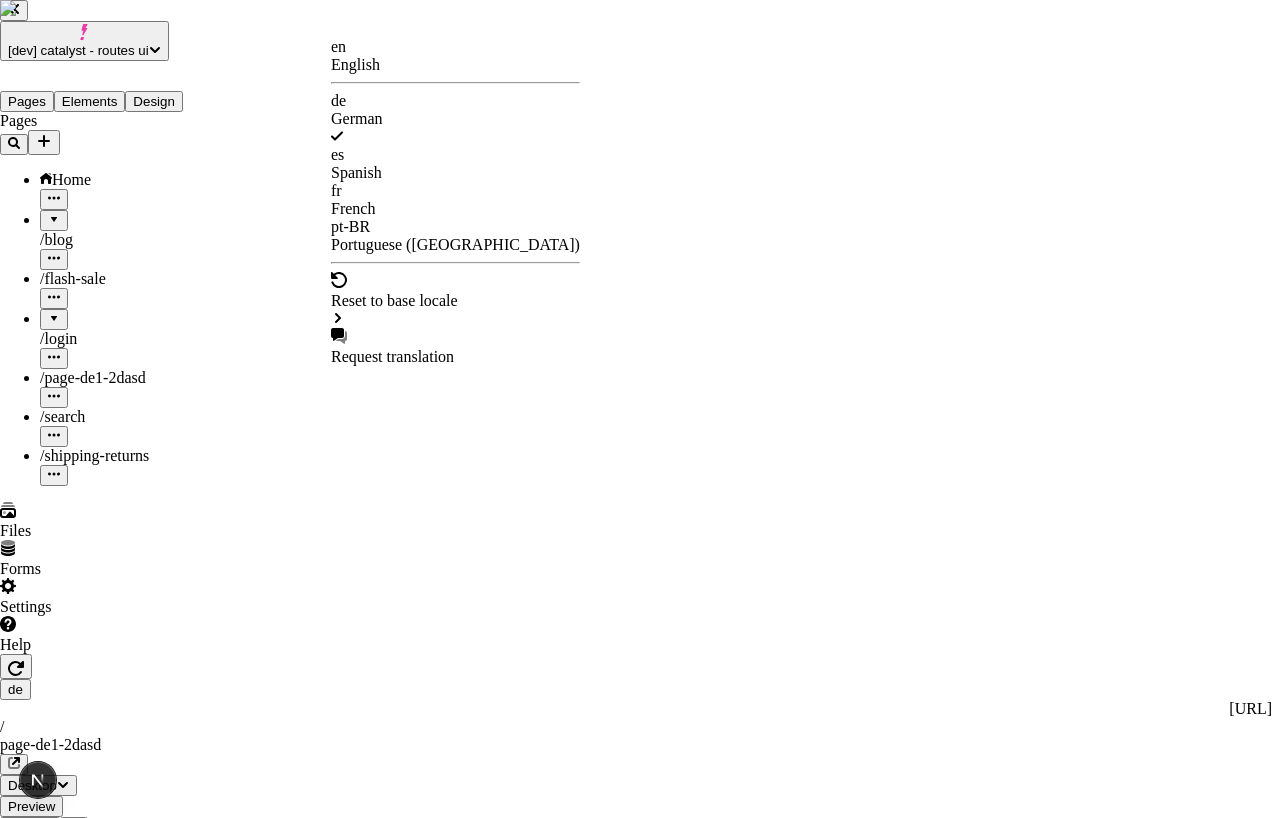 click on "[dev] catalyst - routes ui Pages Elements Design Pages Home / blog / flash-sale / login / page-de1-2dasd / search / shipping-returns Files Forms Settings Help de http://localhost:3110/de / page-de1-2dasd Desktop Preview Publish S Metadata Online Path /page-de1-2dasd Title Description Social Image Choose an image Choose Exclude from search engines Canonical URL Sitemap priority 0.75 Sitemap frequency Hourly Snippets en English de German es Spanish fr French pt-BR Portuguese (Brazil) Reset to base locale Request translation" at bounding box center (636, 1270) 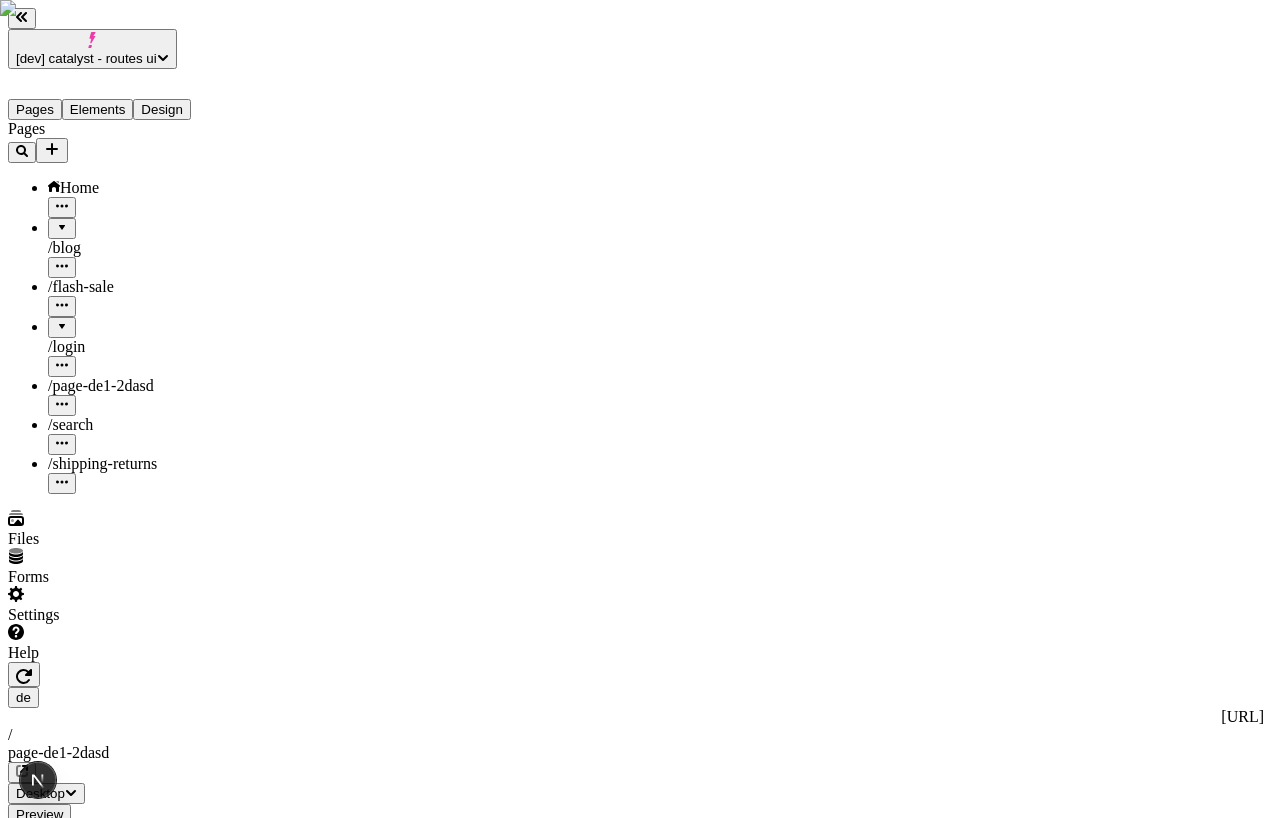 click on "/ shipping-returns" at bounding box center [147, 464] 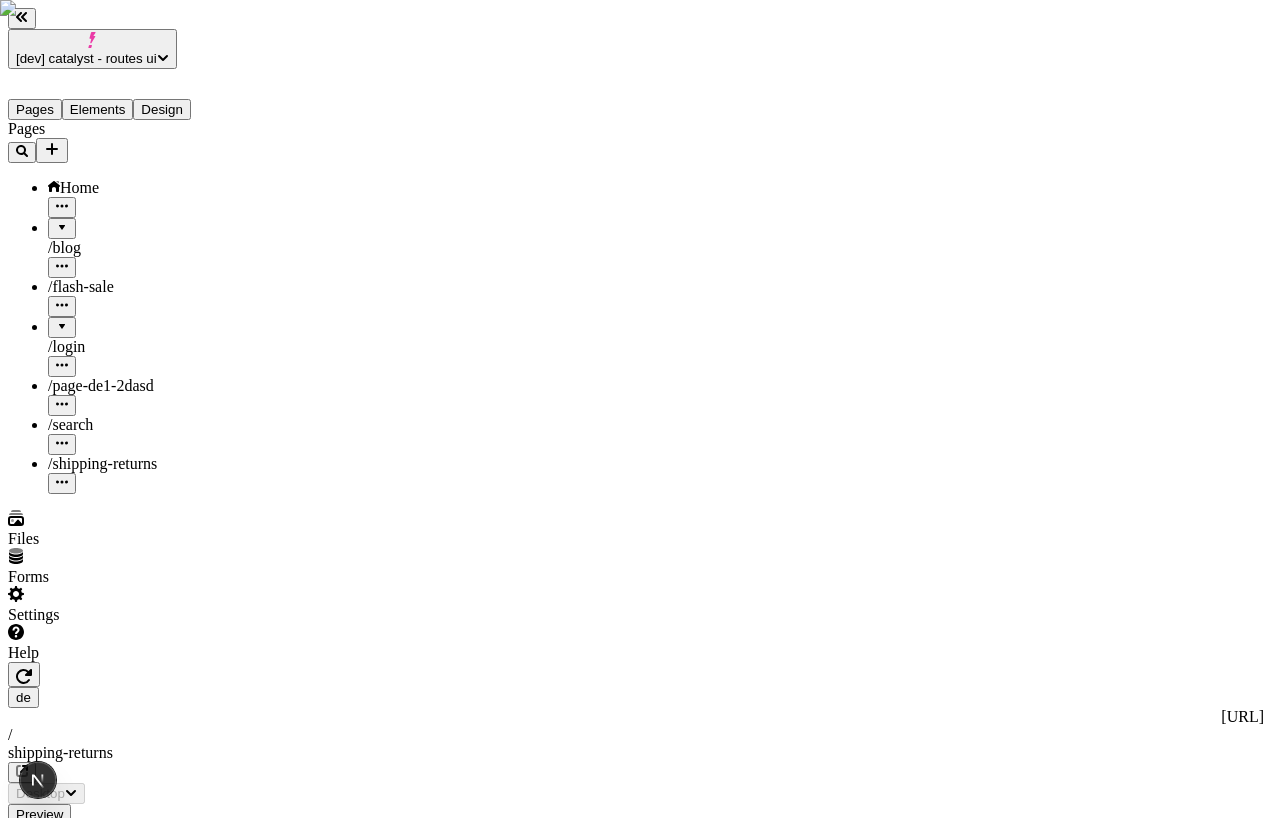 click 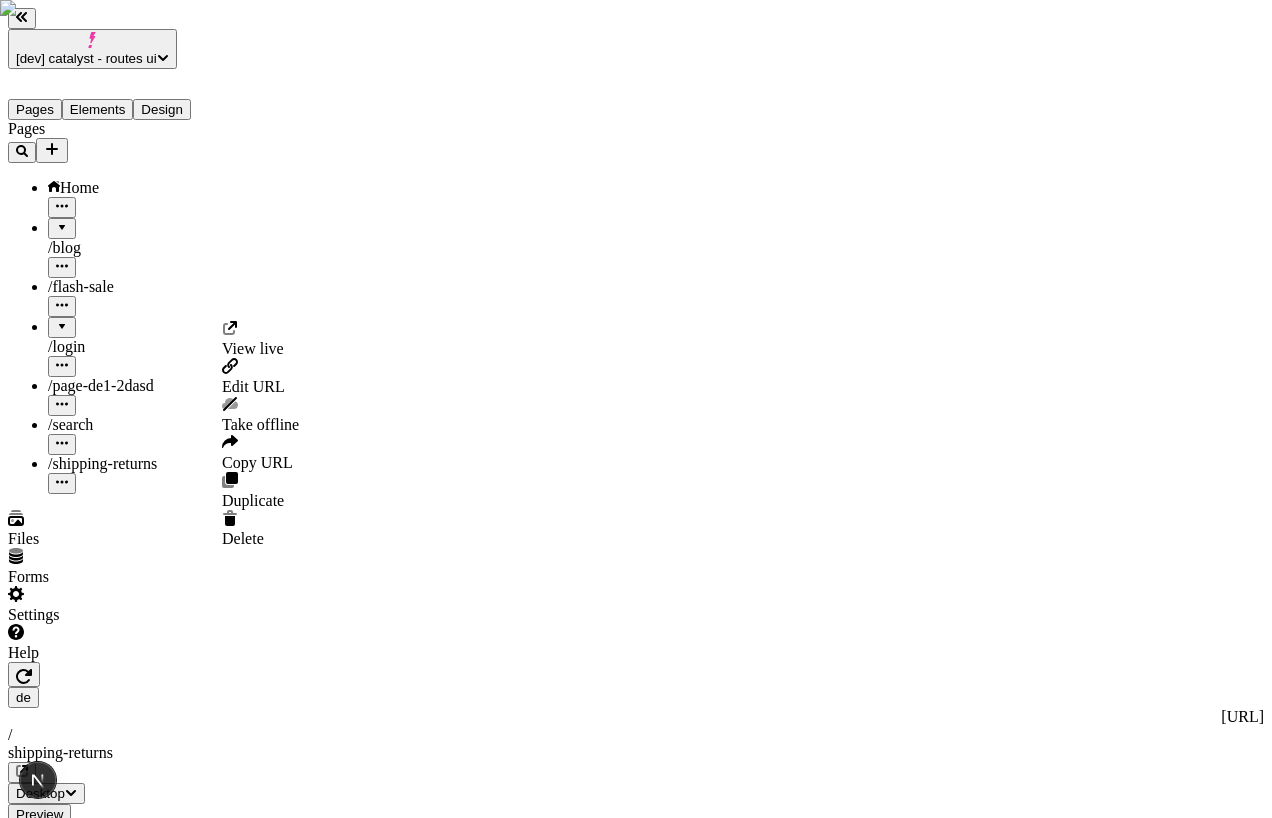 click on "Edit URL" at bounding box center (253, 386) 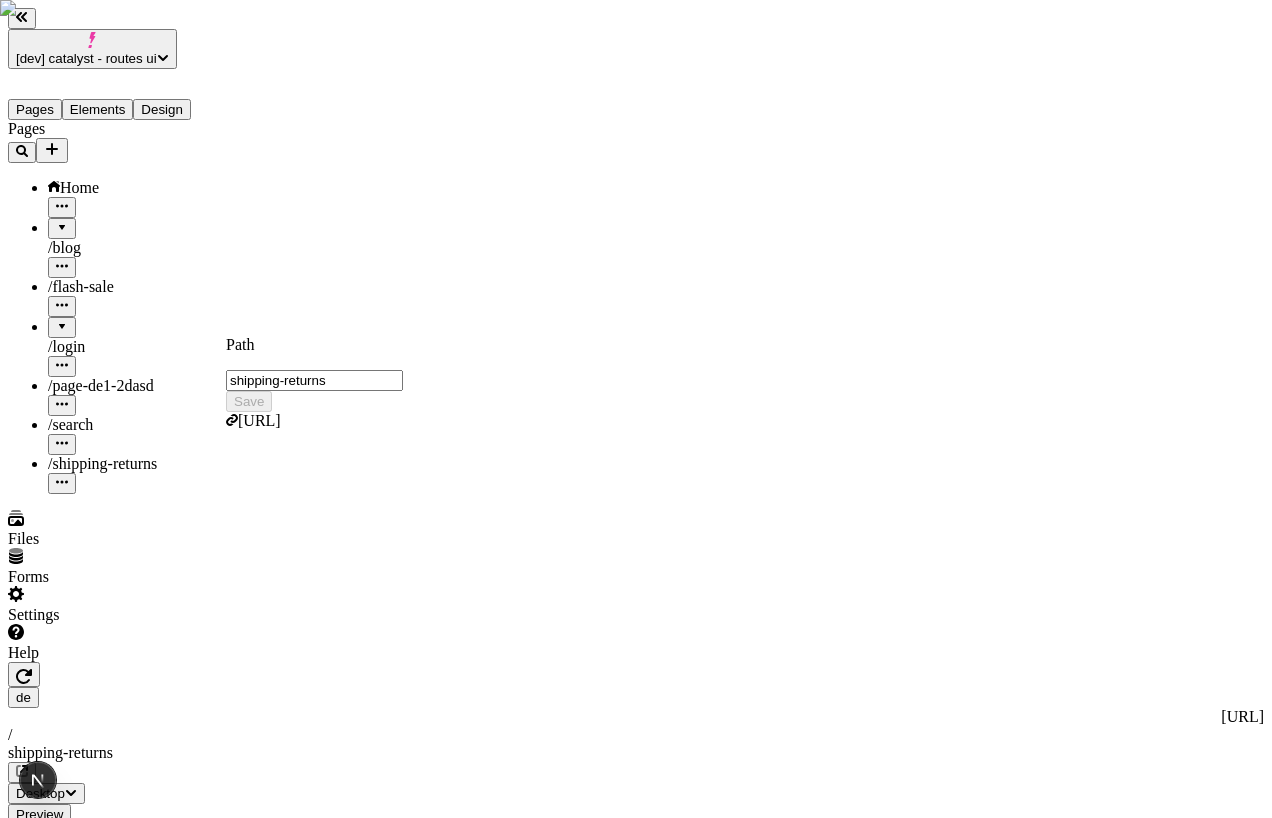 click on "shipping-returns" at bounding box center [314, 380] 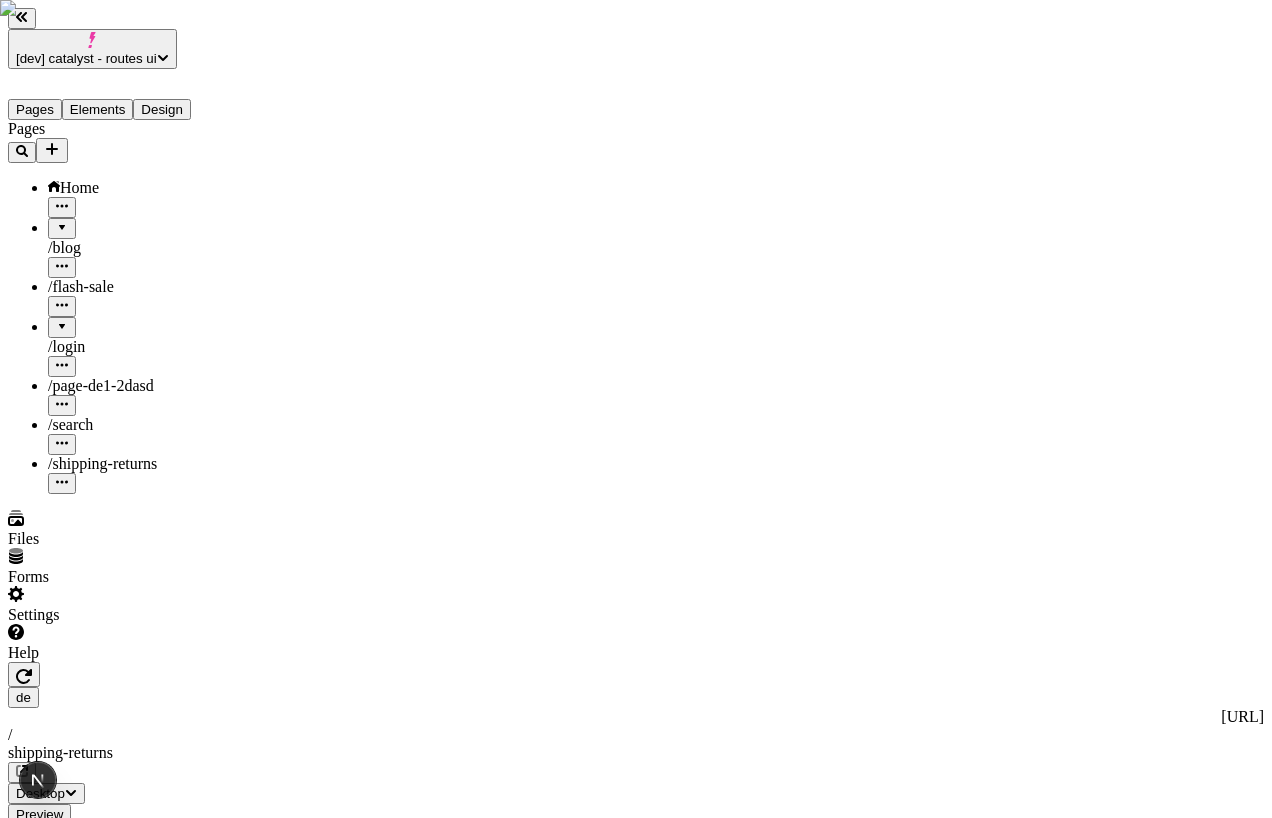 type 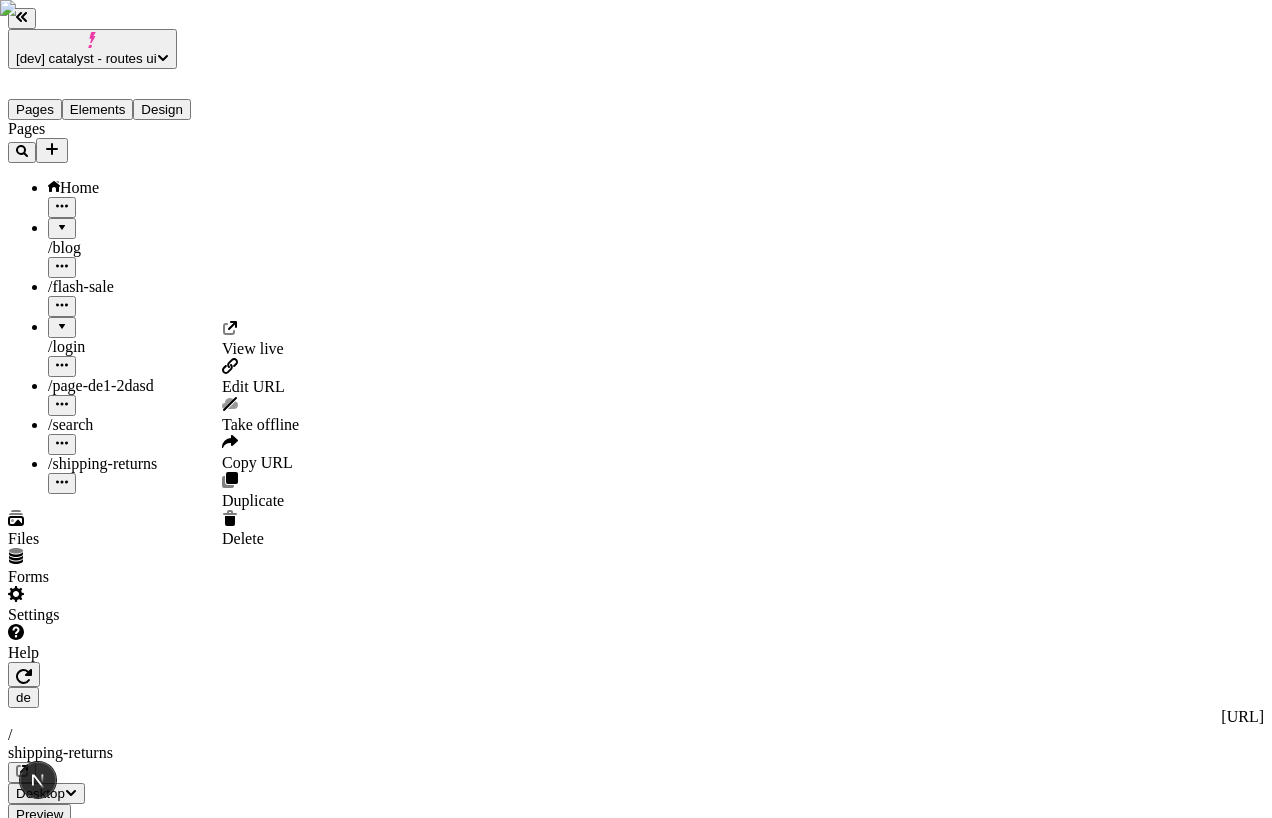 click 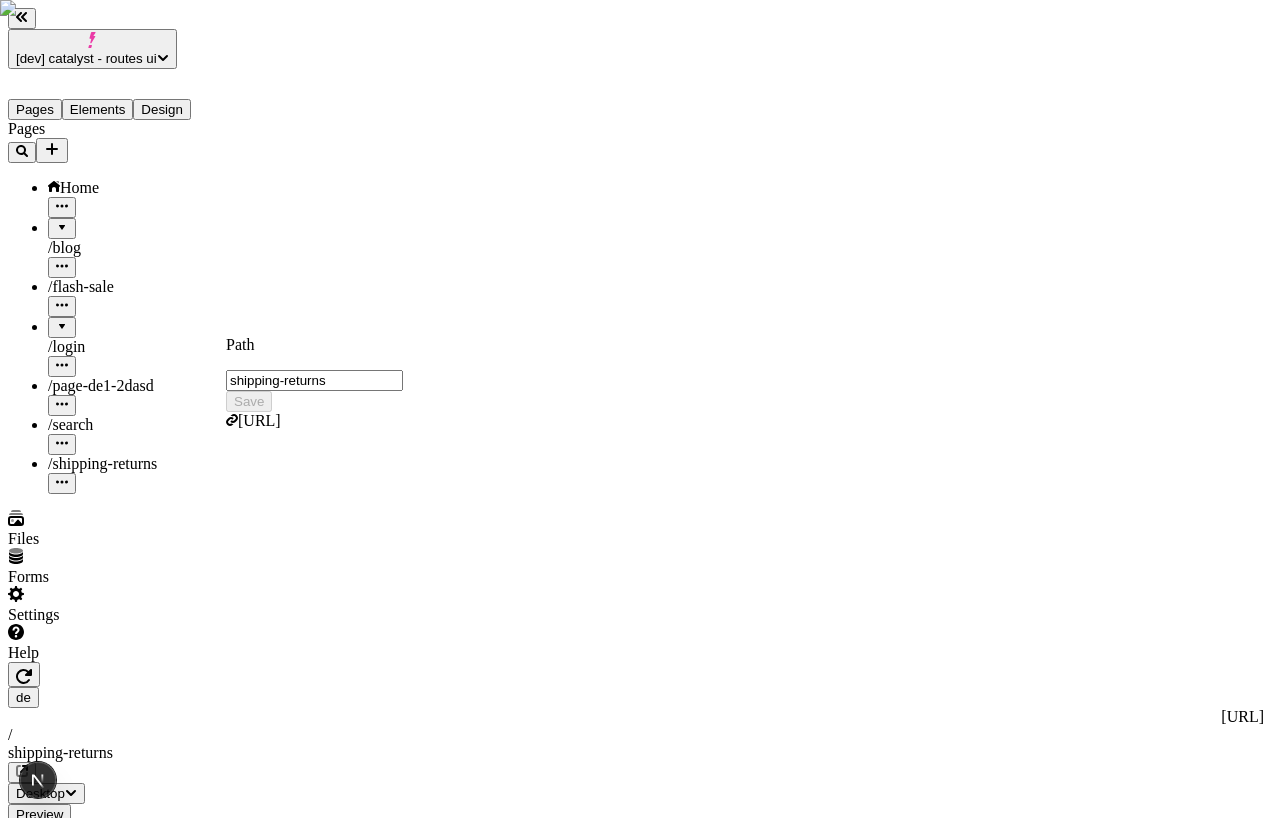 click on "shipping-returns" at bounding box center [314, 380] 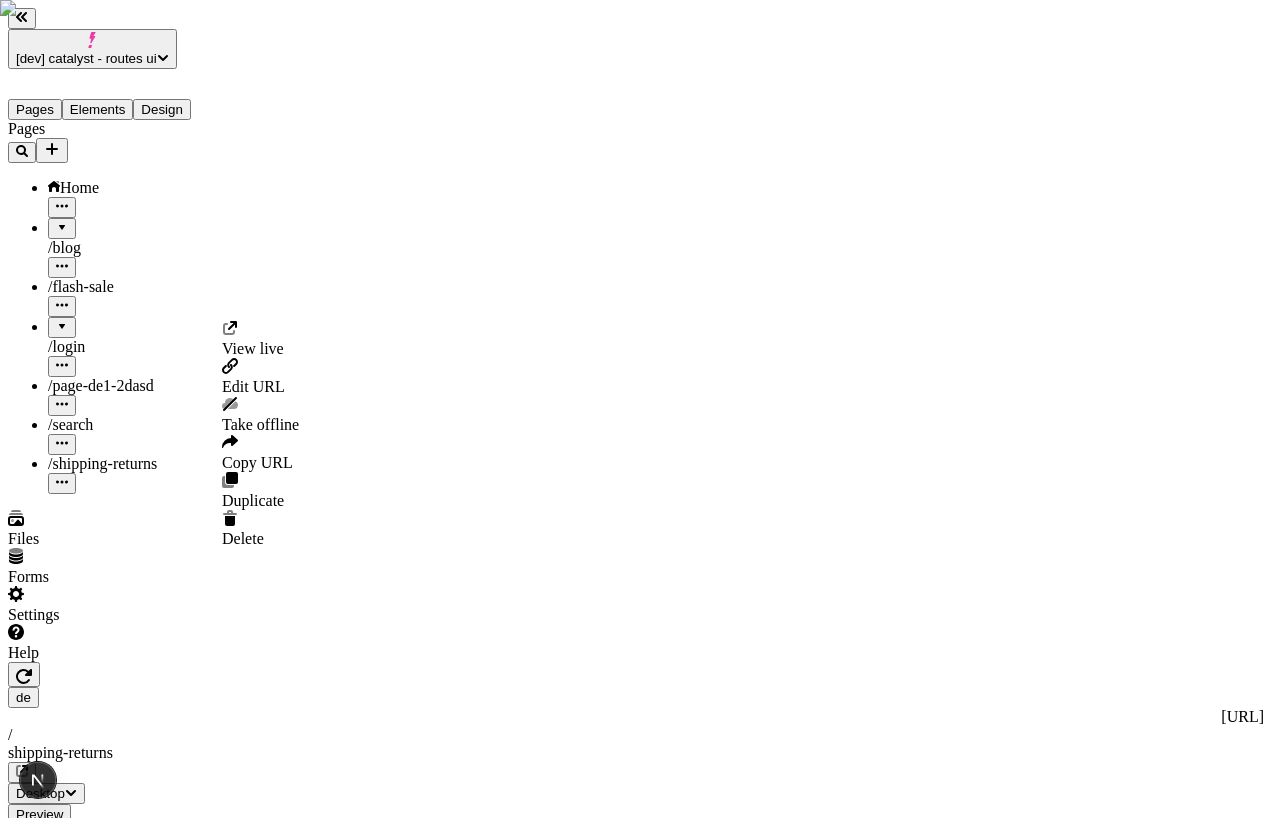 click at bounding box center [62, 483] 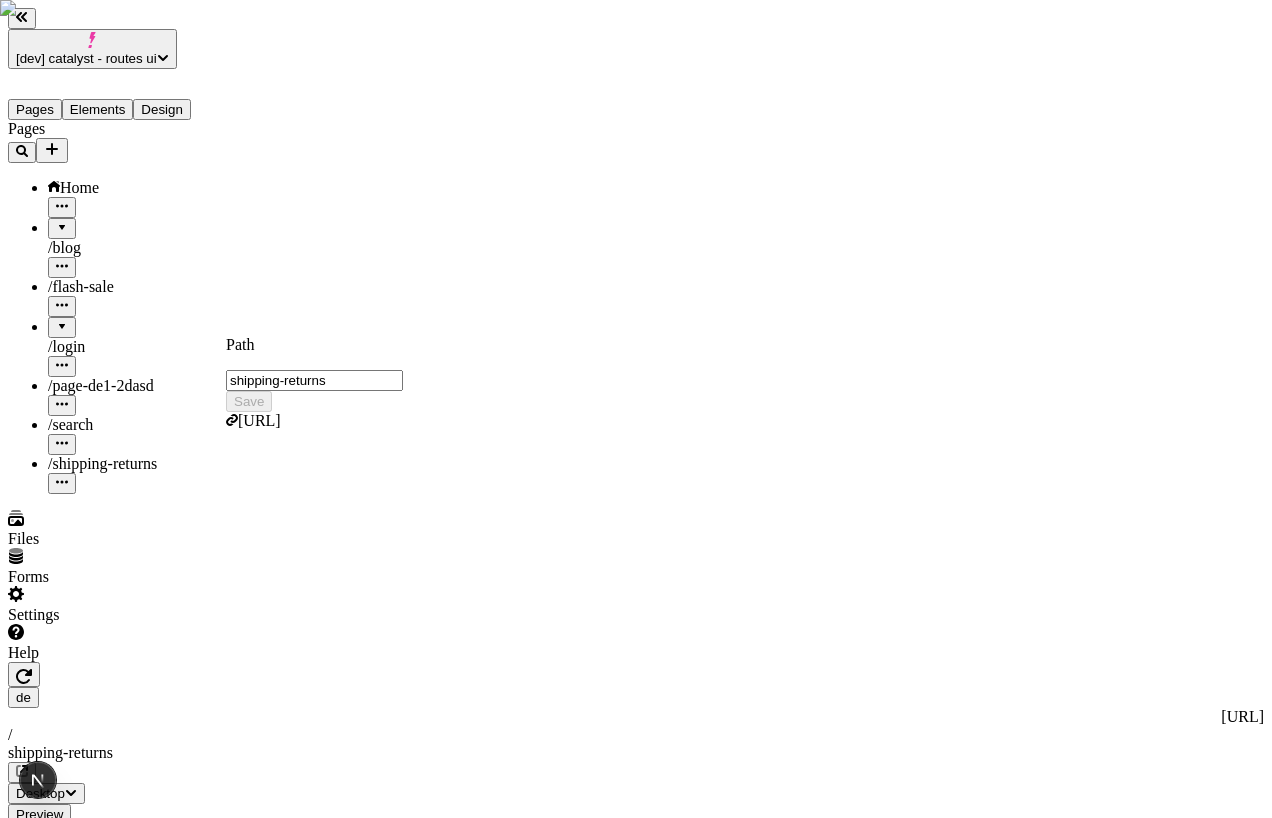 click on "Pages Home / blog / flash-sale / login / page-de1-2dasd / search / shipping-returns" at bounding box center (127, 307) 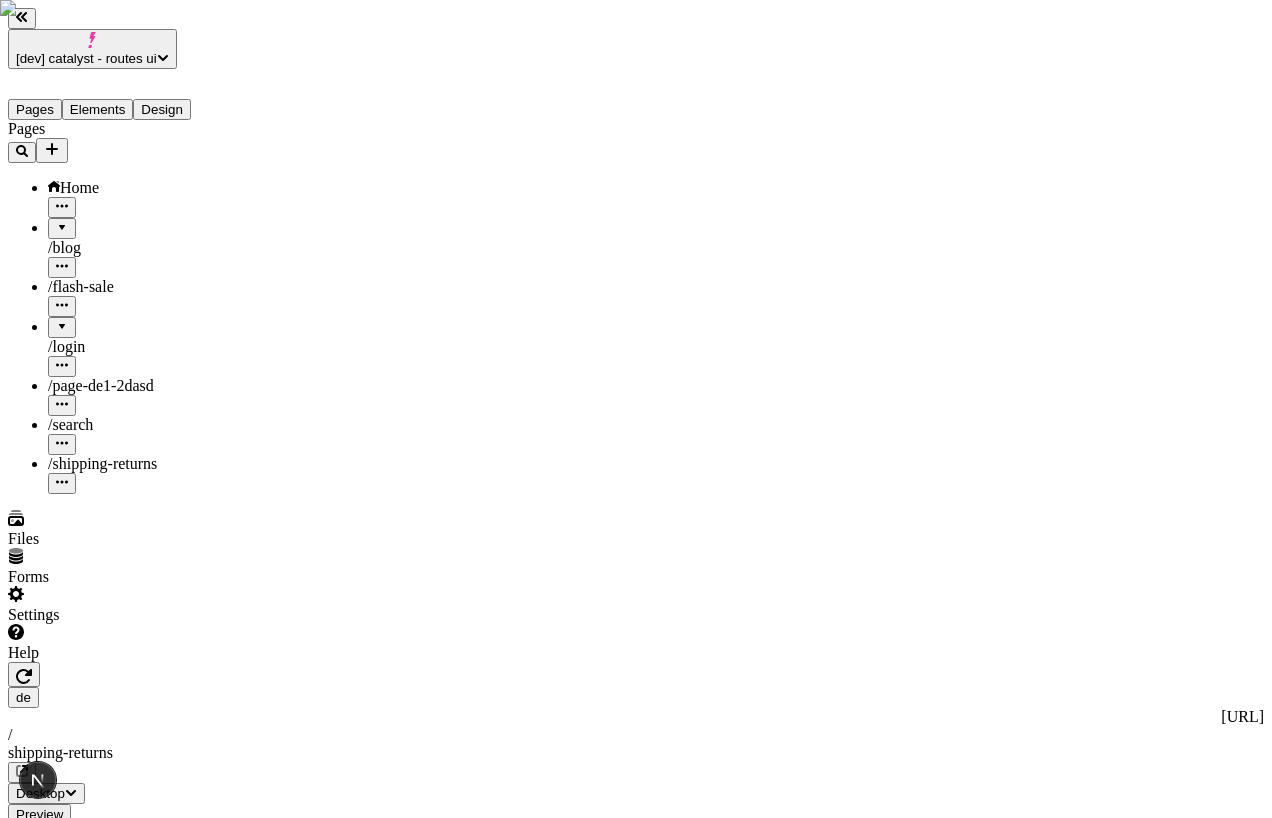 click 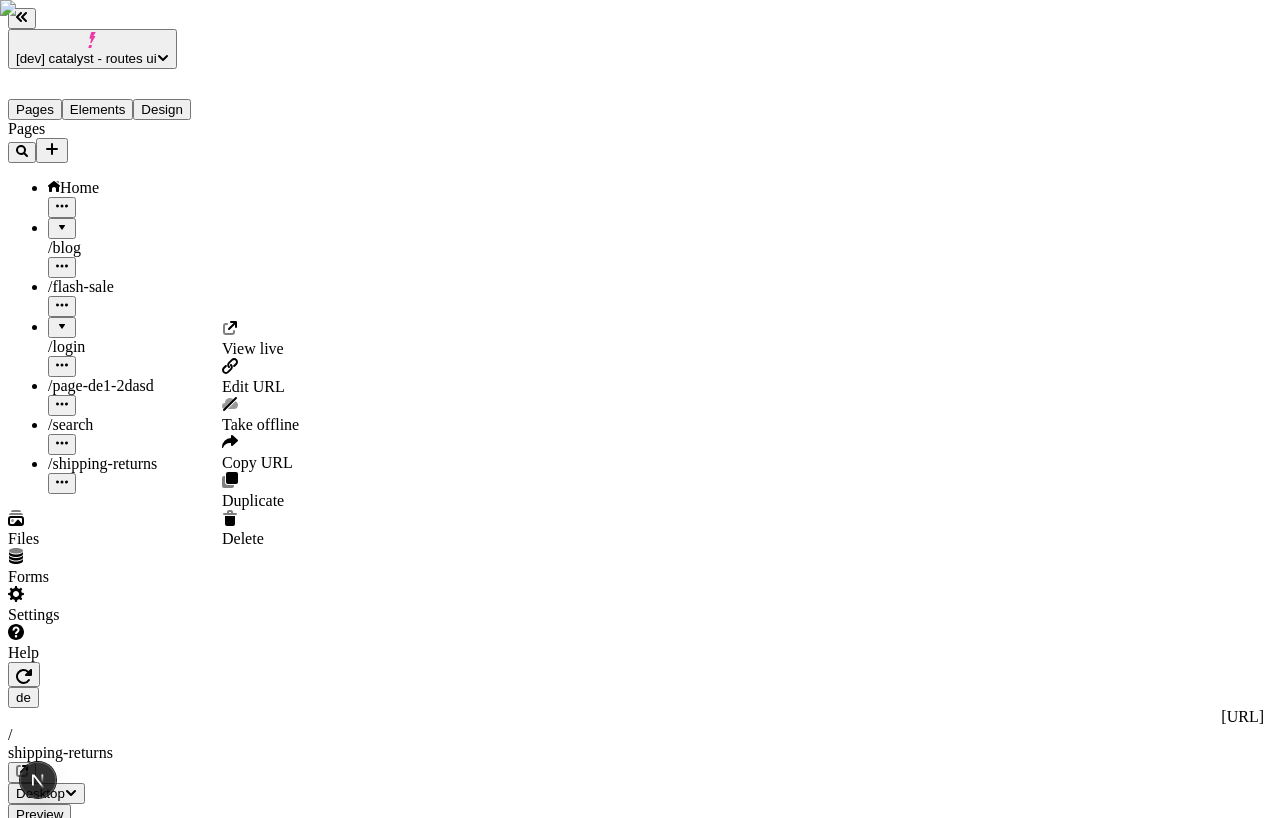 click on "Pages Home / blog / flash-sale / login / page-de1-2dasd / search / shipping-returns" at bounding box center (127, 307) 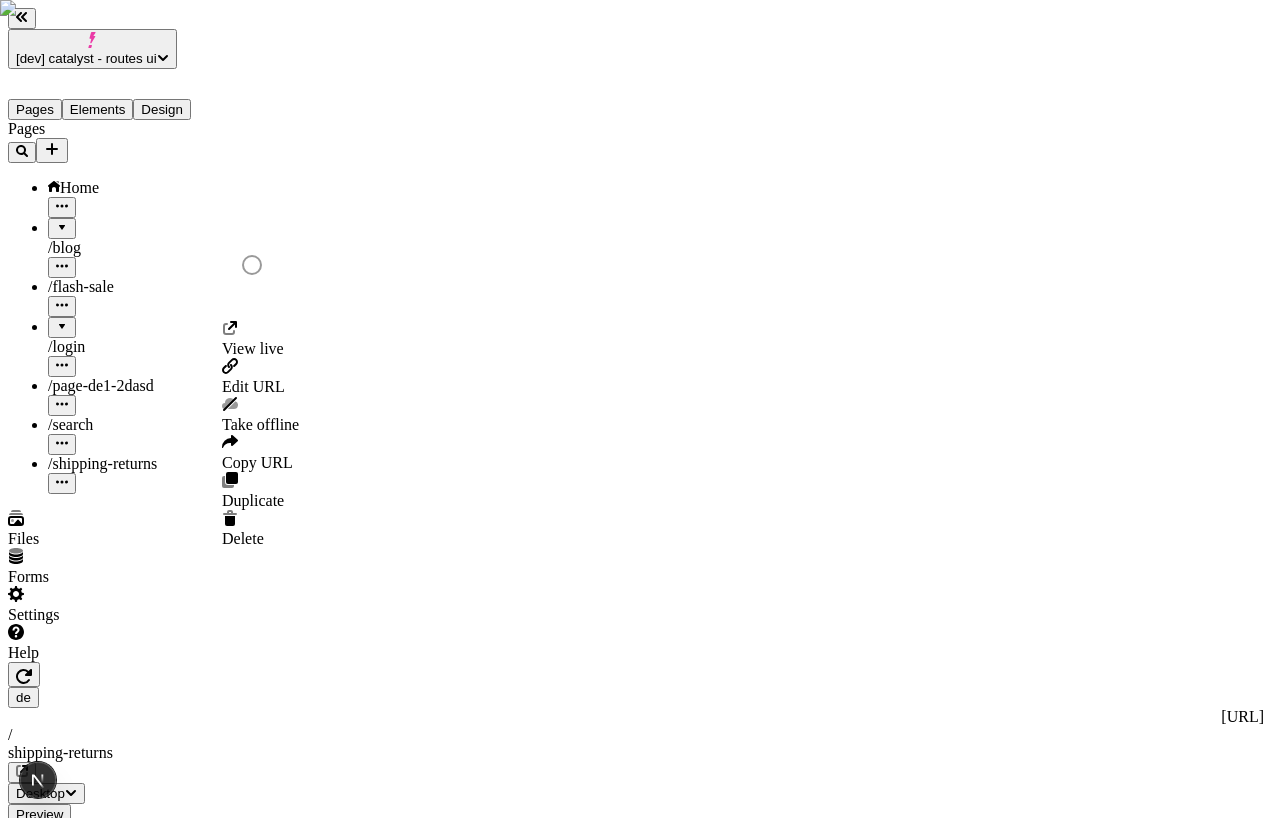 click 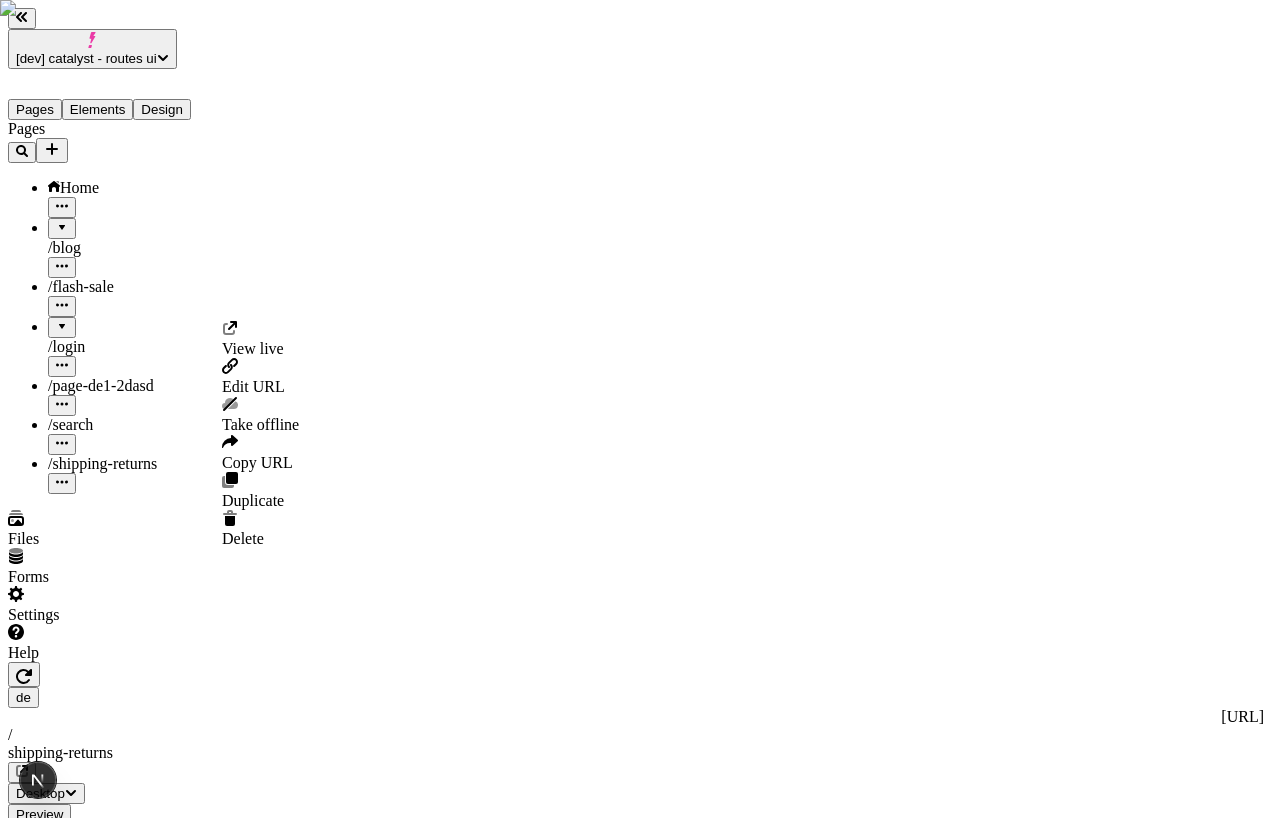 click on "Pages Home / blog / flash-sale / login / page-de1-2dasd / search / shipping-returns" at bounding box center [127, 307] 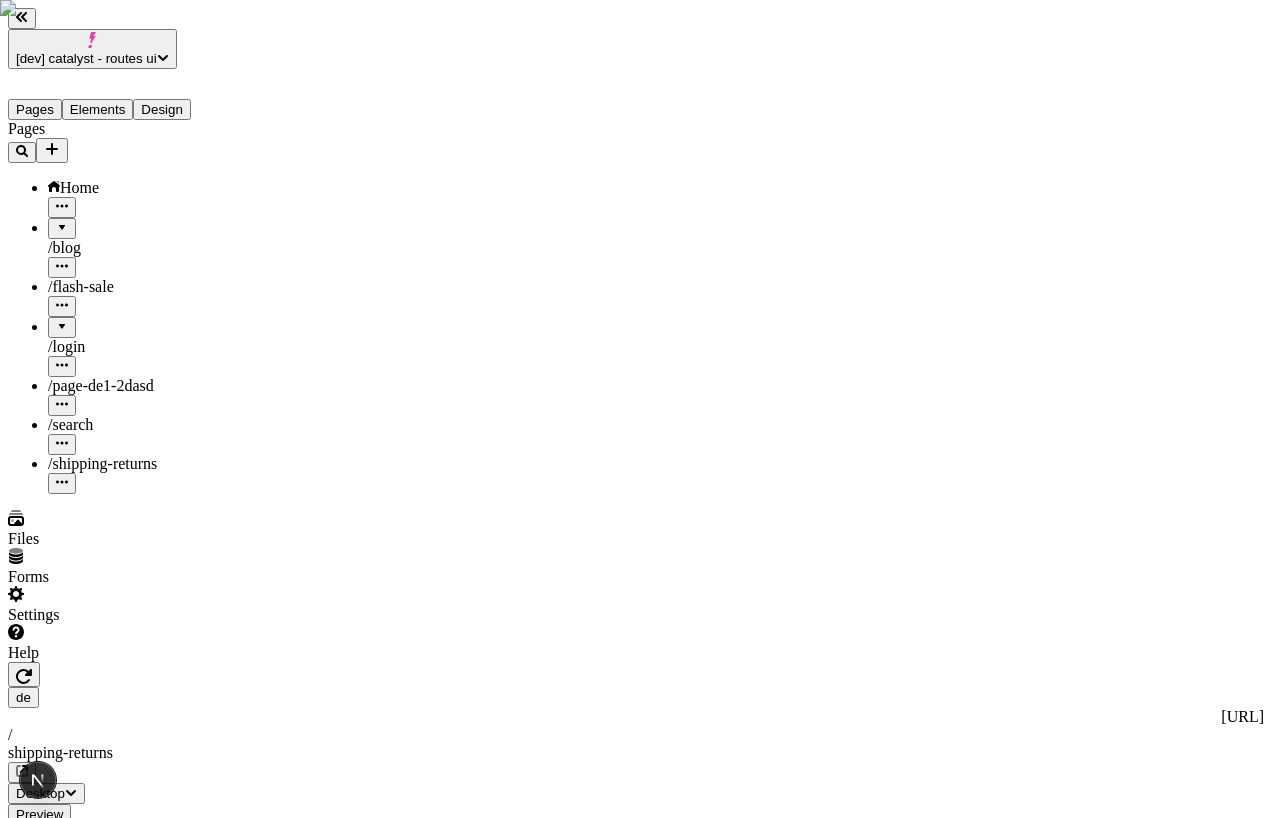 click 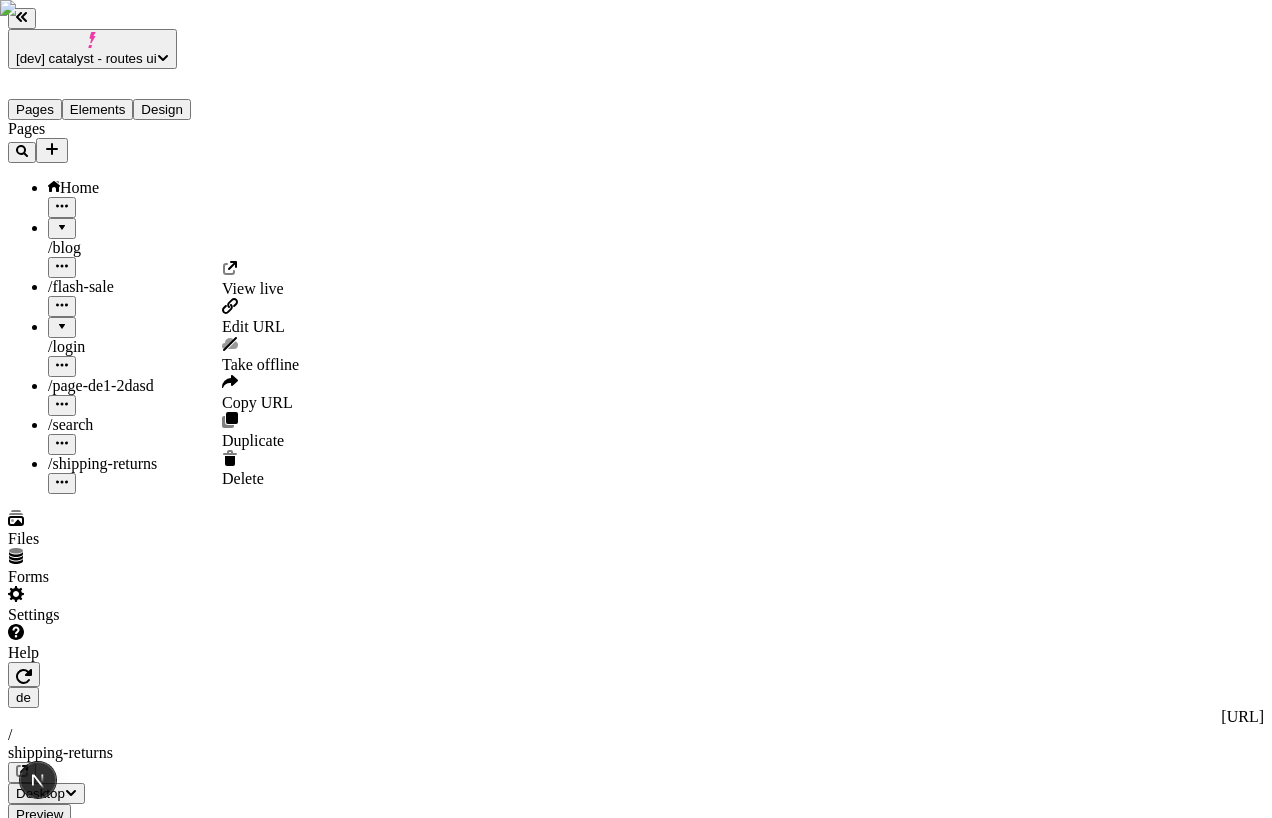 click on "Edit URL" at bounding box center (253, 326) 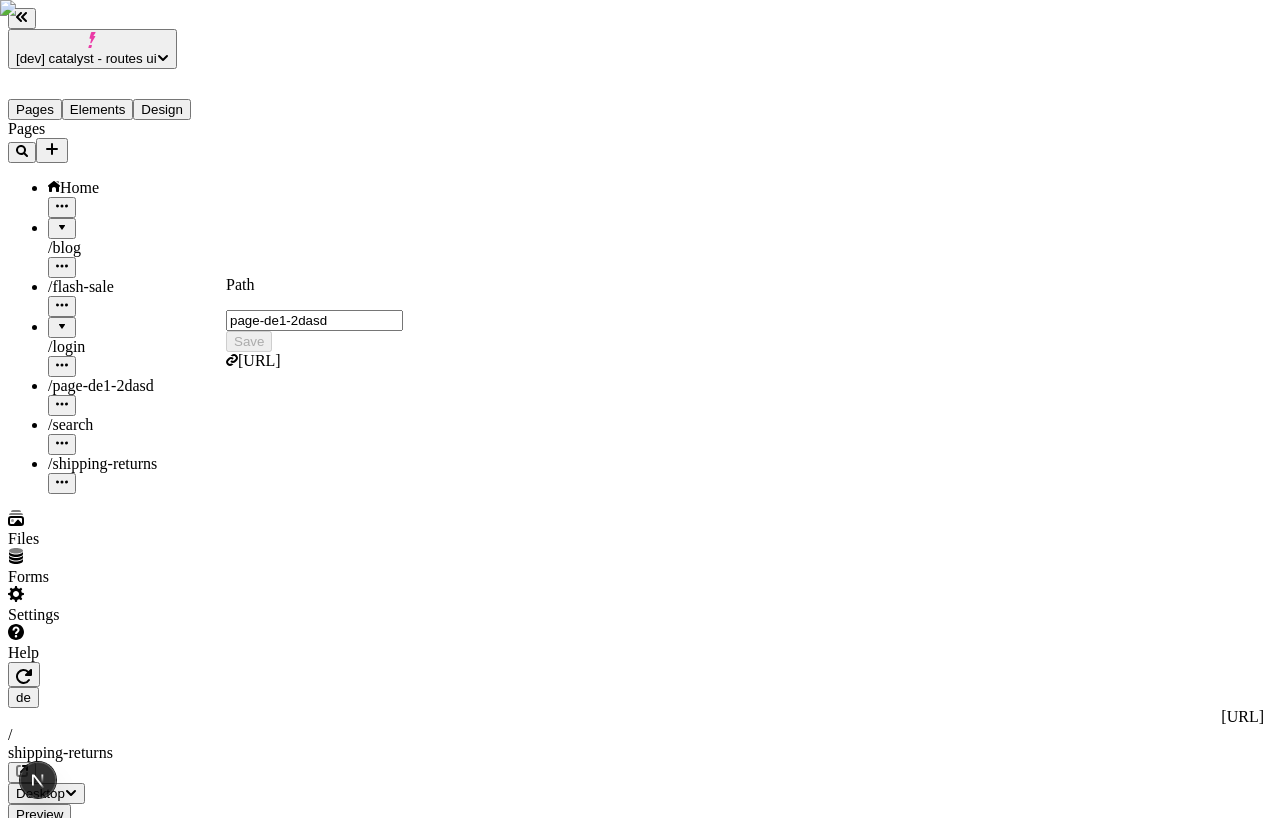 click on "page-de1-2dasd" at bounding box center [314, 320] 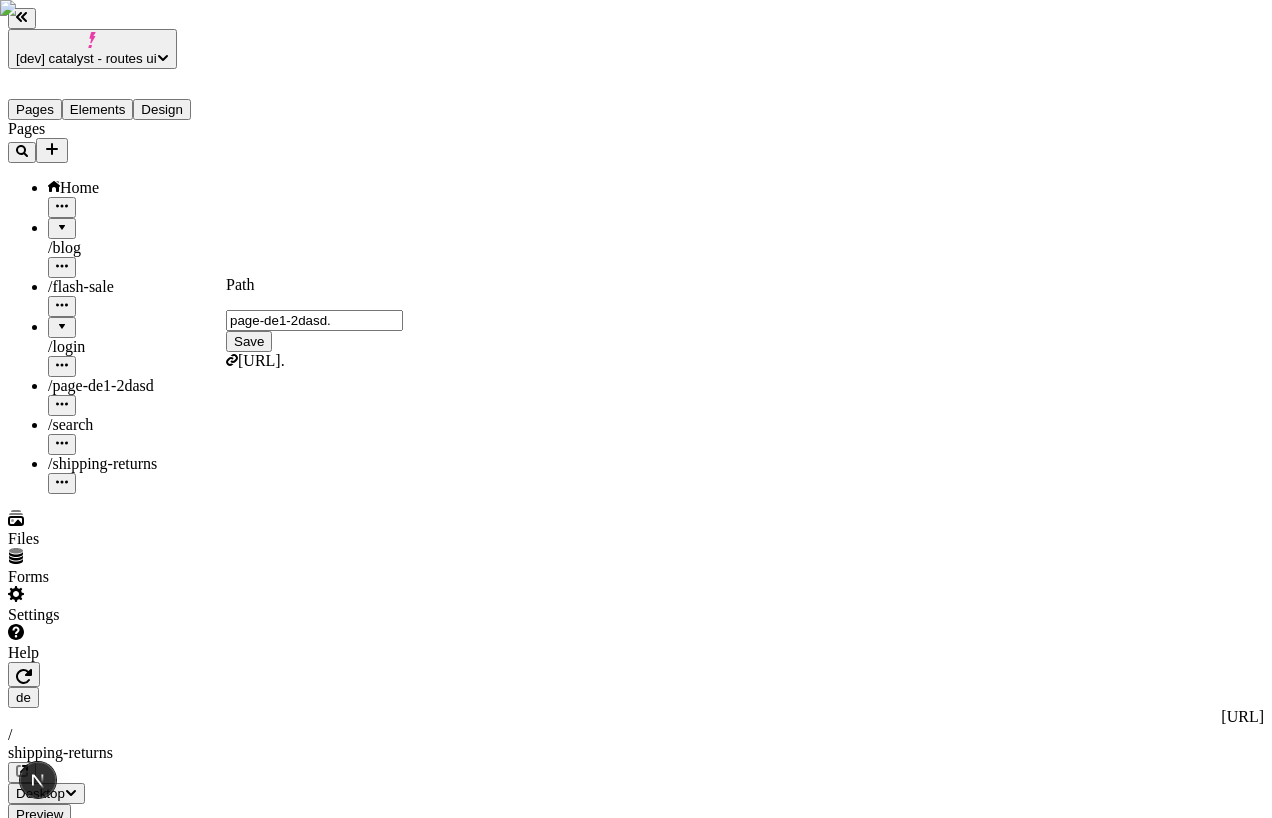type on "page-de1-2dasd" 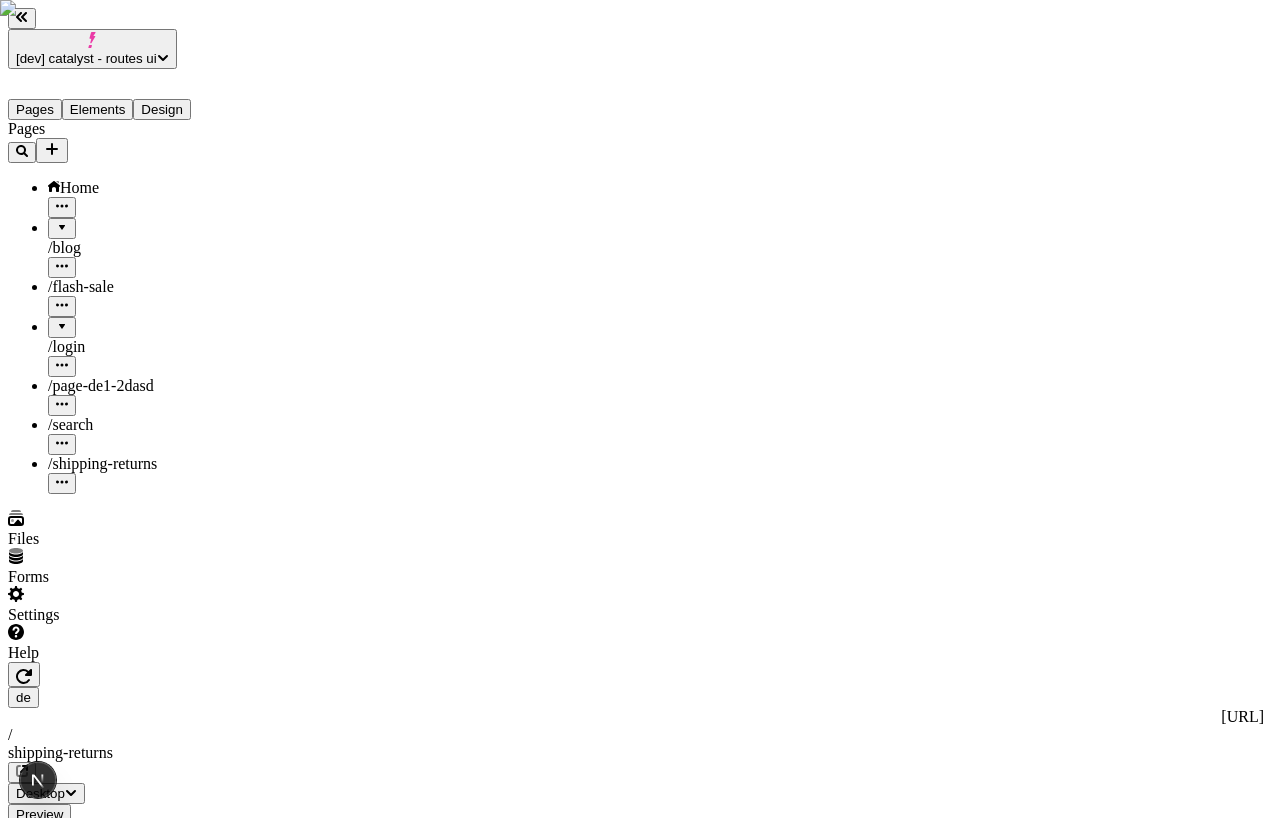 click on "Pages Home / blog / flash-sale / login / page-de1-2dasd / search / shipping-returns" at bounding box center (127, 307) 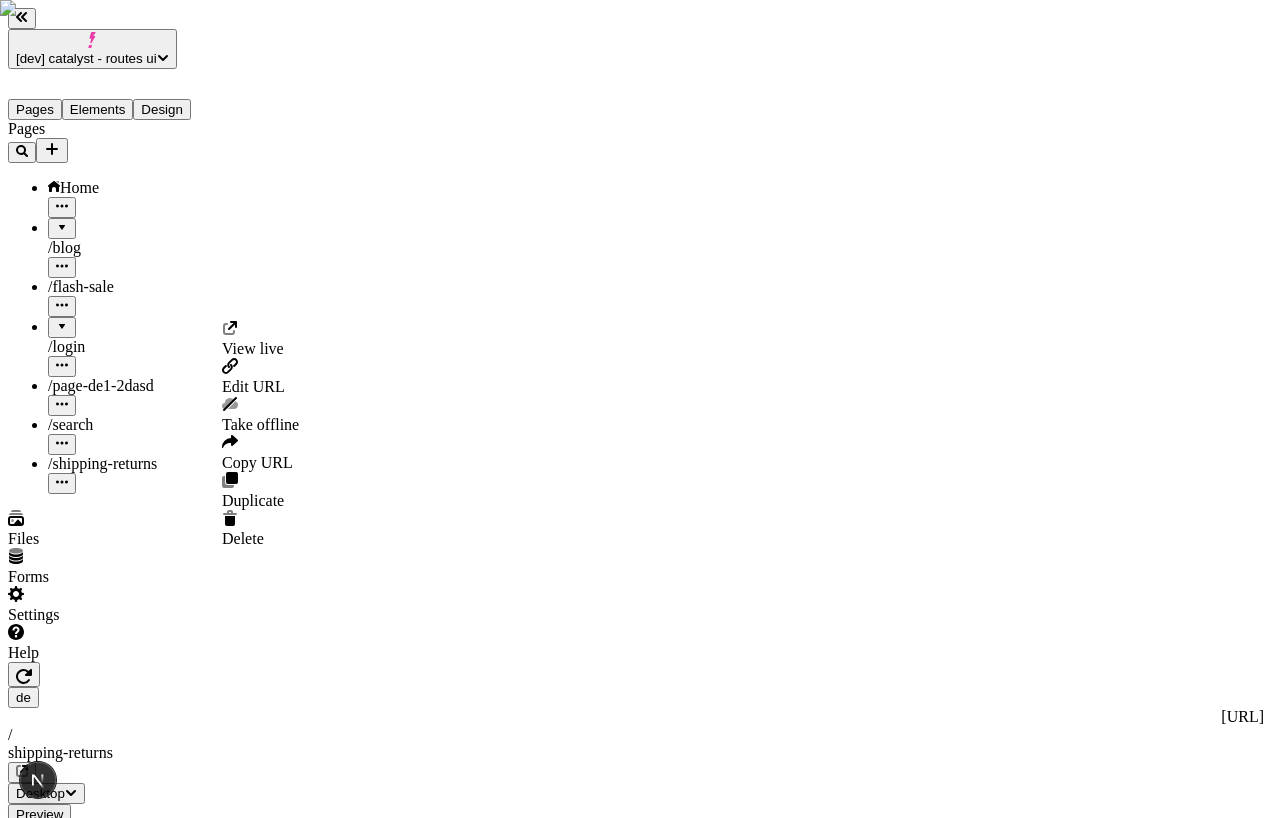 click 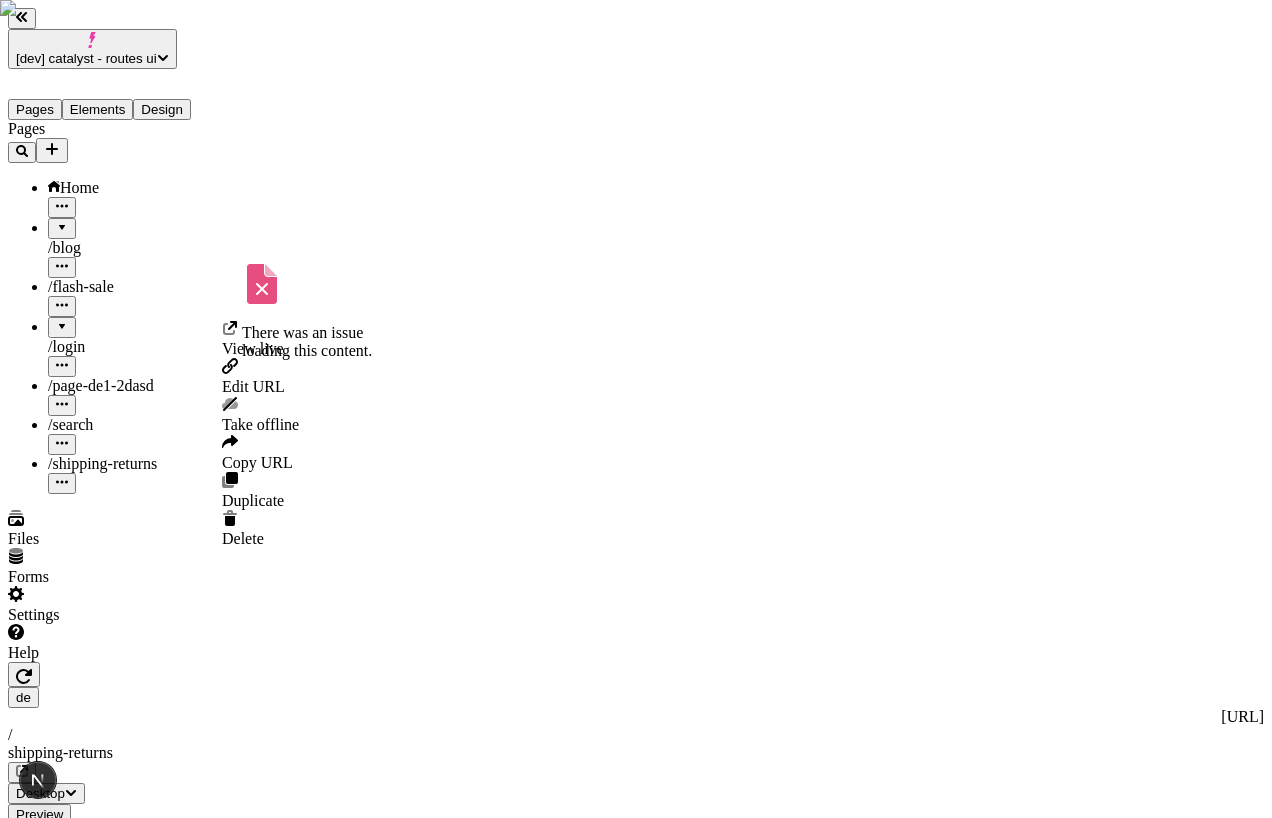 click on "Pages Home / blog / flash-sale / login / page-de1-2dasd / search / shipping-returns There was an issue loading this content. There was an issue loading this content." at bounding box center (127, 307) 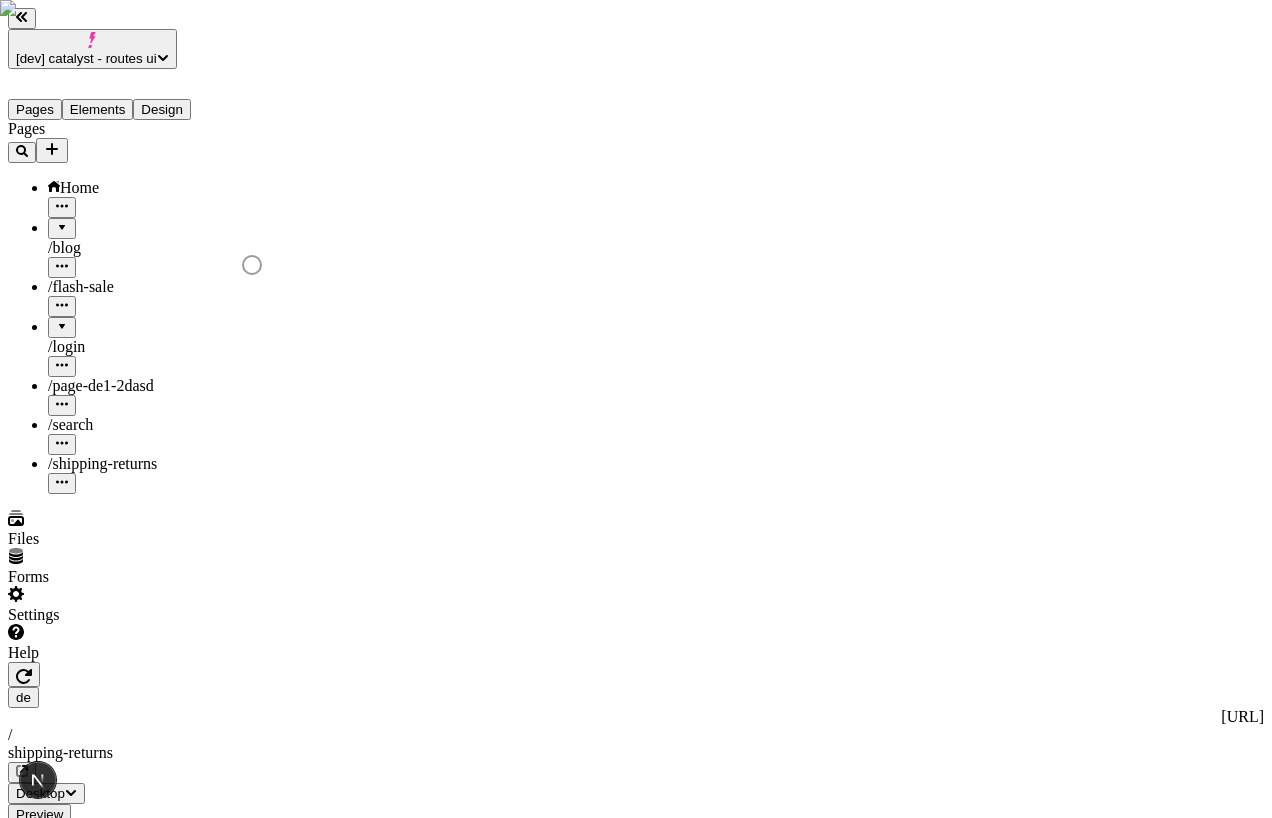 click 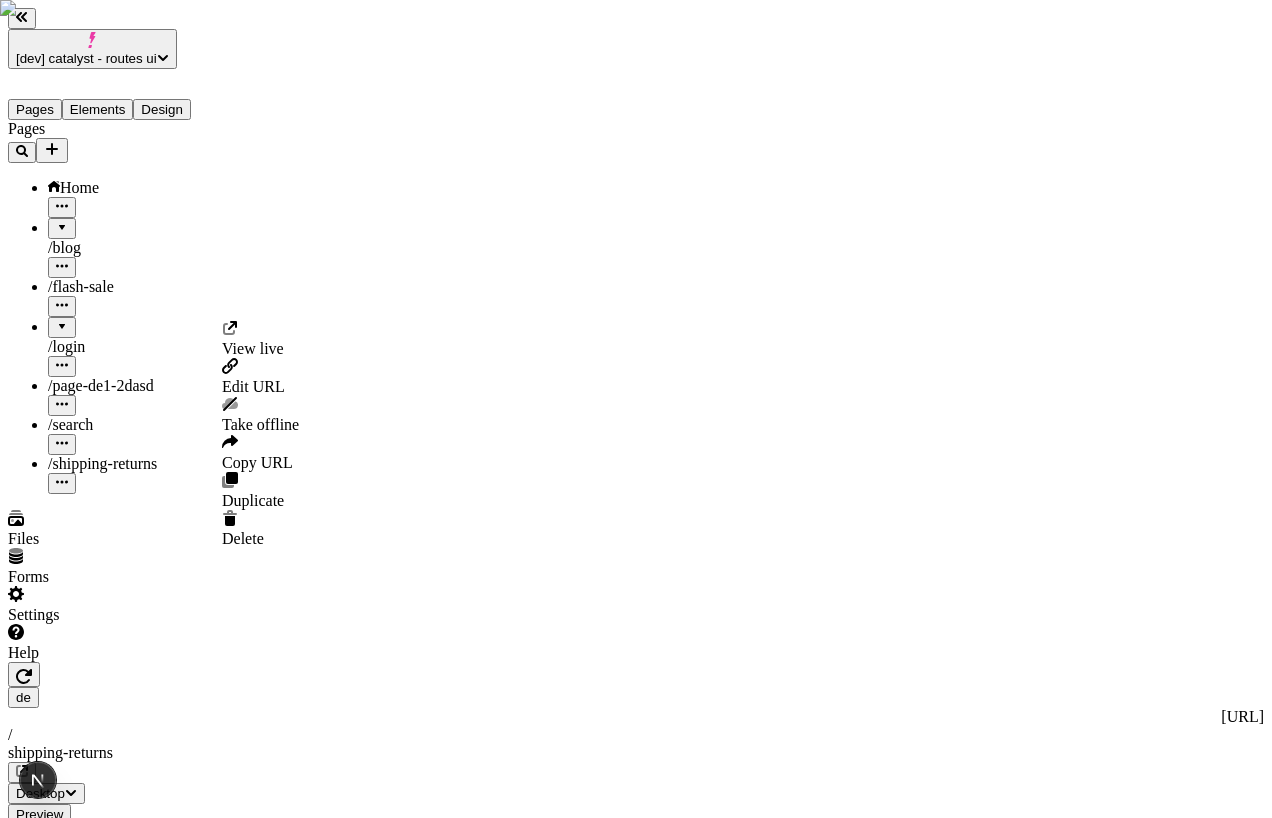 click on "Pages Home / blog / flash-sale / login / page-de1-2dasd / search / shipping-returns" at bounding box center [127, 307] 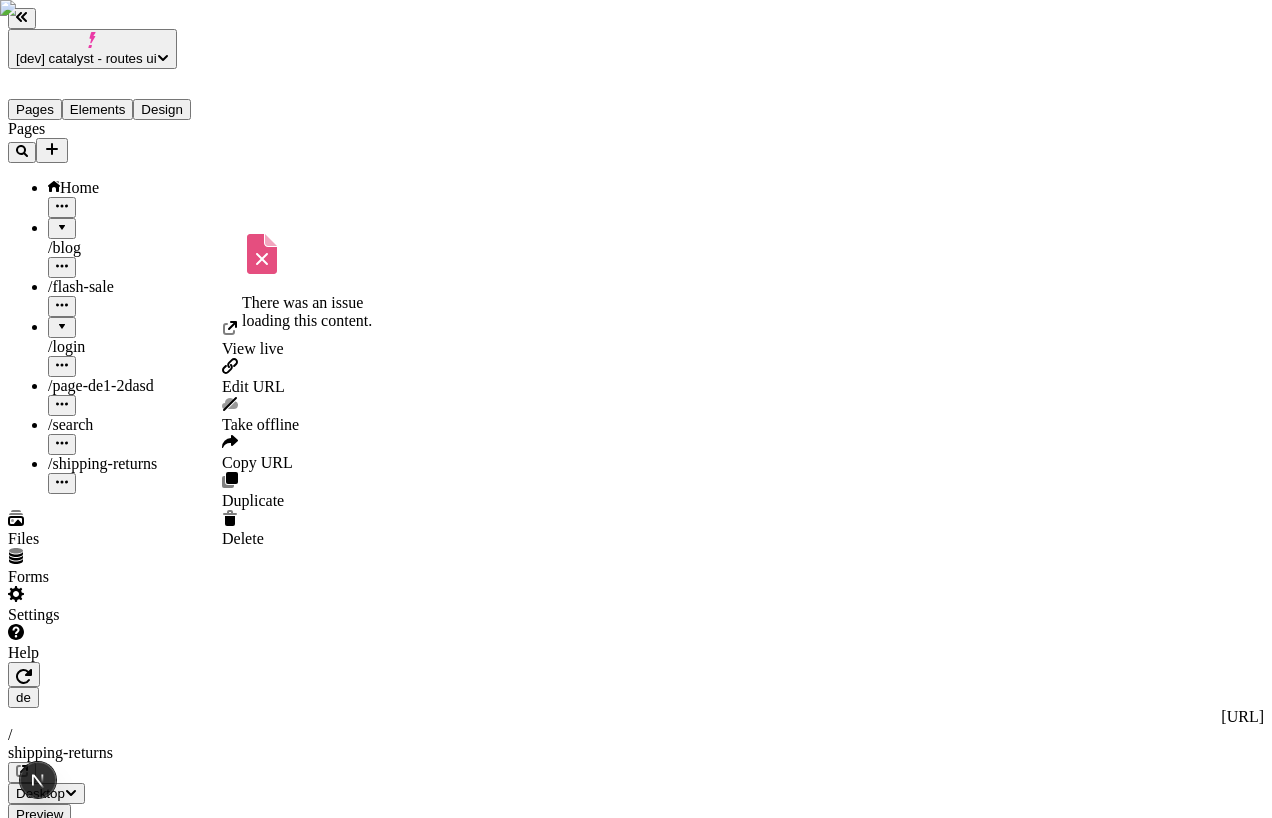click on "/ search" at bounding box center [147, 425] 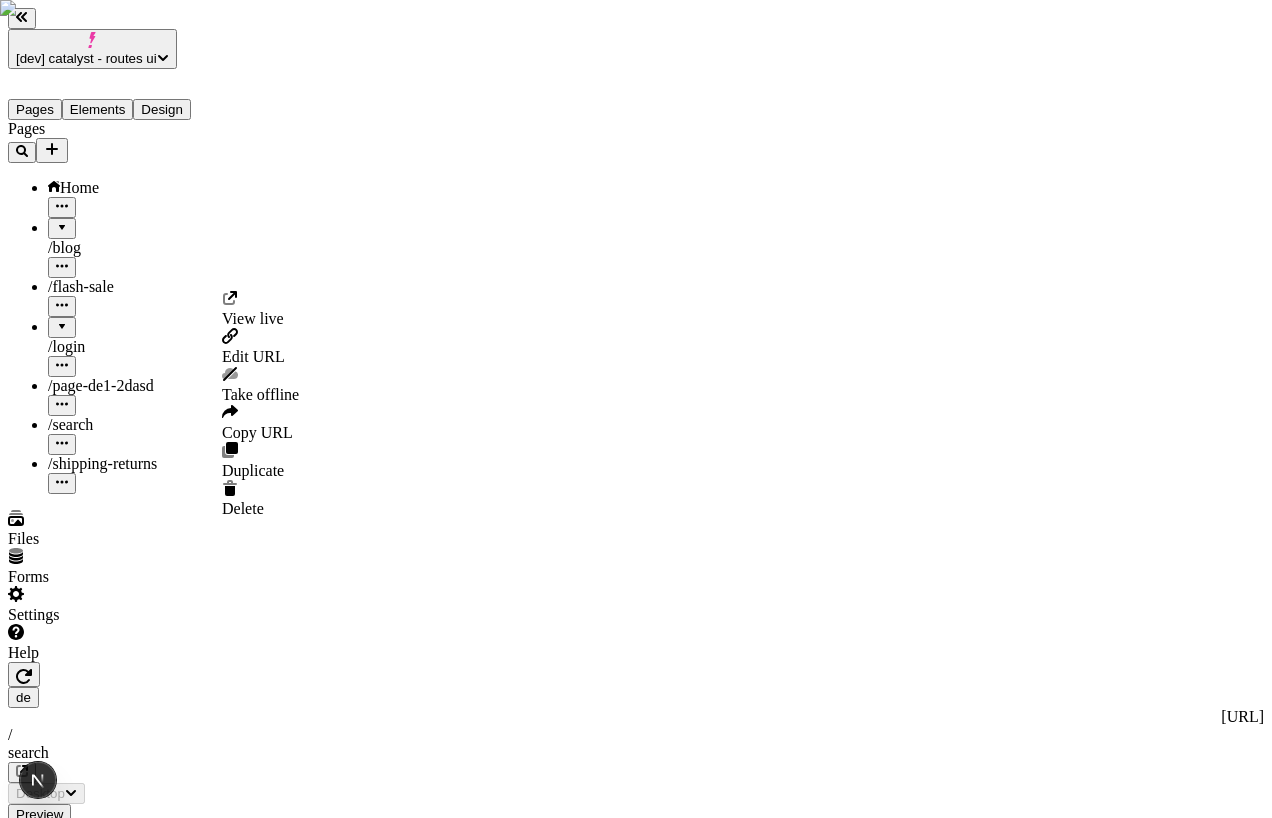 click 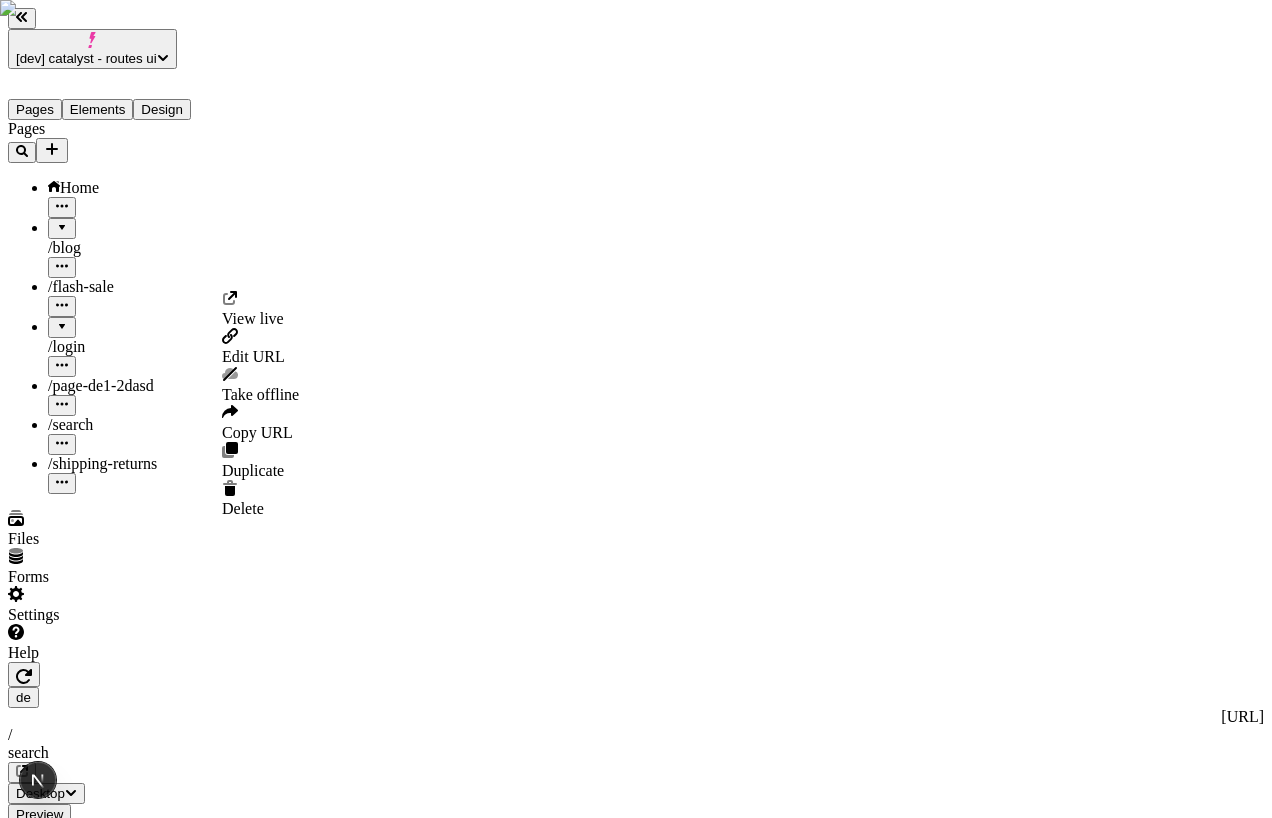 click on "Pages Home / blog / flash-sale / login / page-de1-2dasd / search / shipping-returns" at bounding box center [127, 307] 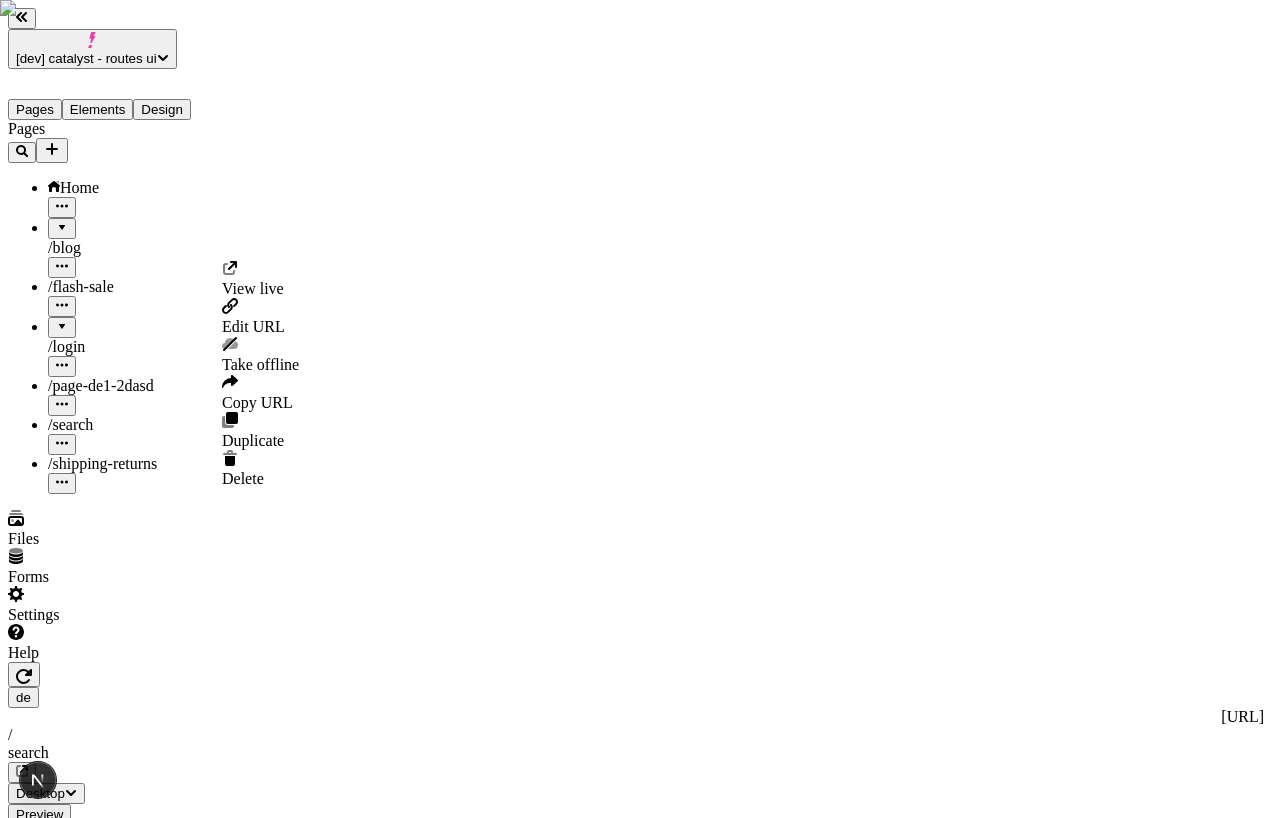 click 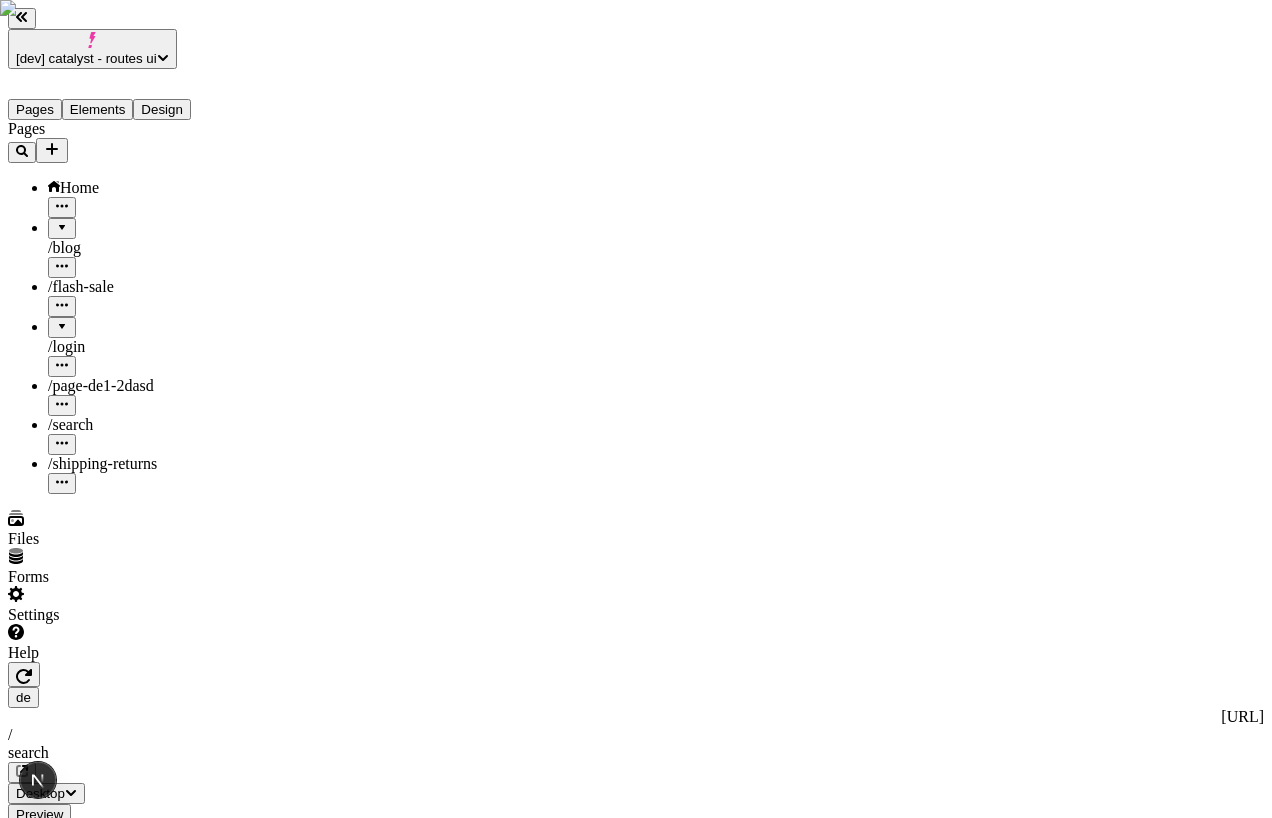 click 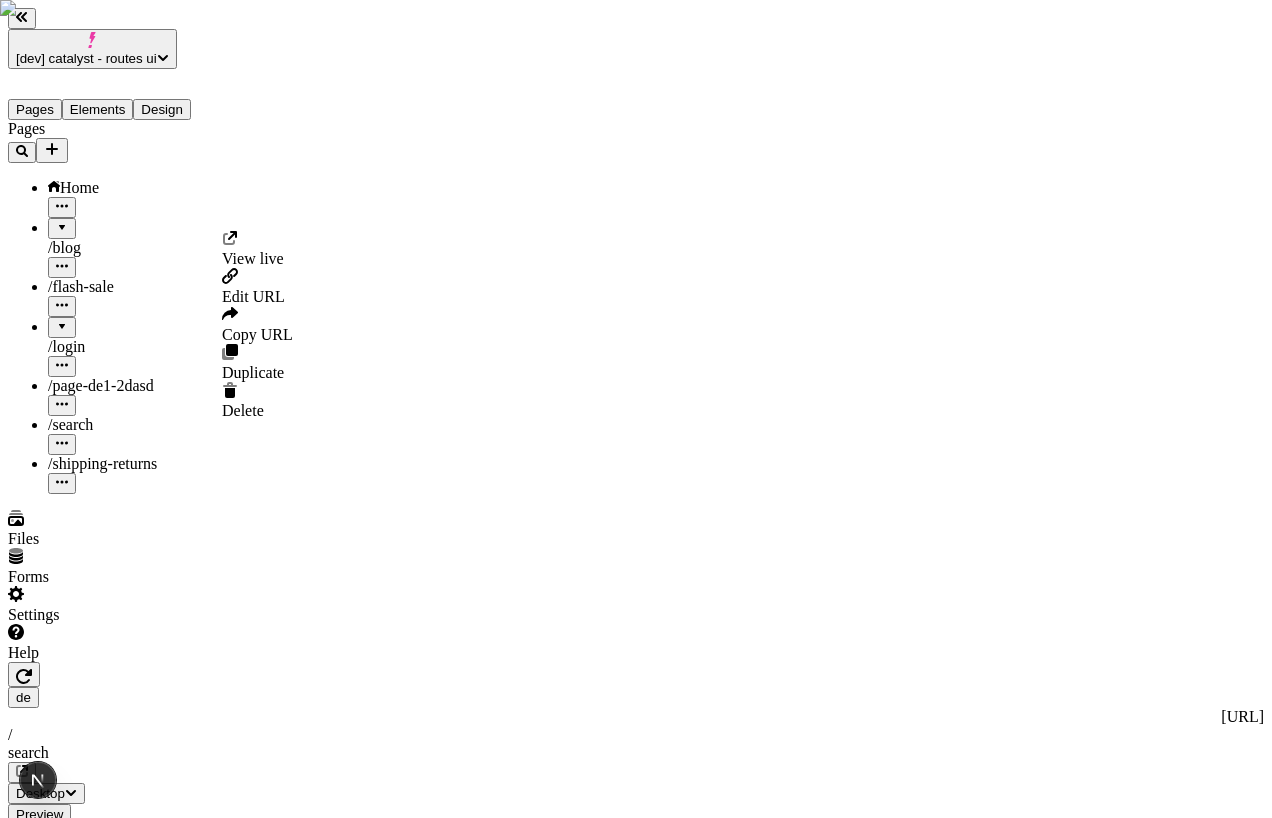 click on "Edit URL" at bounding box center [253, 296] 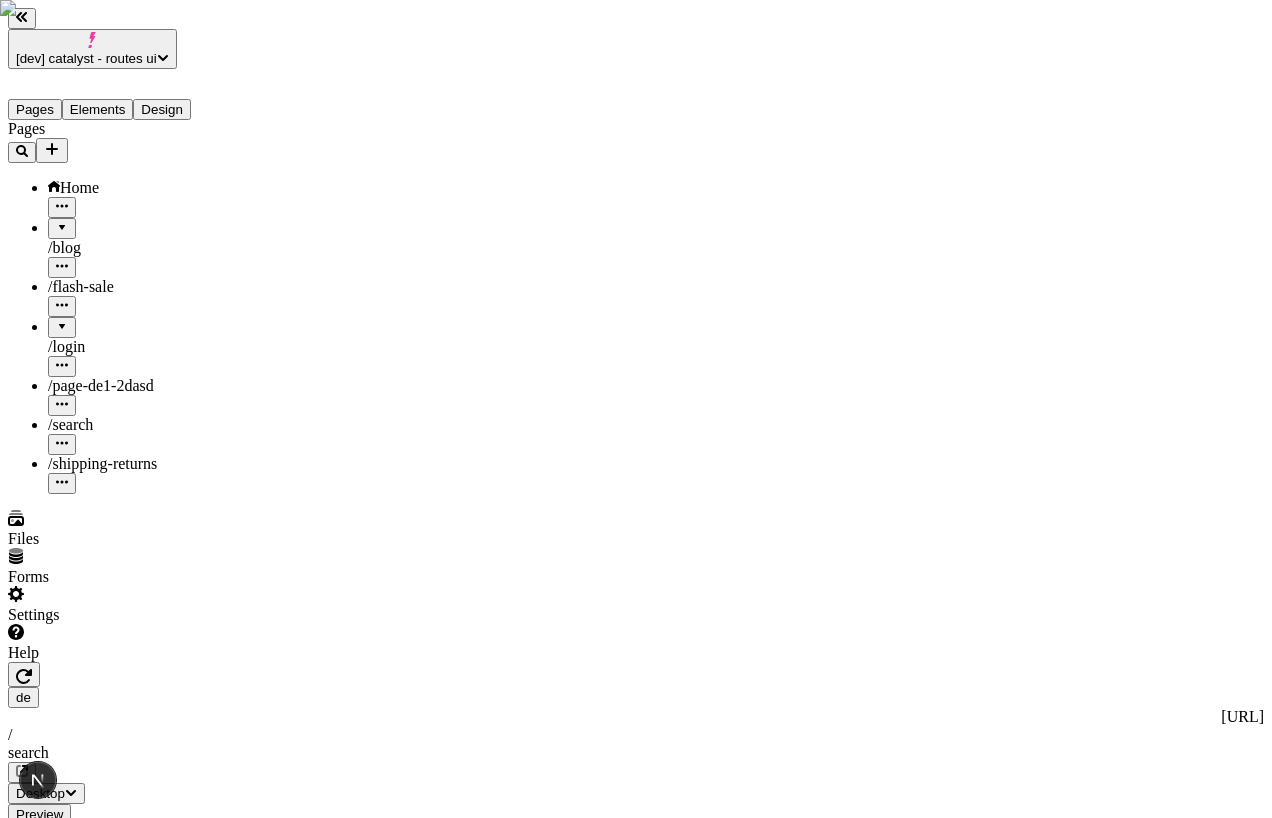 type 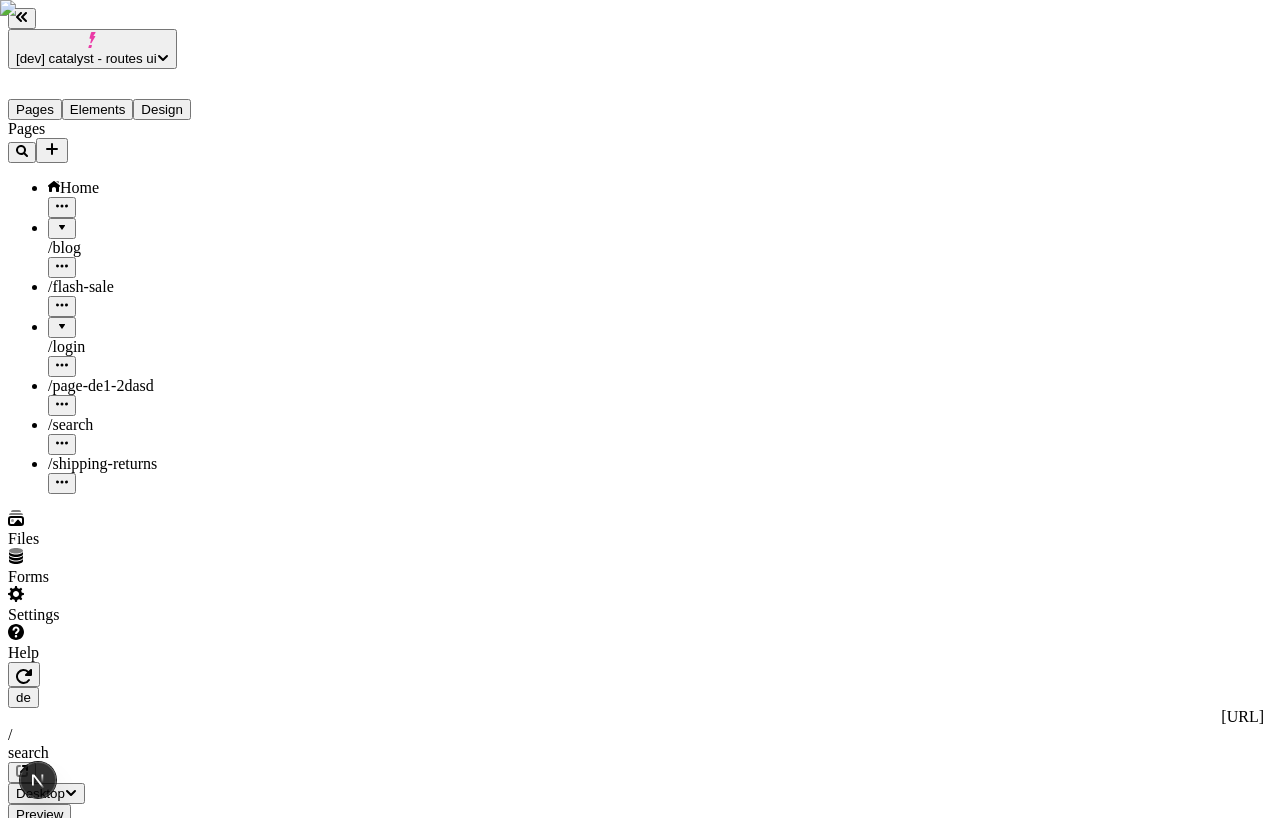 click at bounding box center (62, 320) 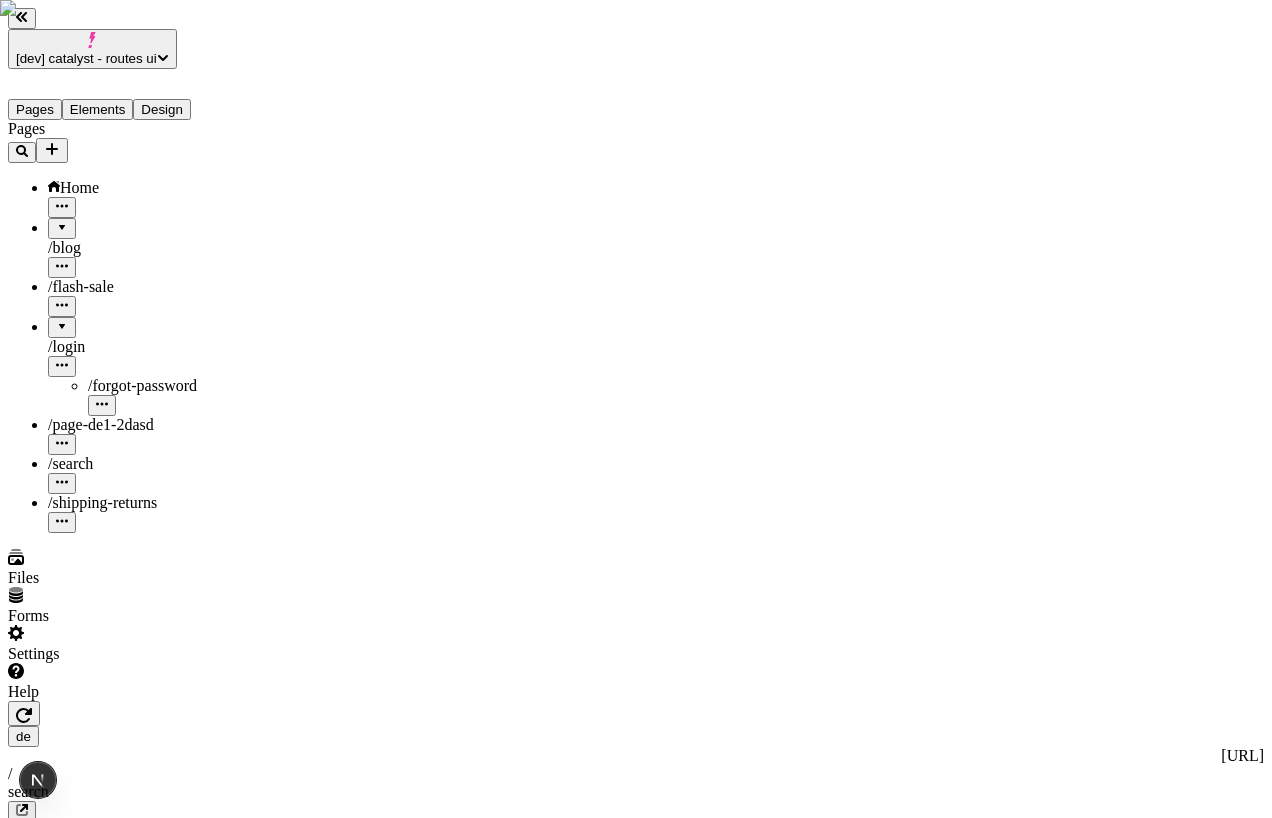 click on "/ forgot-password" at bounding box center (167, 396) 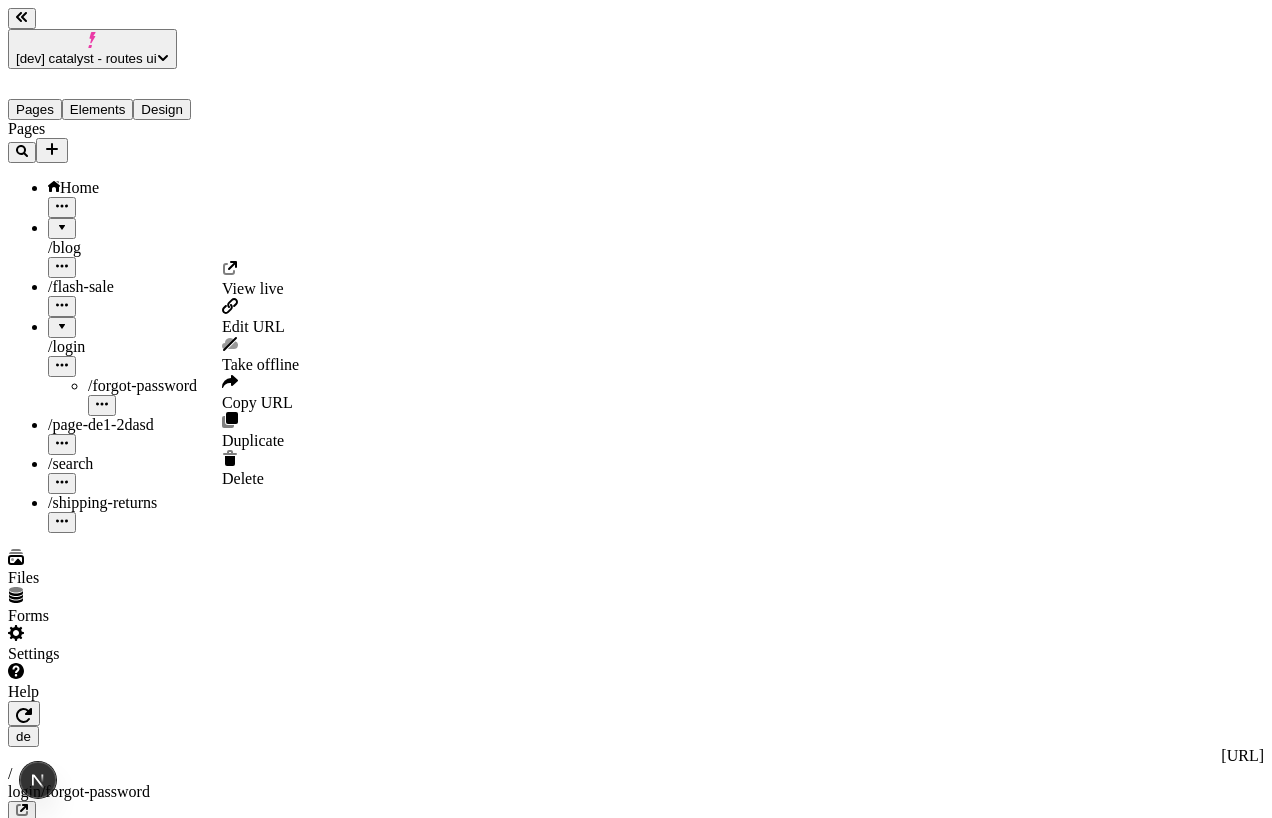 click 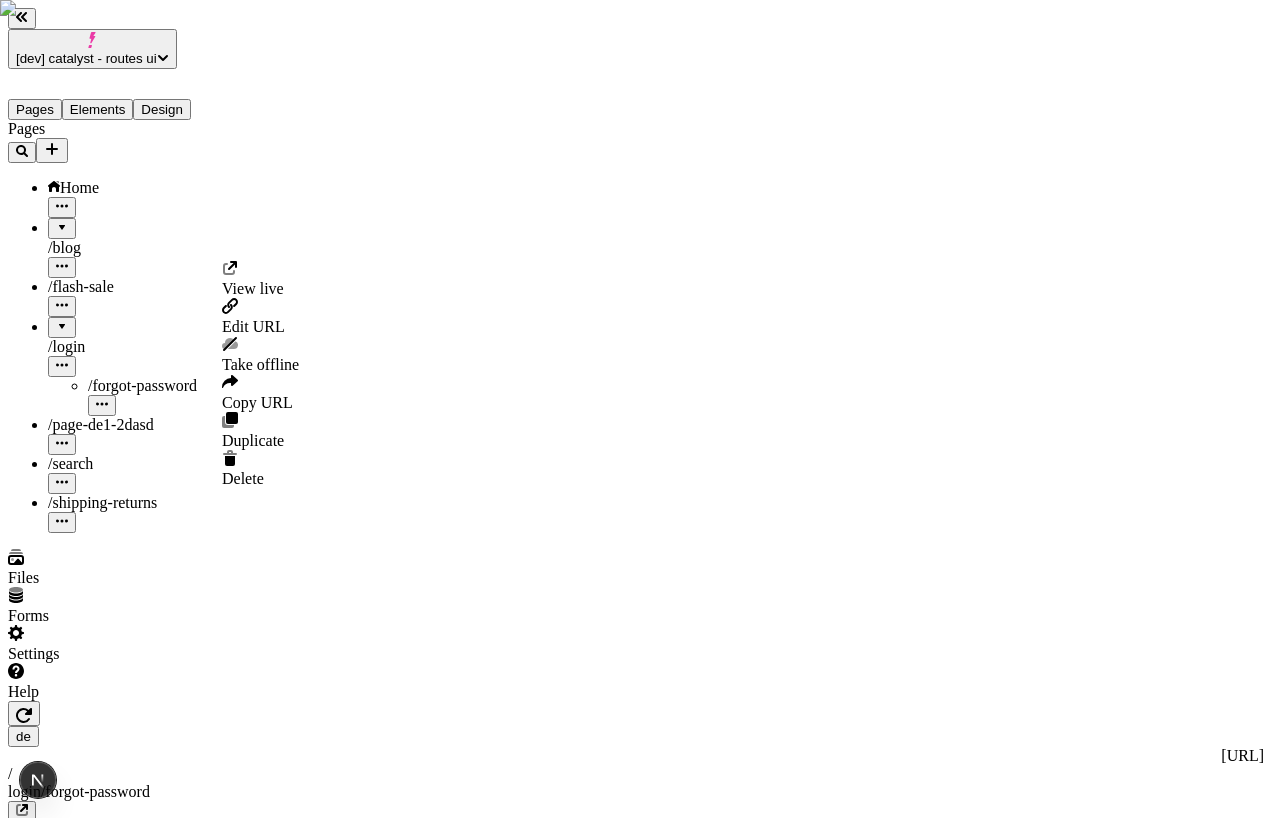 click on "Edit URL" at bounding box center [253, 326] 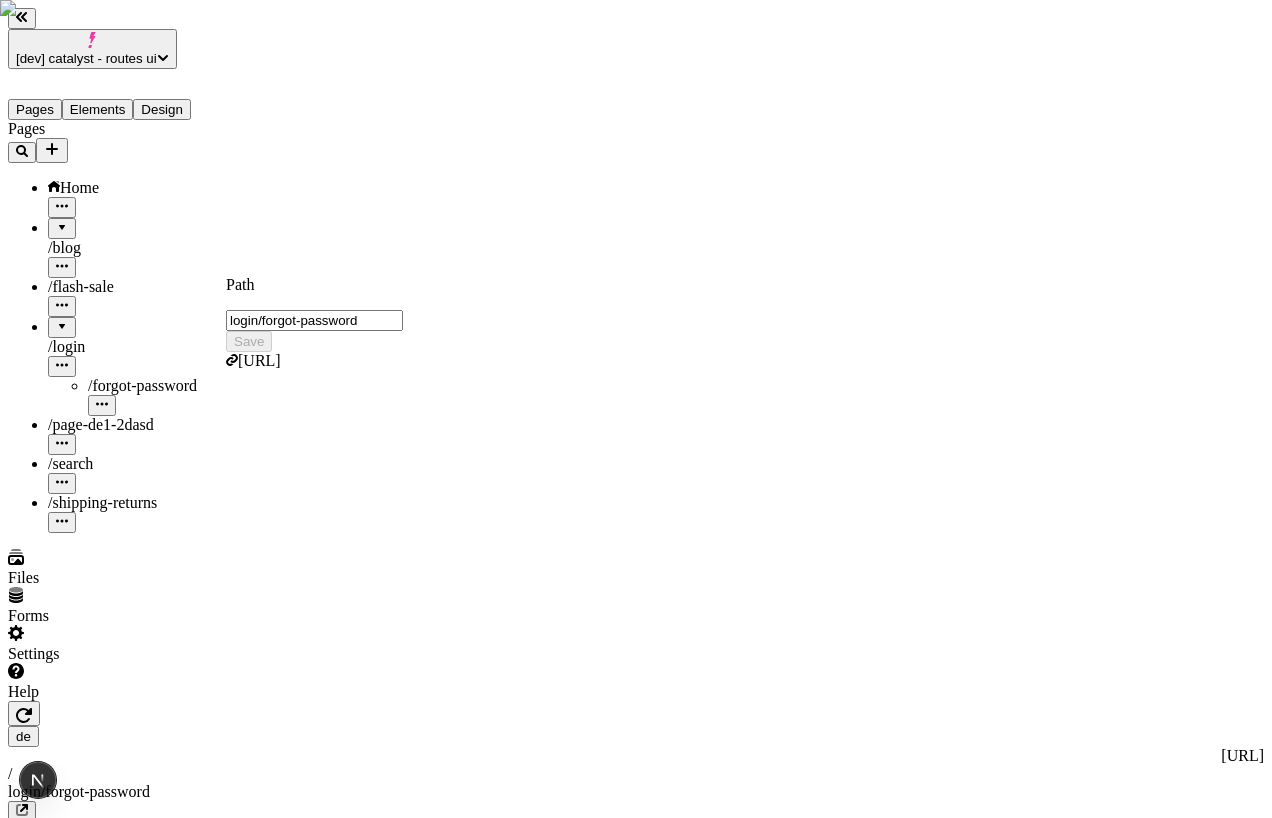 click on "Pages Home / blog / flash-sale / login / forgot-password / page-de1-2dasd / search / shipping-returns" at bounding box center (127, 326) 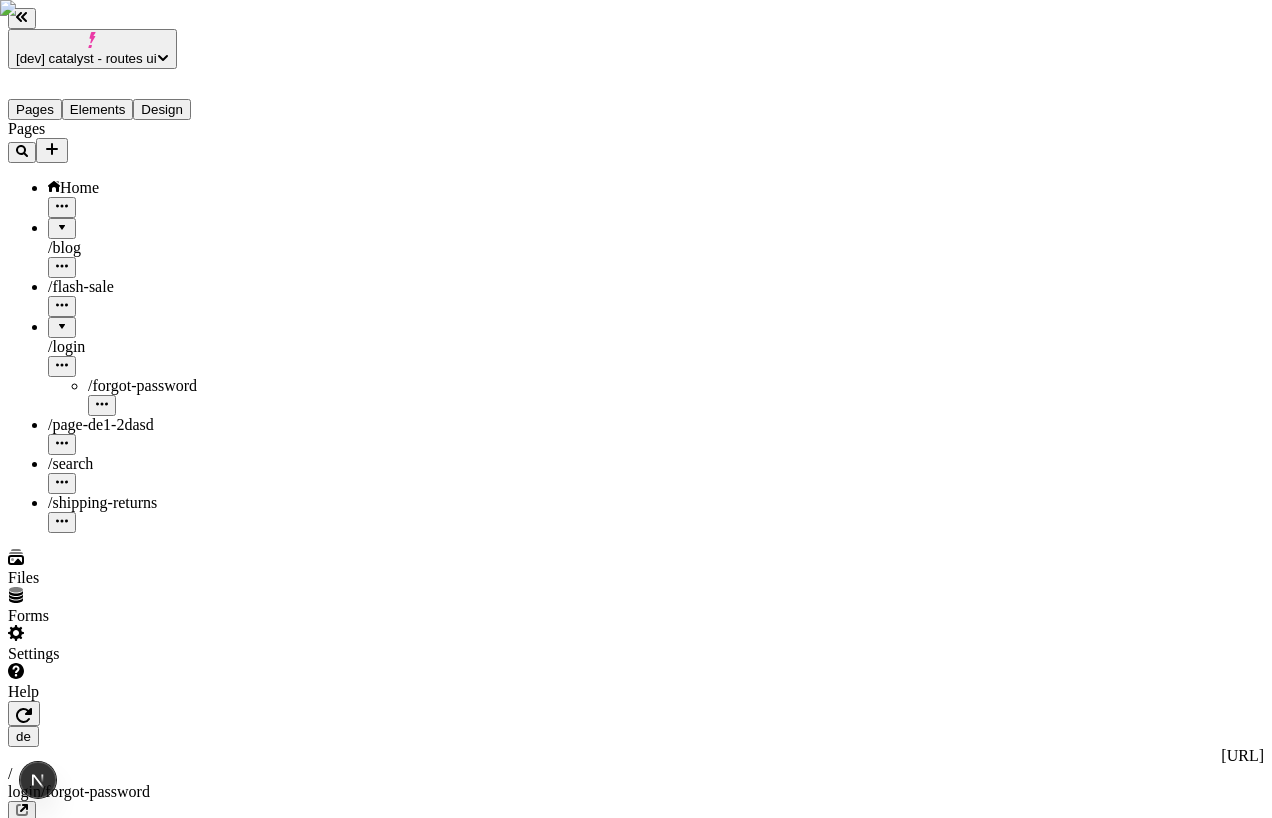 click on "/ shipping-returns" at bounding box center (102, 502) 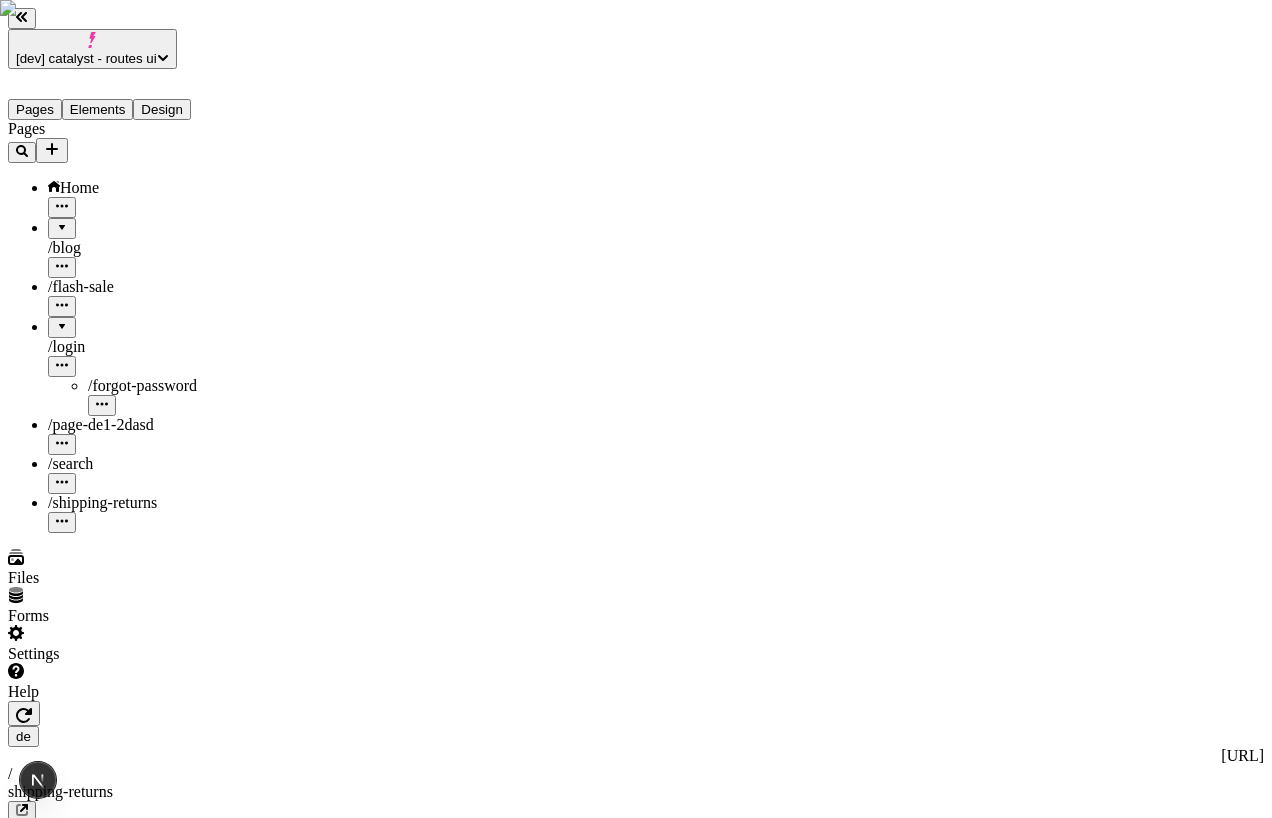 click on "Edit for this locale" at bounding box center (68, 2365) 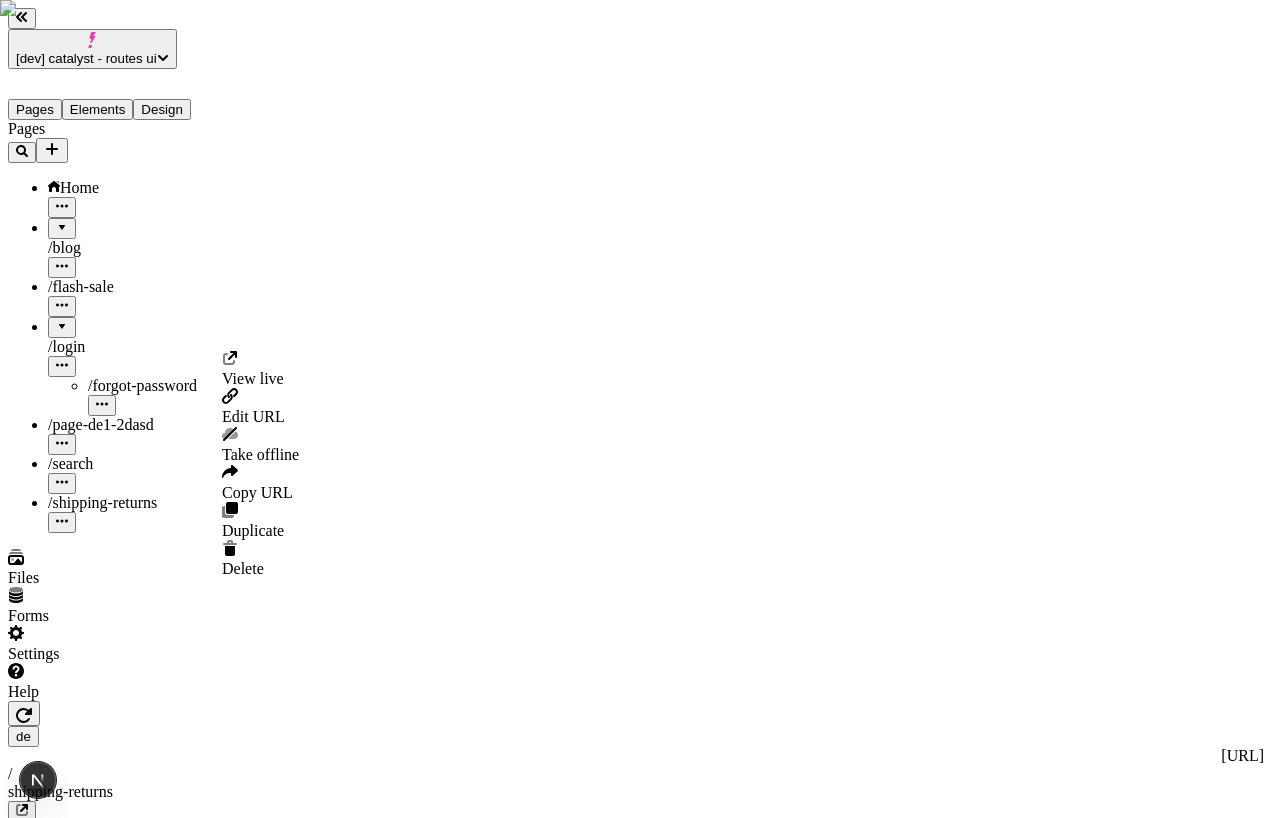 click at bounding box center (62, 522) 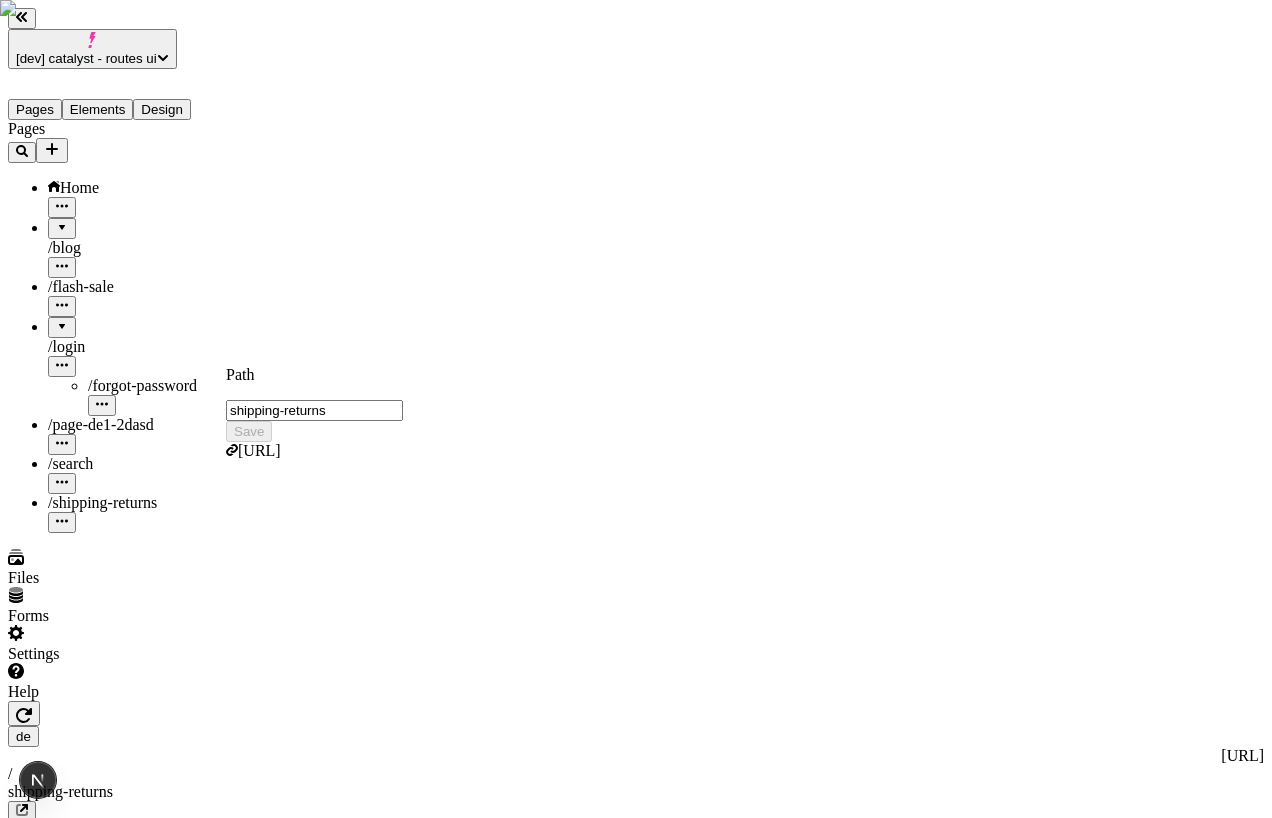 click on "shipping-returns" at bounding box center [314, 410] 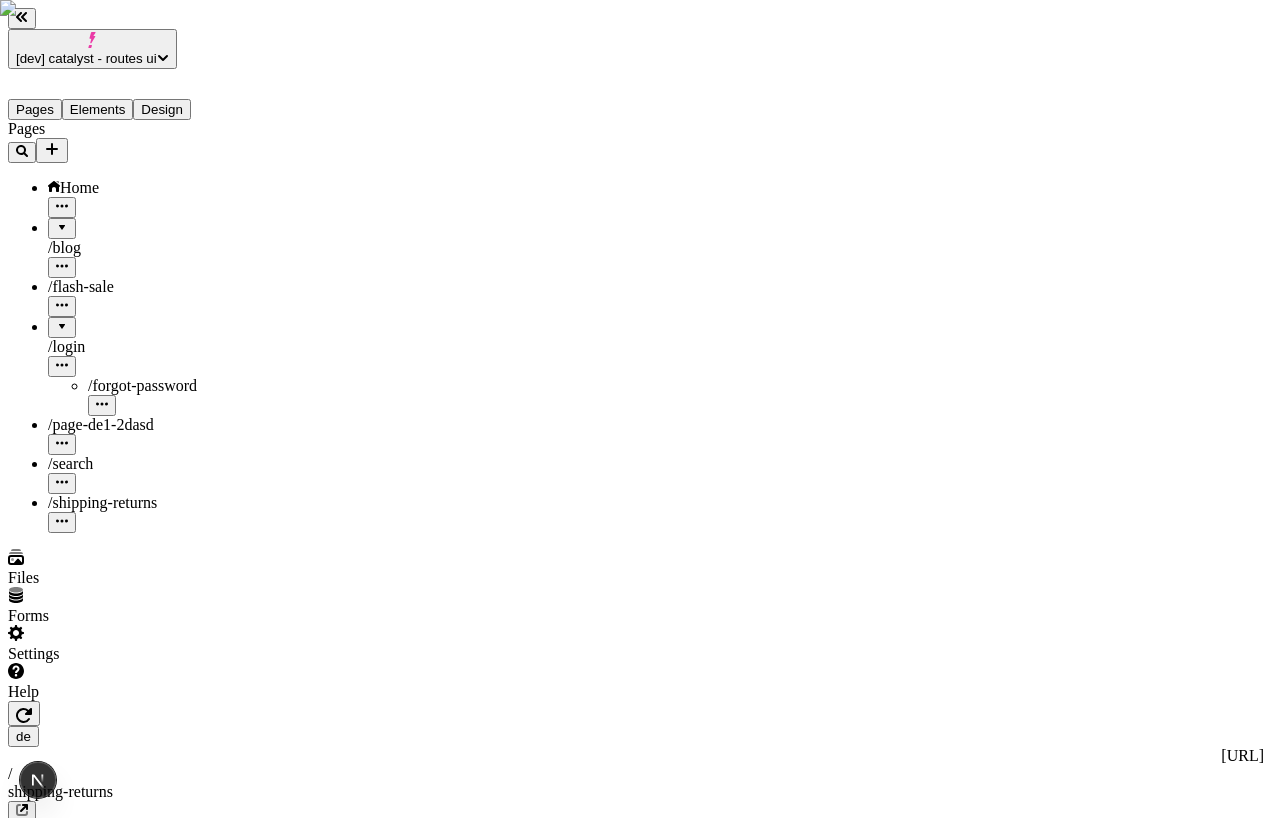 type 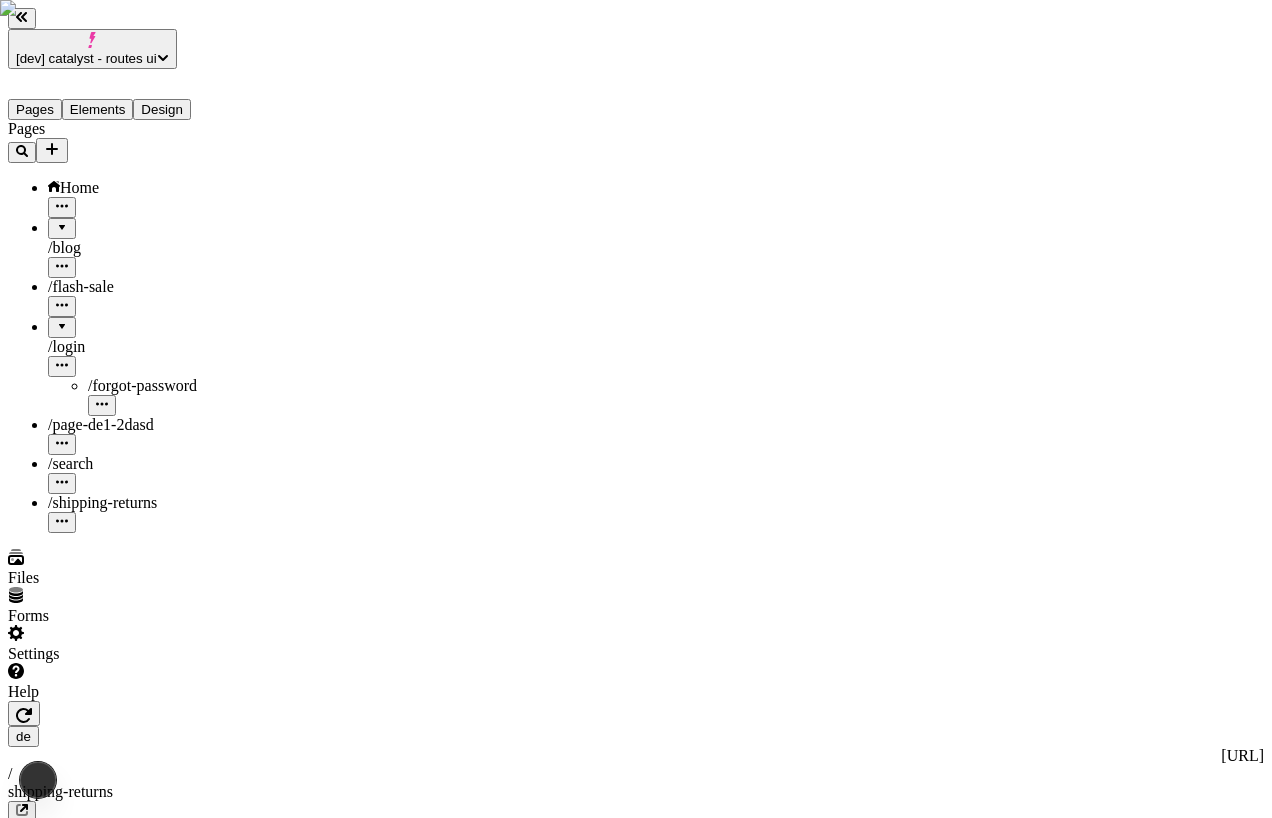 type on "16" 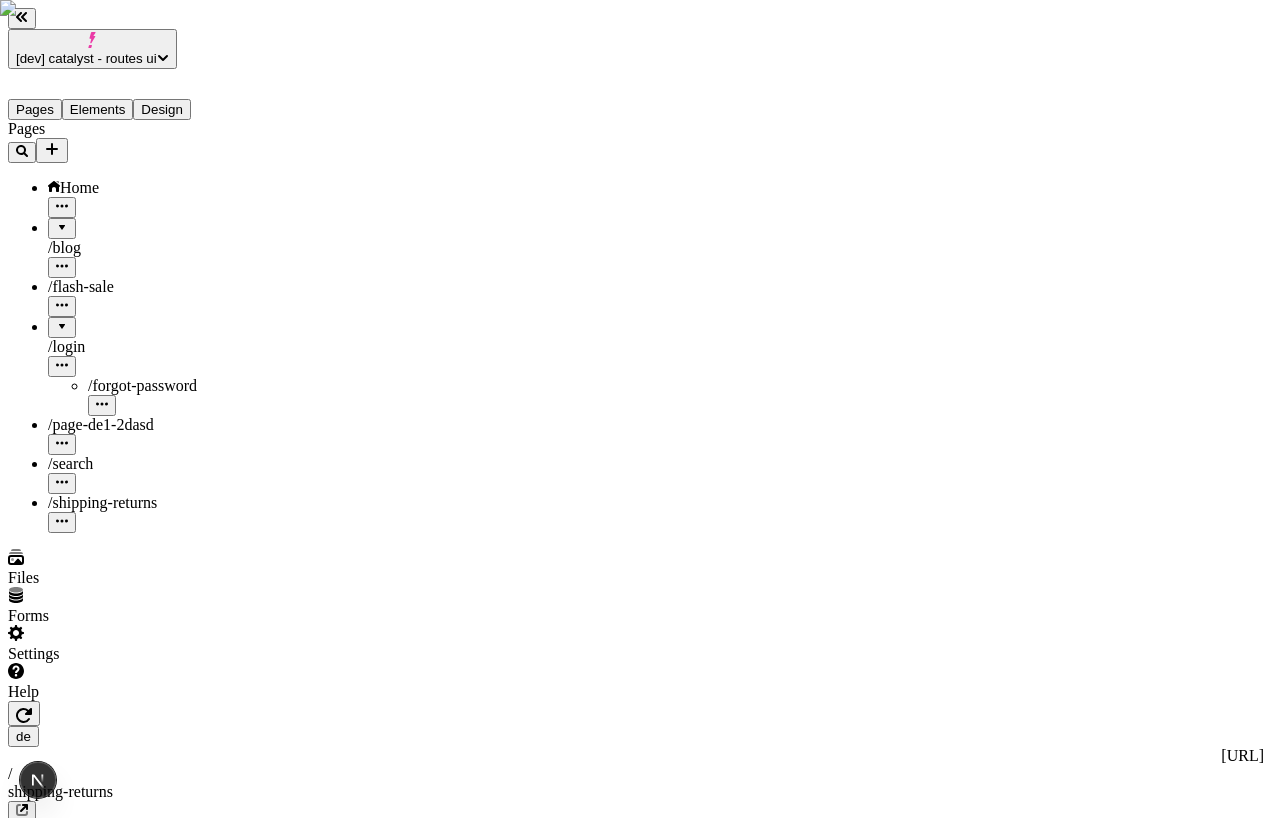 click 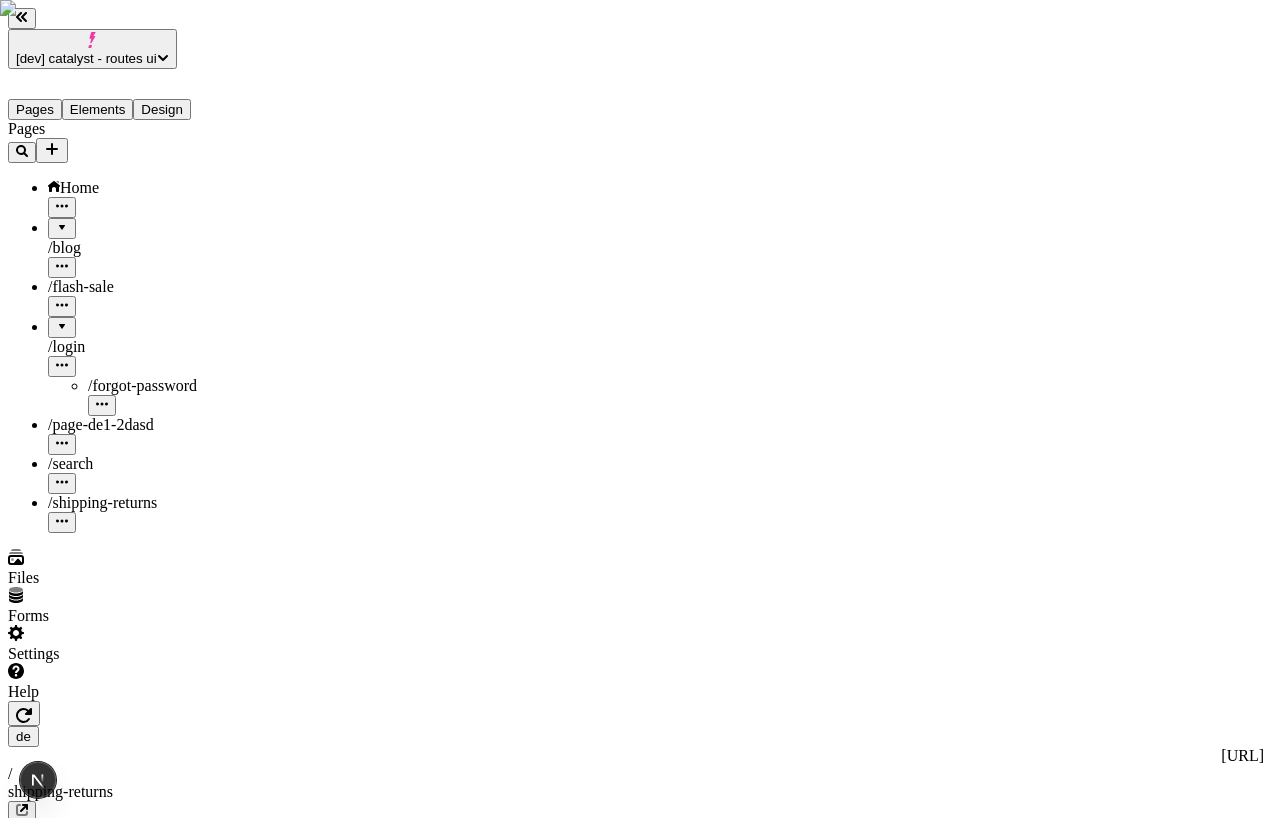 click 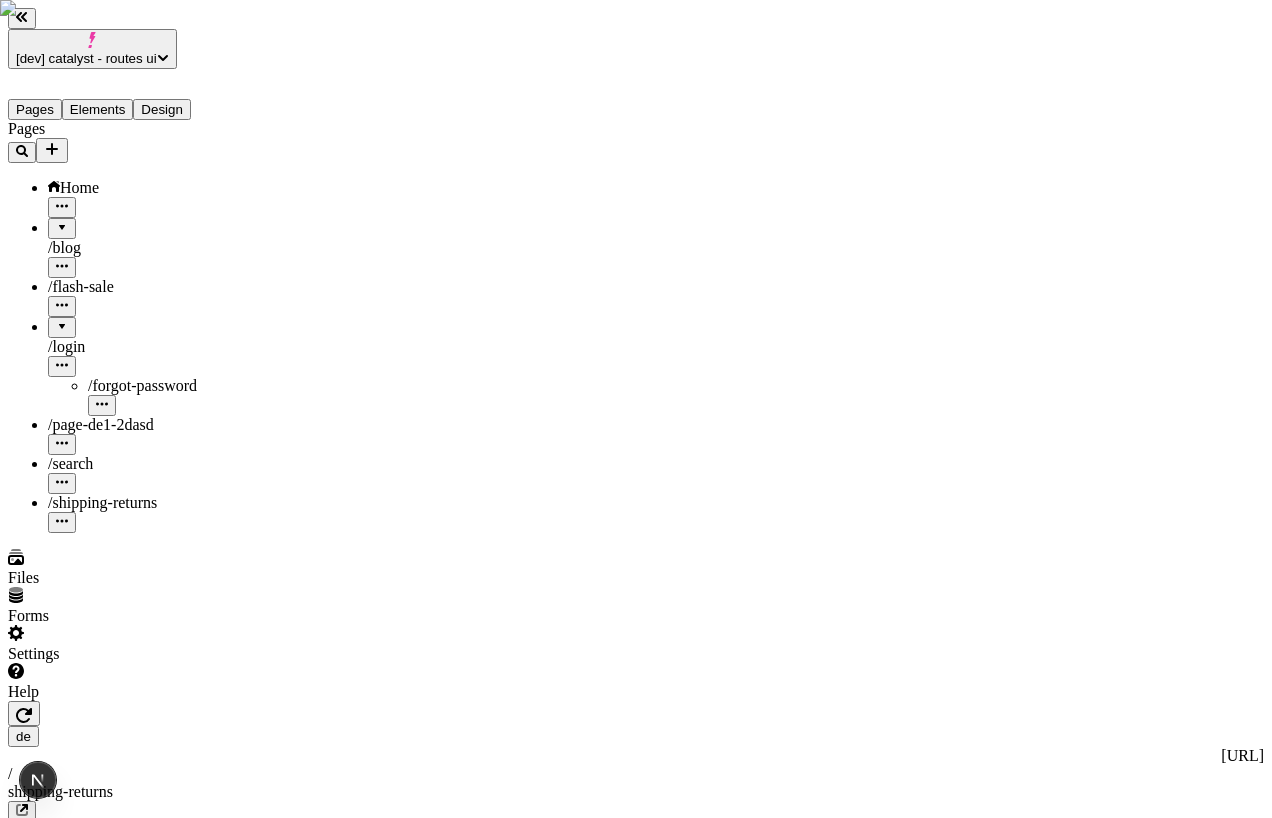 click 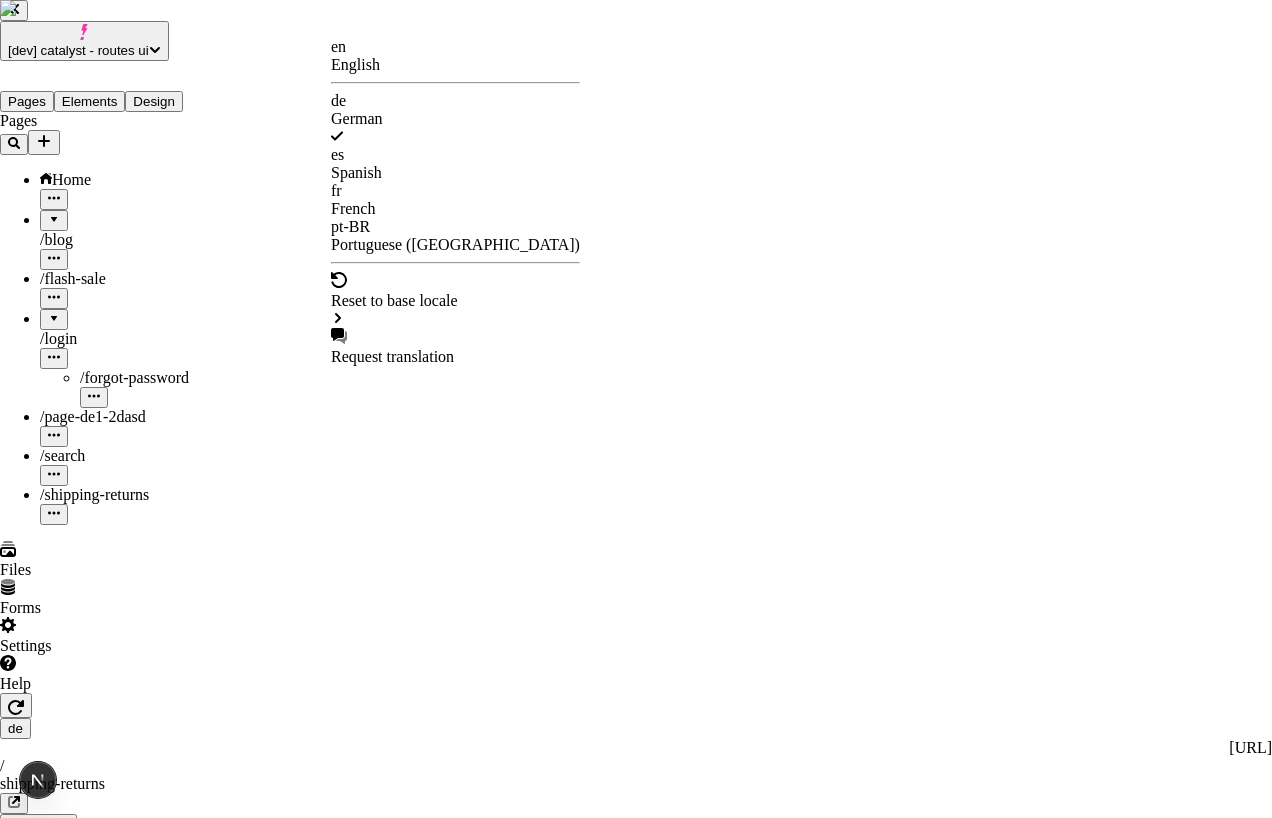click on "[dev] catalyst - routes ui Pages Elements Design Pages Home / blog / flash-sale / login / forgot-password / page-de1-2dasd / search / shipping-returns Files Forms Settings Help de http://localhost:3110/de / shipping-returns Desktop Preview Publish S Text Content Shipping & Returns Block Paragraph Text style 4XL DM Serif Text Regular #121212 / 100% 40 1.1 -0.1 Alignment Inline On Click Open page Open in a new tab Width 100 Margin 0 0 en English de German es Spanish fr French pt-BR Portuguese (Brazil) Reset to base locale Request translation" at bounding box center [636, 1793] 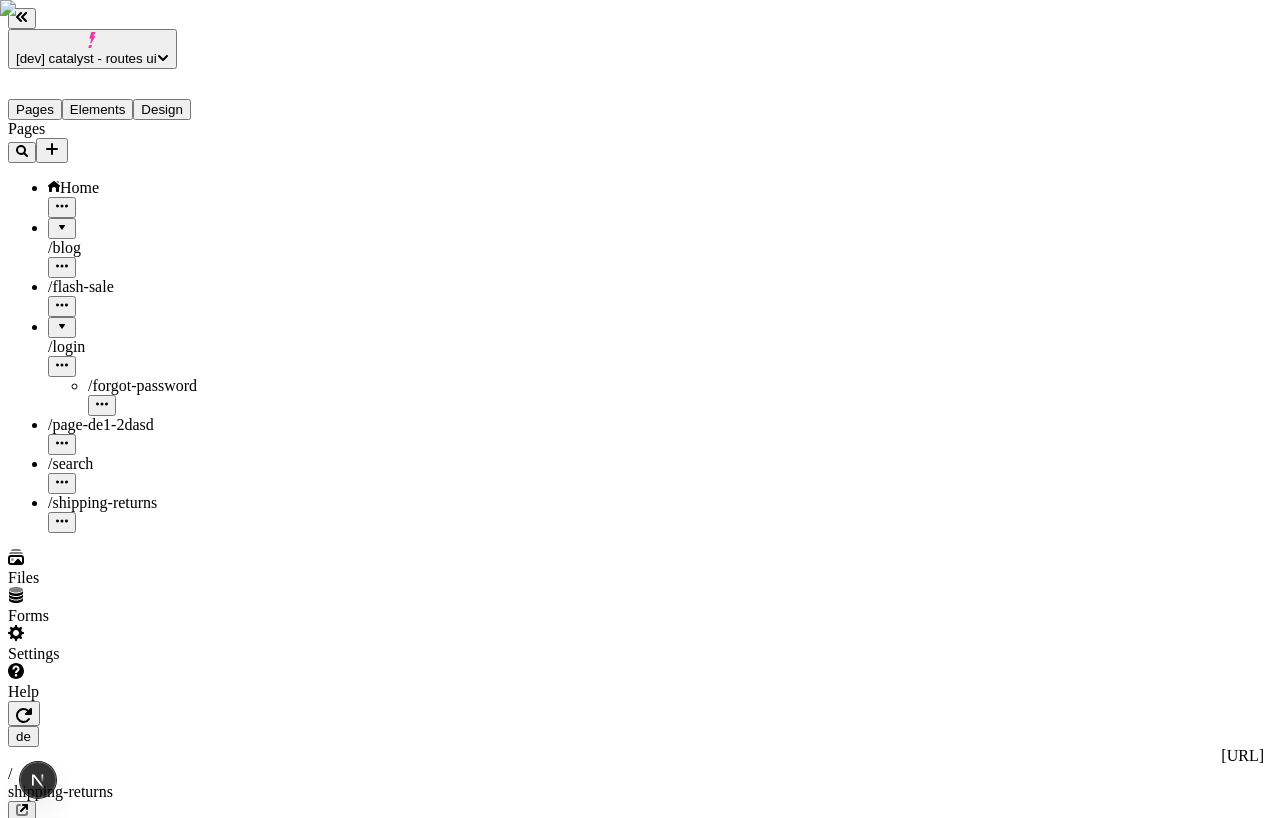 click 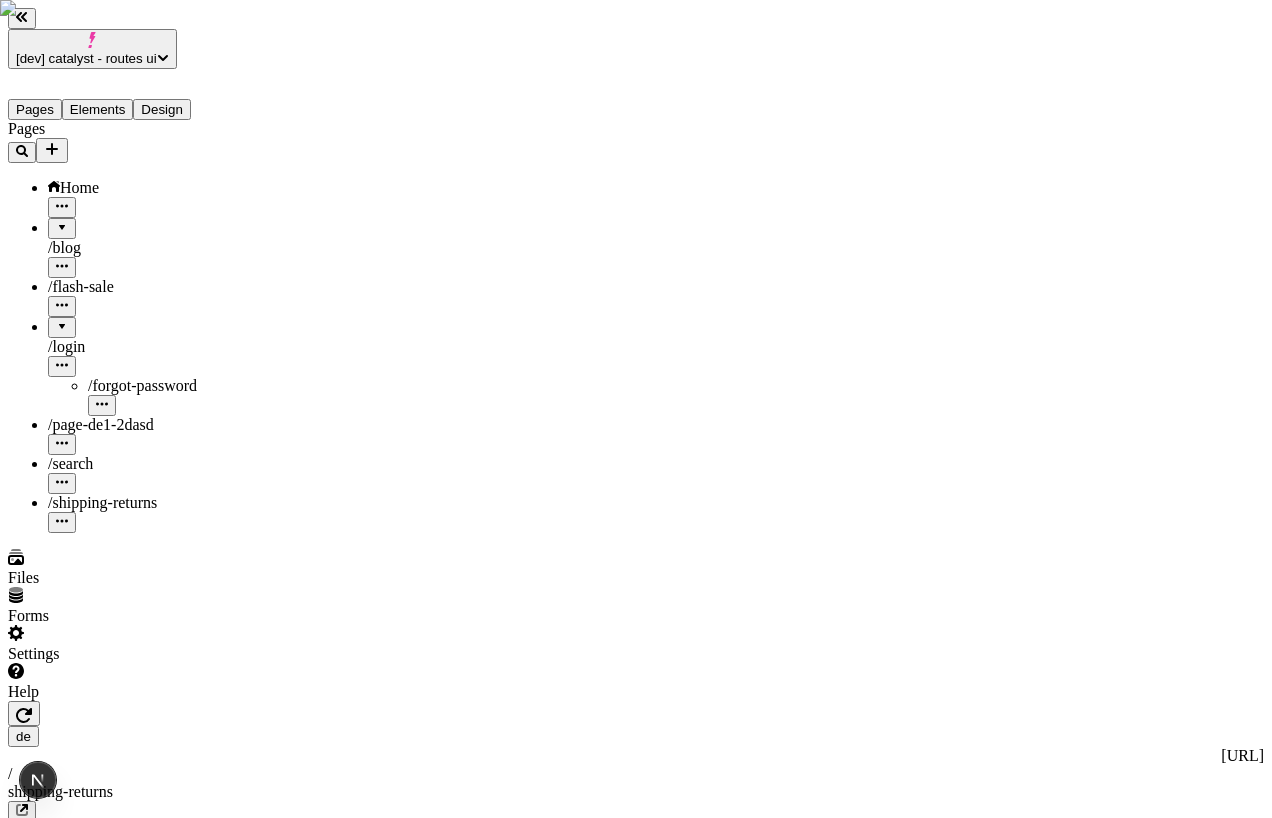 click 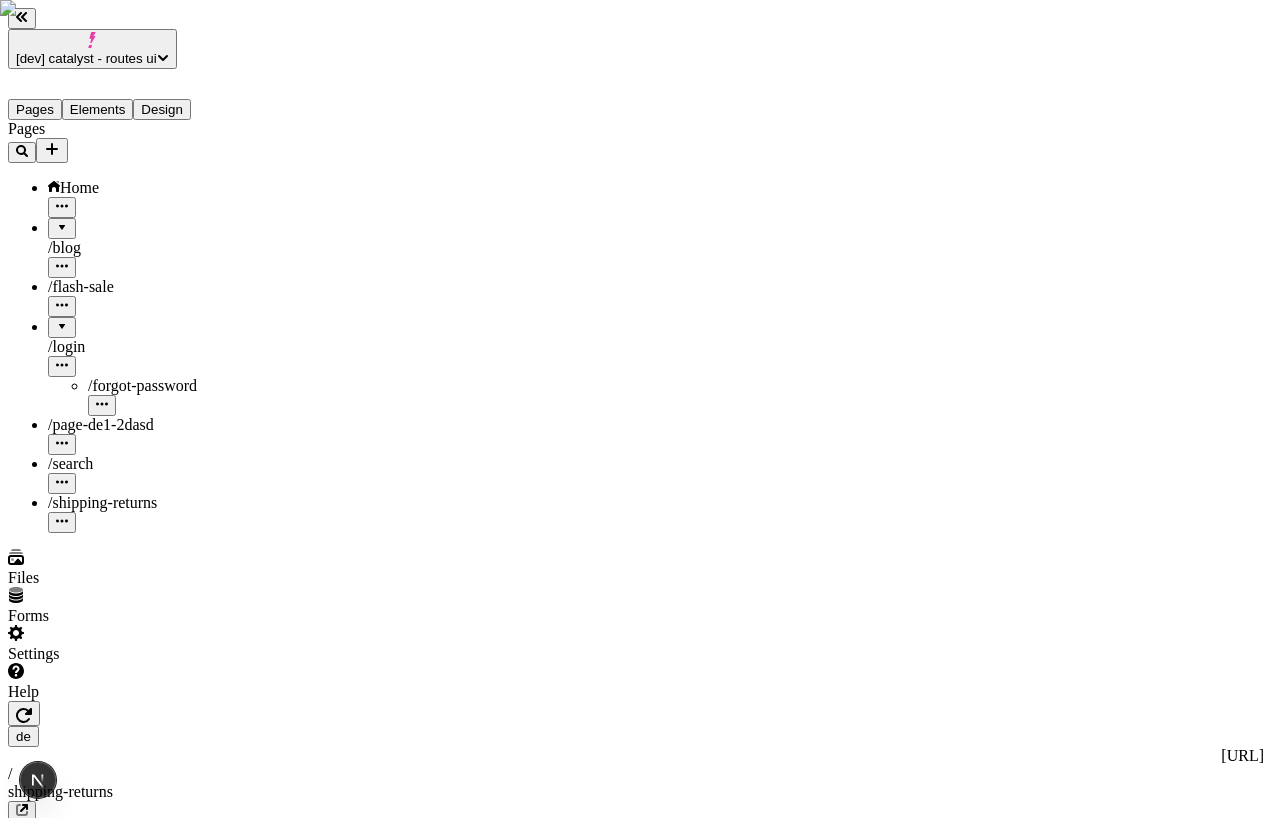 click 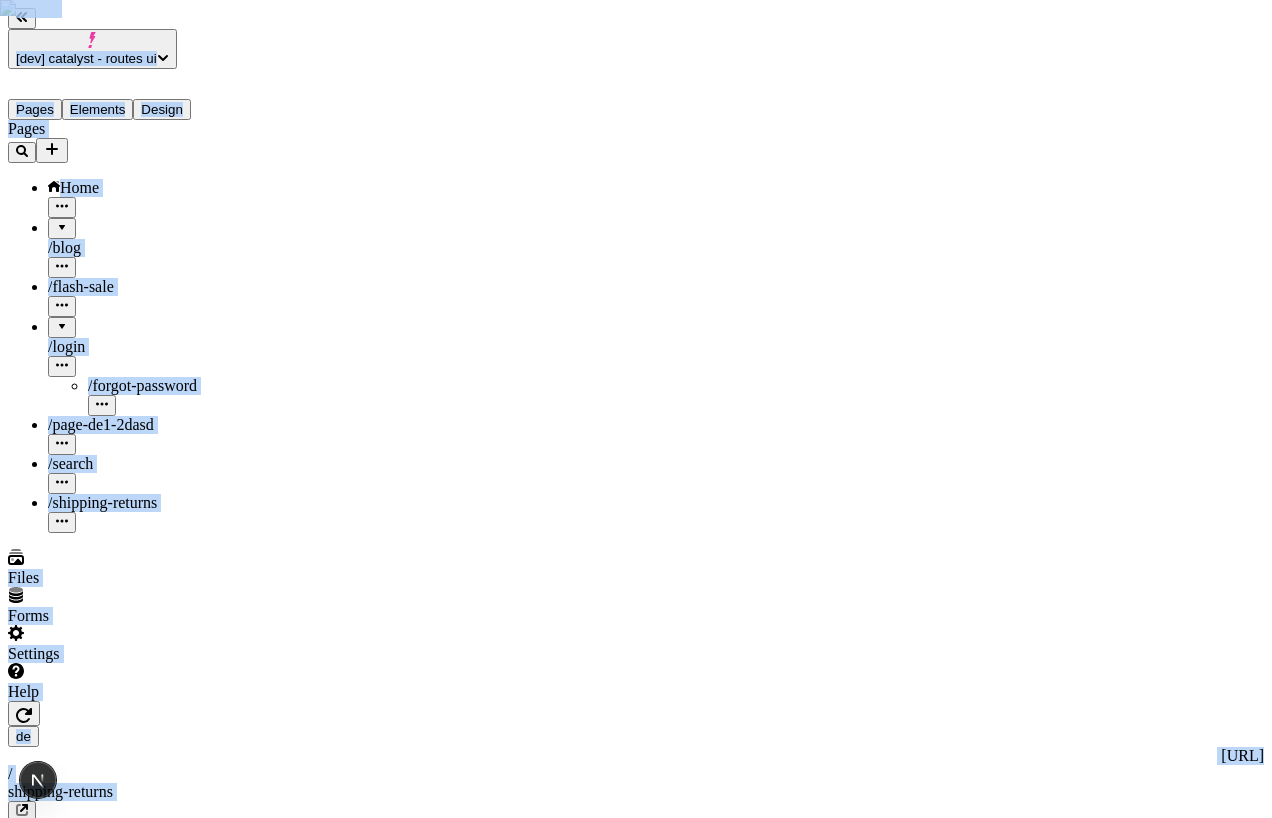 click 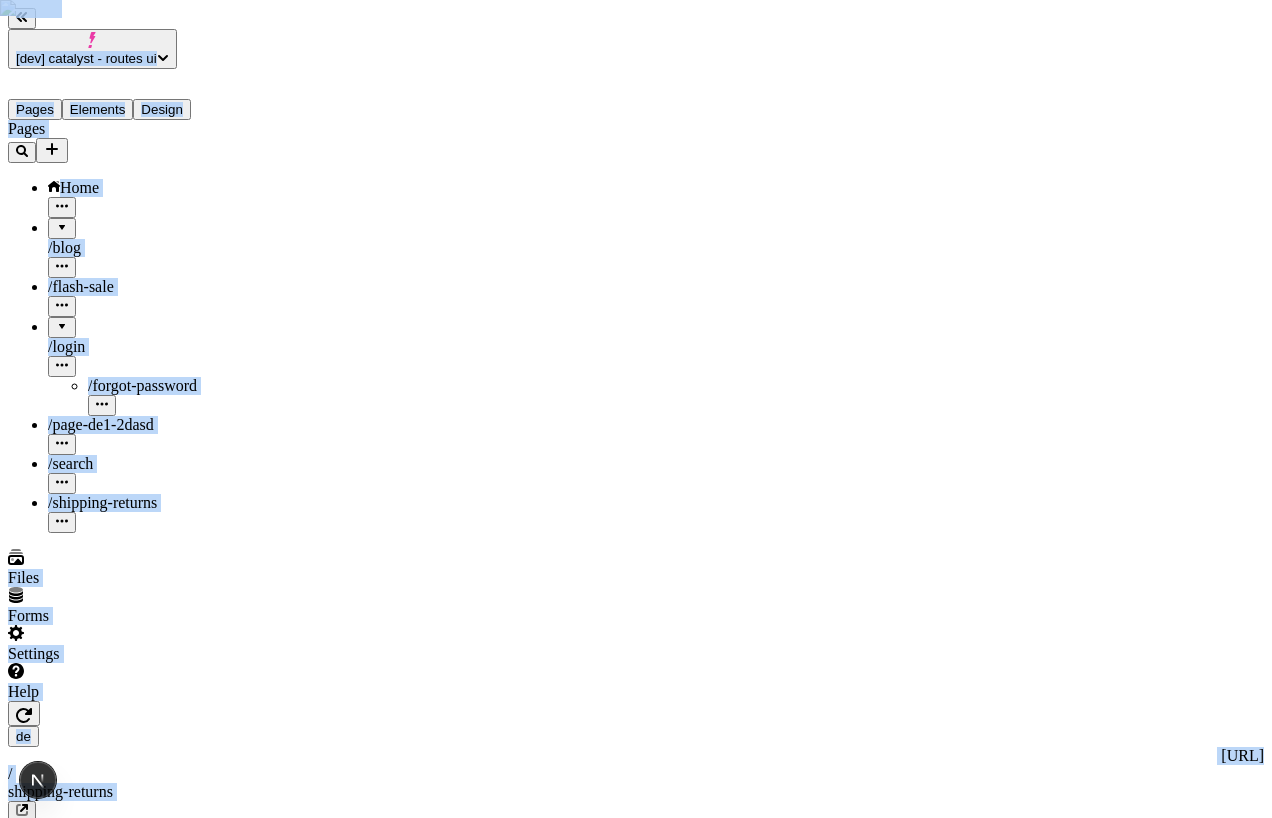 click 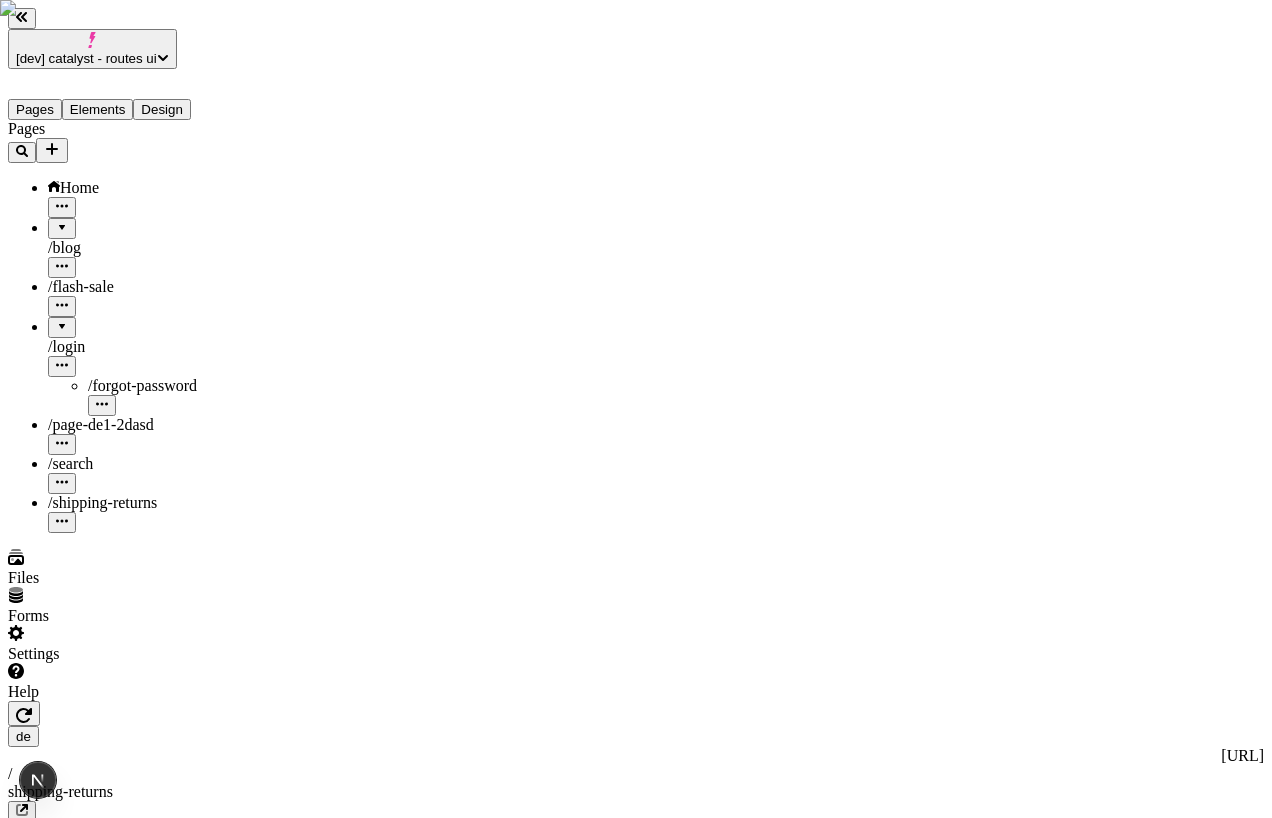 click 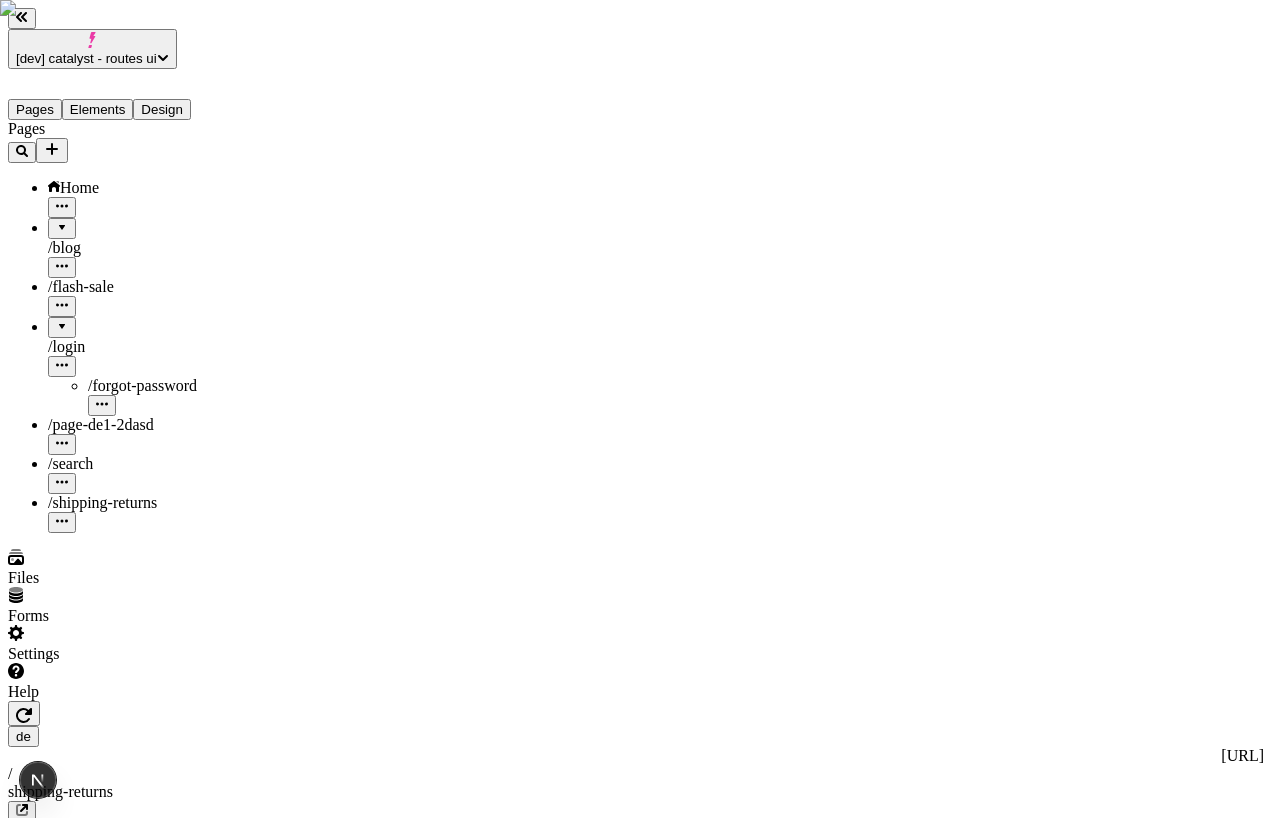 click 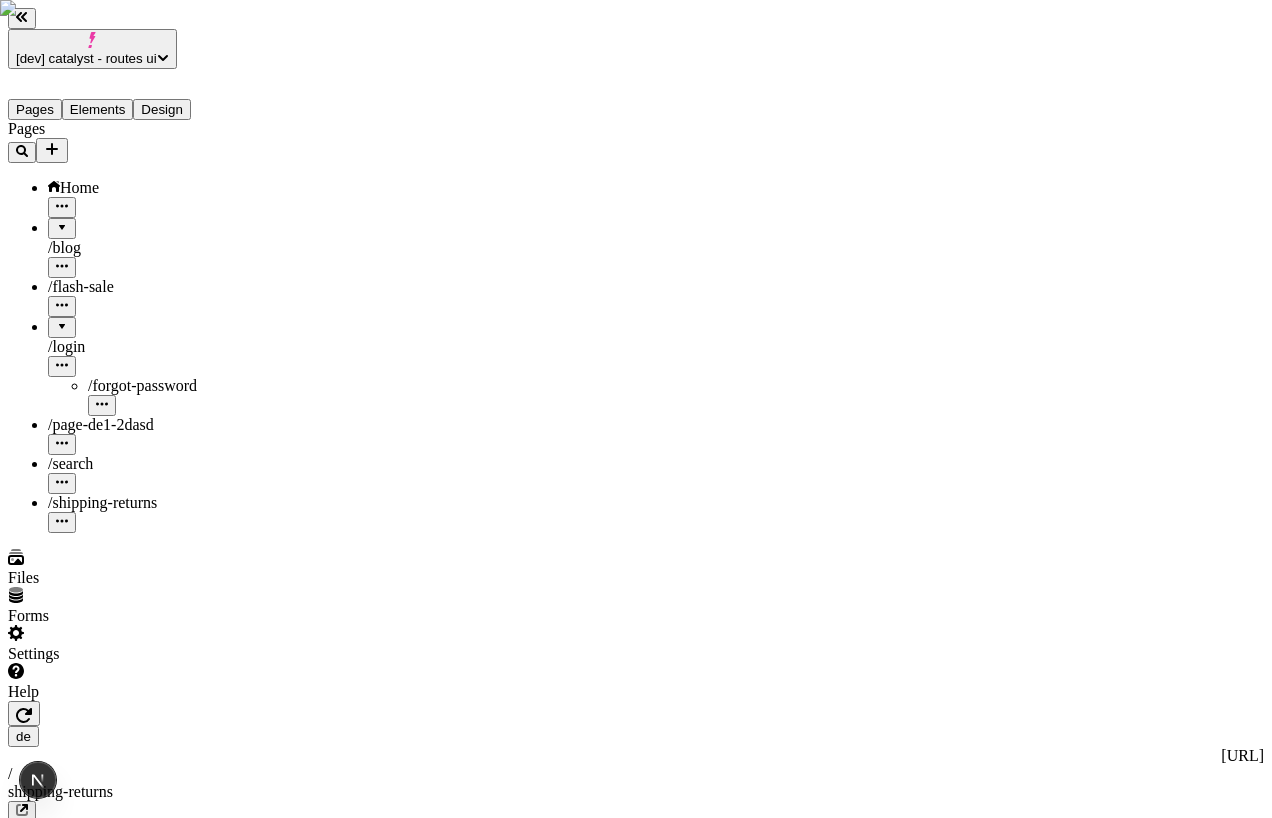 click 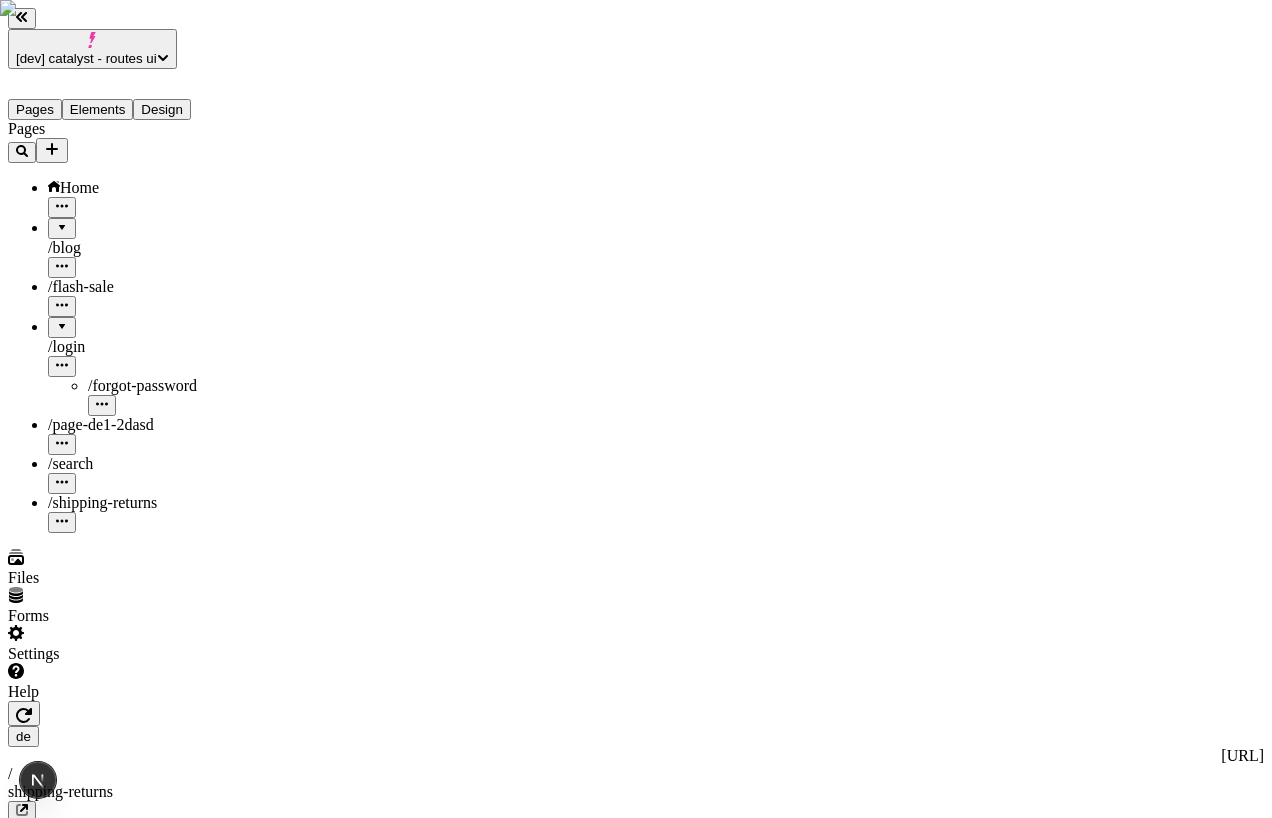 click on "Preview" at bounding box center (39, 853) 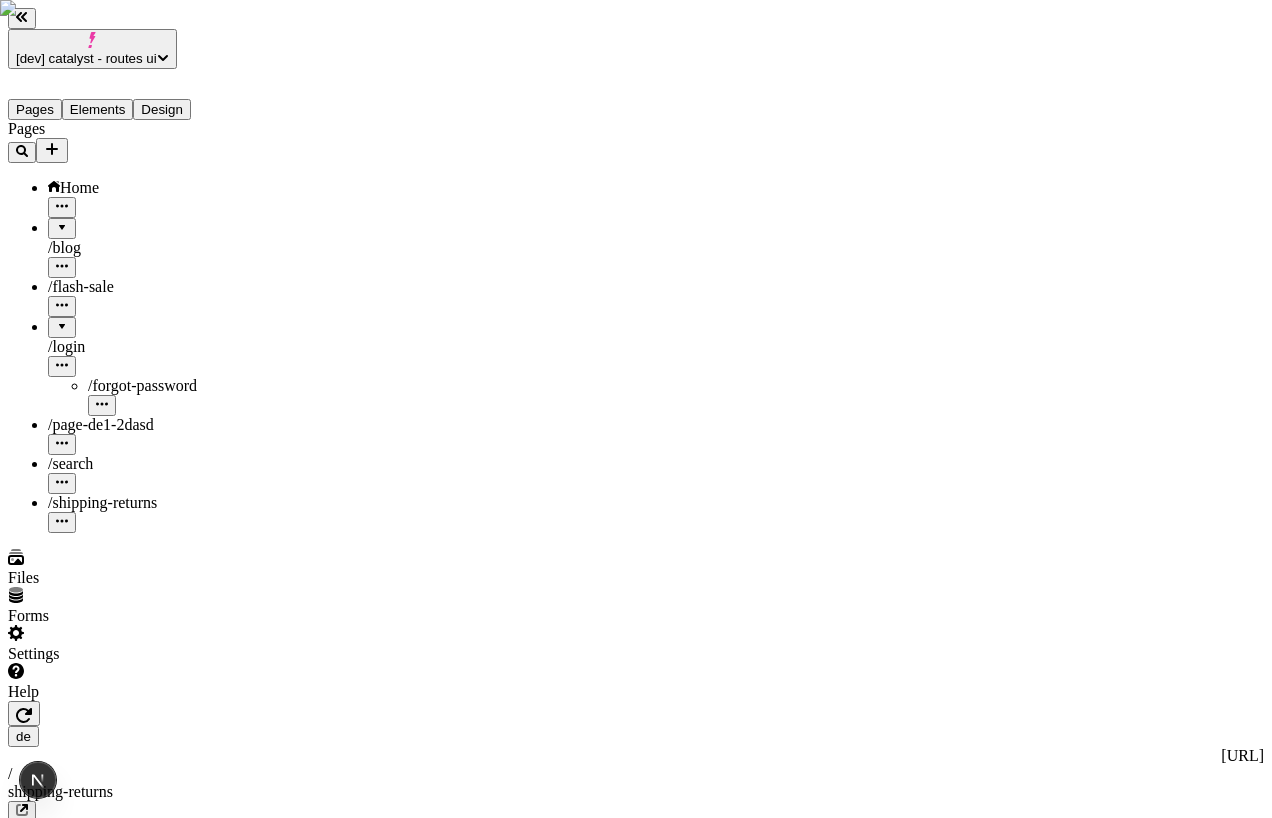 type 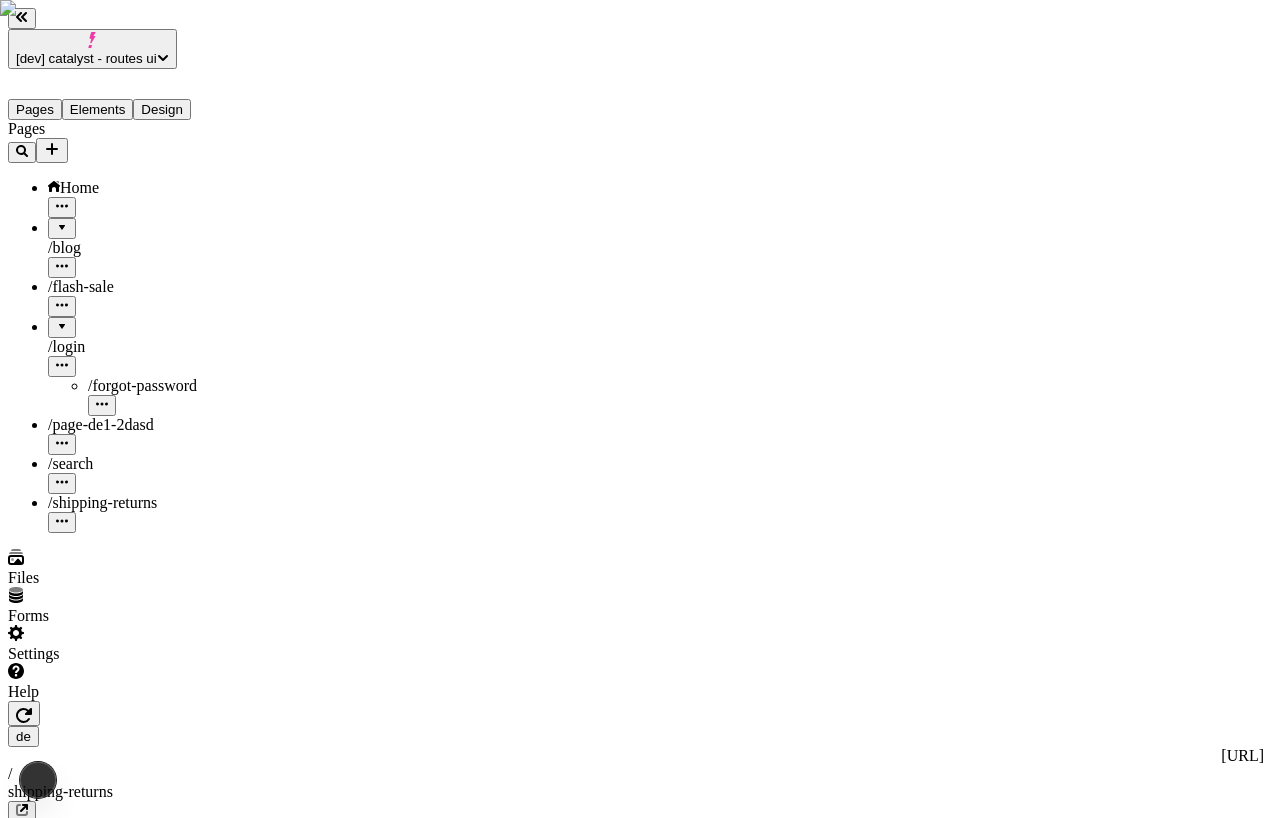 click 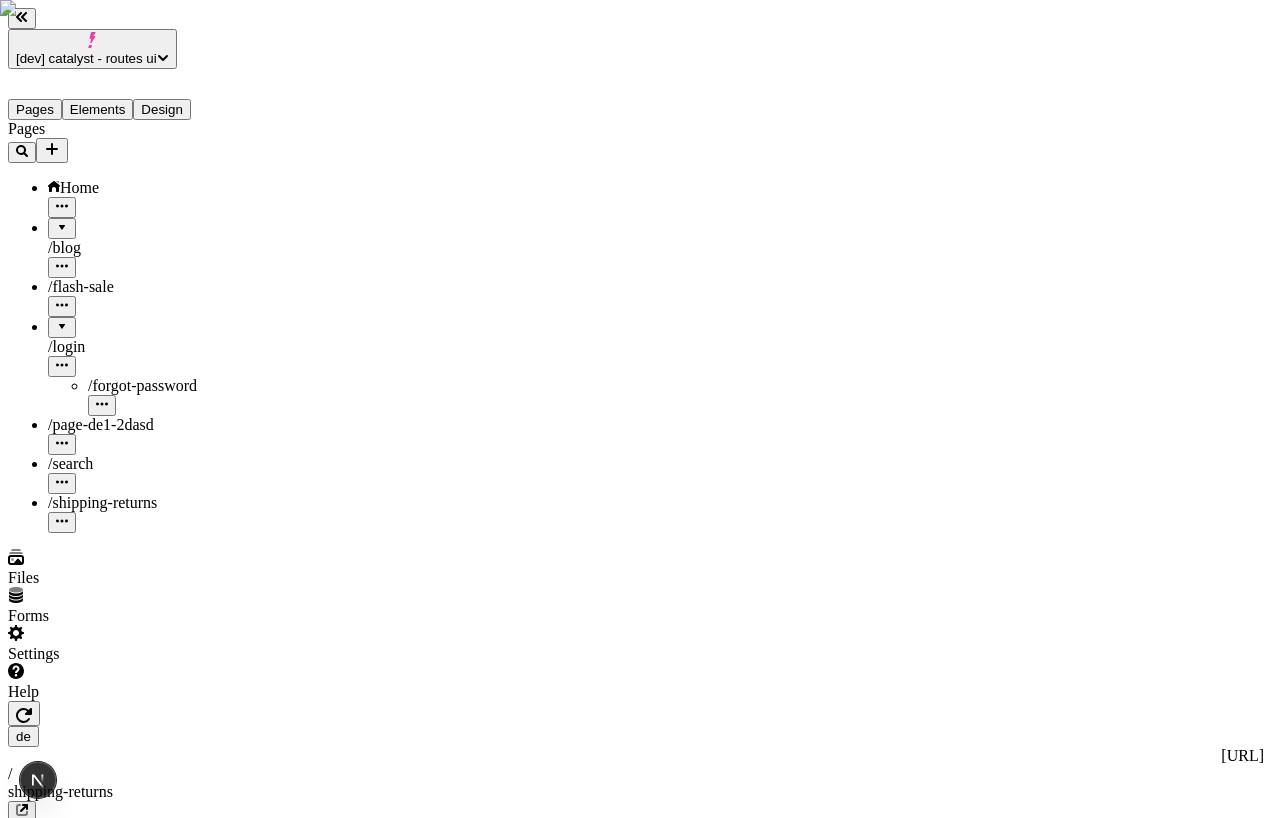 click 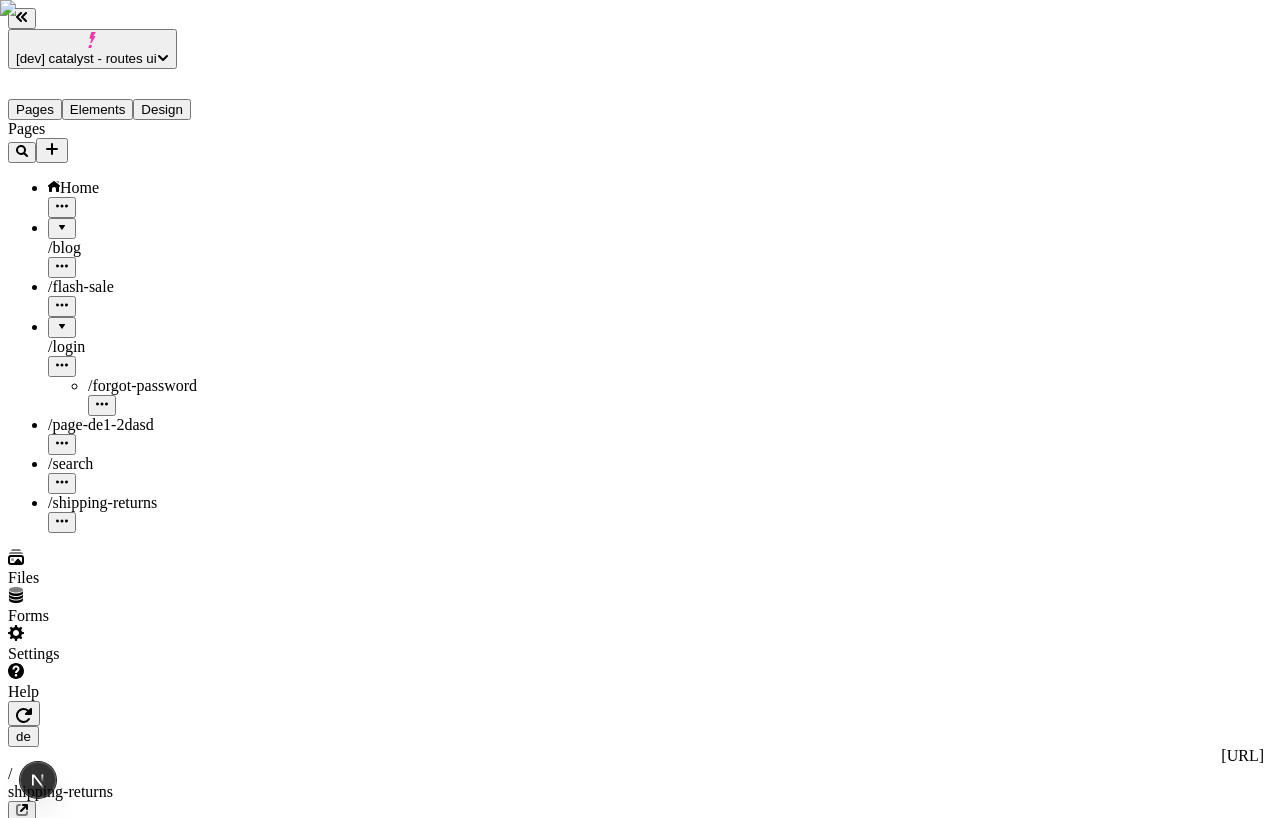 type on "Versand & Rücksendungen" 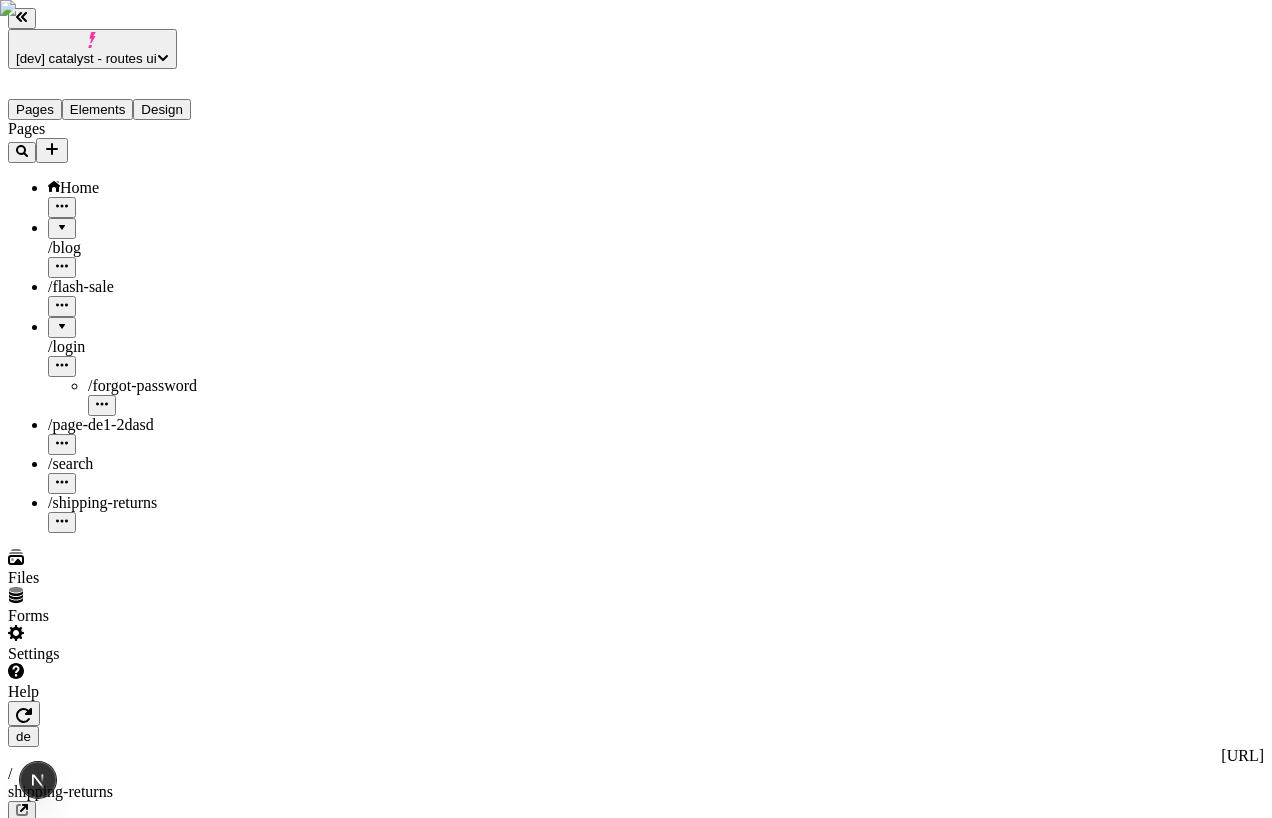 click 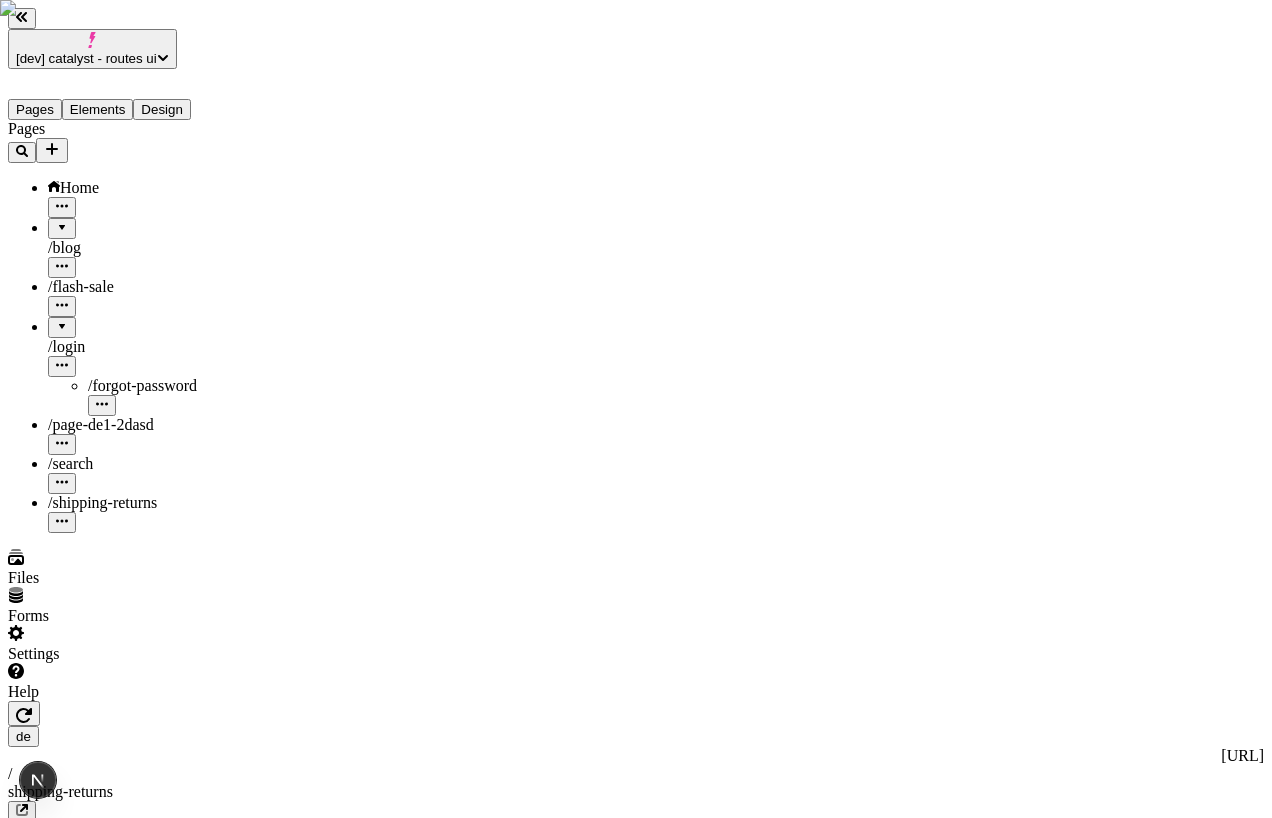 click 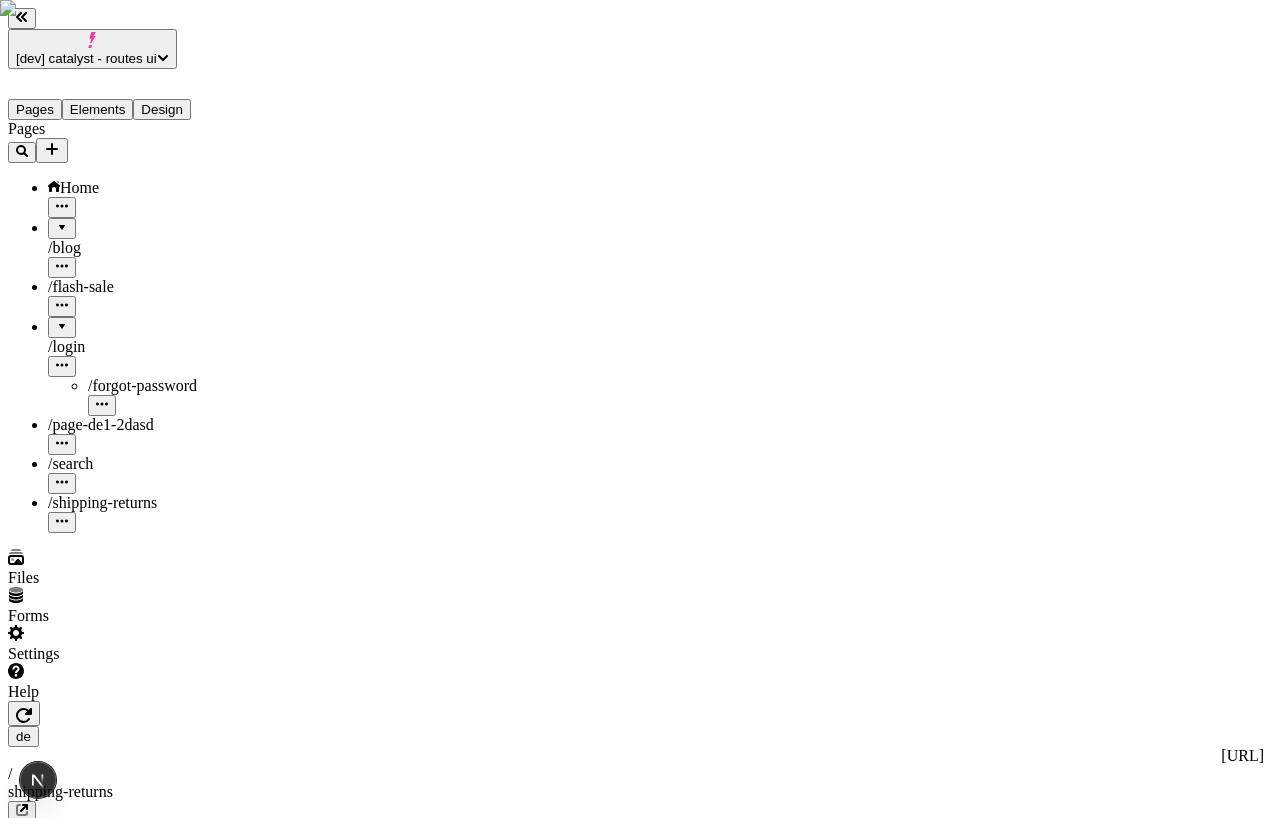 click 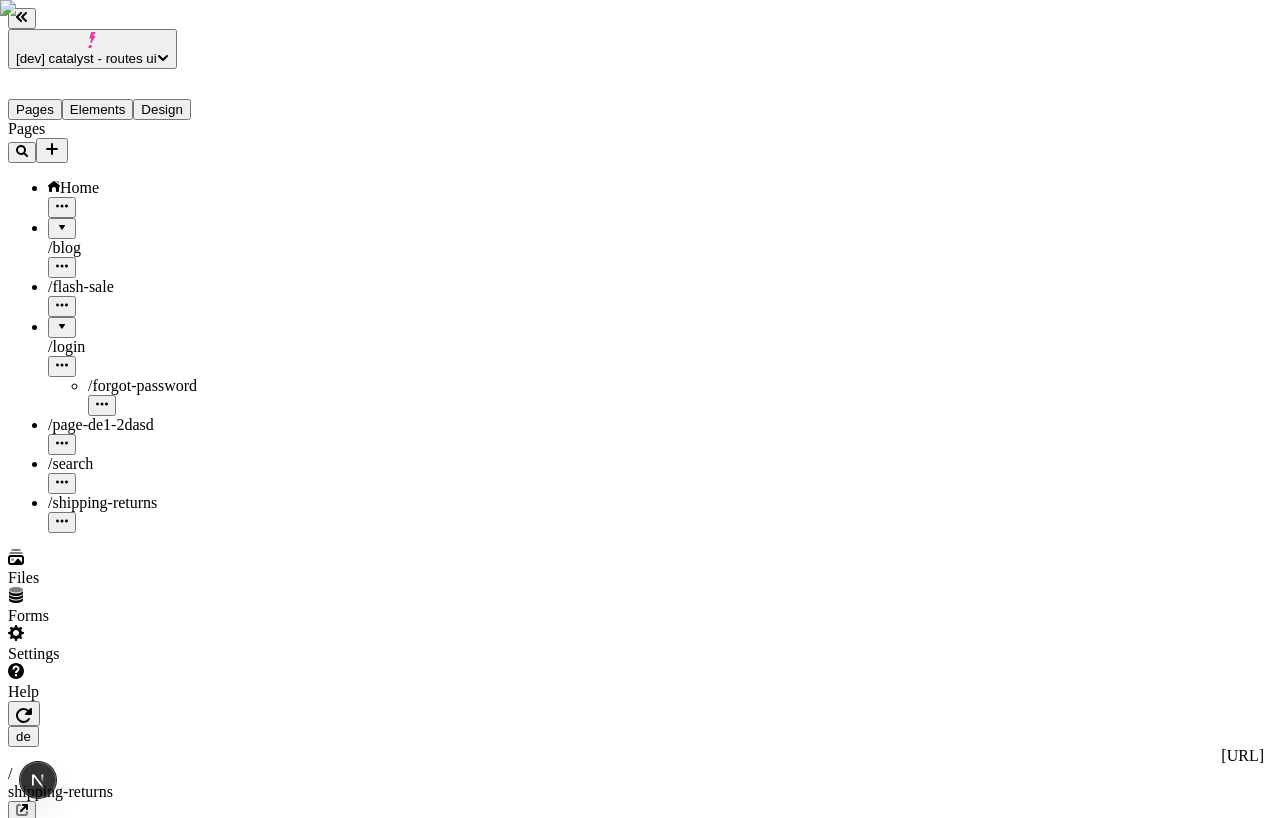click 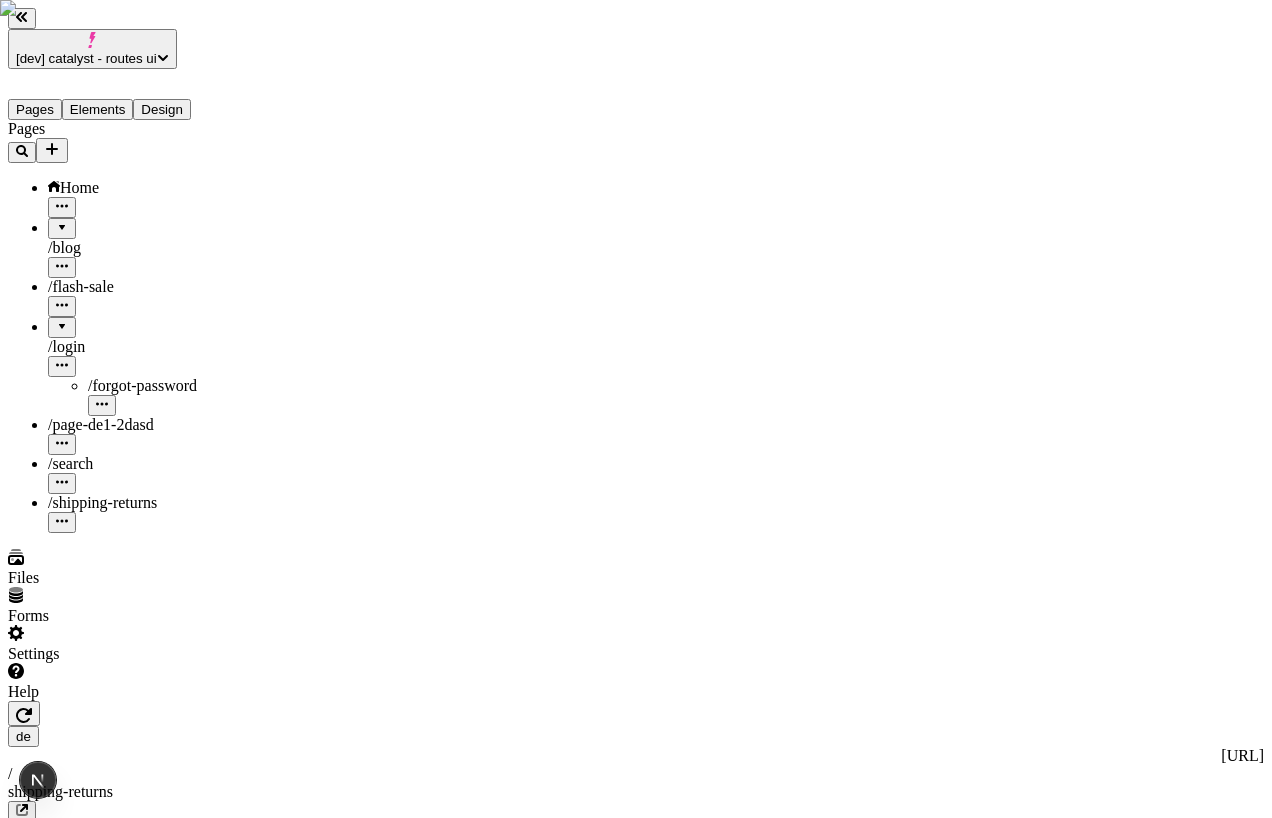 click 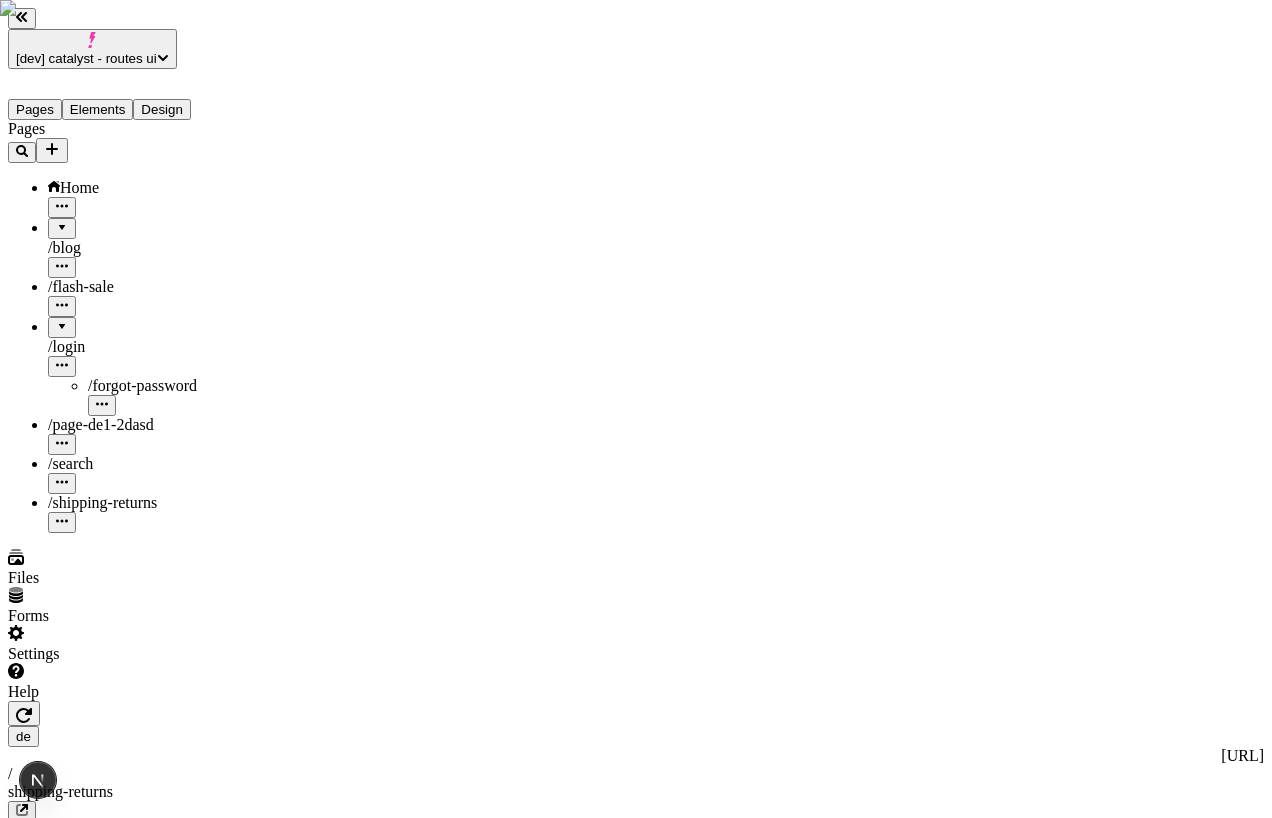 type on "Versand" 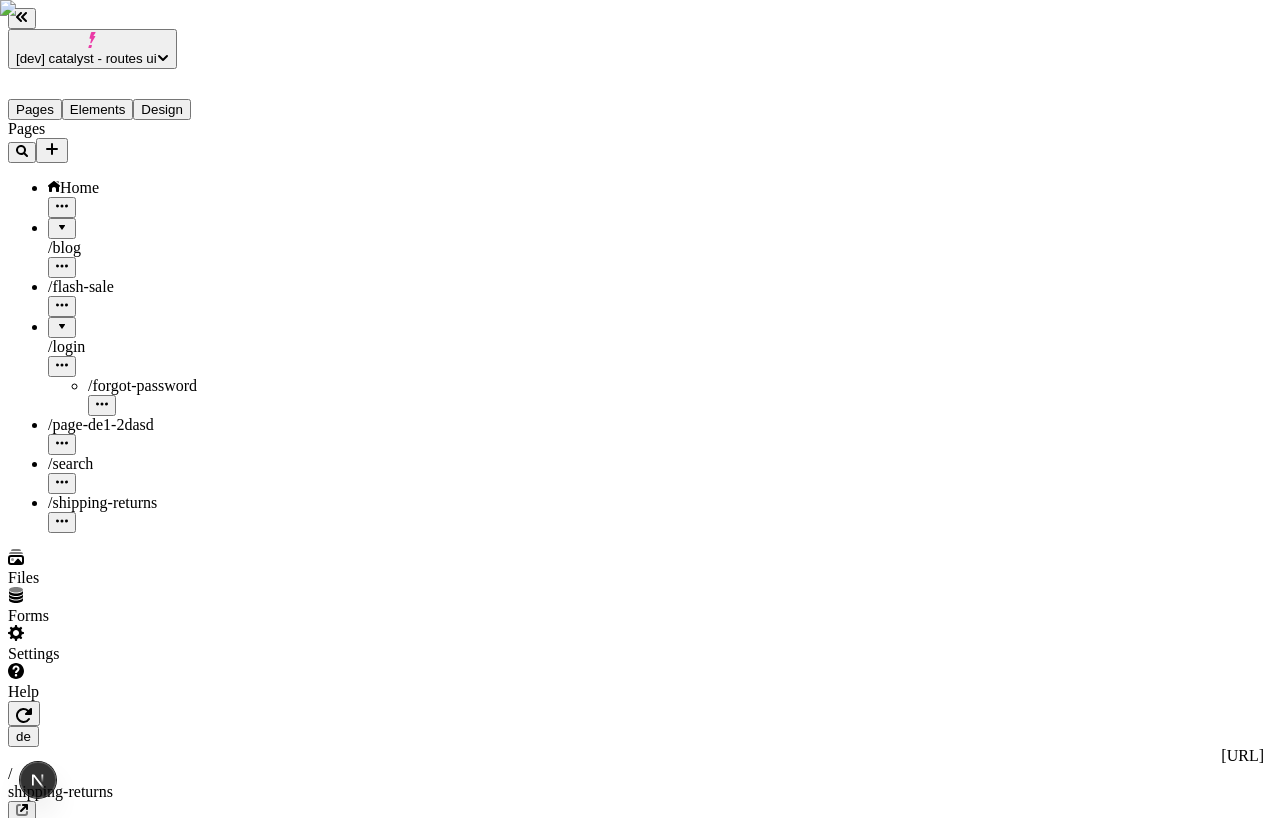 click on "Publish" at bounding box center [38, 874] 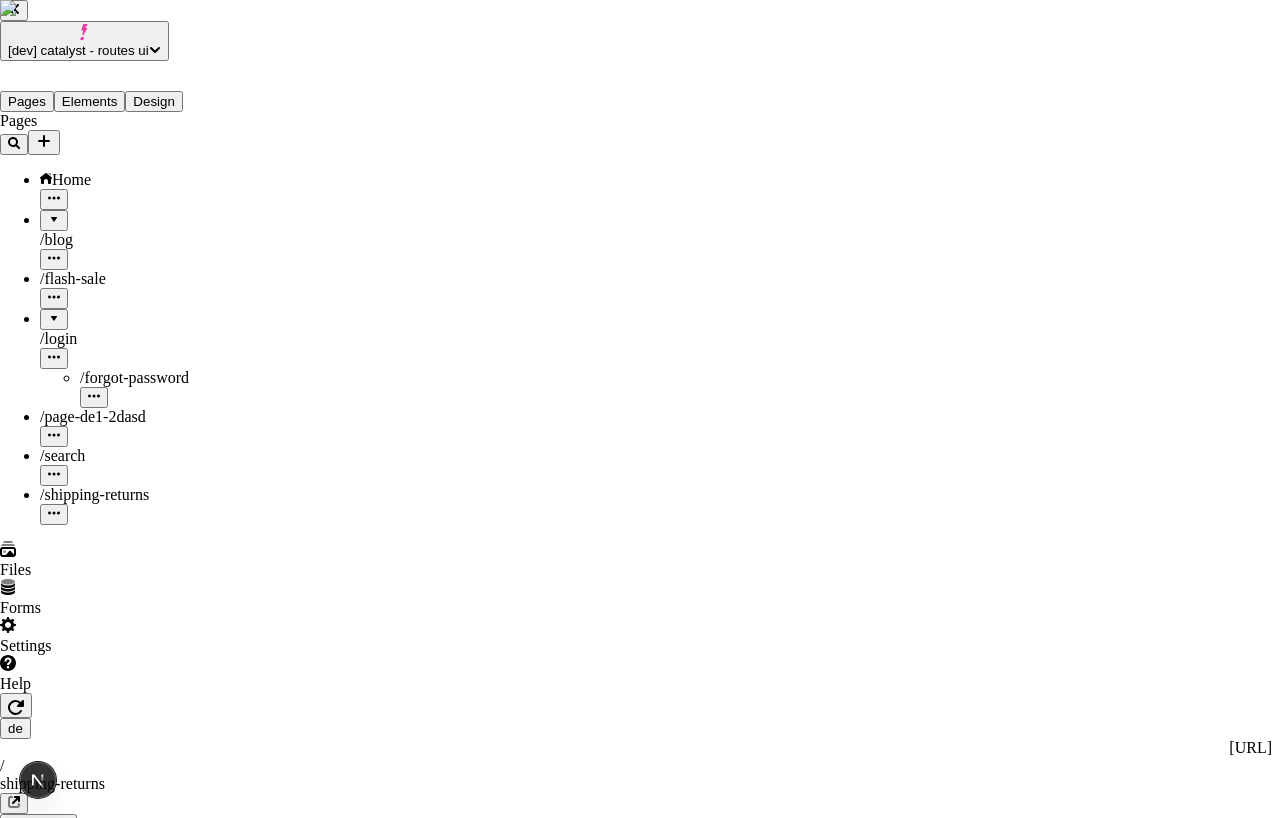 click at bounding box center [656, 3425] 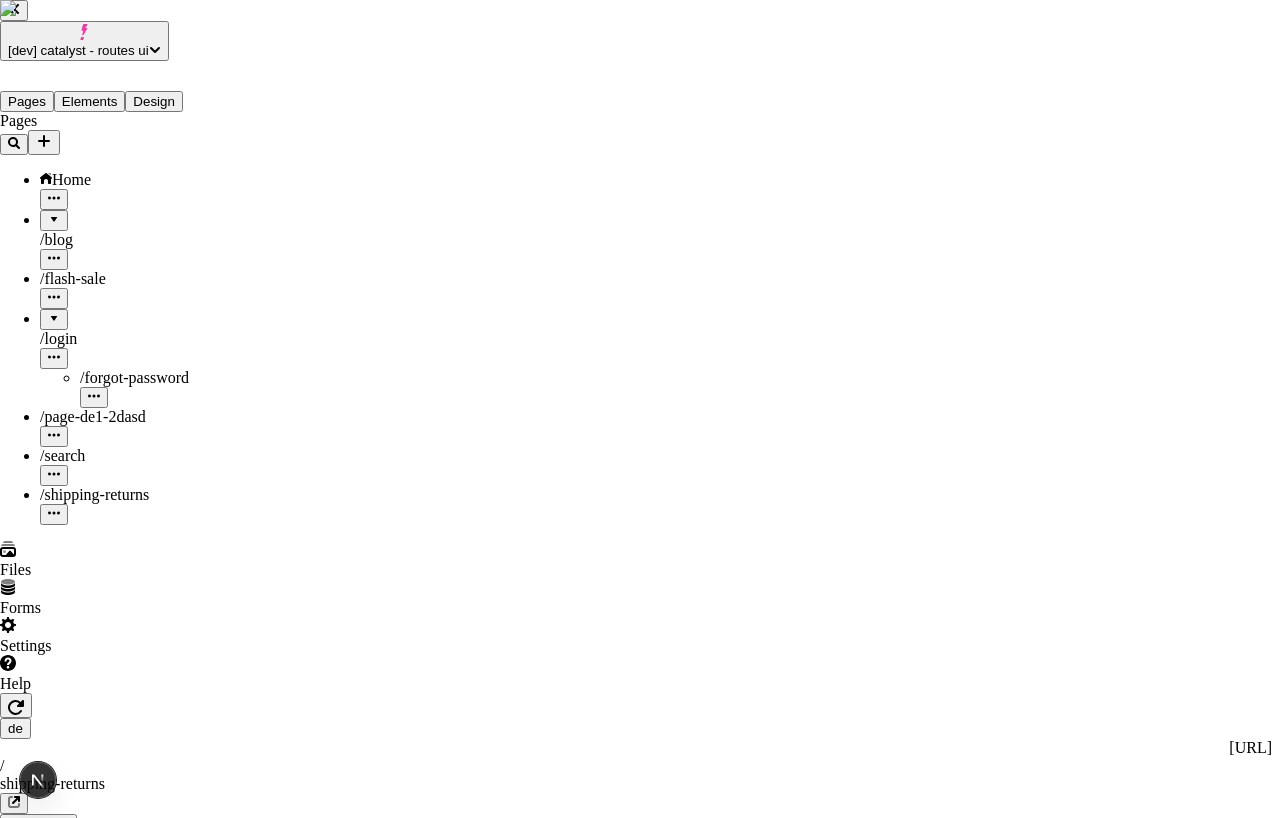 checkbox on "true" 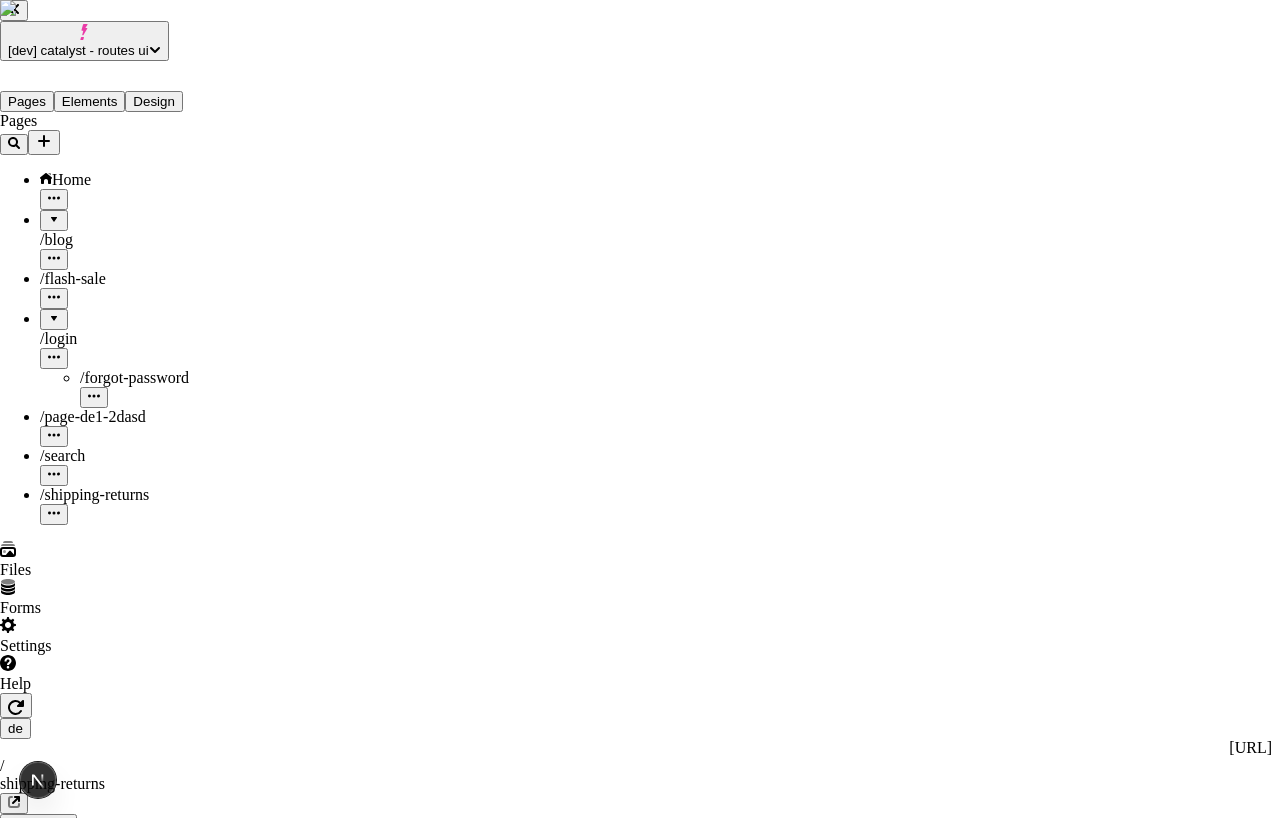 checkbox on "true" 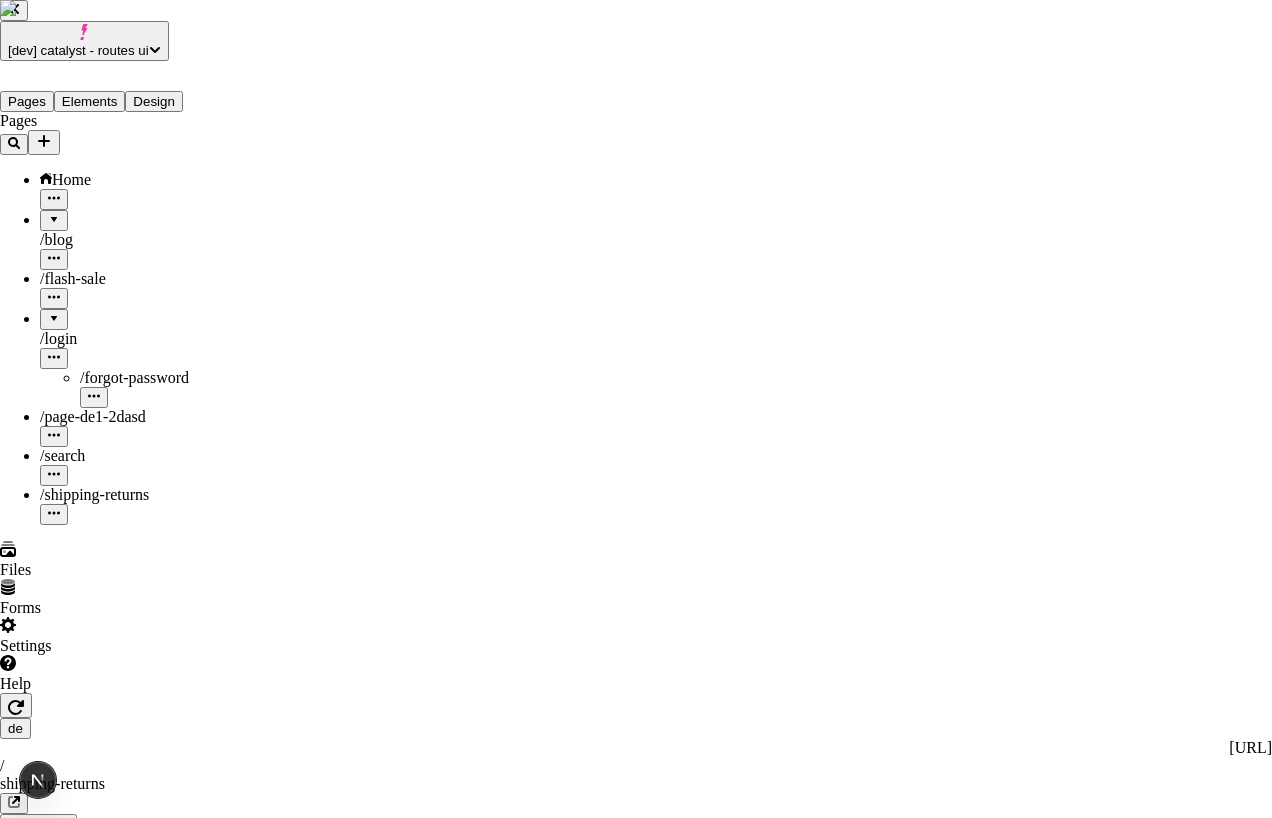checkbox on "true" 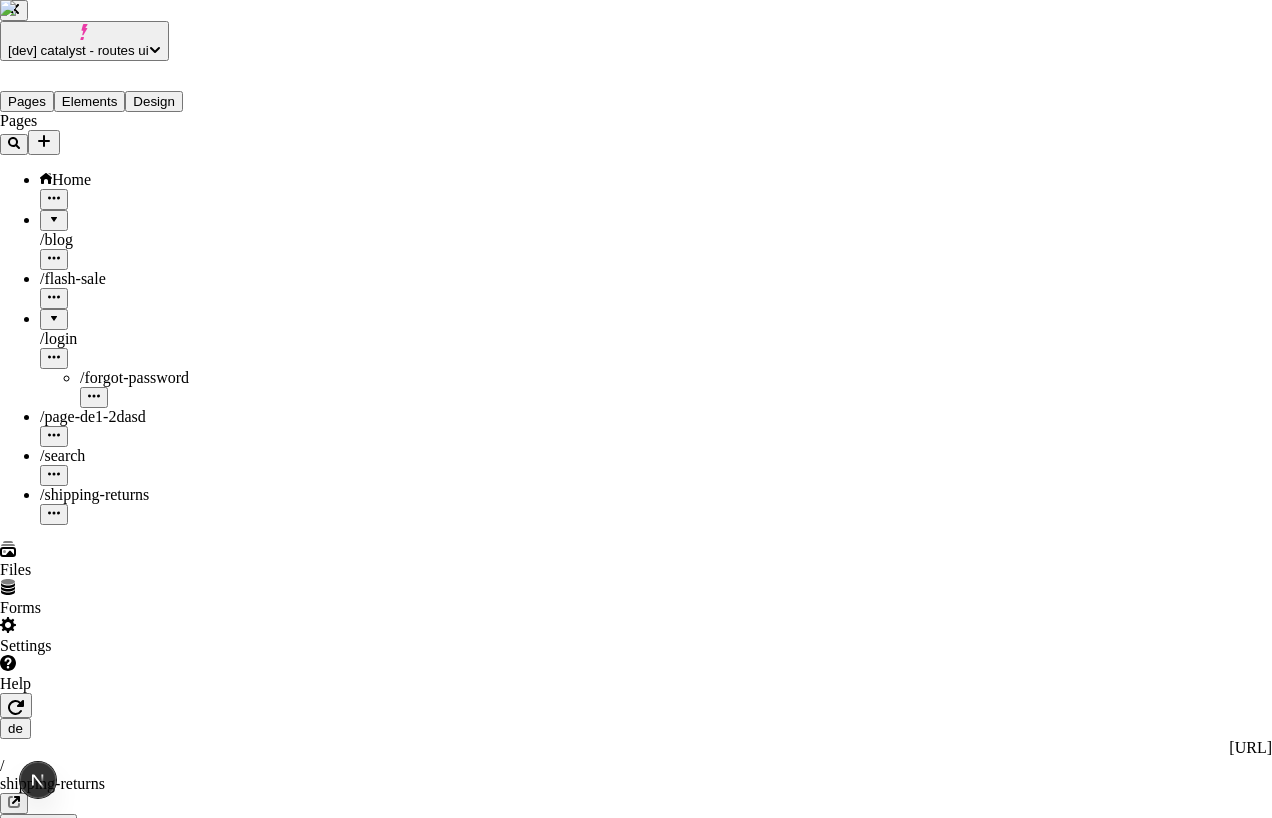 checkbox on "true" 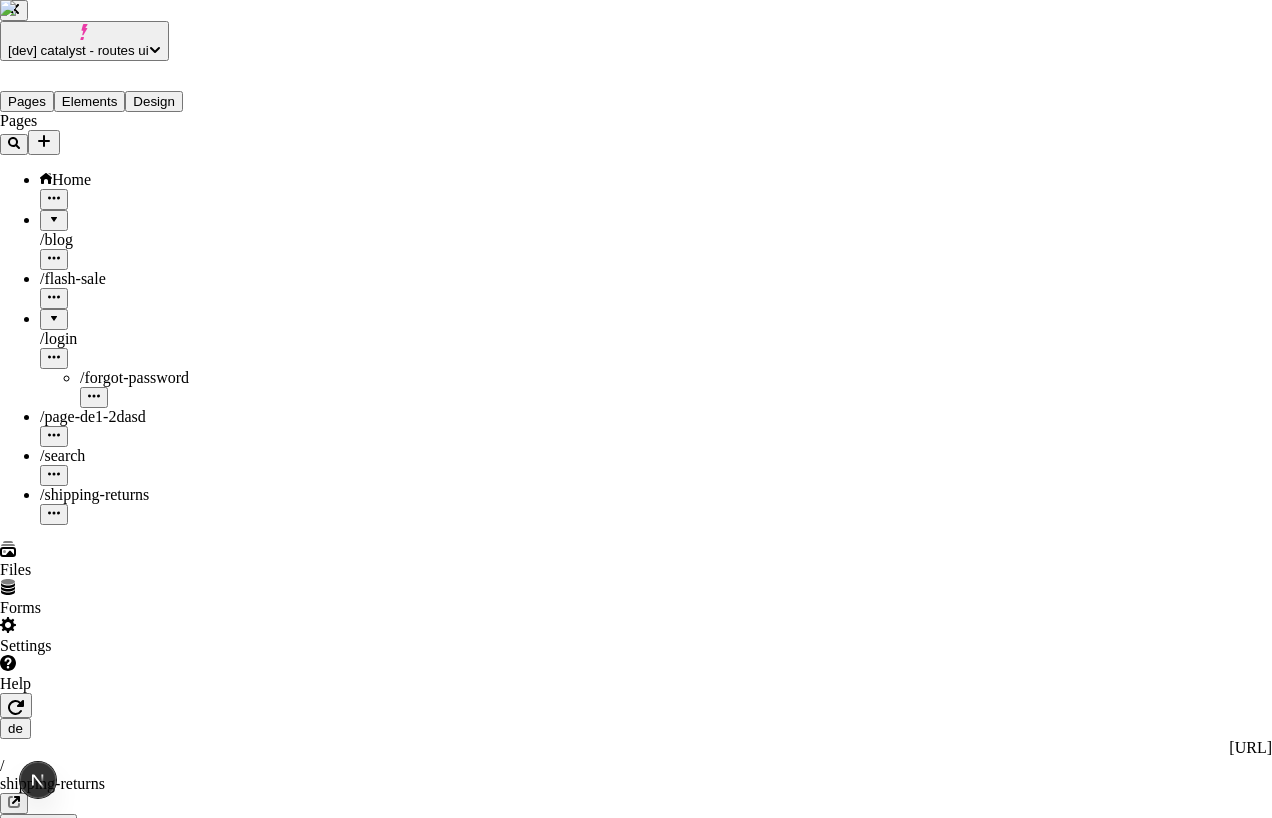 checkbox on "true" 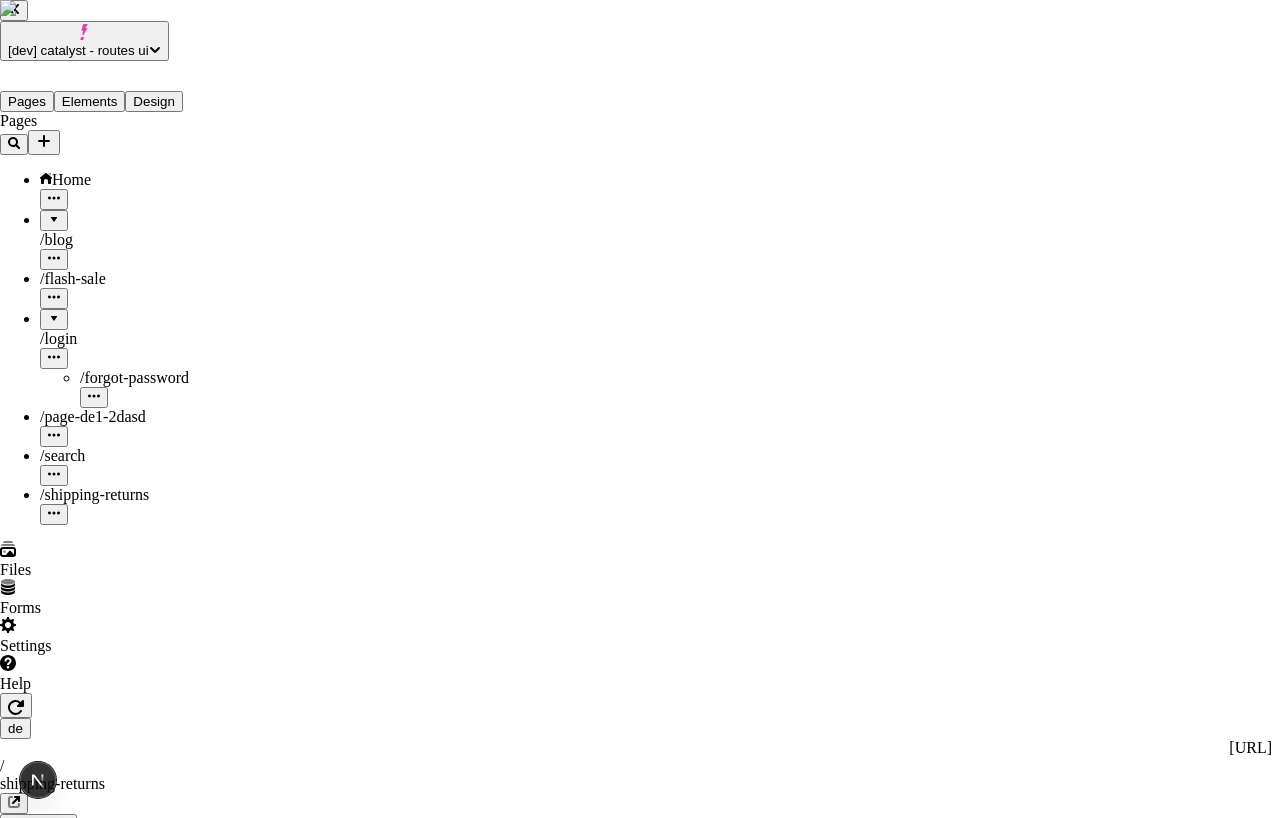 click on "Publish now" at bounding box center [44, 4198] 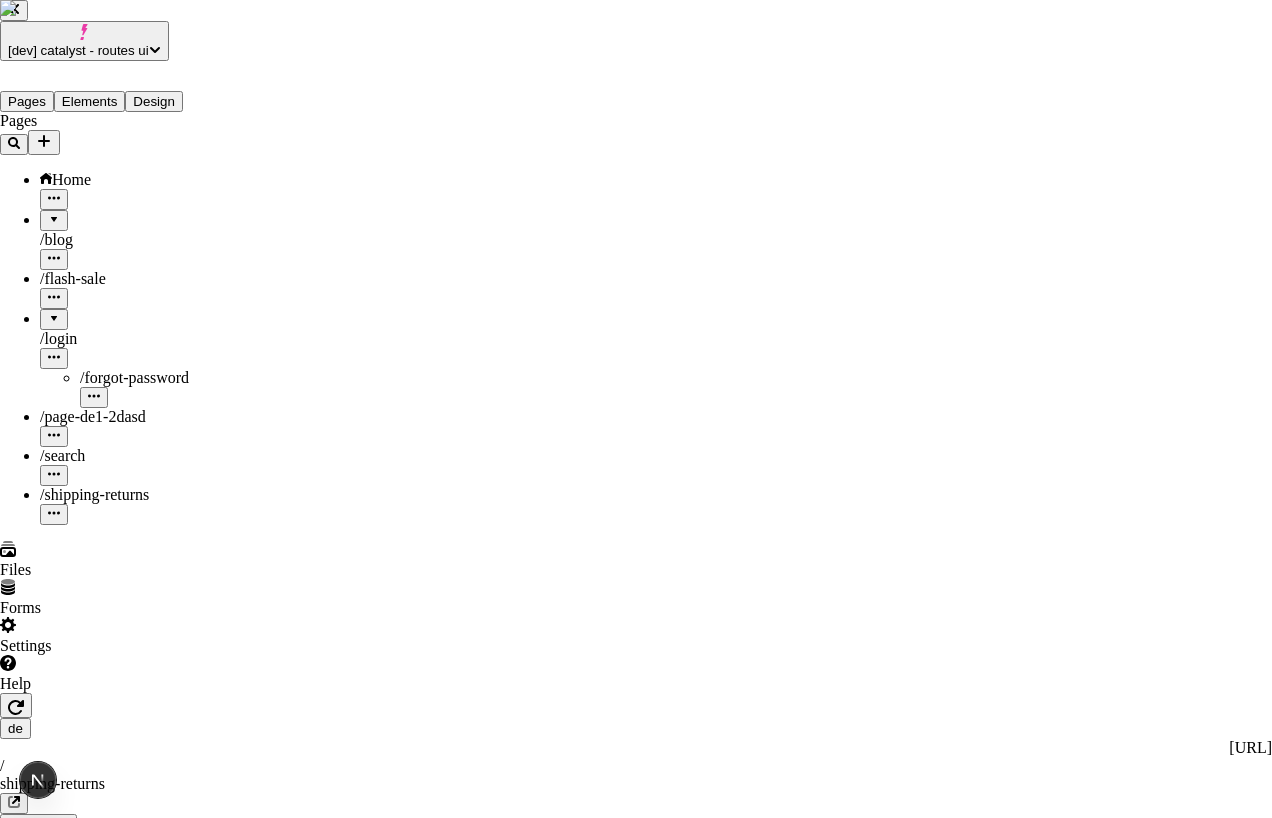 click on "Yes, publish changes" at bounding box center (128, 4336) 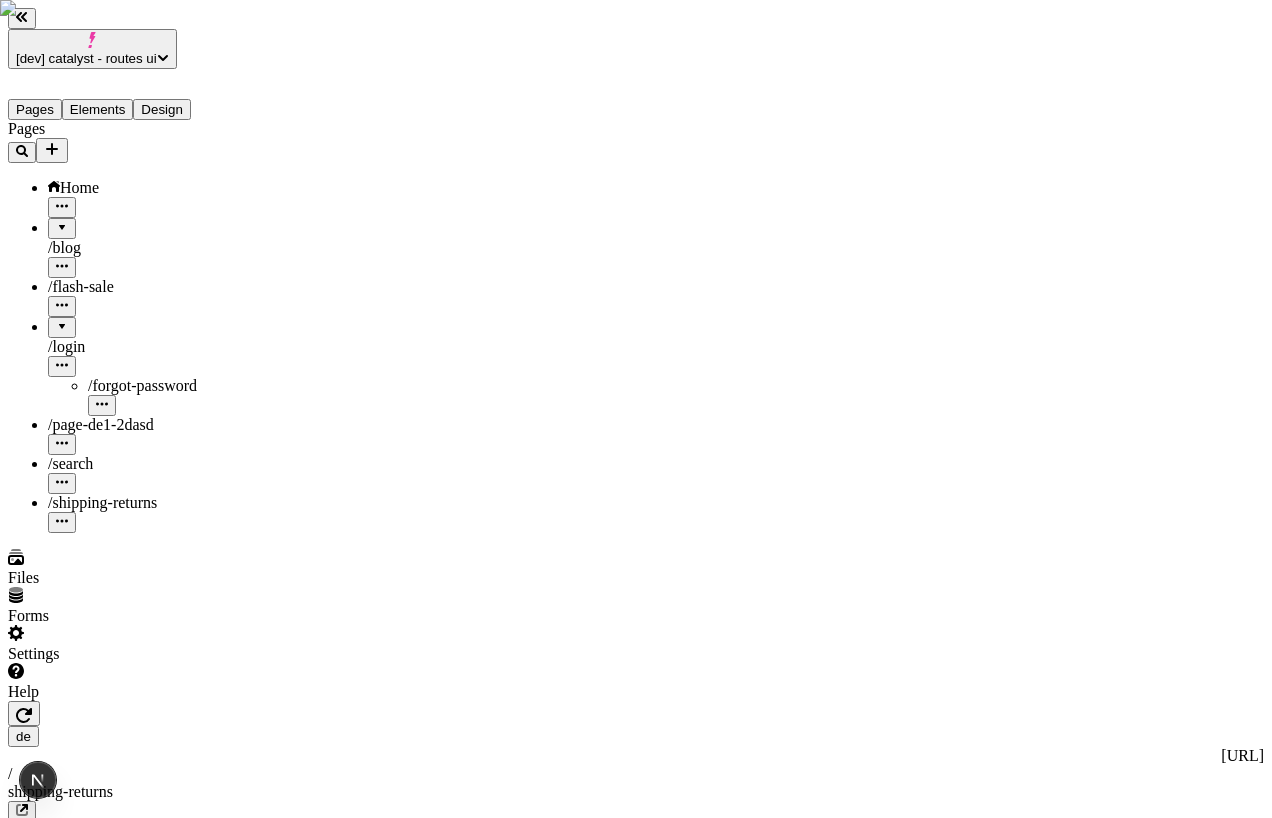 scroll, scrollTop: 0, scrollLeft: 0, axis: both 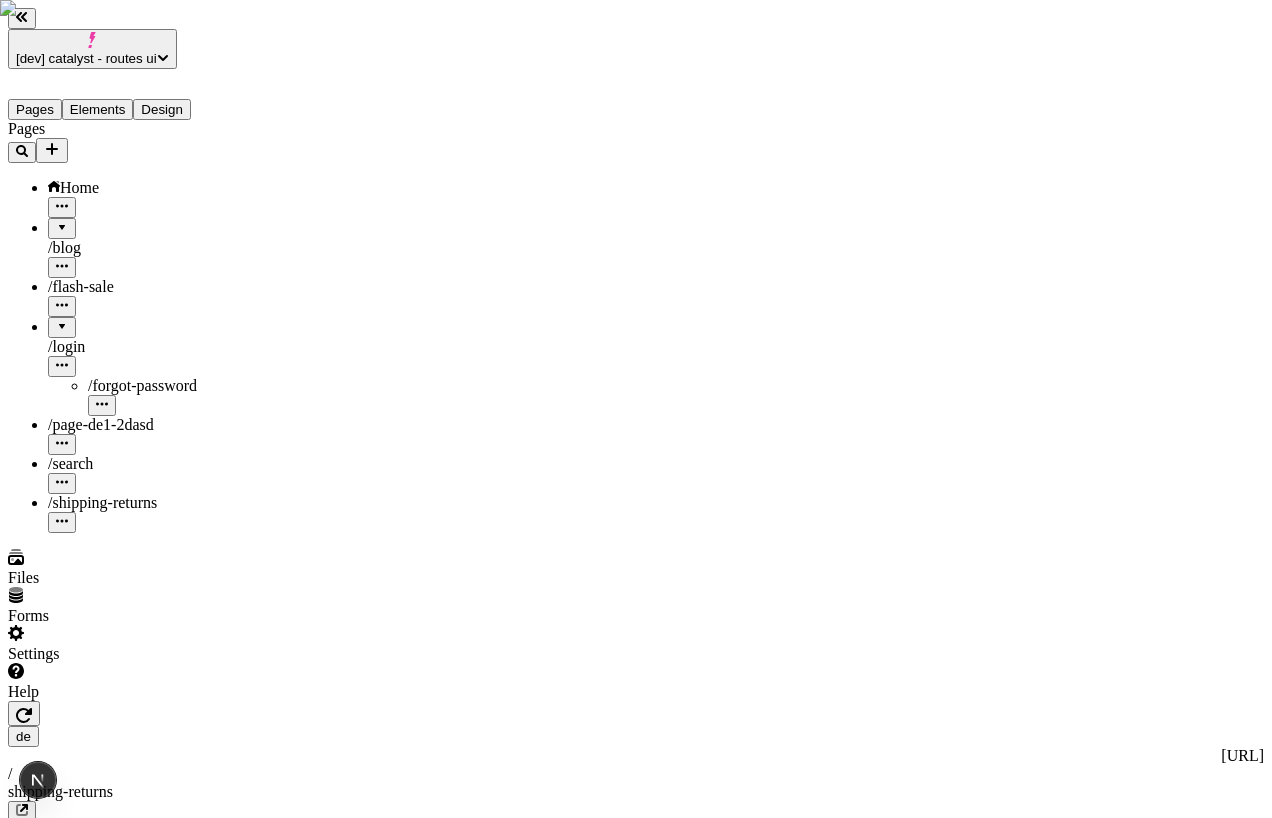 click on "Pages Home / blog / flash-sale / login / forgot-password / page-de1-2dasd / search / shipping-returns" at bounding box center [127, 326] 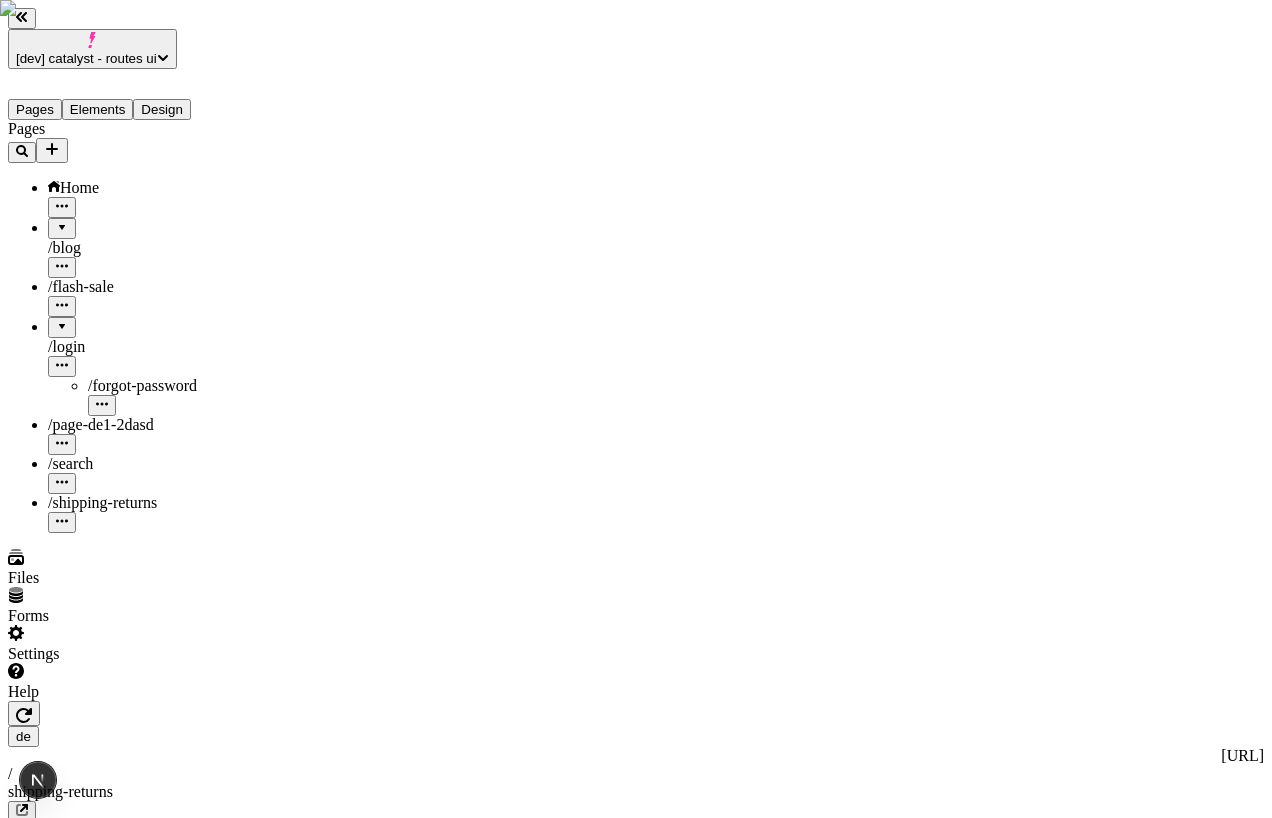 click 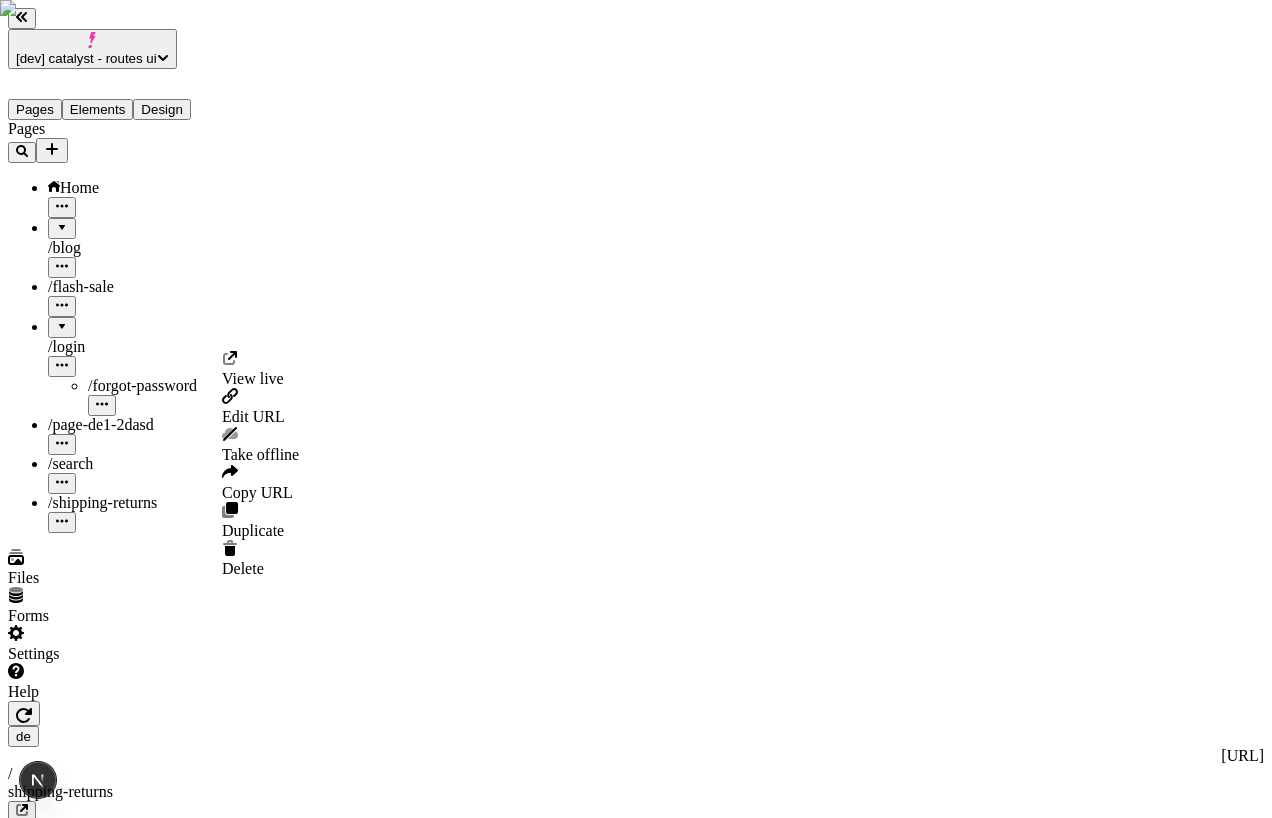 click on "Edit URL" at bounding box center (253, 416) 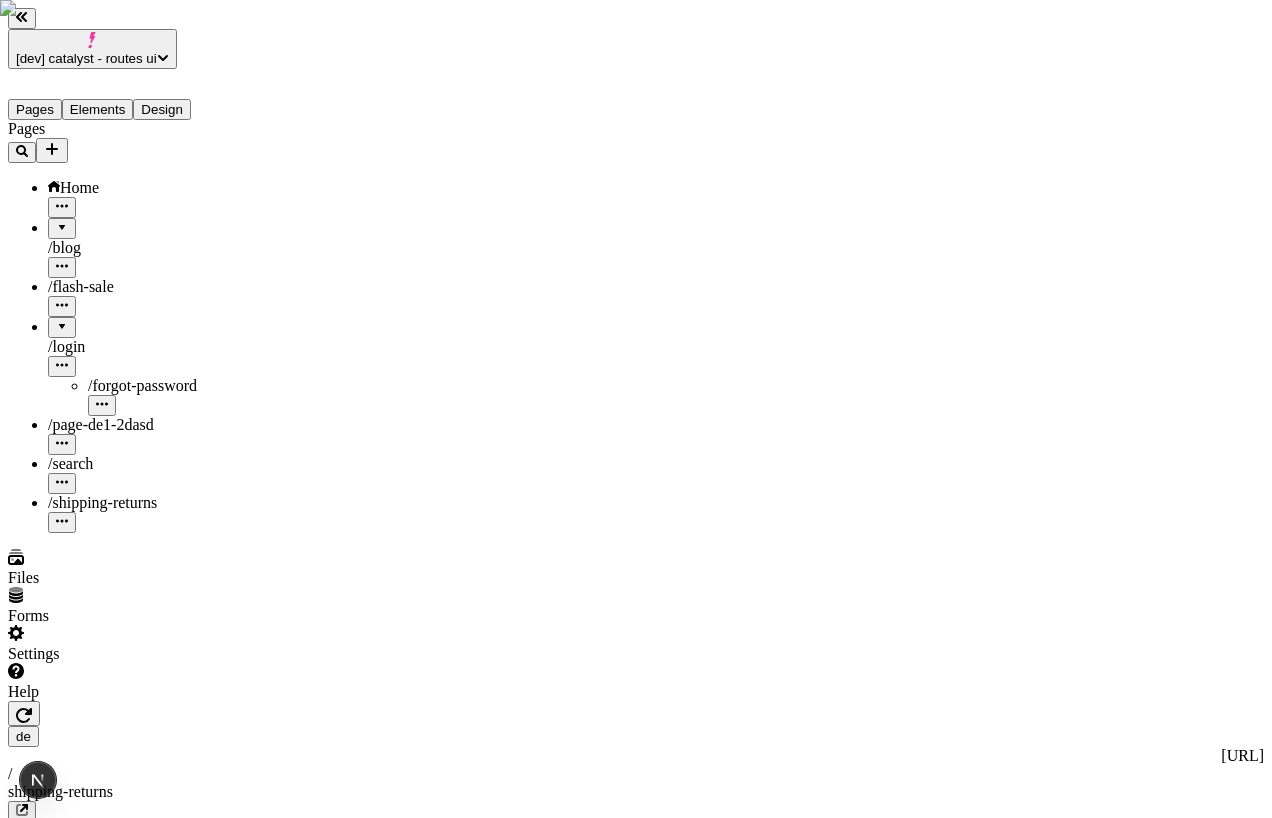 click 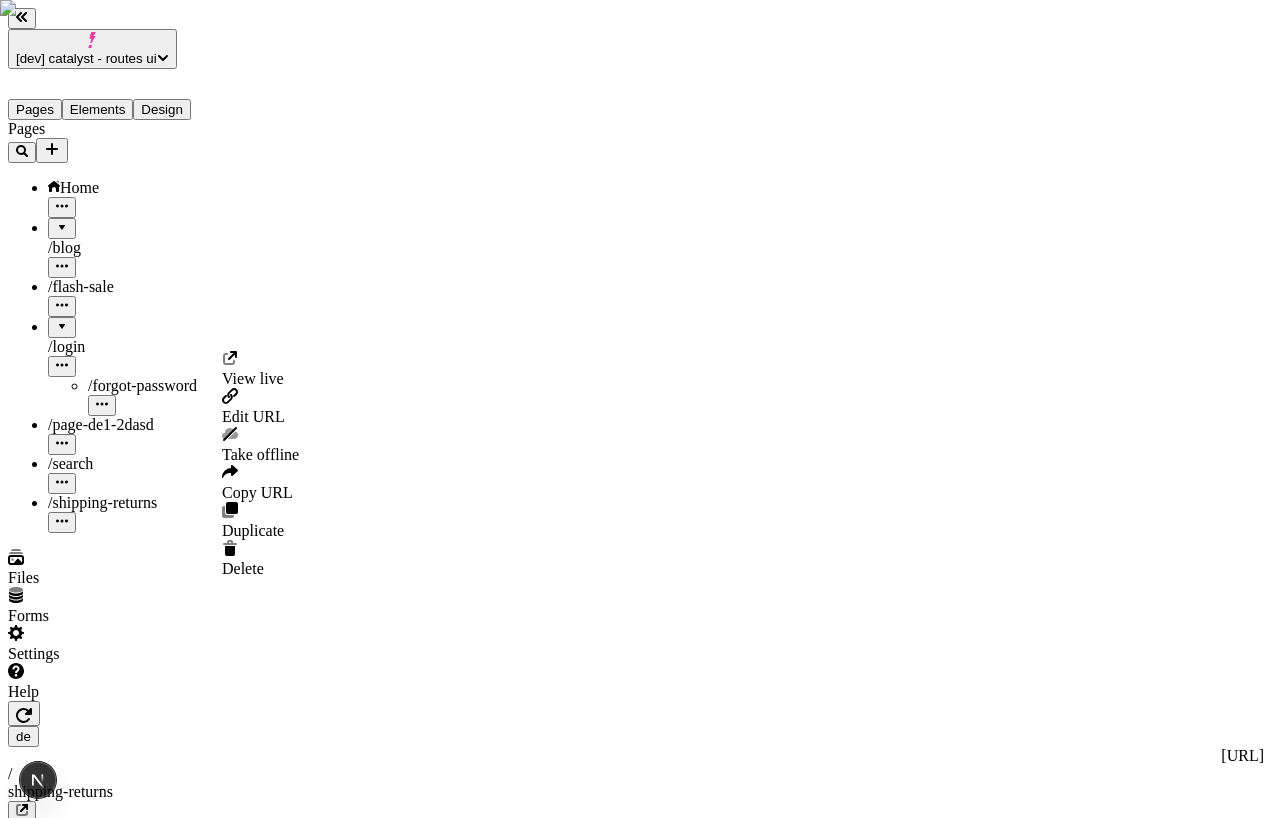click on "Take offline" at bounding box center [260, 445] 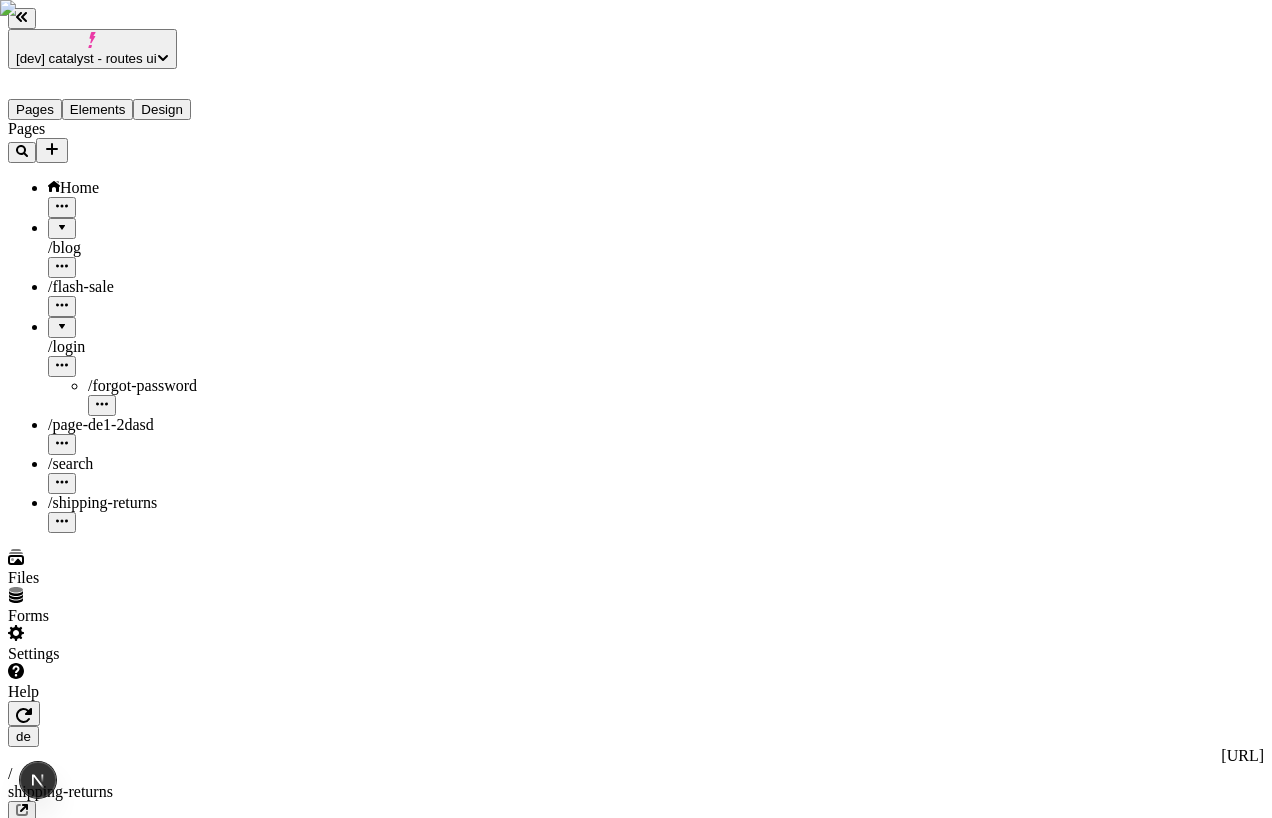 scroll, scrollTop: 0, scrollLeft: 0, axis: both 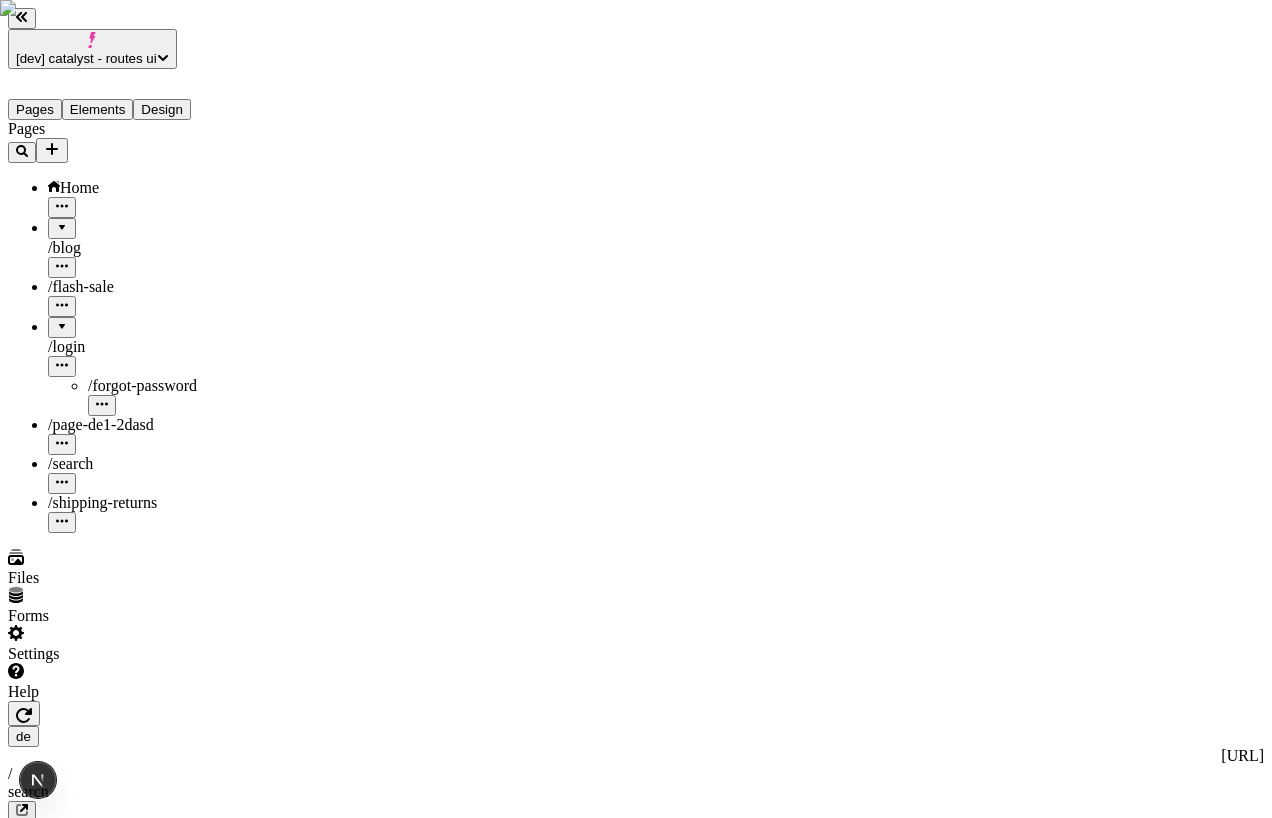 click on "/ shipping-returns" at bounding box center [102, 502] 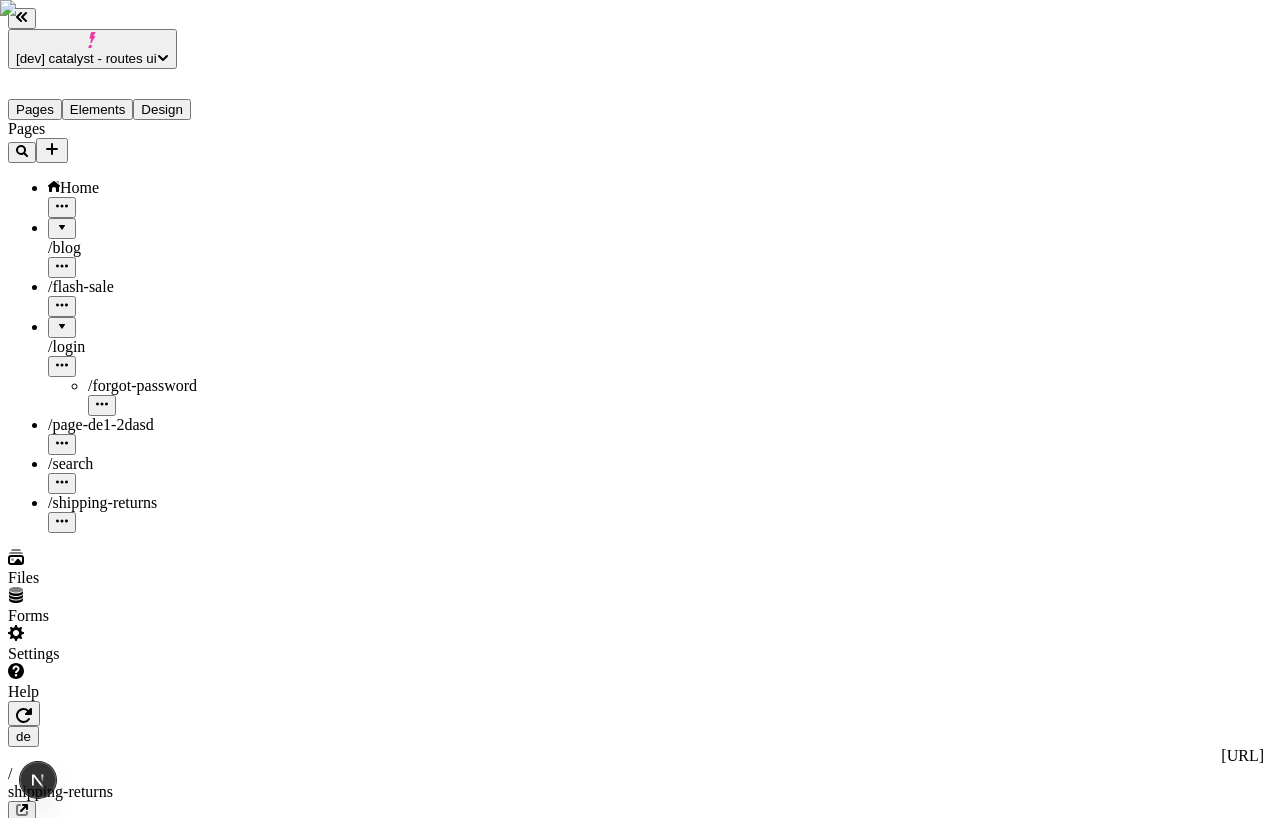 scroll, scrollTop: 0, scrollLeft: 0, axis: both 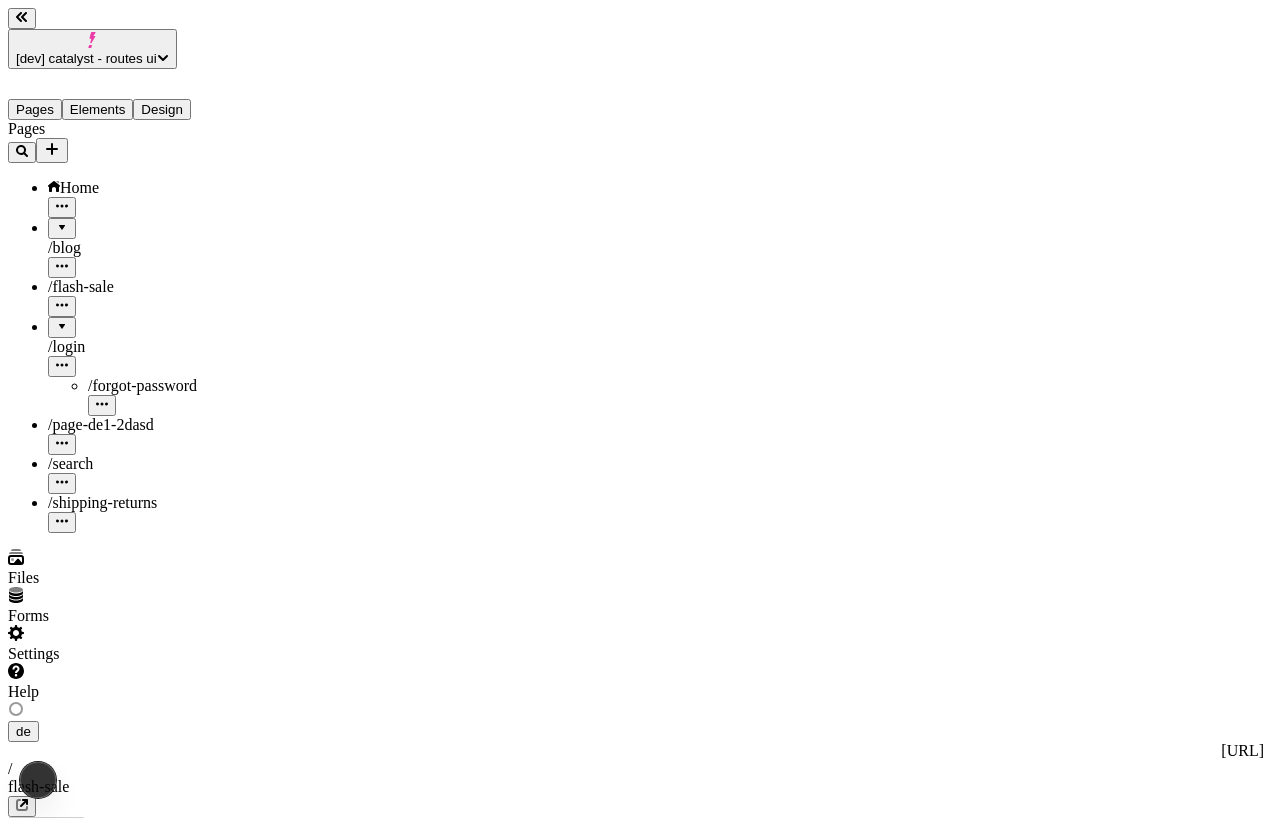 type on "/flash-sale" 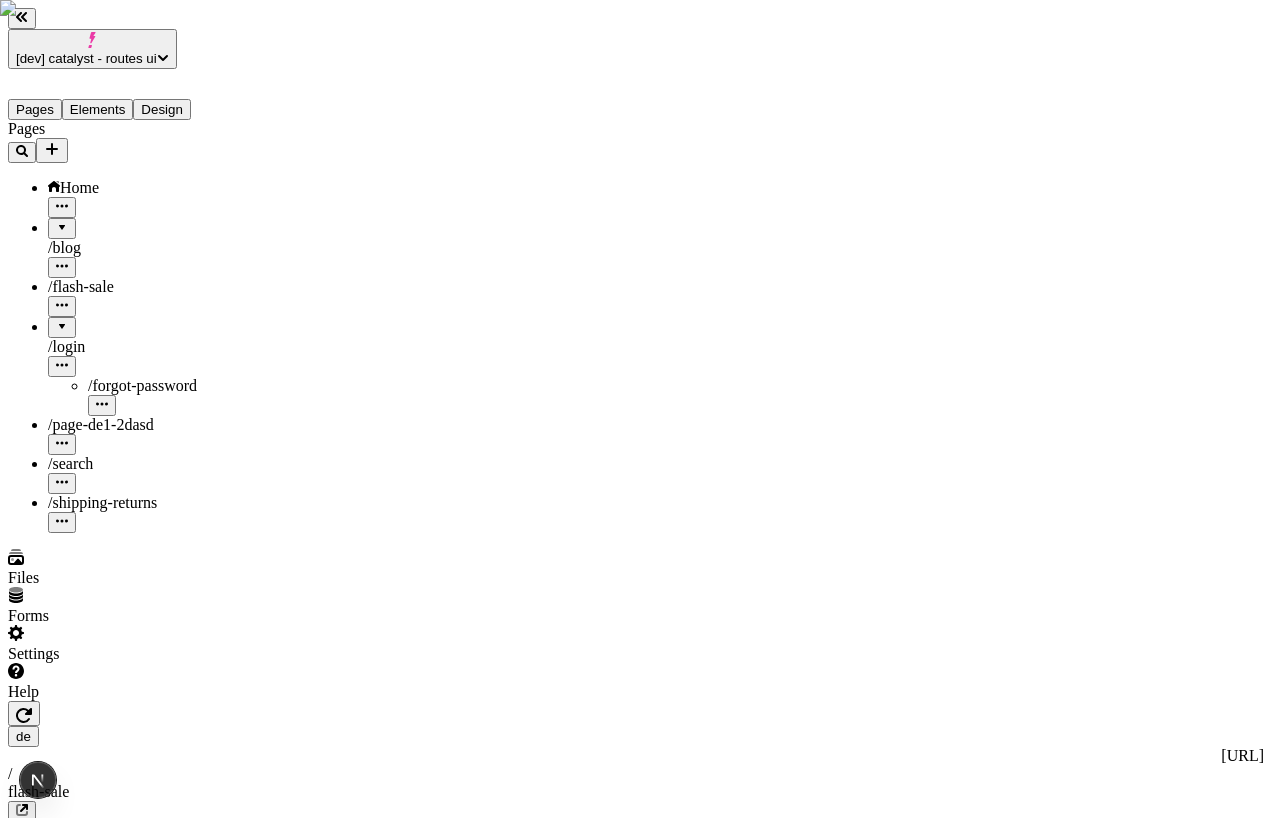 click on "/ shipping-returns" at bounding box center [102, 502] 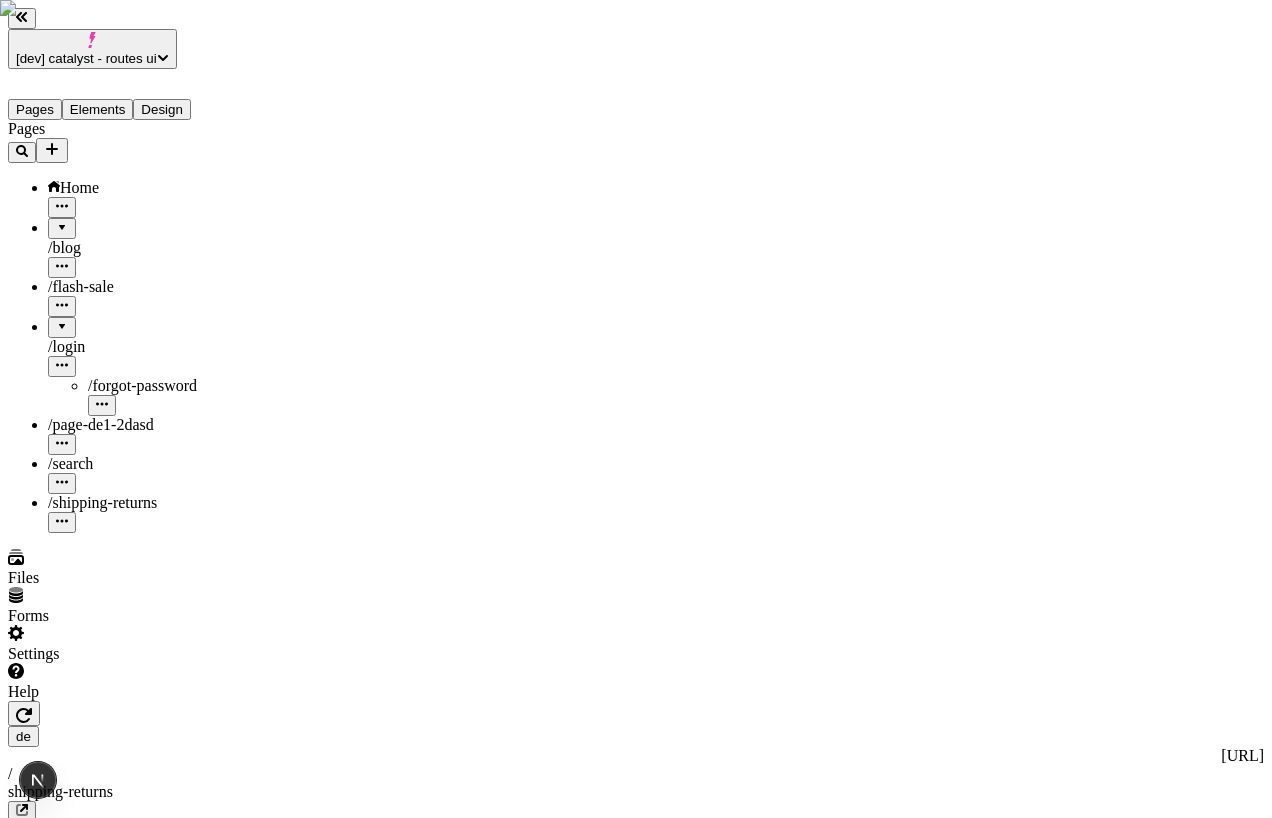 click at bounding box center (60, 2725) 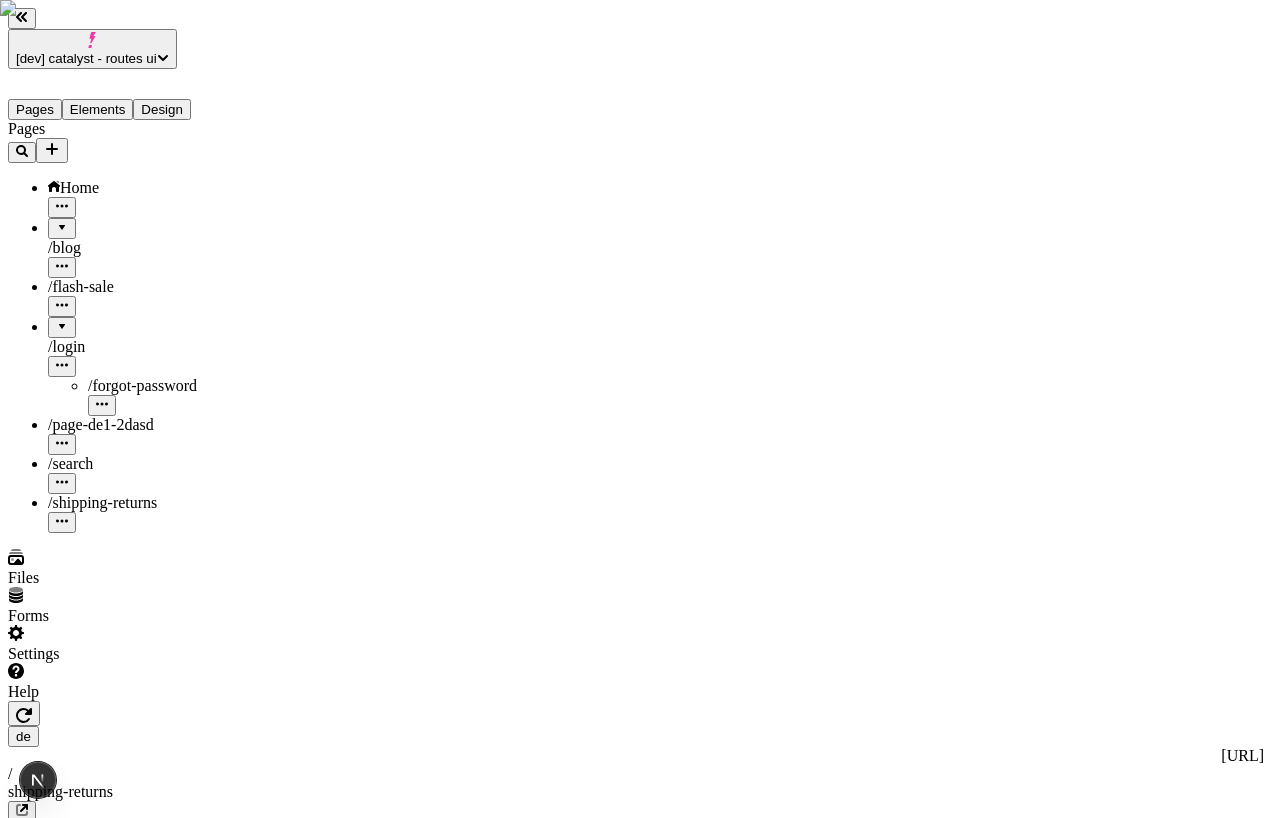 click at bounding box center (60, 2725) 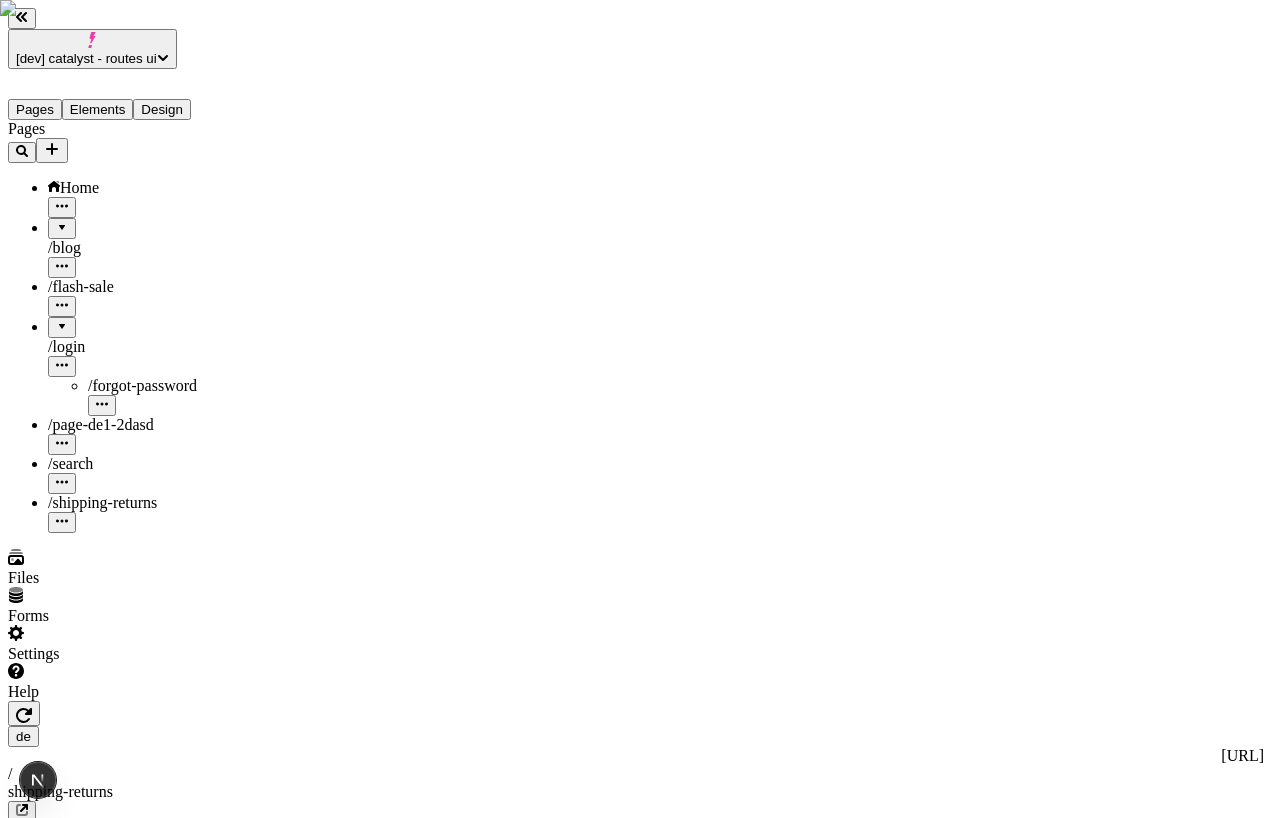click at bounding box center (60, 2725) 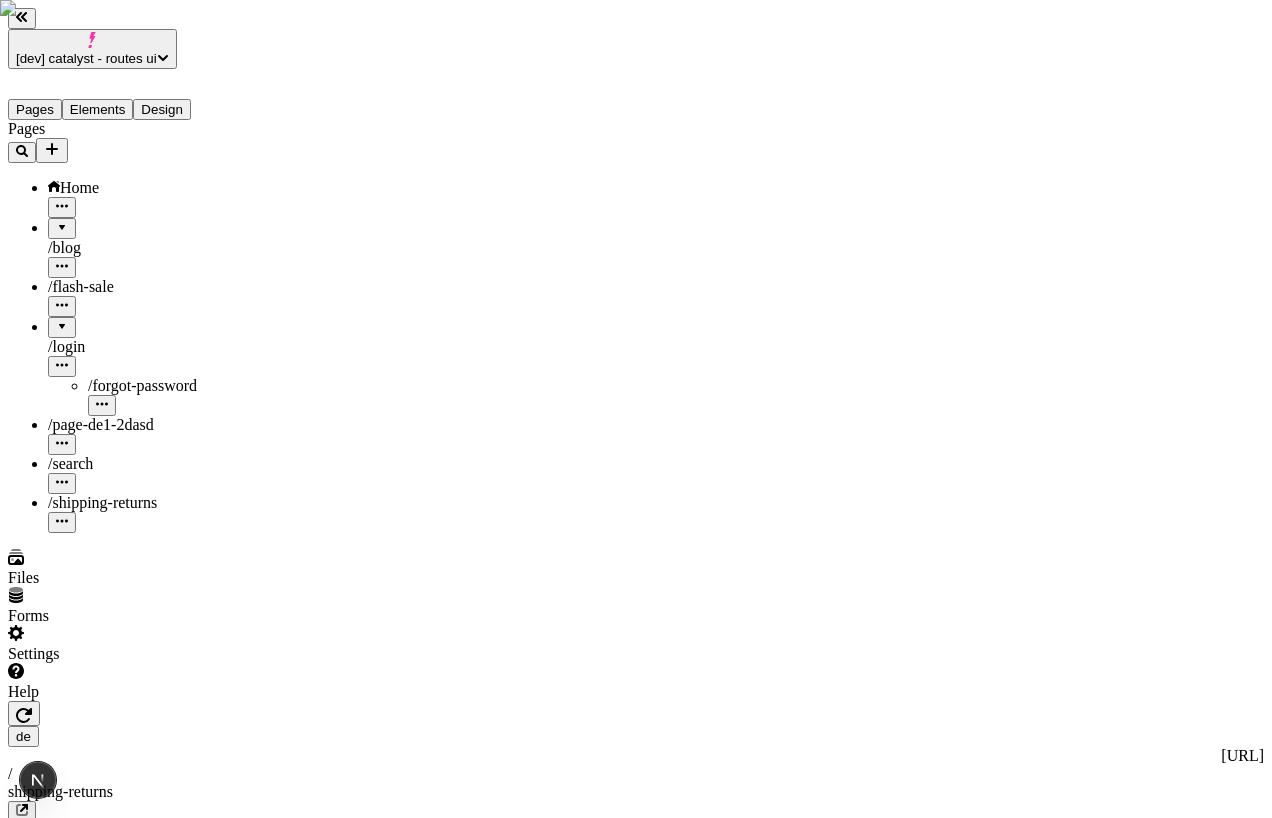 click at bounding box center [60, 2725] 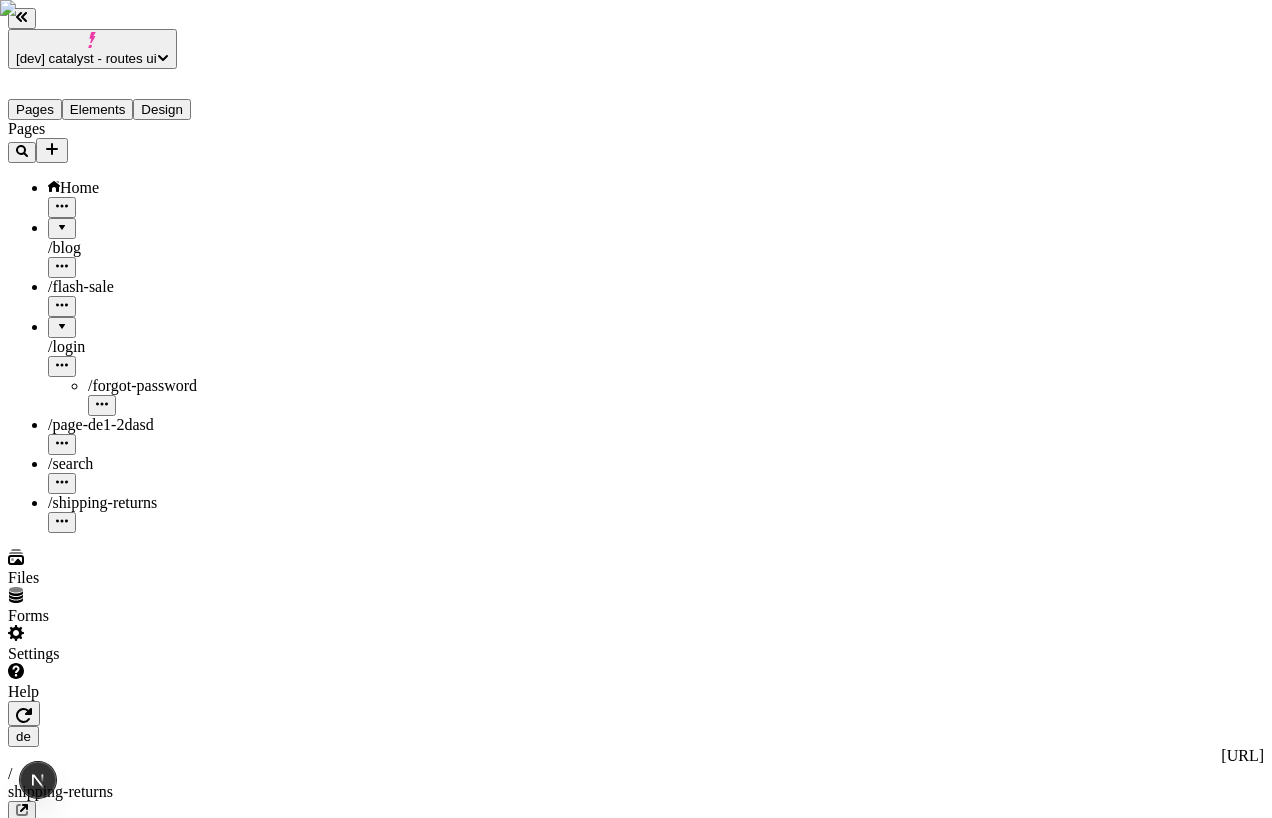 click on "/ shipping-returns" at bounding box center [147, 503] 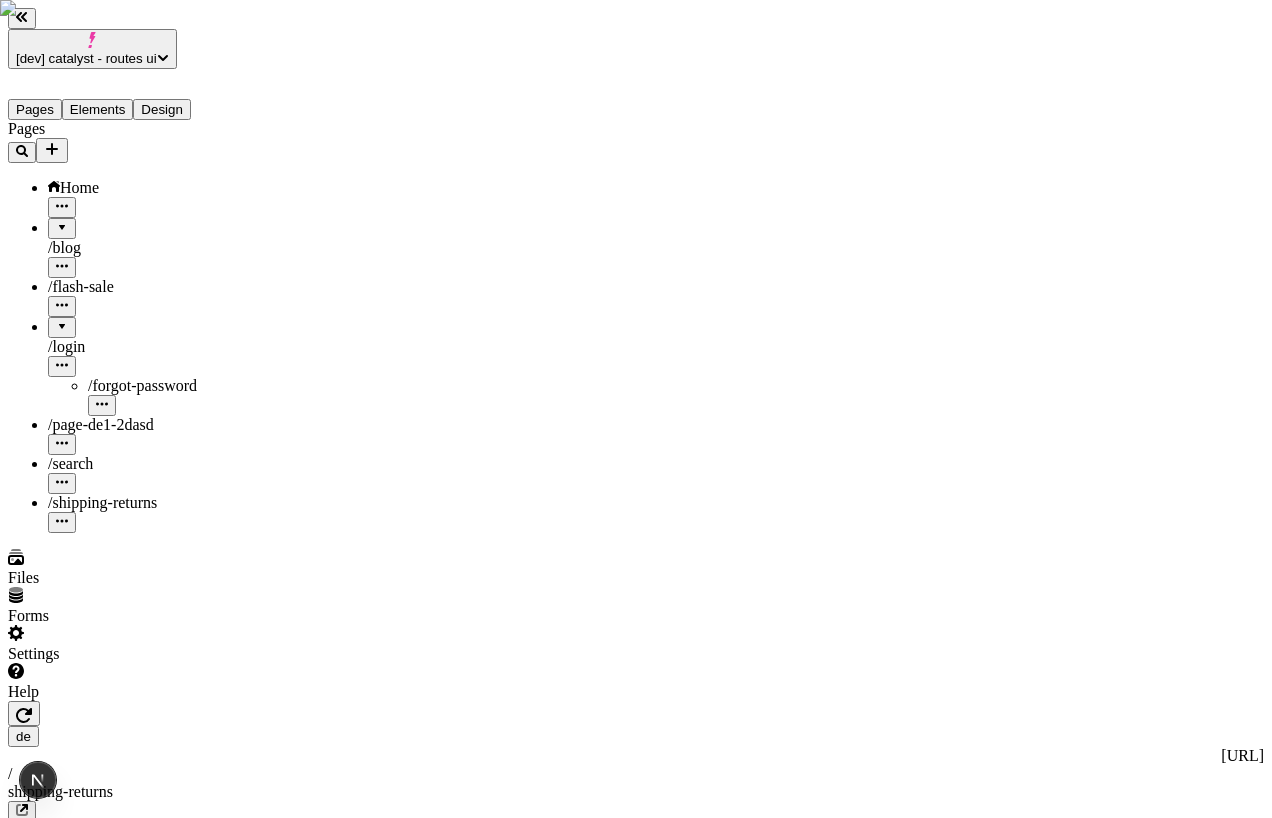 click on "Pages Home / blog / flash-sale / login / forgot-password / page-de1-2dasd / search / shipping-returns" at bounding box center [127, 326] 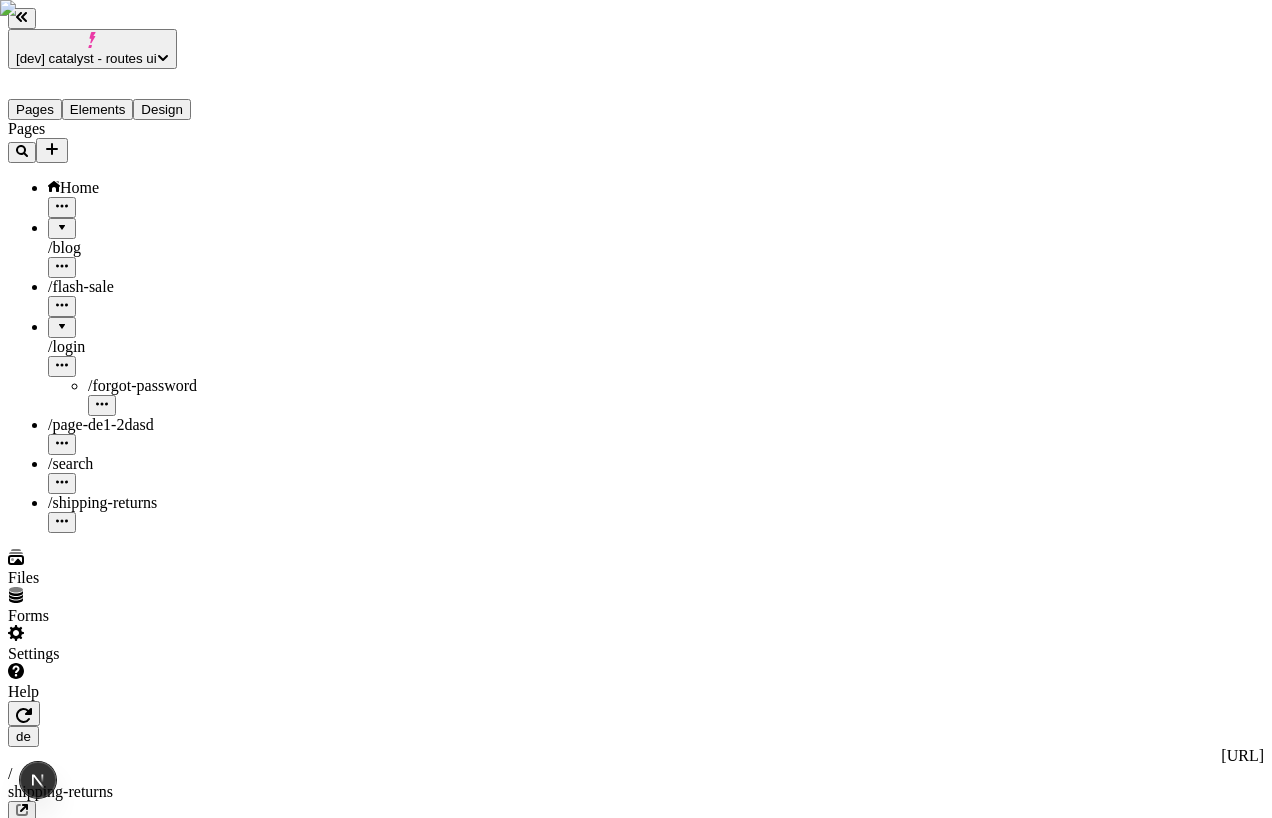 click 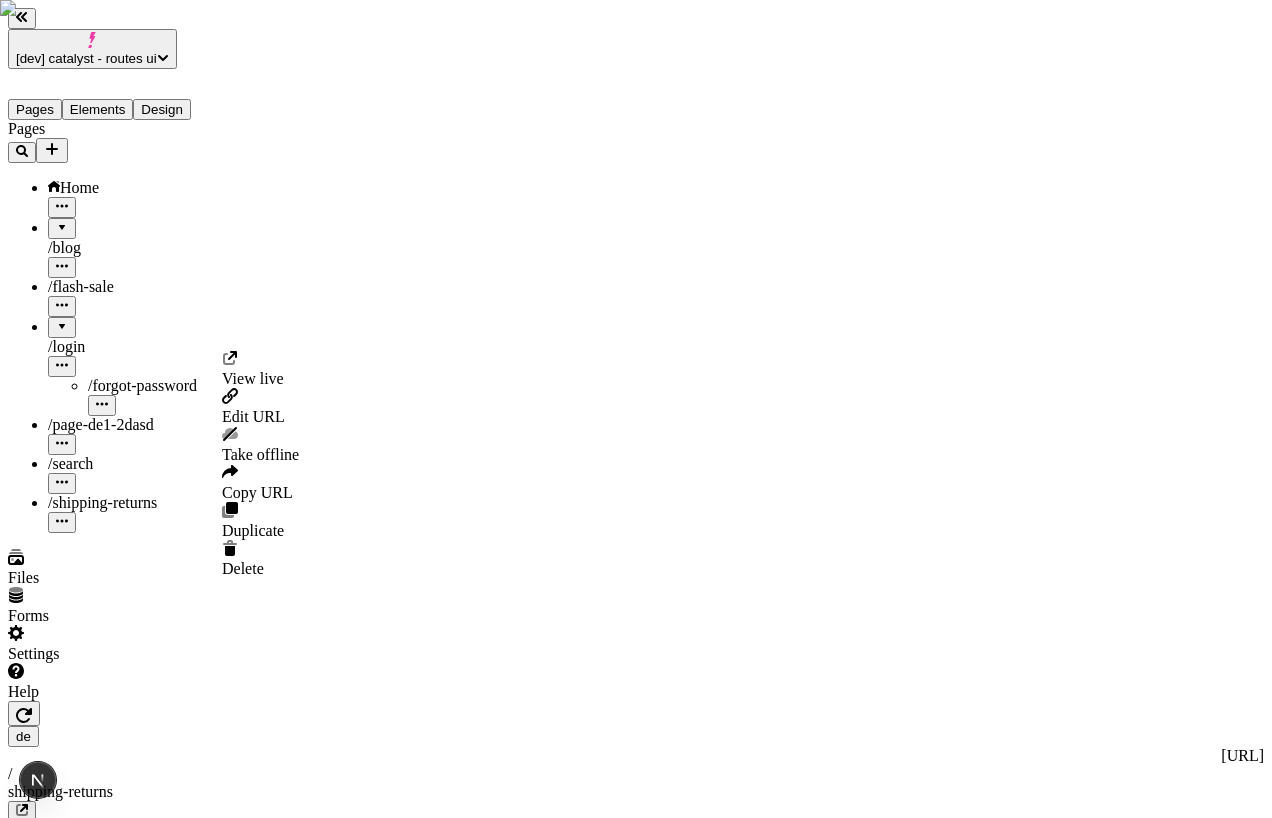 click 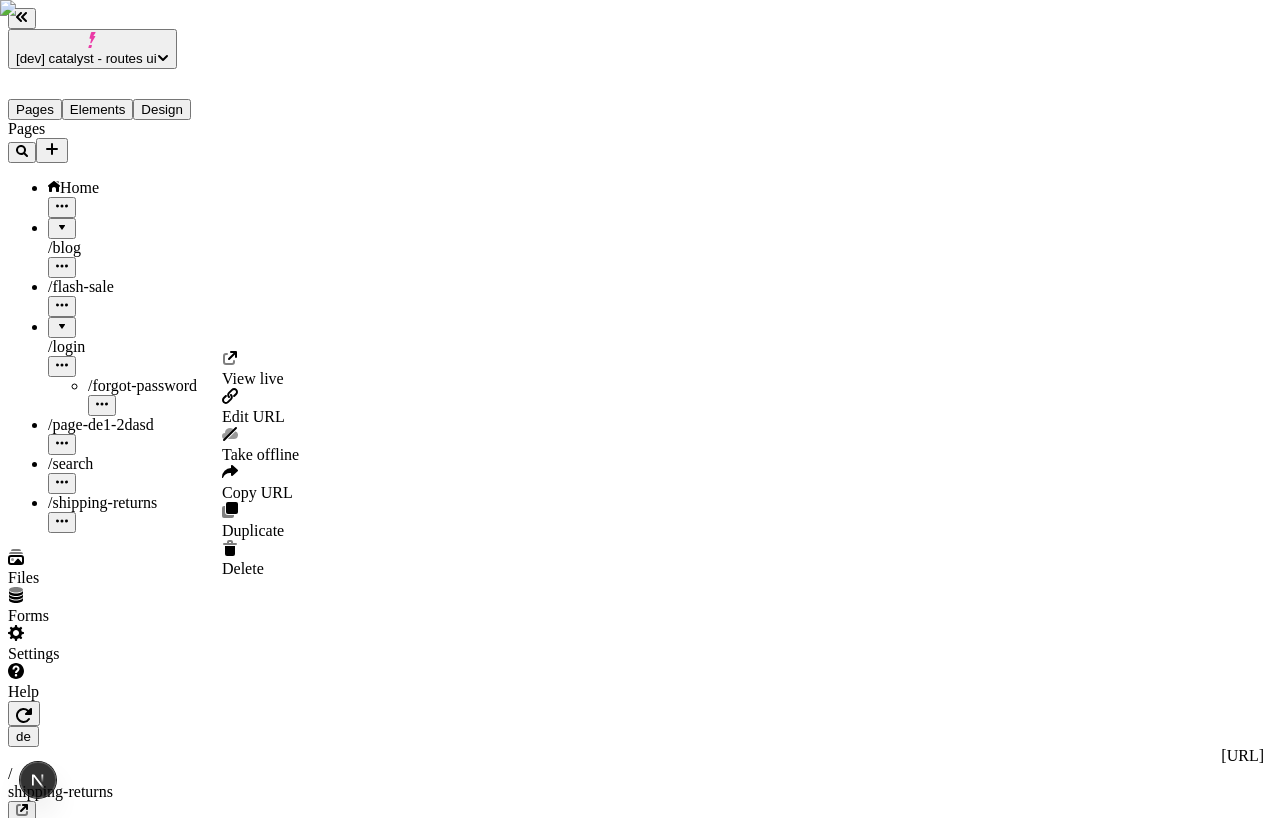 click on "Edit URL" at bounding box center [260, 407] 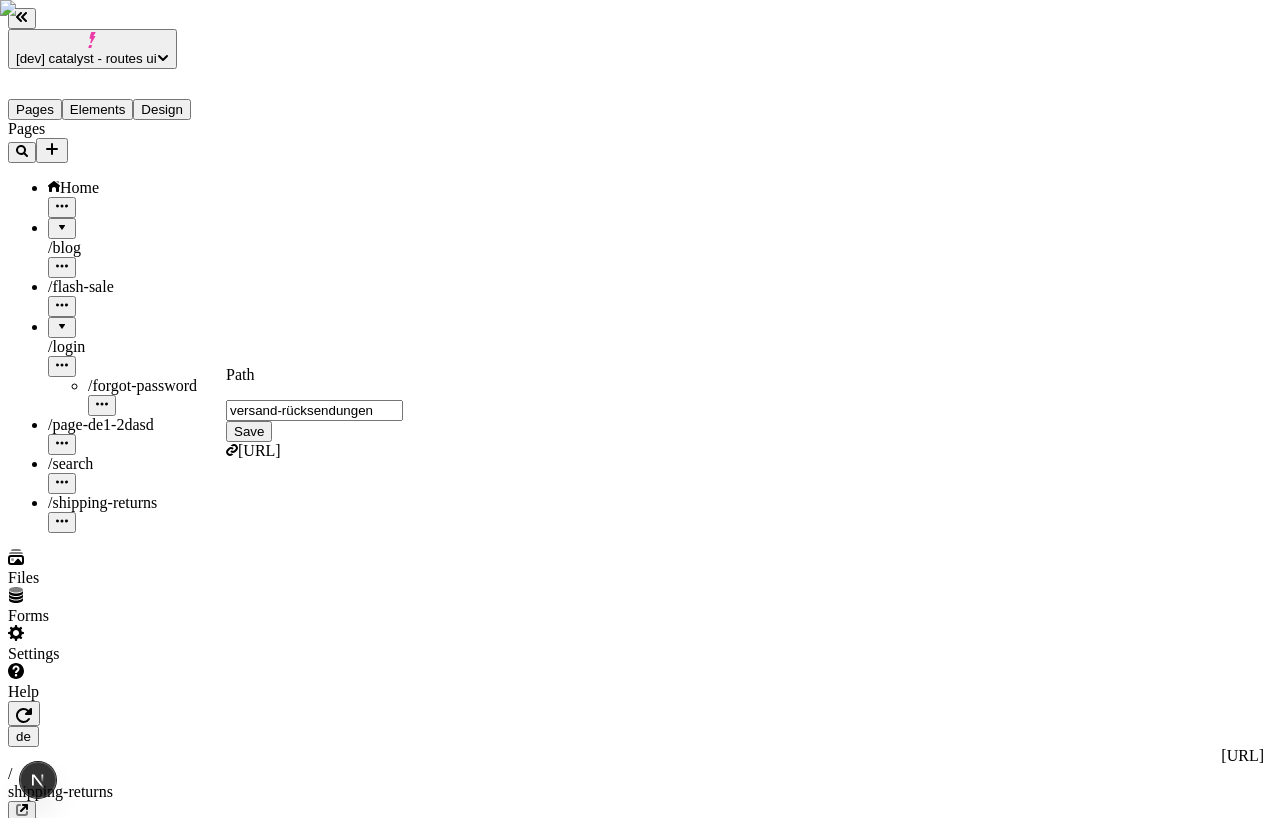 type on "versand-rücksendungen" 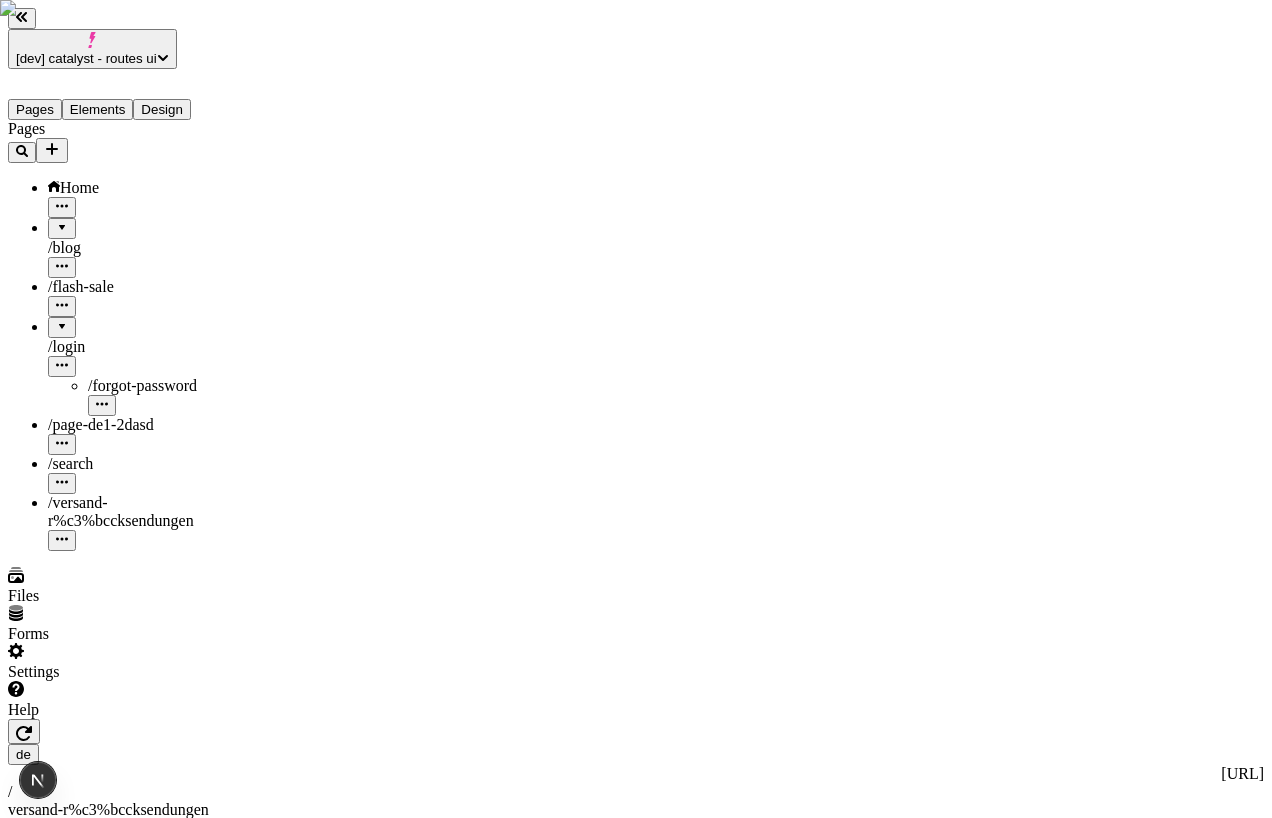 click on "/ search" at bounding box center (147, 464) 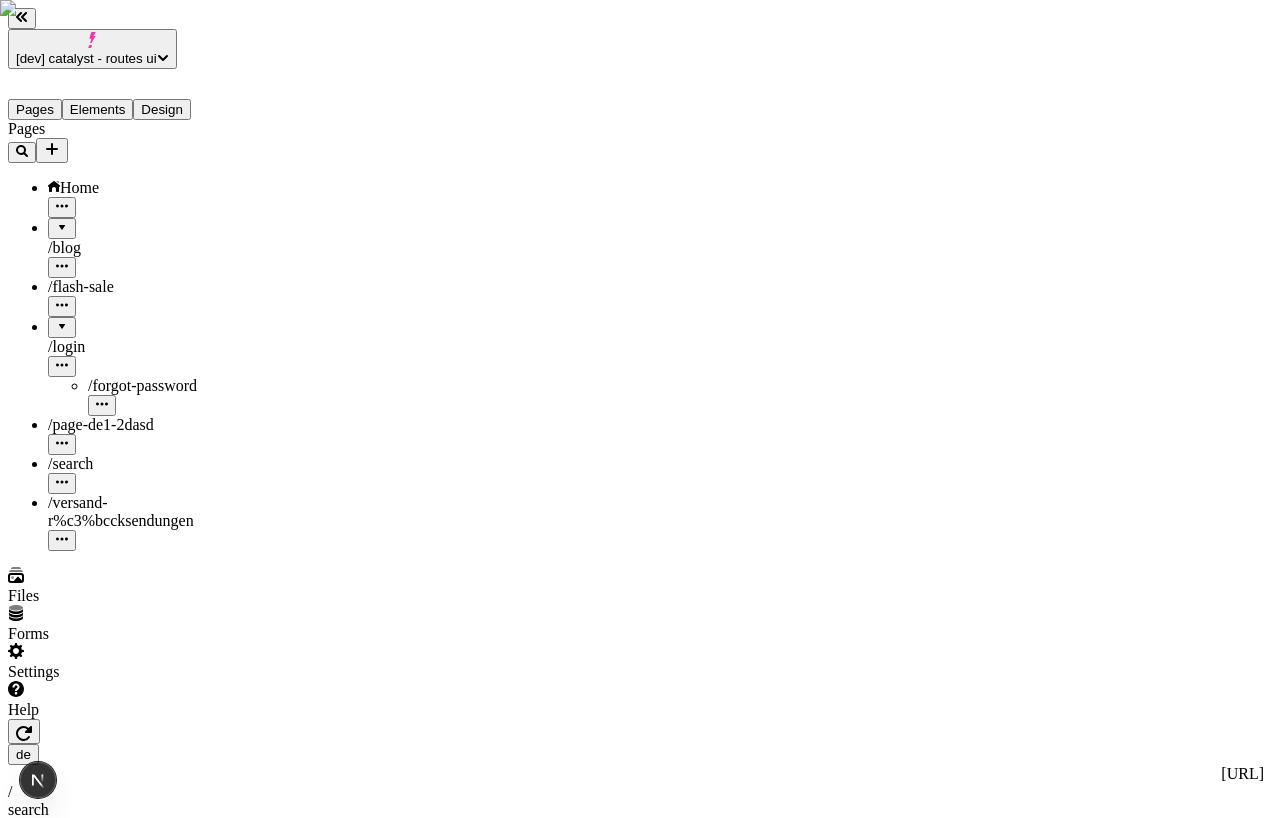 click on "/ versand-r%c3%bccksendungen" at bounding box center (121, 511) 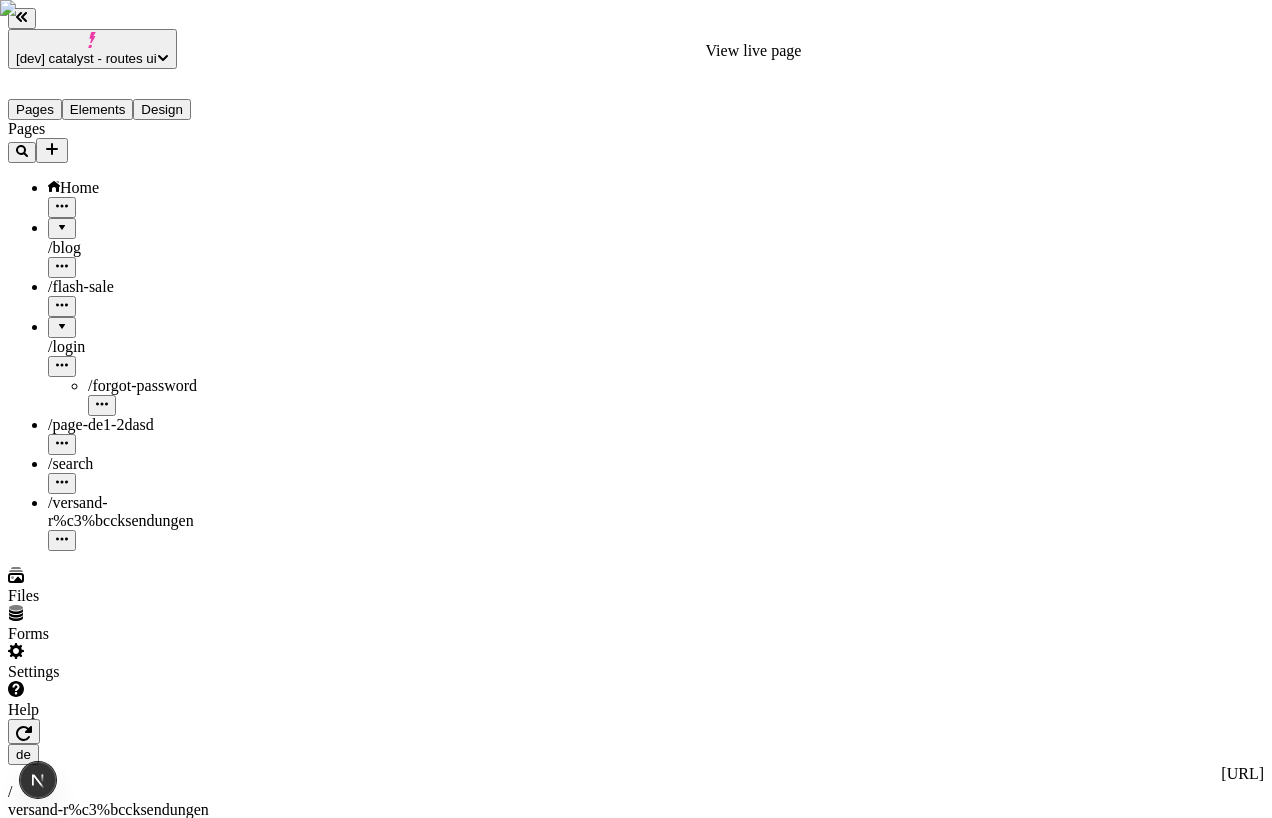click 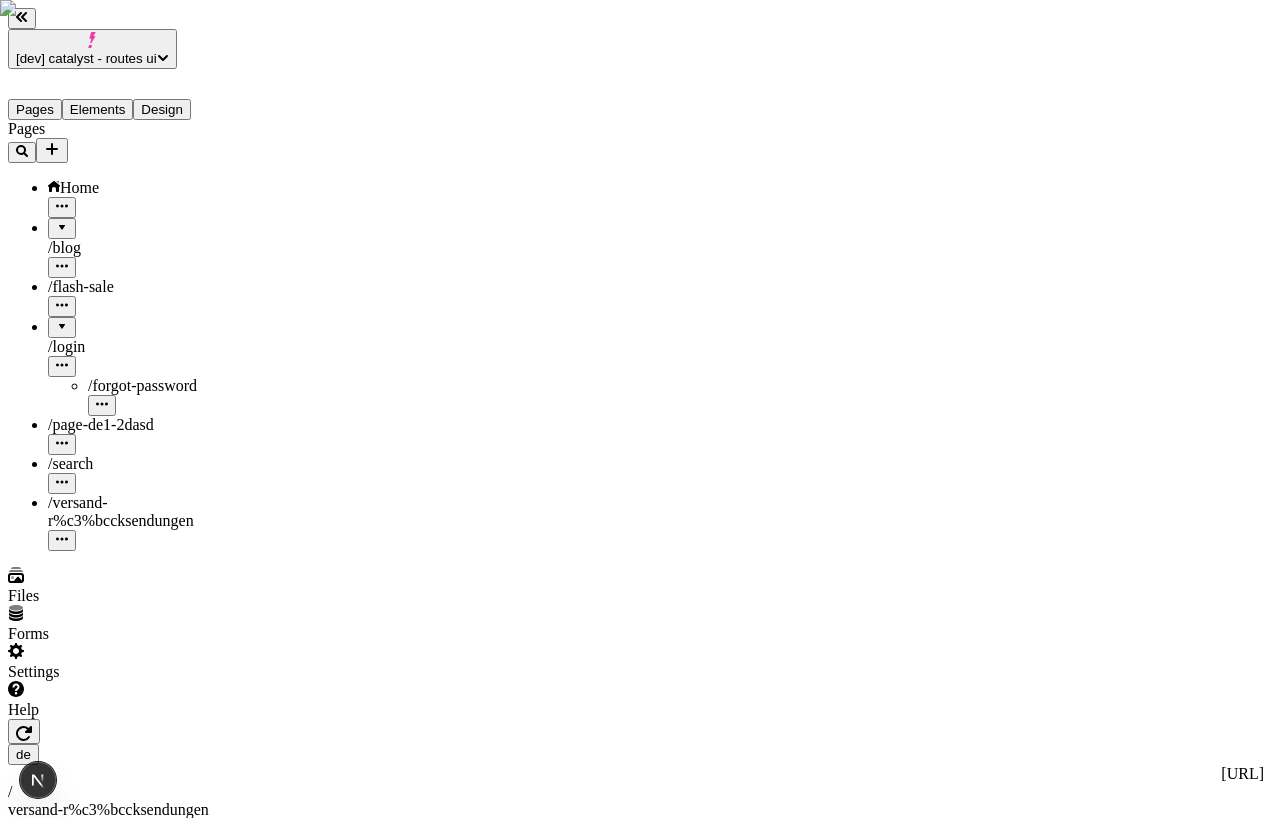 click on "Pages Home / blog / flash-sale / login / forgot-password / page-de1-2dasd / search / versand-r%c3%bccksendungen" at bounding box center (127, 335) 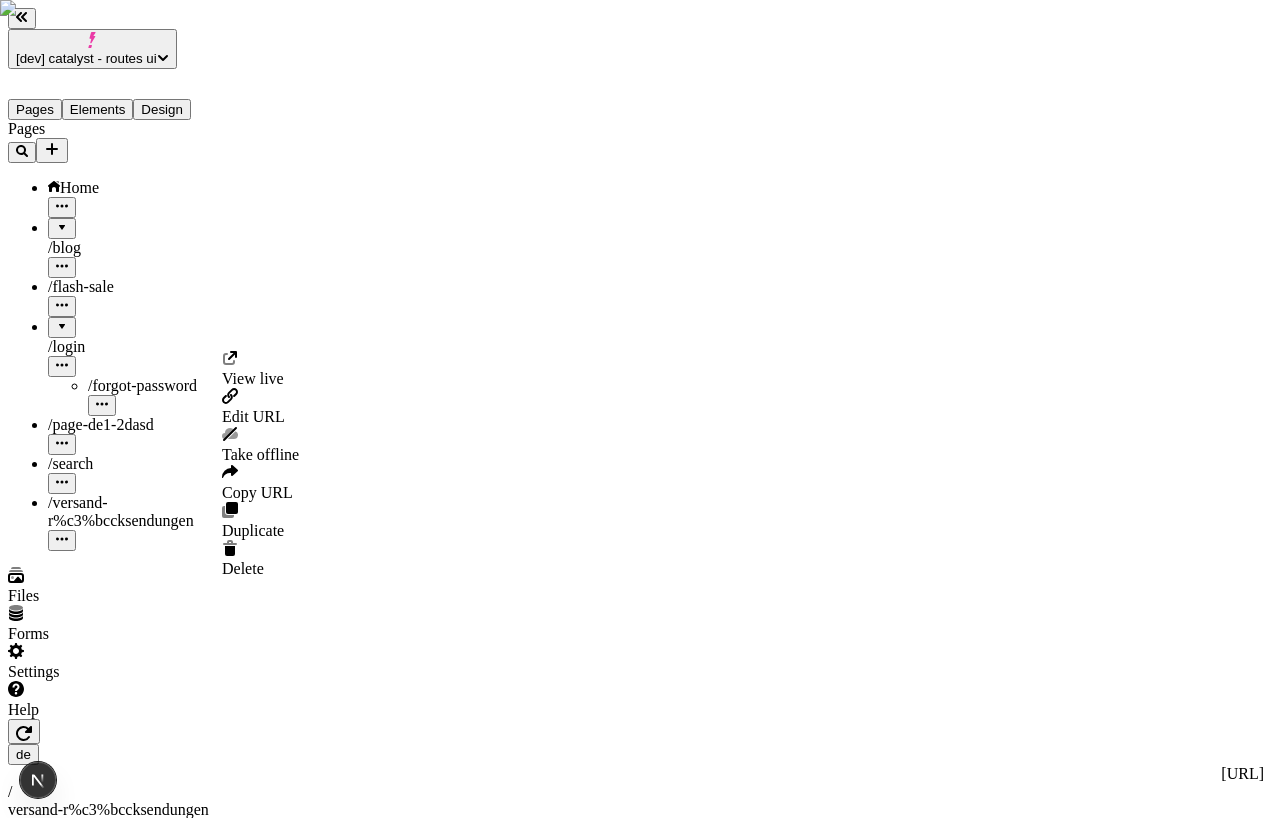 click 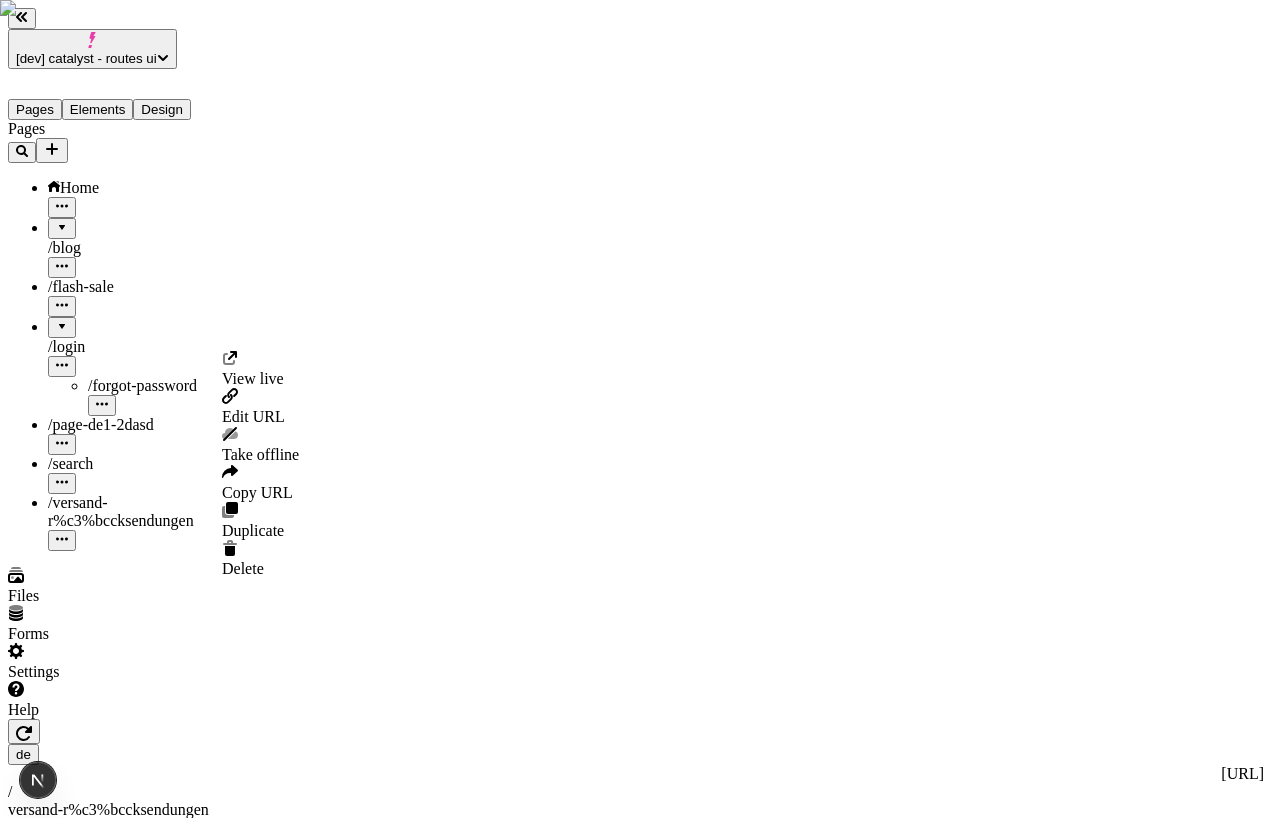 click on "Edit URL" at bounding box center [253, 416] 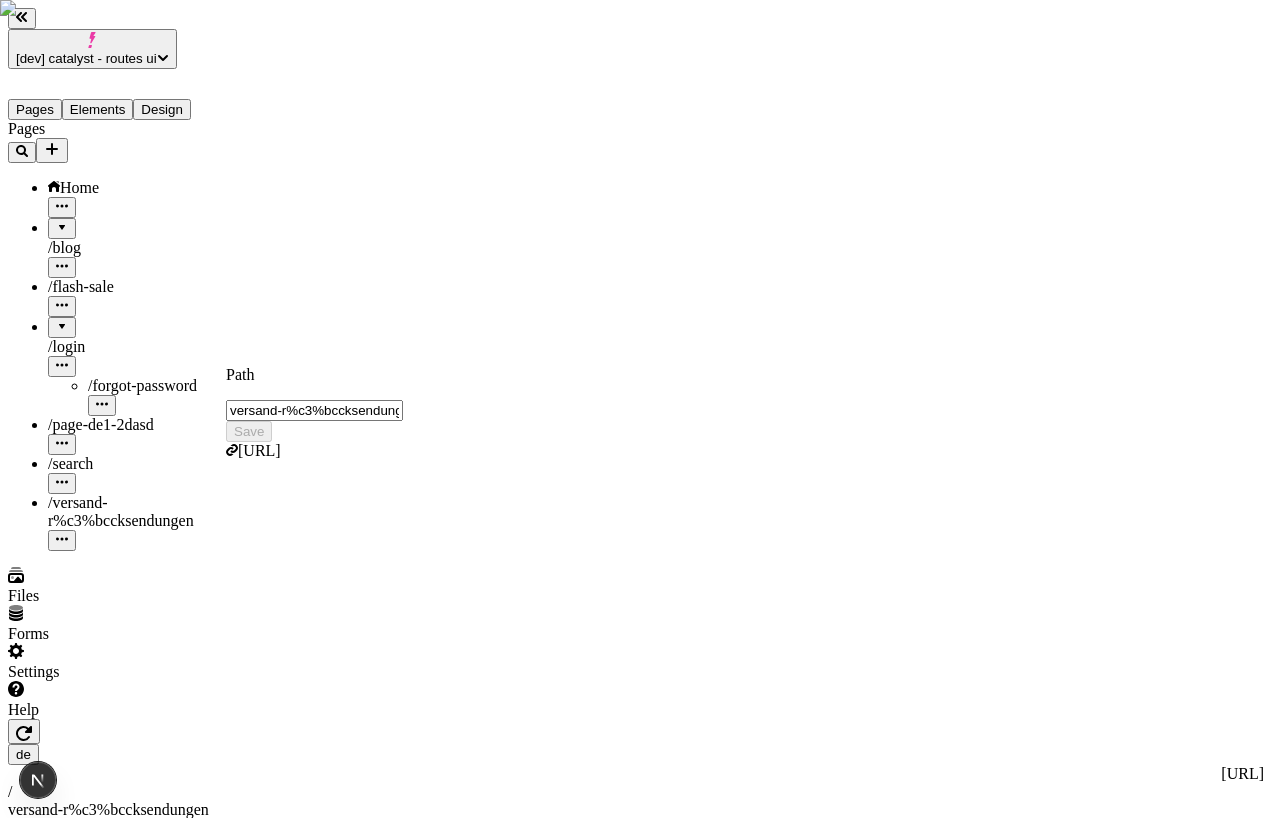 click on "versand-r%c3%bccksendungen" at bounding box center [314, 410] 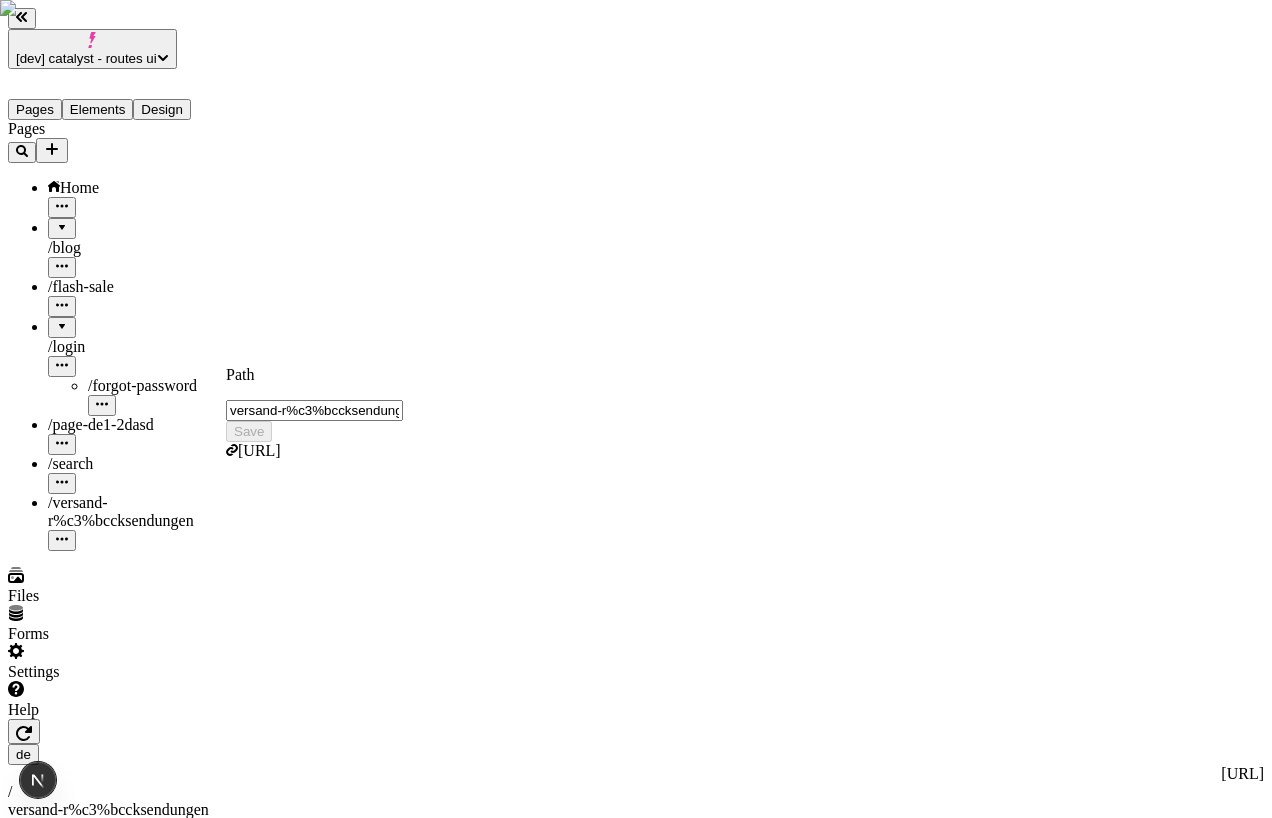 click on "versand-r%c3%bccksendungen" at bounding box center [314, 410] 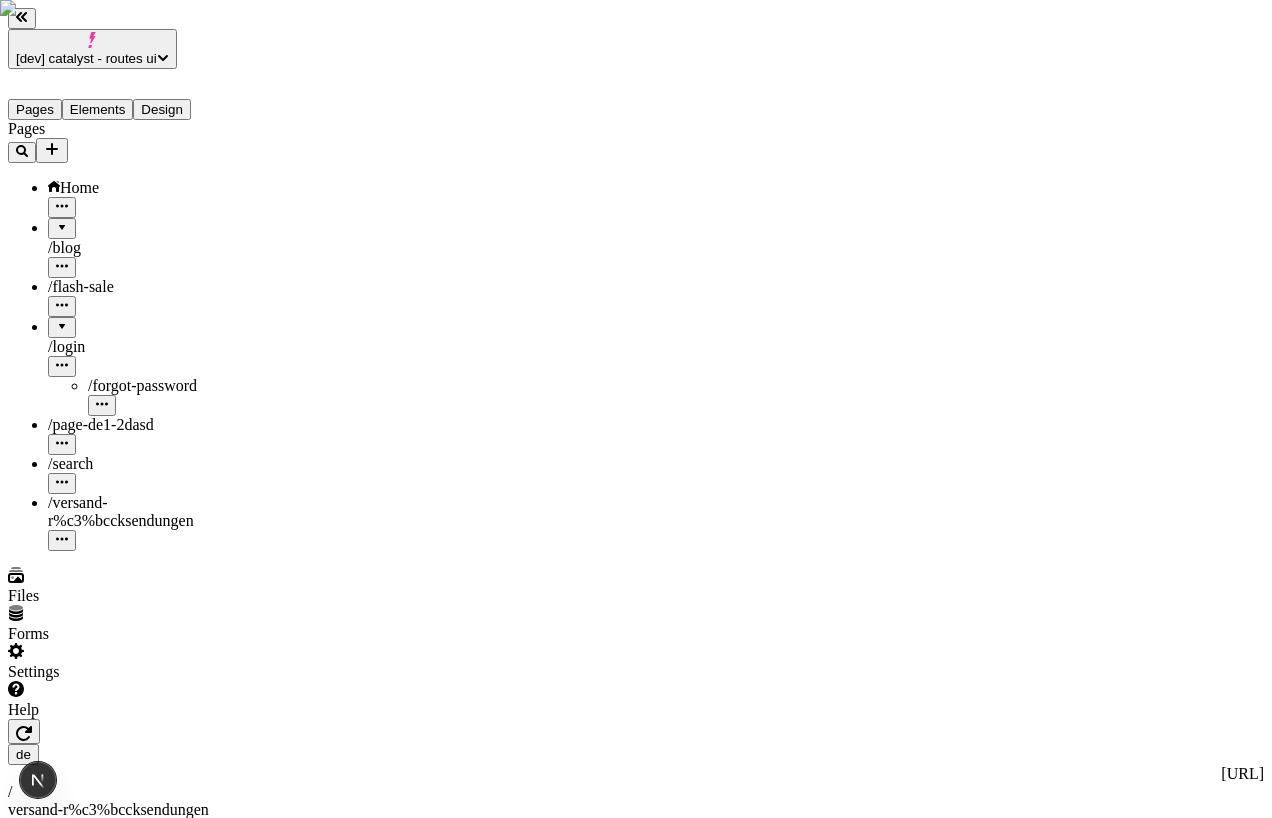 click on "Pages Home / blog / flash-sale / login / forgot-password / page-de1-2dasd / search / versand-r%c3%bccksendungen" at bounding box center (127, 335) 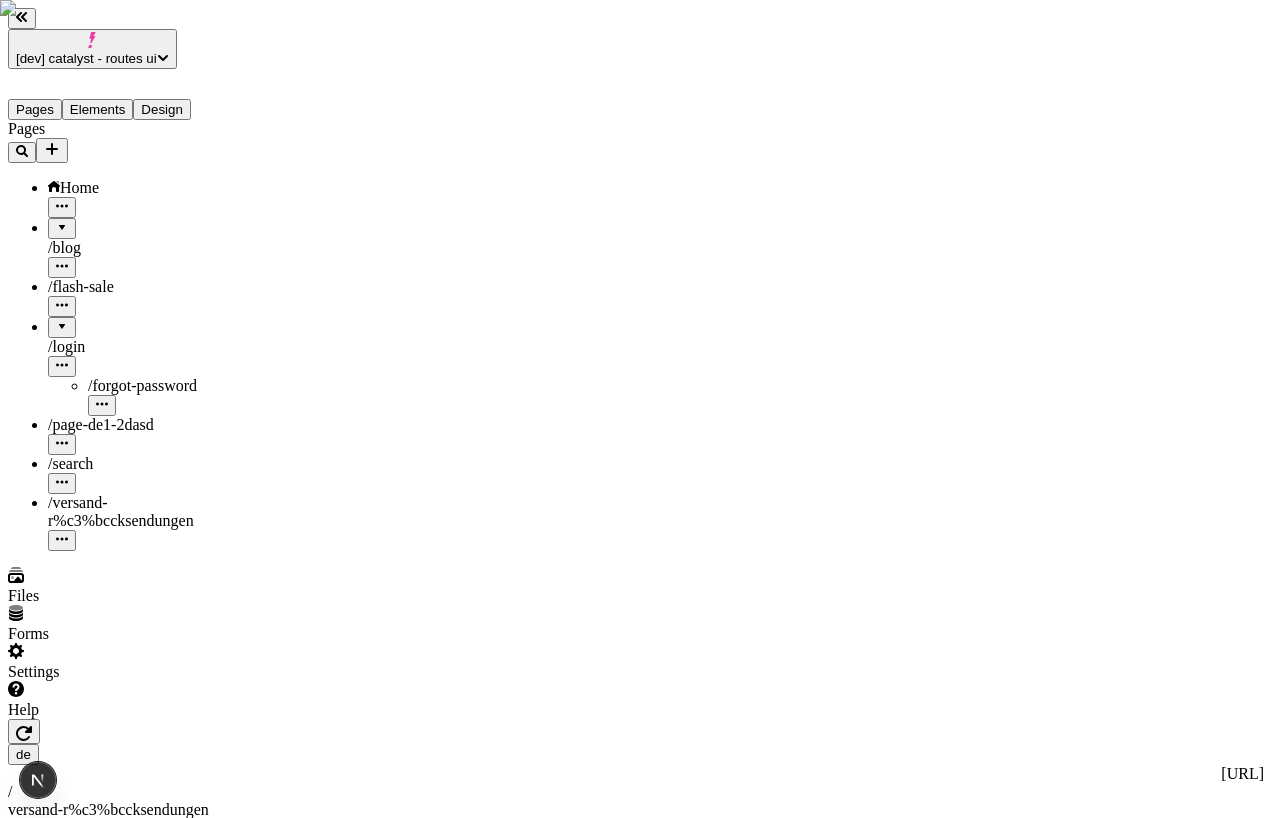 click at bounding box center [62, 320] 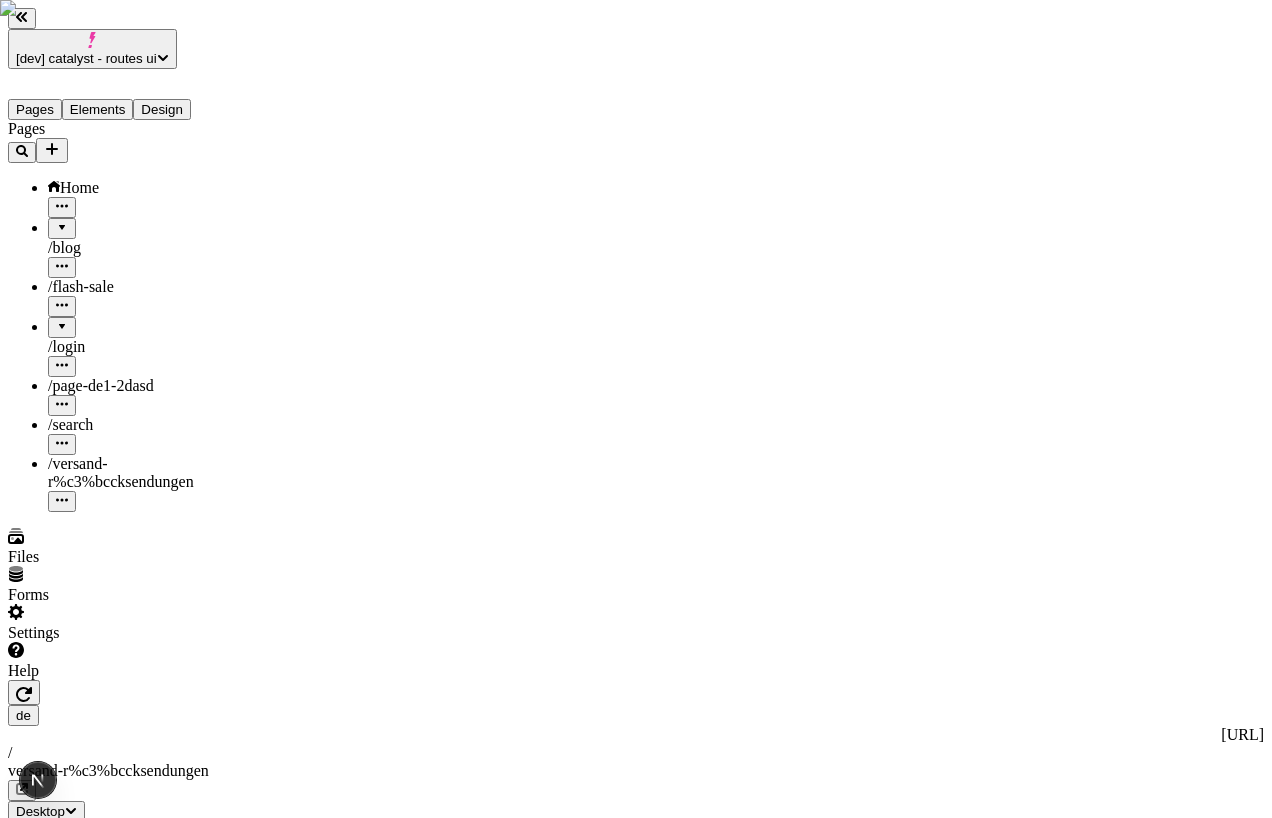 click at bounding box center [62, 320] 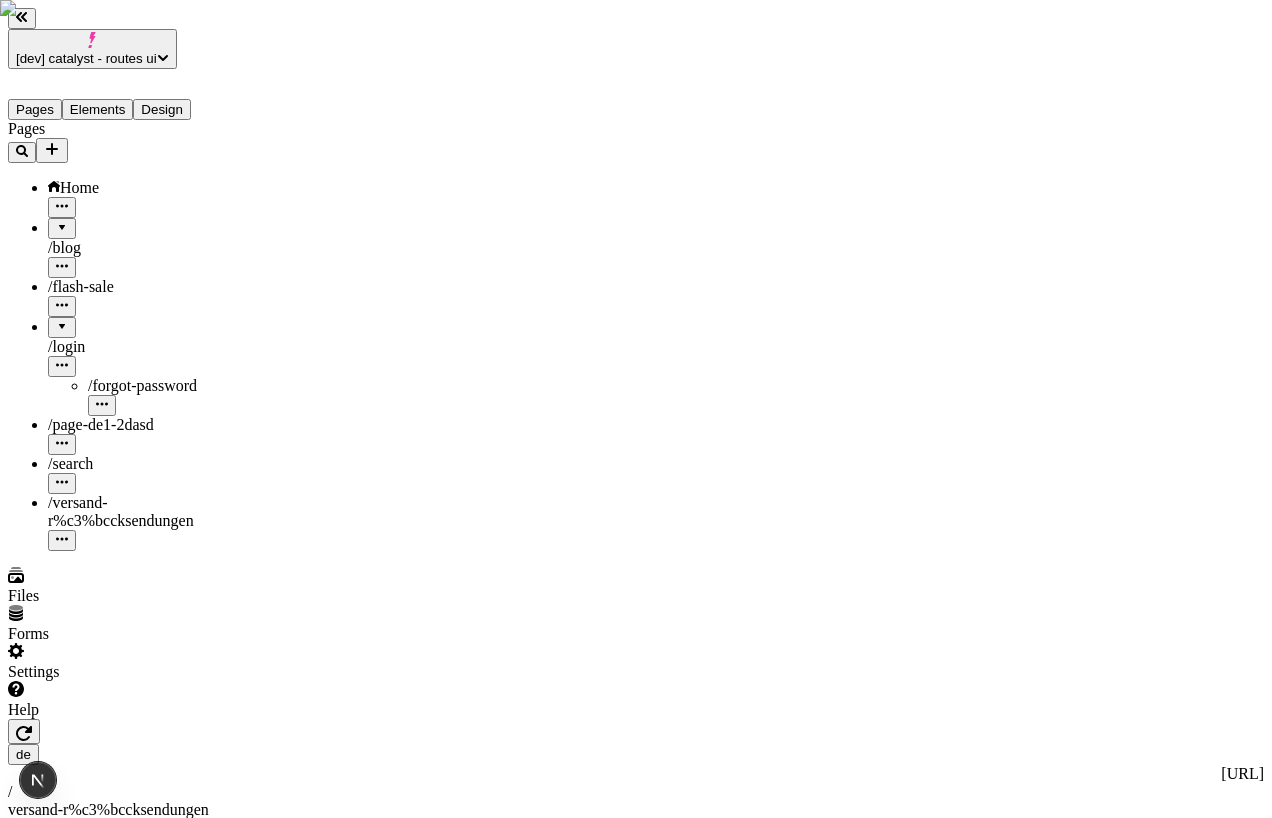 click 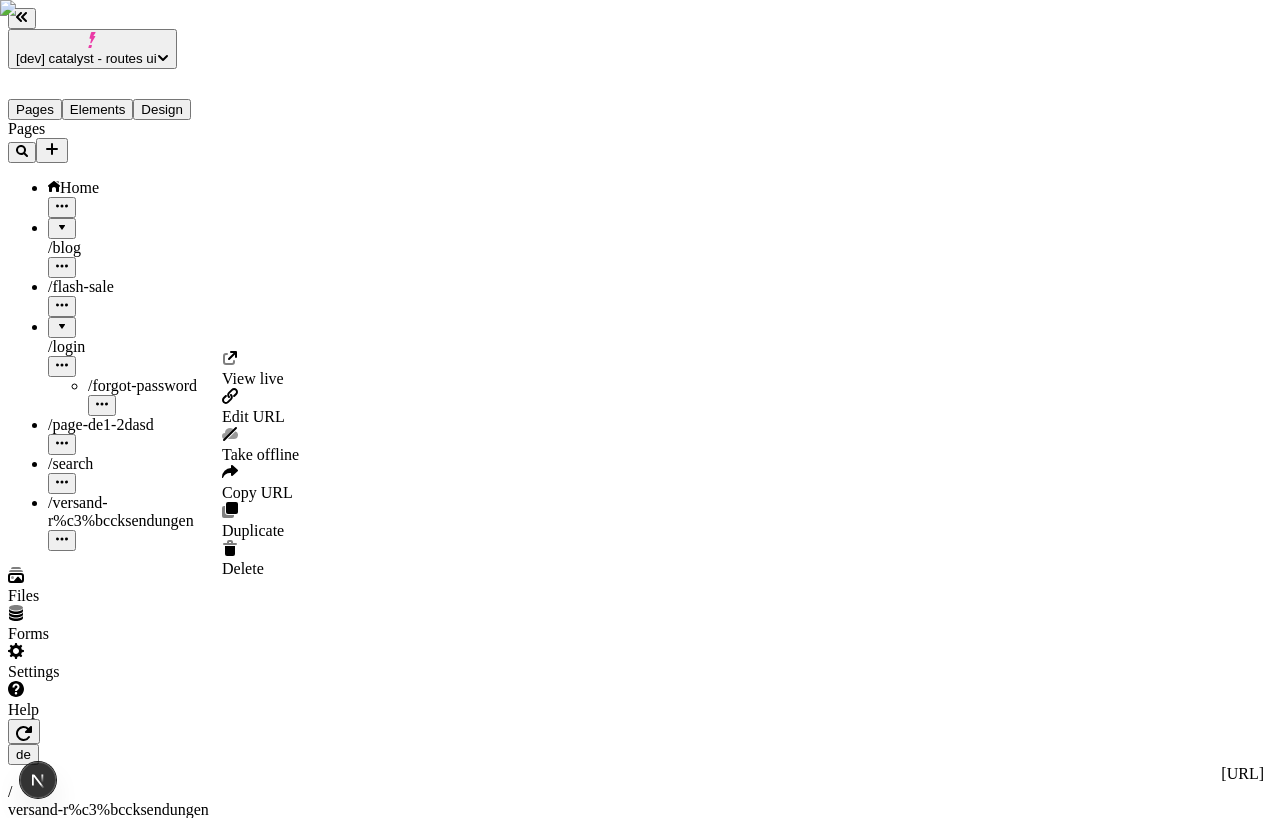 click on "Edit URL" at bounding box center (253, 416) 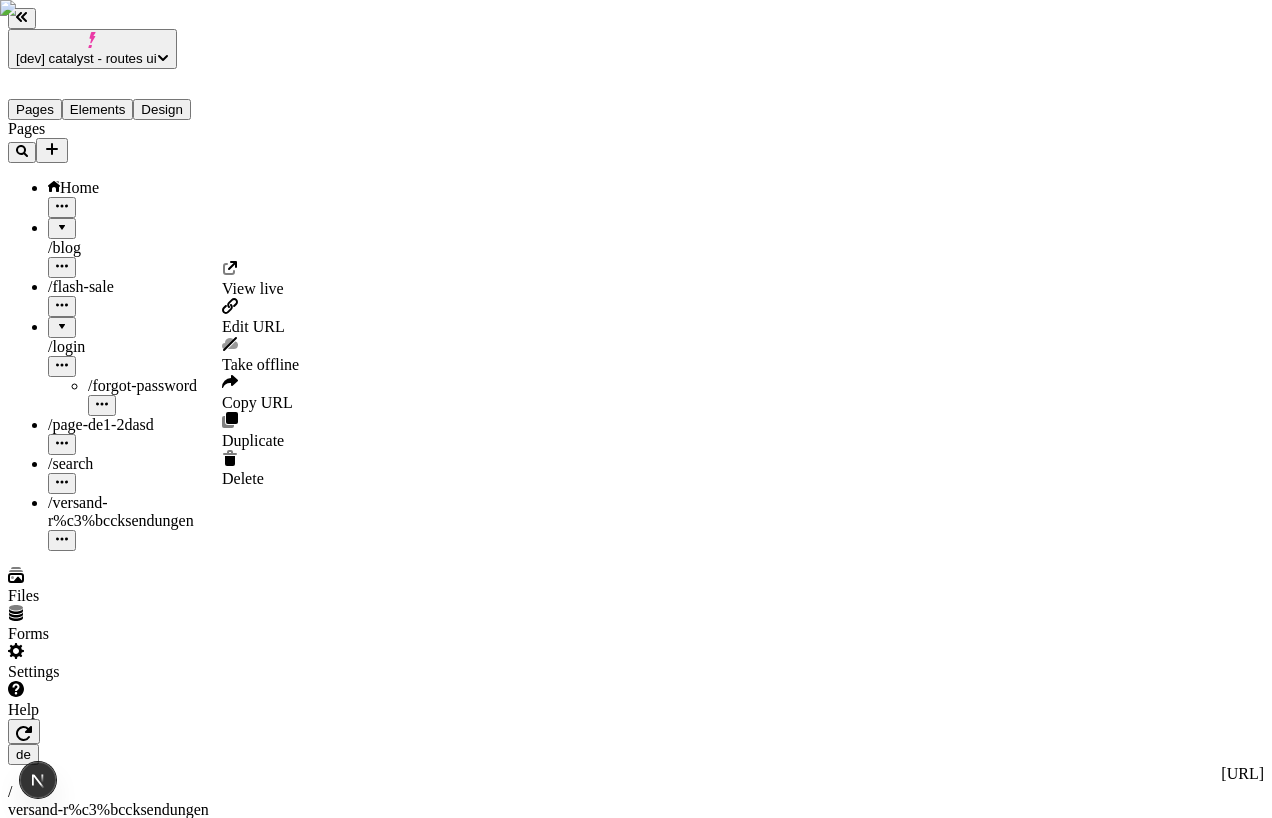 click at bounding box center (102, 405) 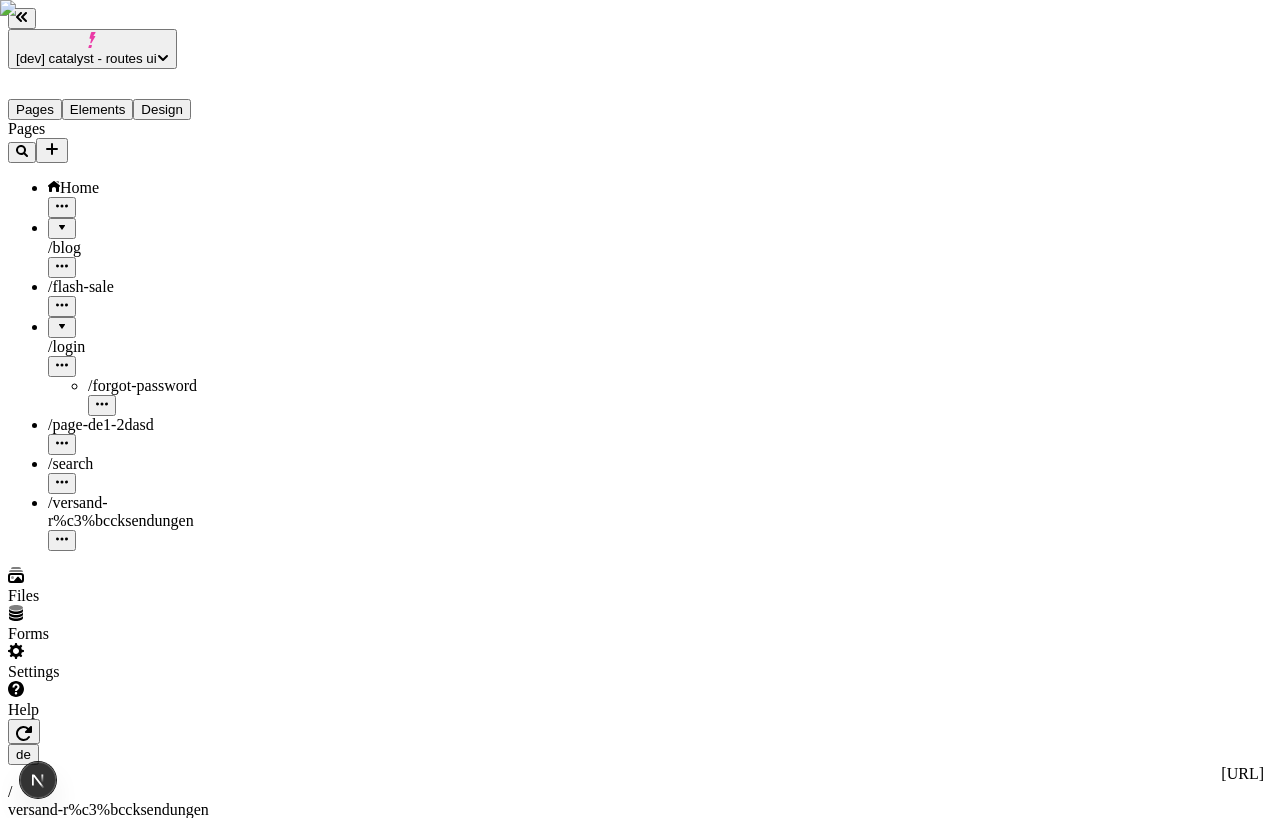 type 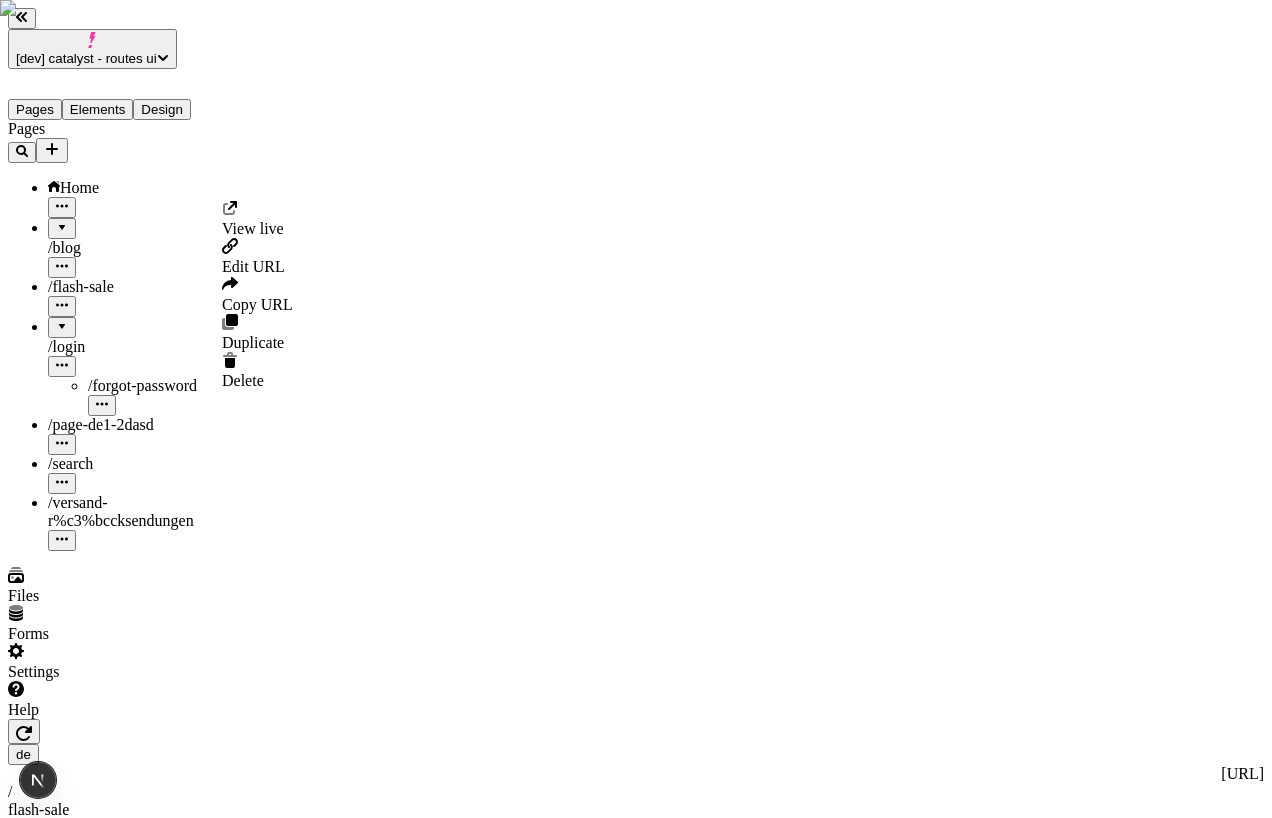 click at bounding box center (62, 306) 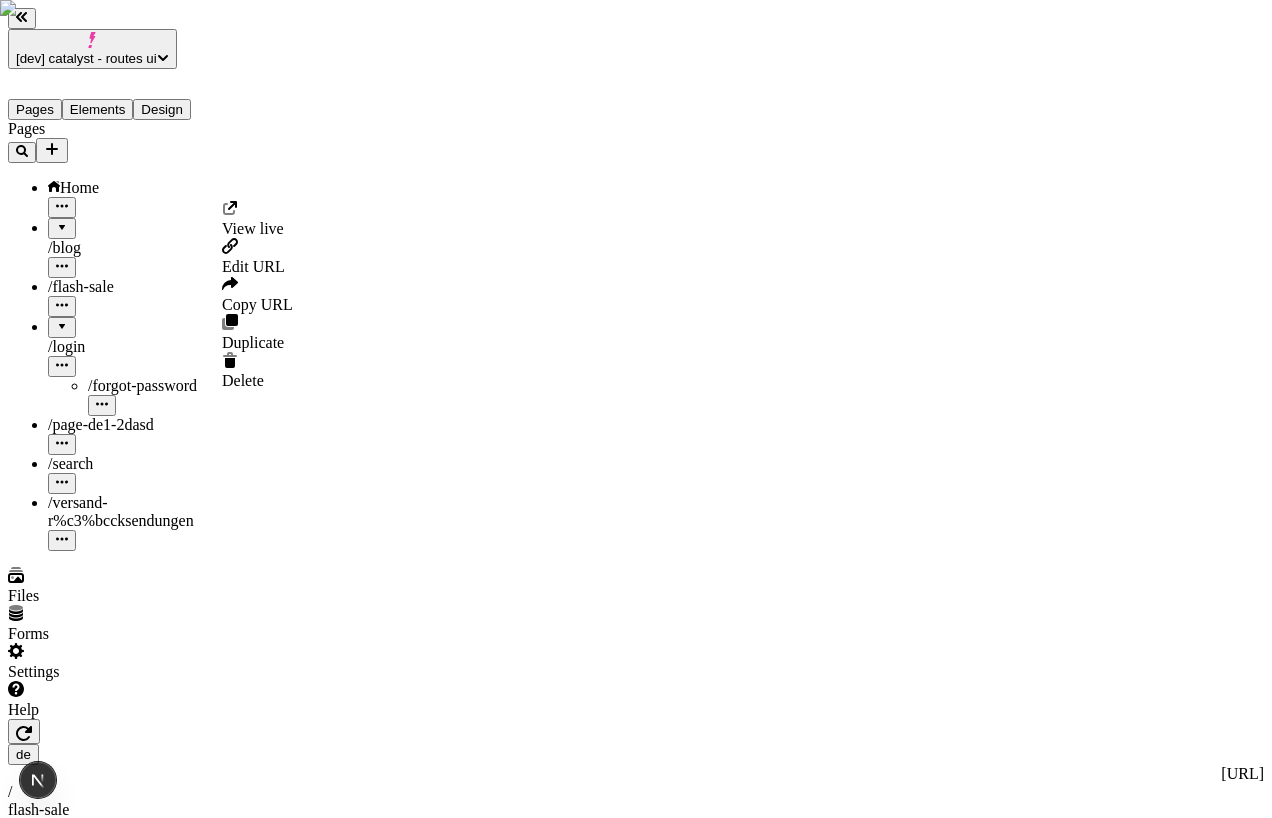 click on "Edit URL" at bounding box center (257, 257) 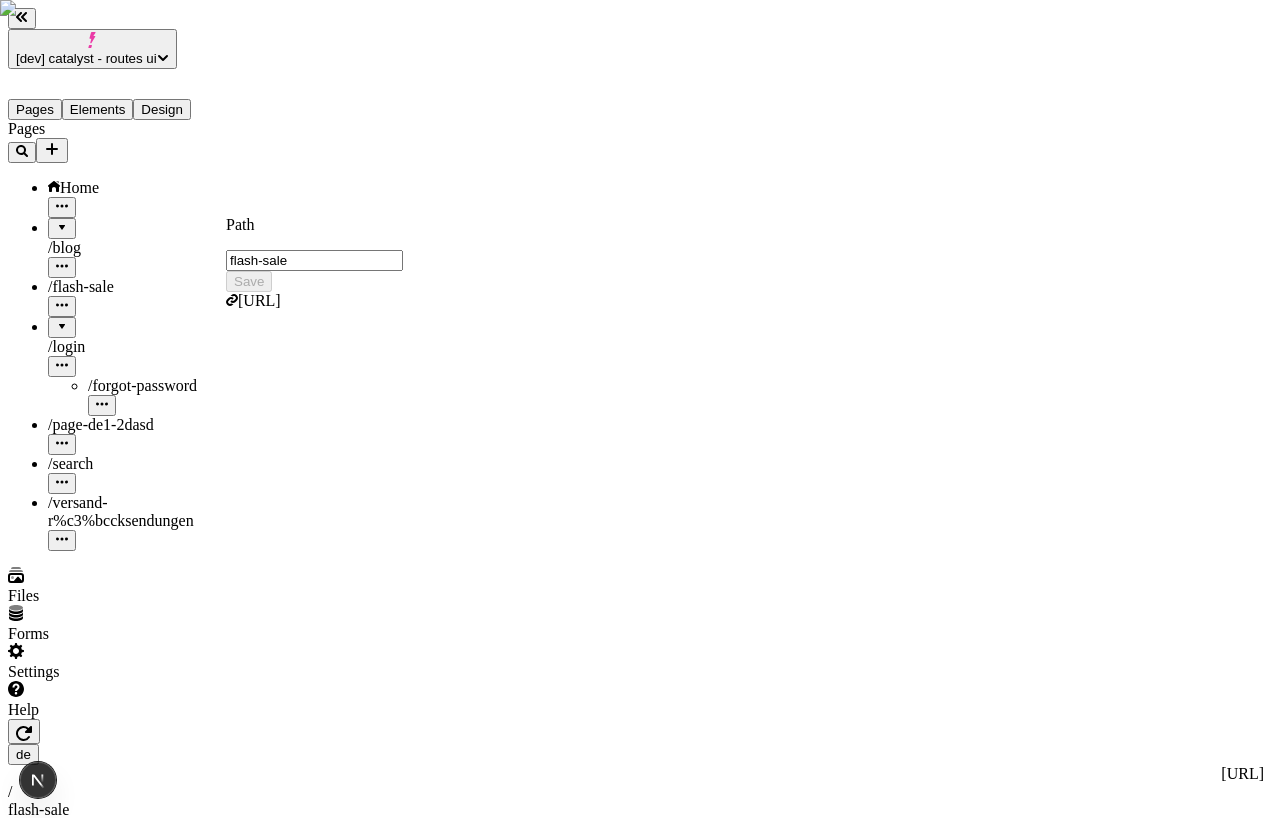 click on "flash-sale" at bounding box center [314, 260] 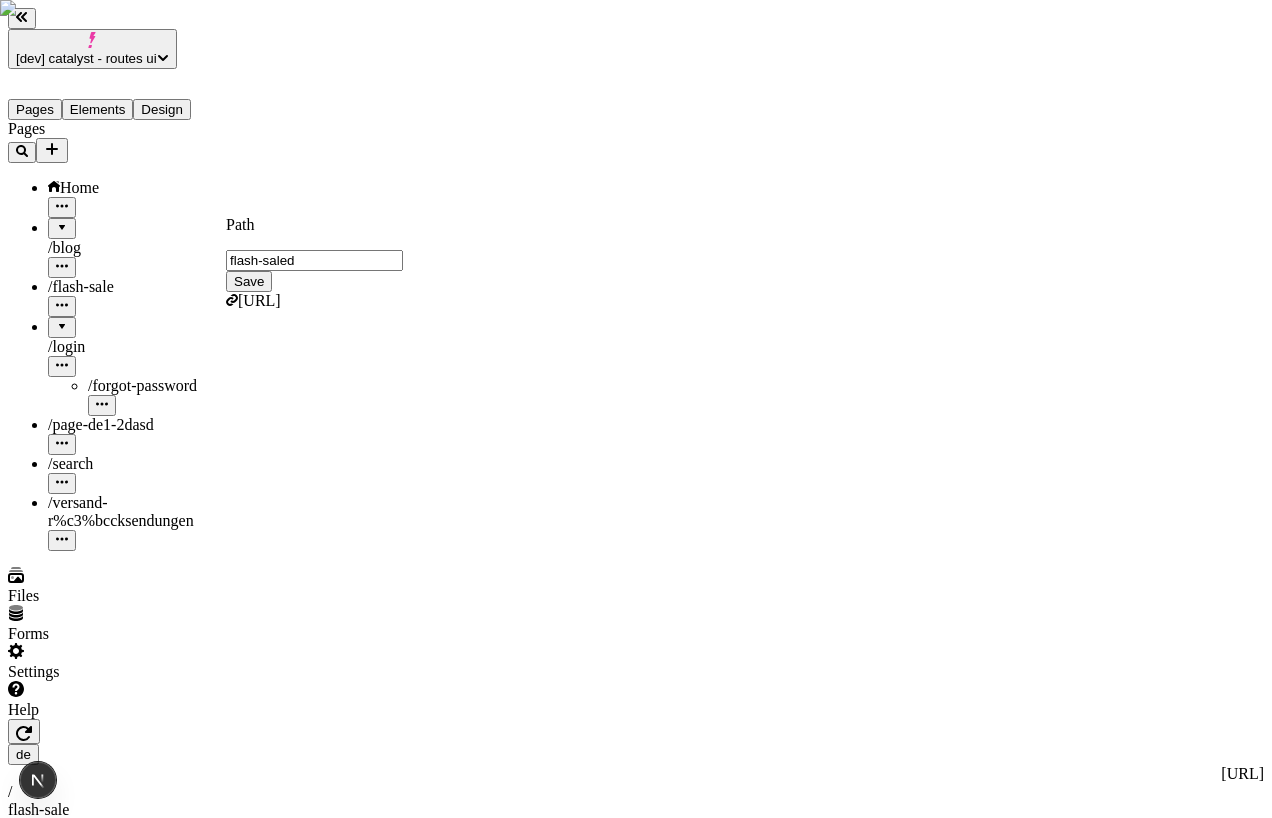 type on "flash-sale" 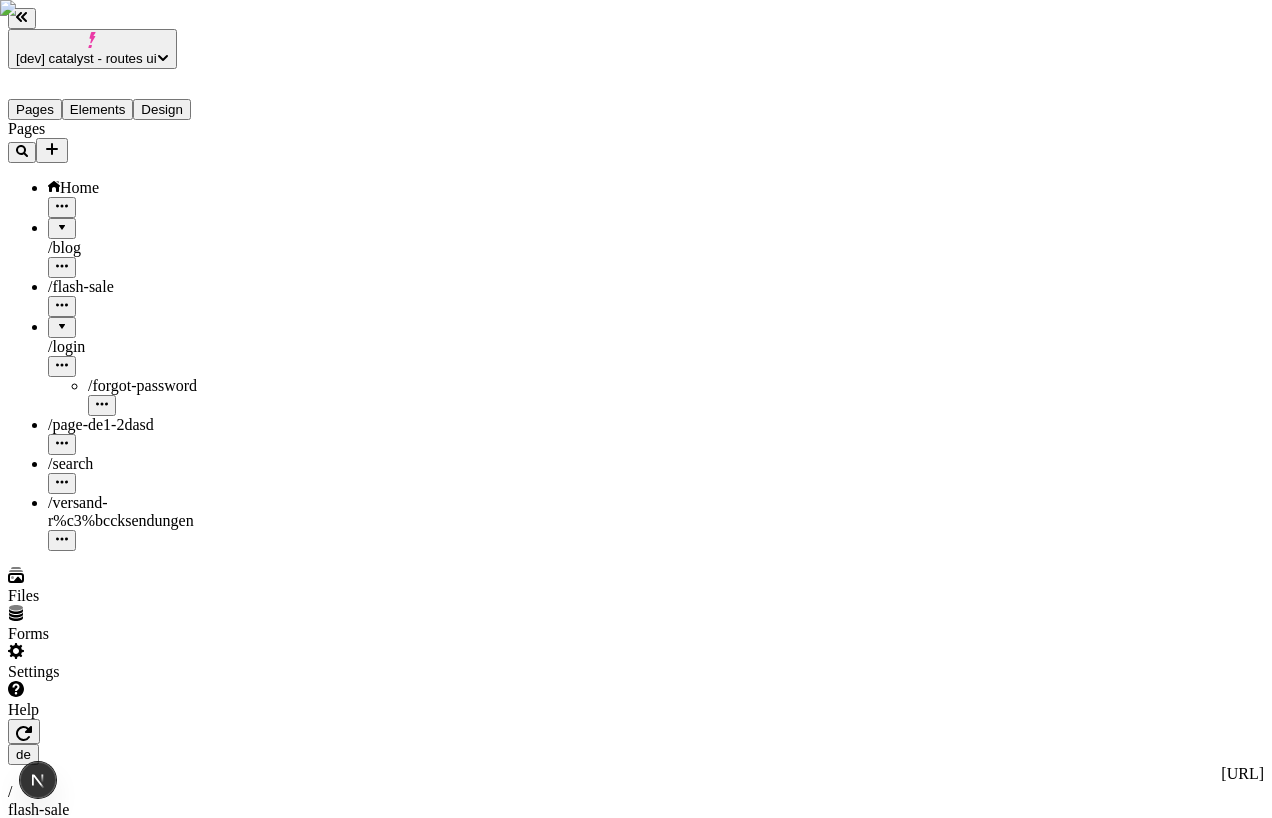 type 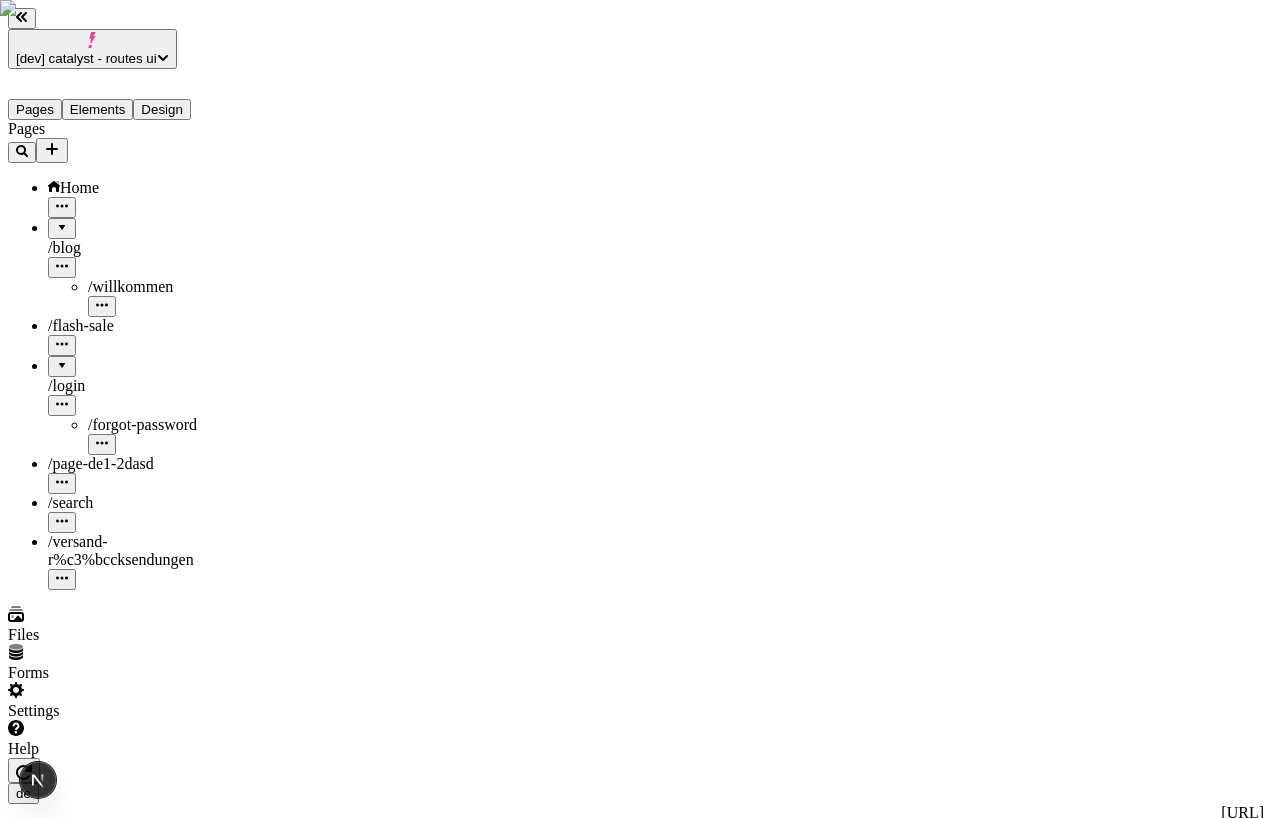 click 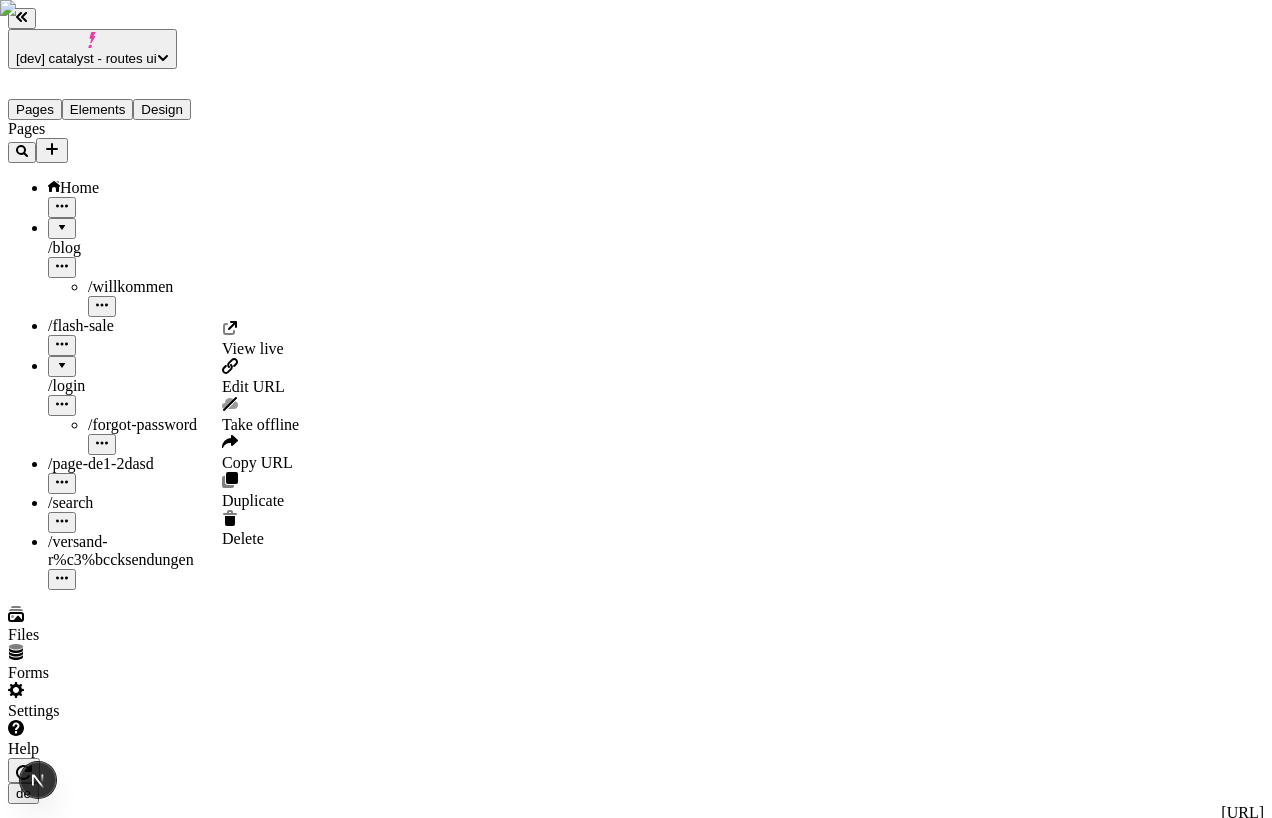 click on "Edit URL" at bounding box center (253, 386) 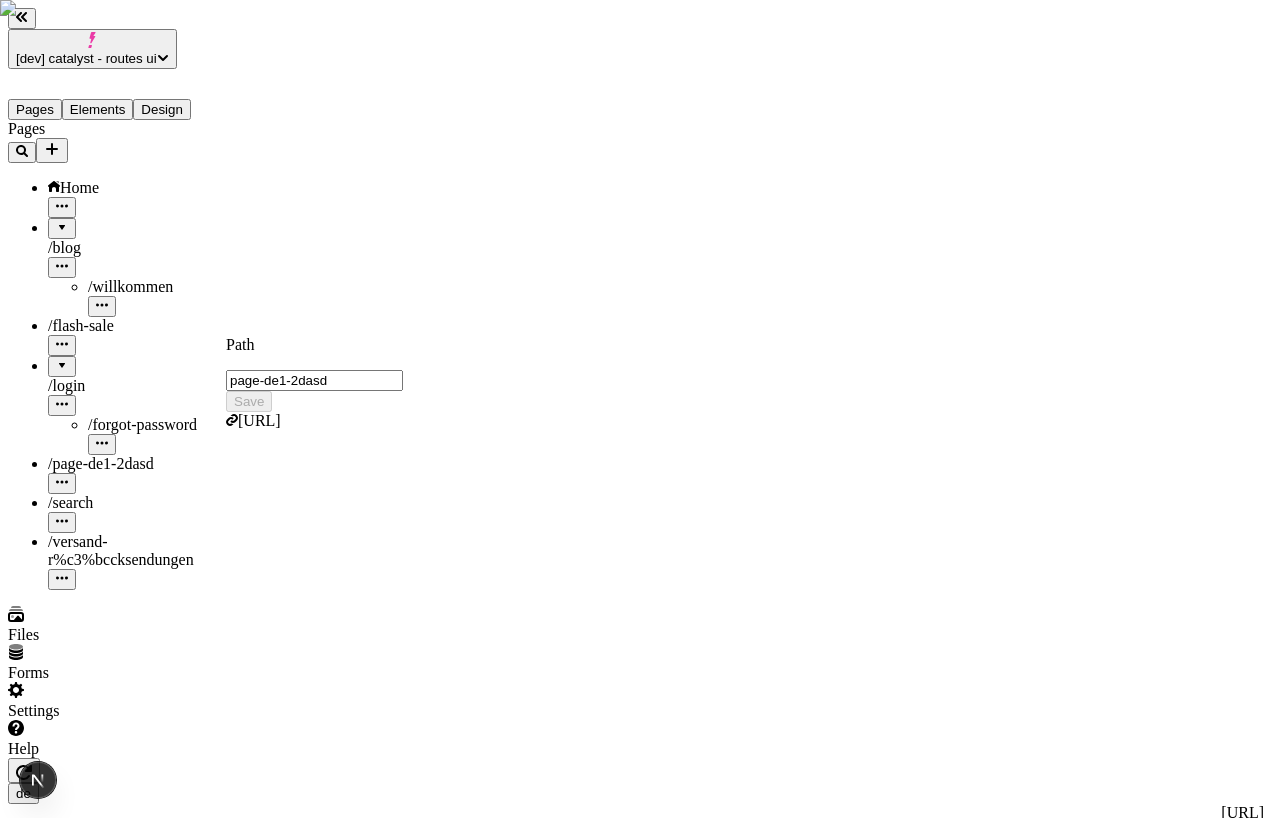 click on "page-de1-2dasd" at bounding box center [314, 380] 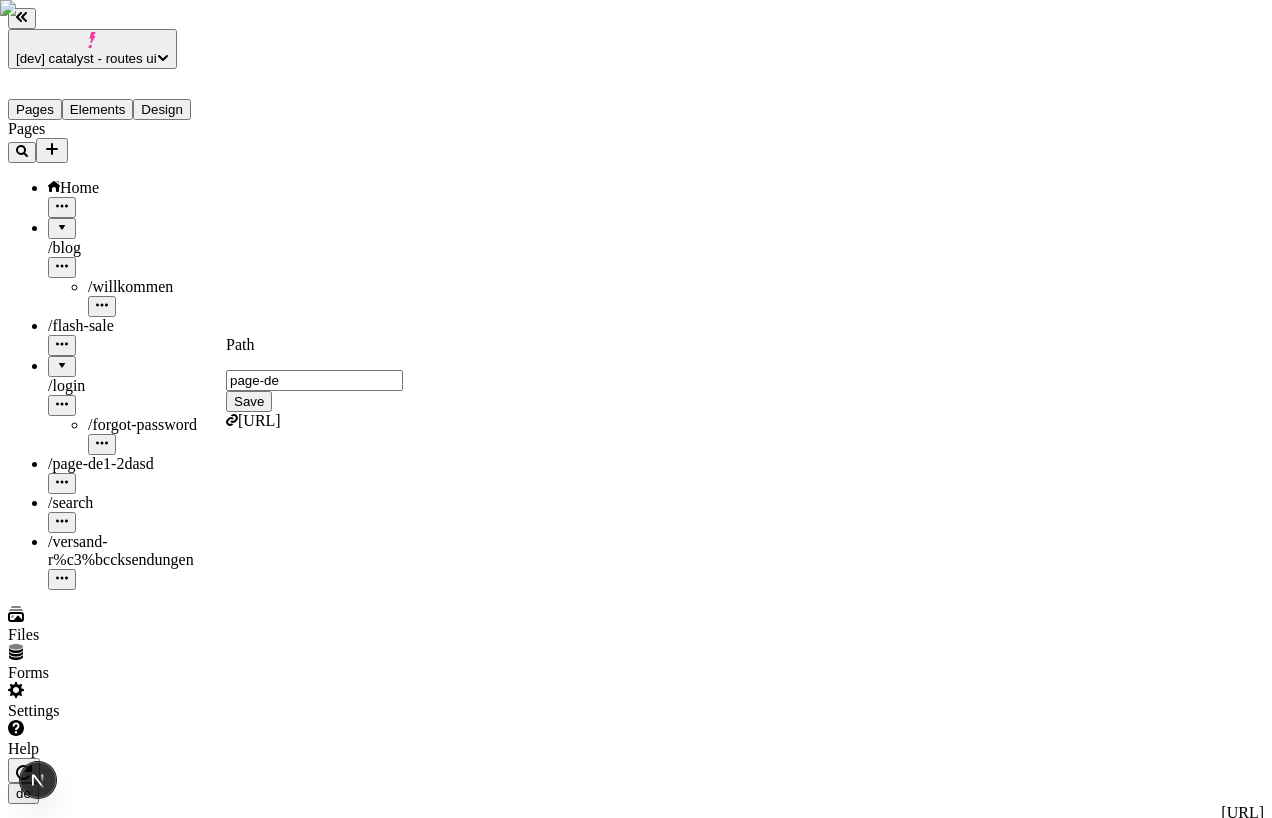 type on "page-de" 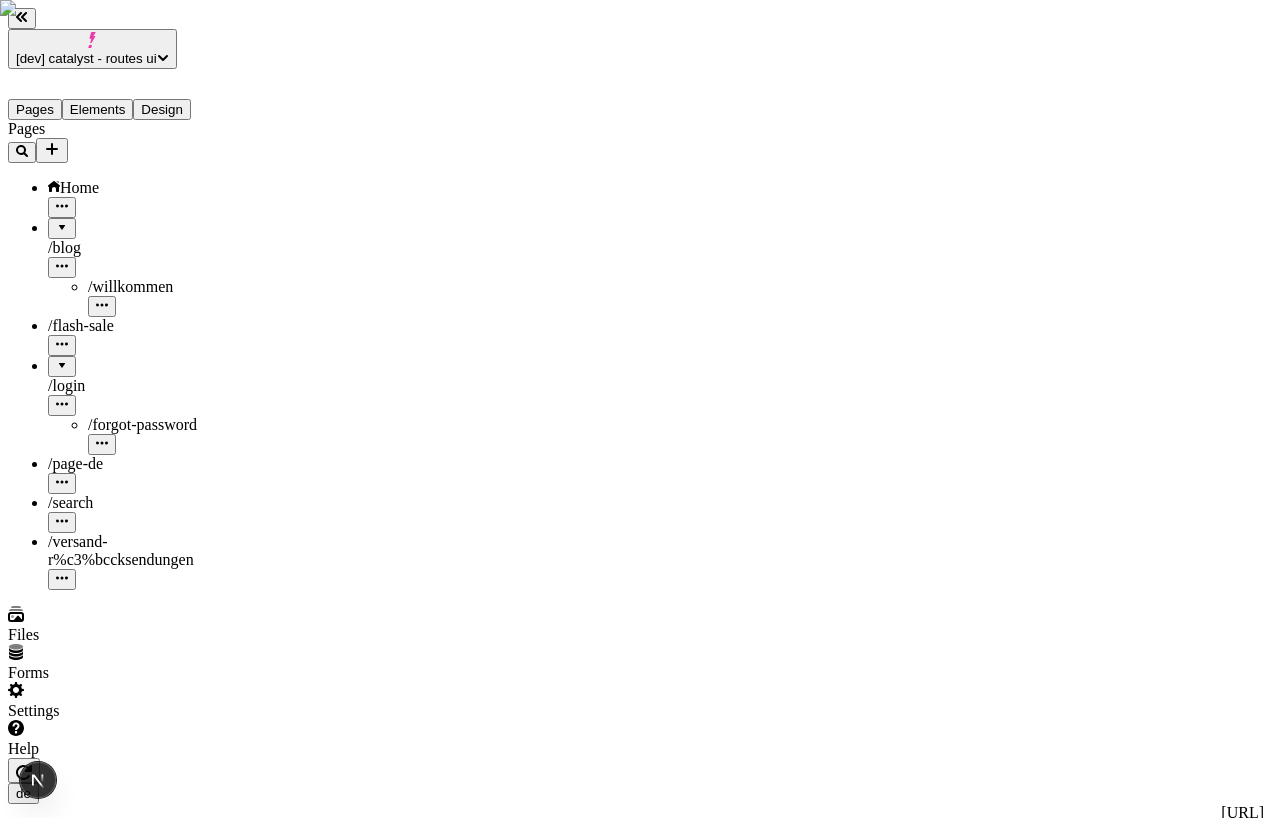 click on "Pages Home / blog / willkommen / flash-sale / login / forgot-password / page-de / search / versand-r%c3%bccksendungen" at bounding box center [127, 355] 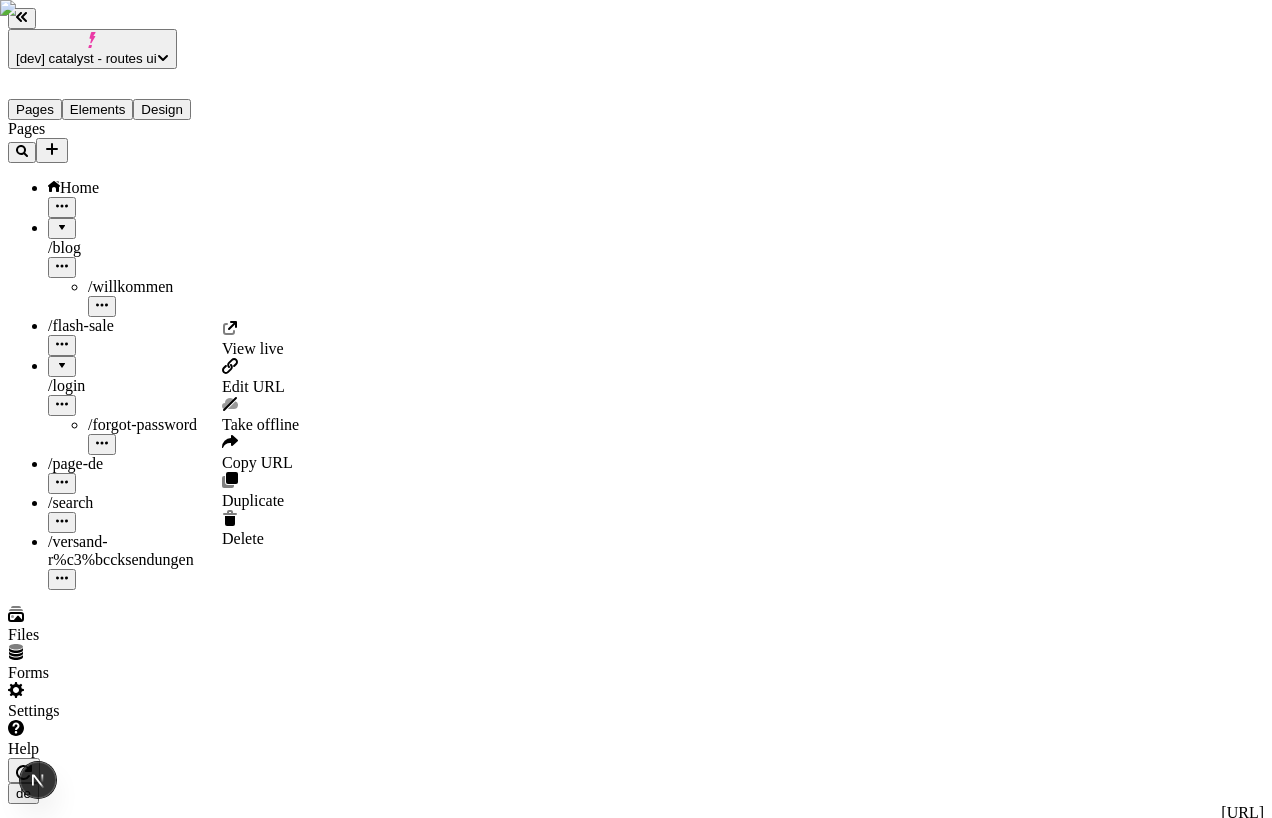 click 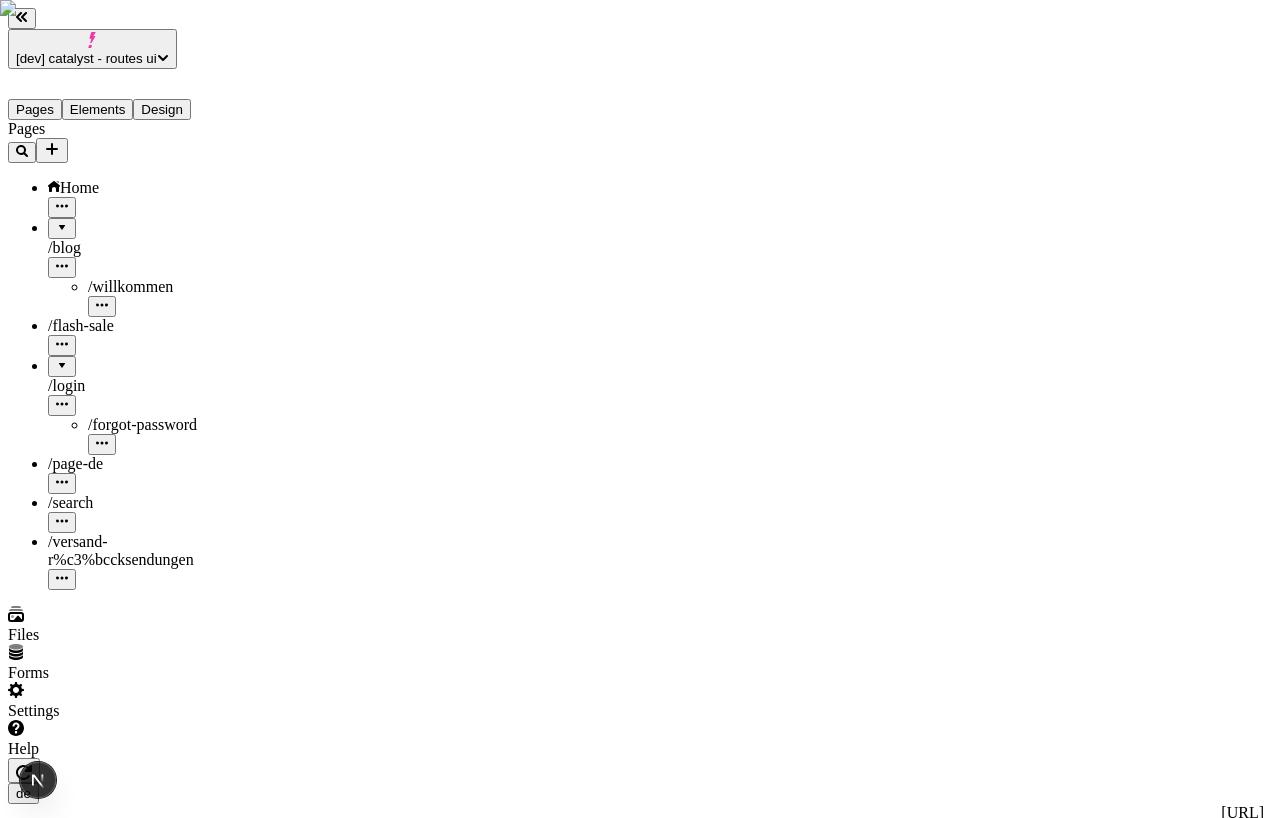 click on "/ page-de" at bounding box center [147, 464] 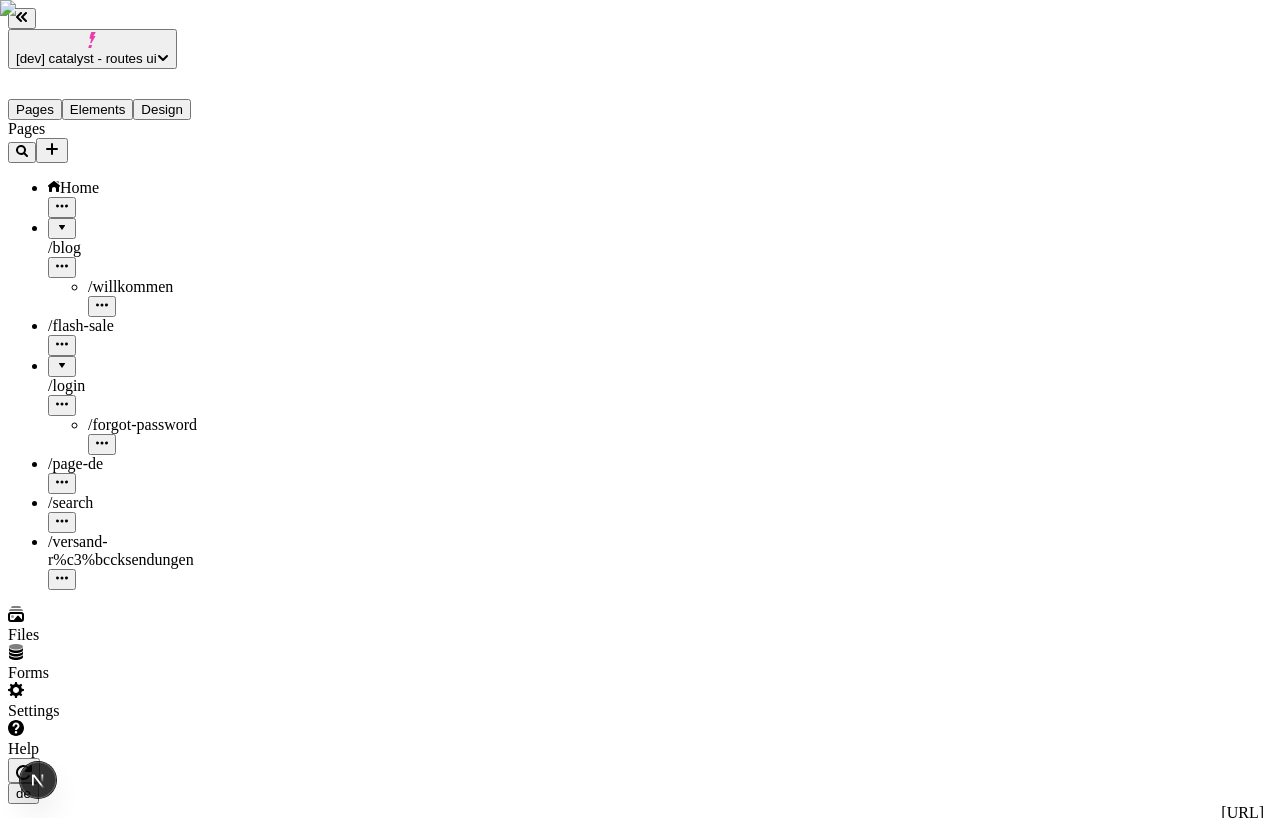 click on "/ versand-r%c3%bccksendungen" at bounding box center [121, 550] 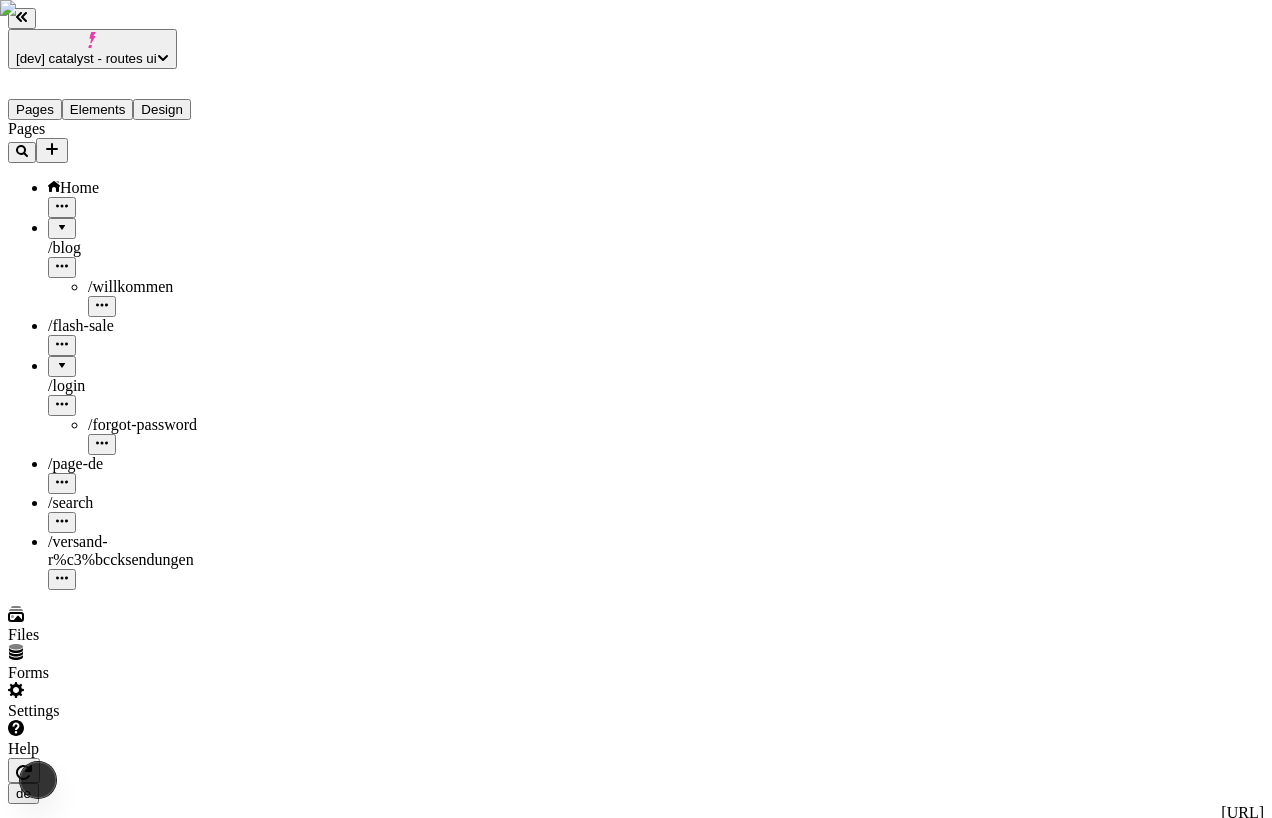 click on "/ versand-r%c3%bccksendungen" at bounding box center (121, 550) 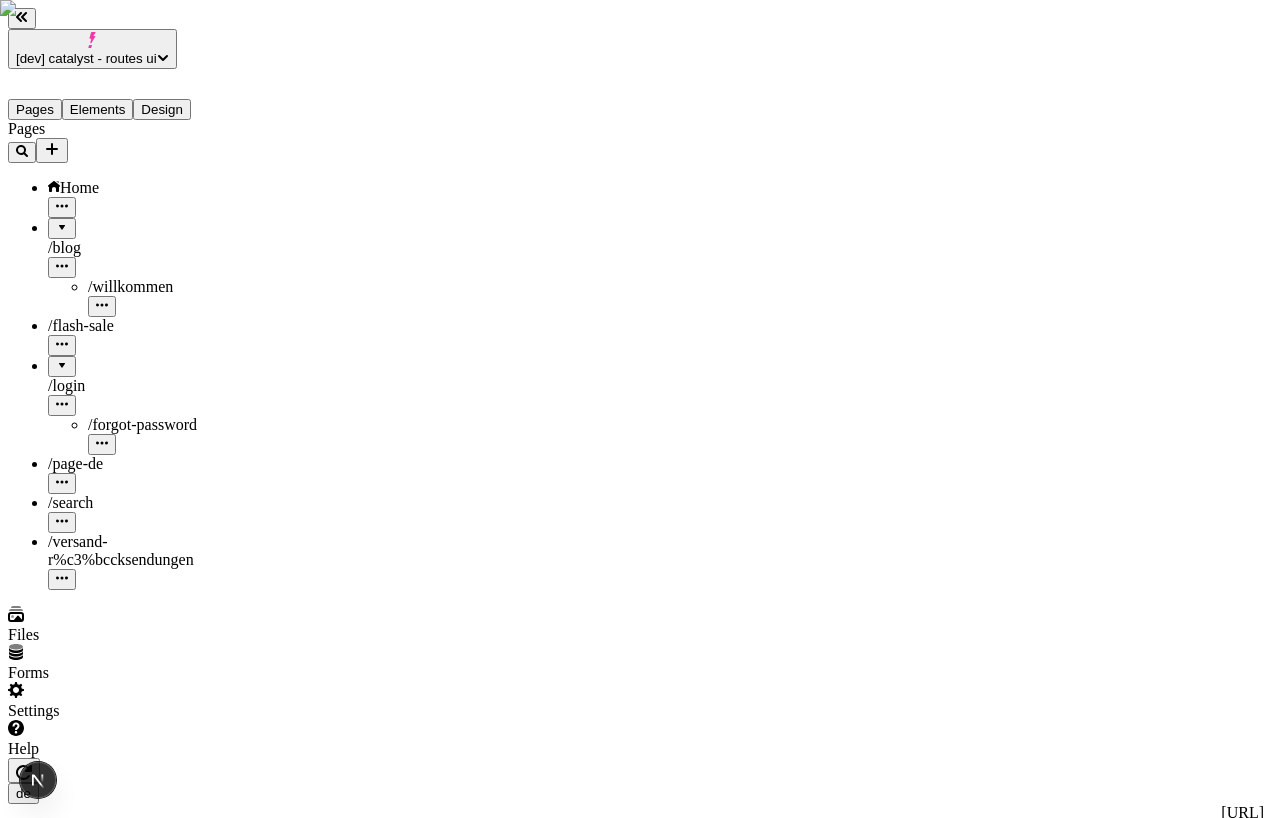 click on "Pages Home / blog / willkommen / flash-sale / login / forgot-password / page-de / search / versand-r%c3%bccksendungen" at bounding box center [127, 355] 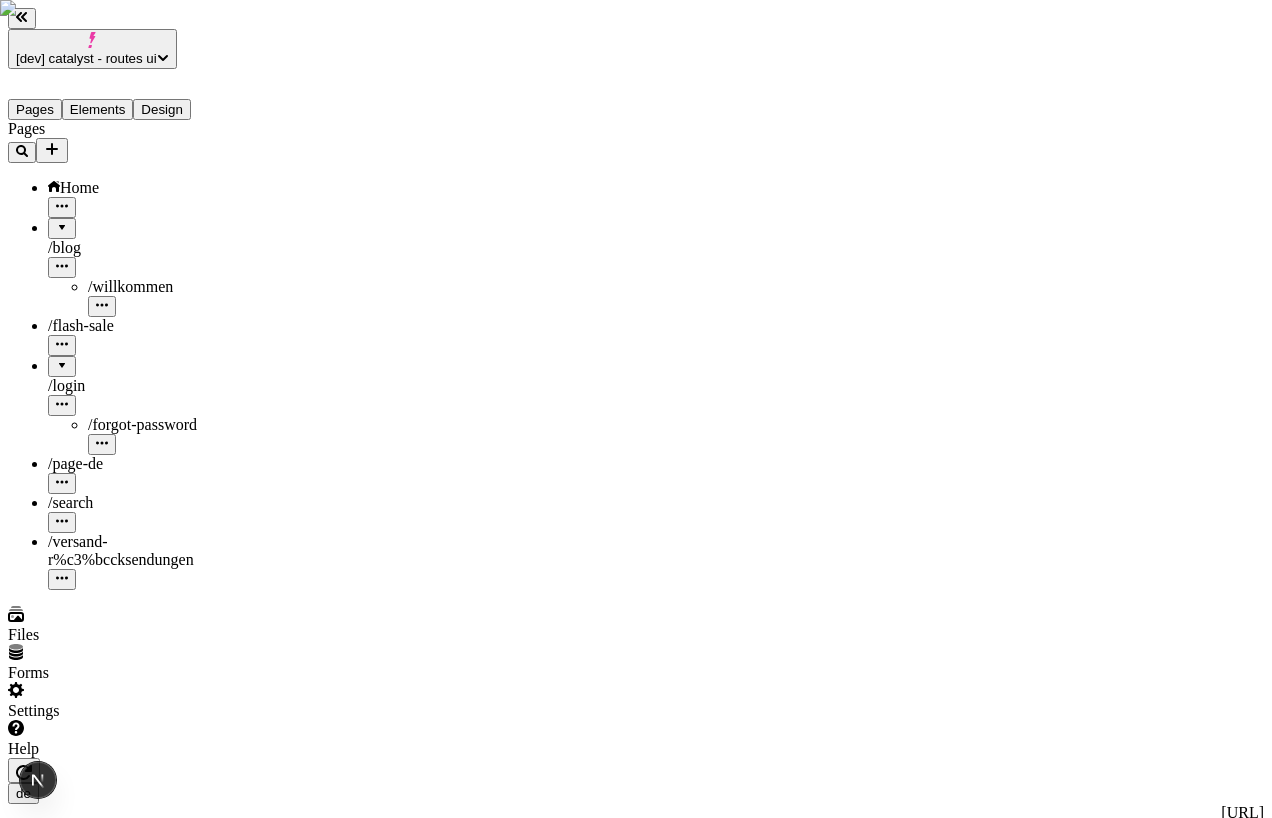 click 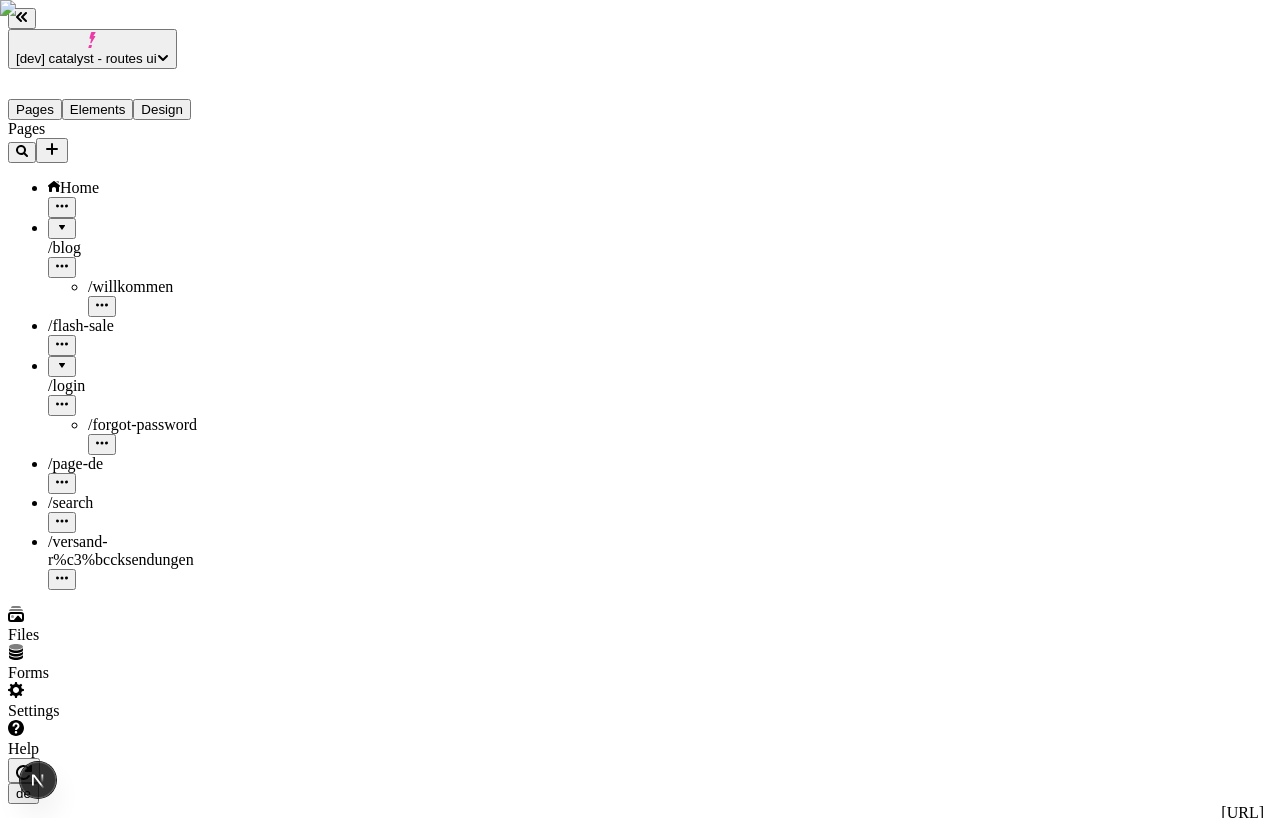 click on "Pages Home / blog / willkommen / flash-sale / login / forgot-password / page-de / search / versand-r%c3%bccksendungen" at bounding box center [127, 355] 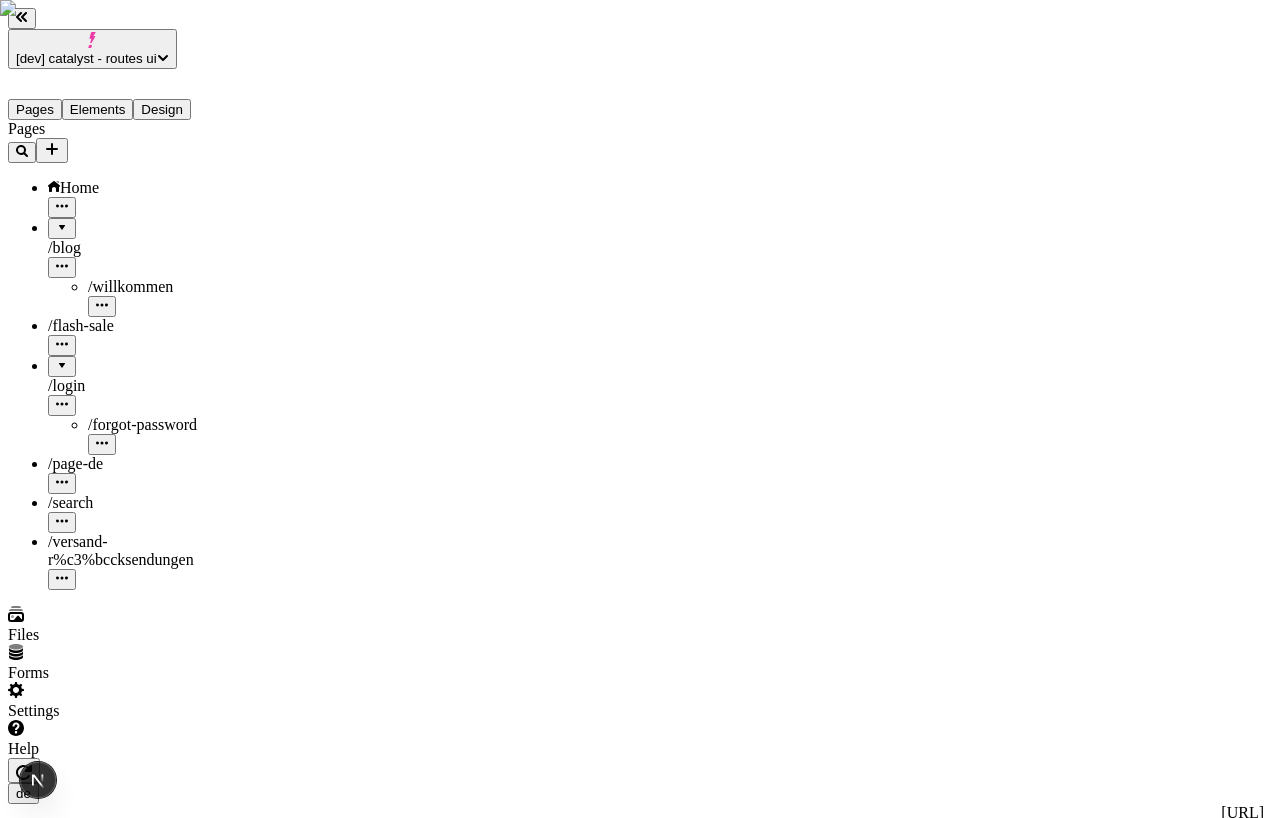 click 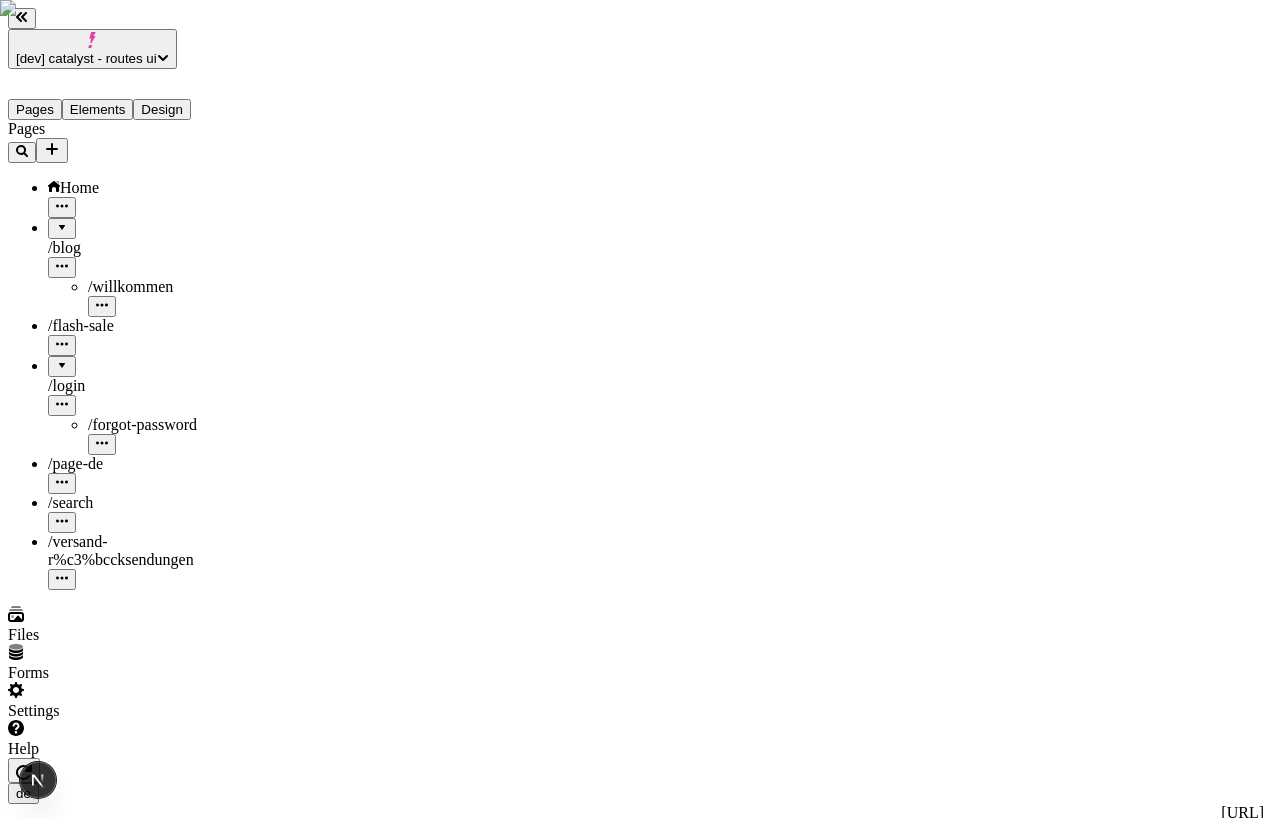 click 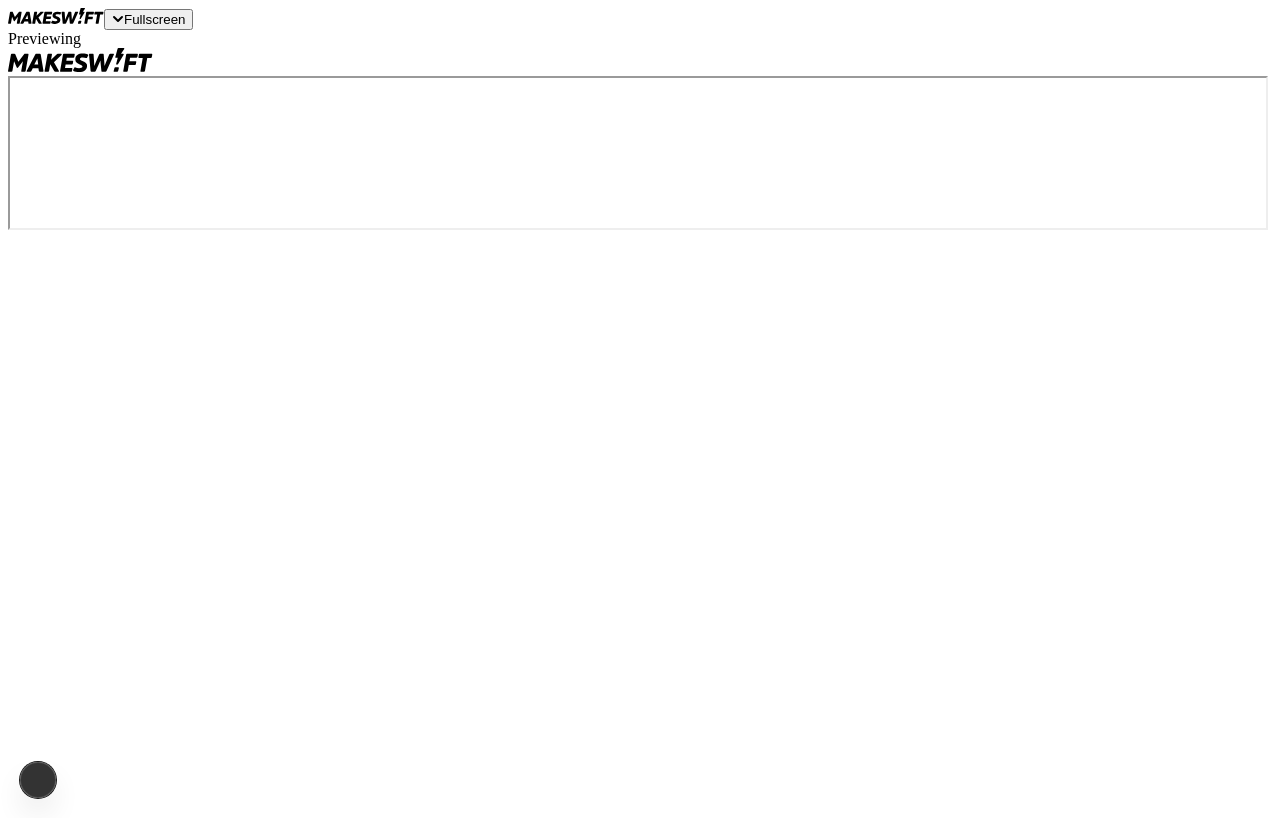 scroll, scrollTop: 0, scrollLeft: 0, axis: both 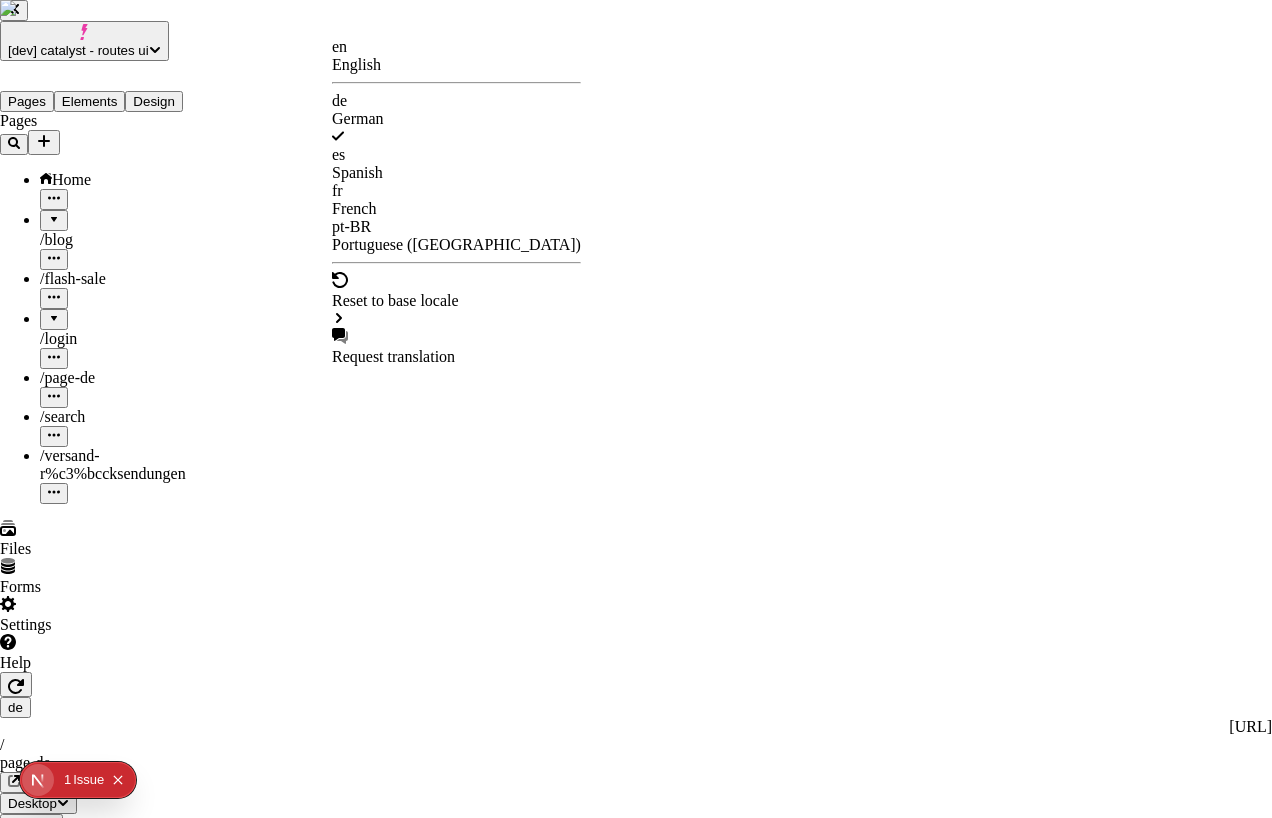 click on "[dev] catalyst - routes ui Pages Elements Design Pages Home / blog / flash-sale / login / page-de / search / versand-r%c3%bccksendungen Files Forms Settings Help de [URL] / page-de Desktop Preview Publish S Metadata Online Path /page-de Title Description Social Image Choose an image Choose Exclude from search engines Canonical URL Sitemap priority 0.75 Sitemap frequency Hourly Snippets en English de German es Spanish fr French pt-BR Portuguese ([GEOGRAPHIC_DATA]) Reset to base locale Request translation" at bounding box center (636, 1279) 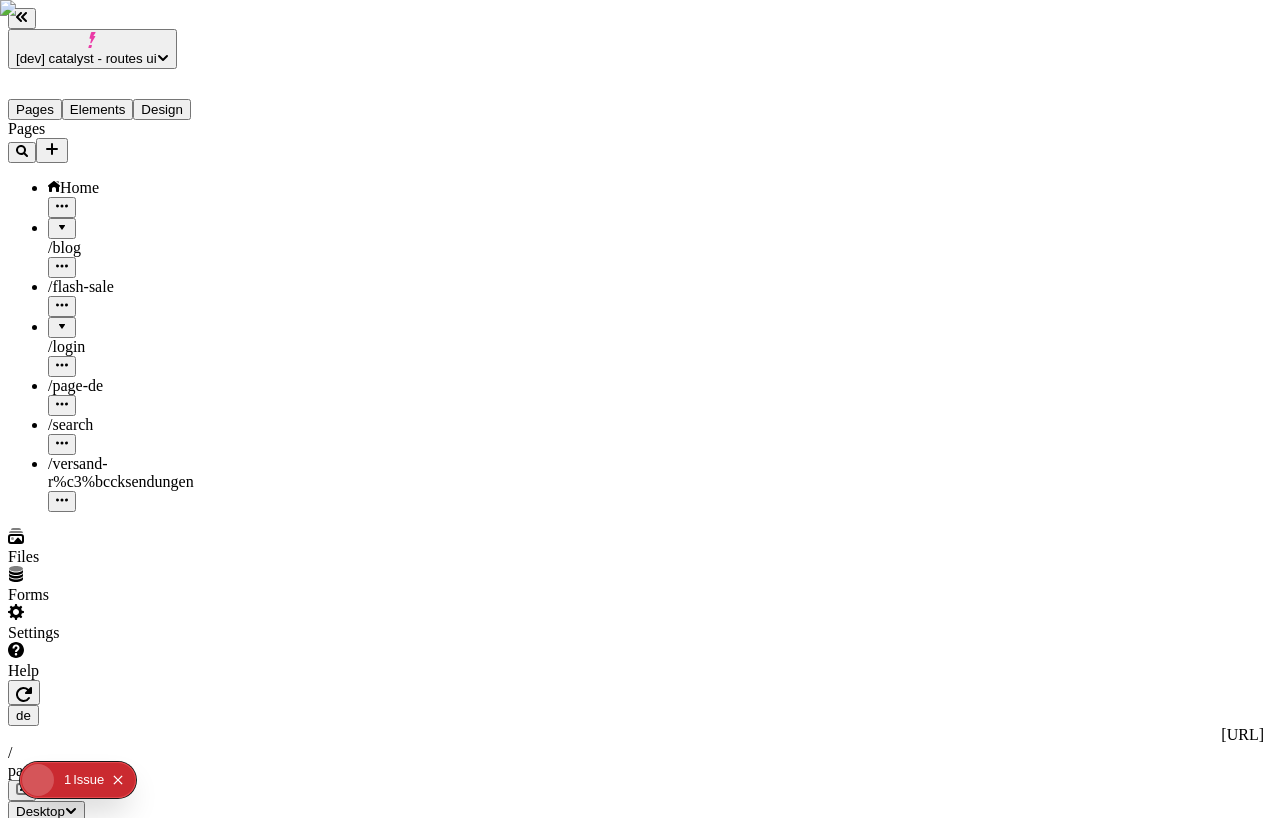type on "/page-2-new1" 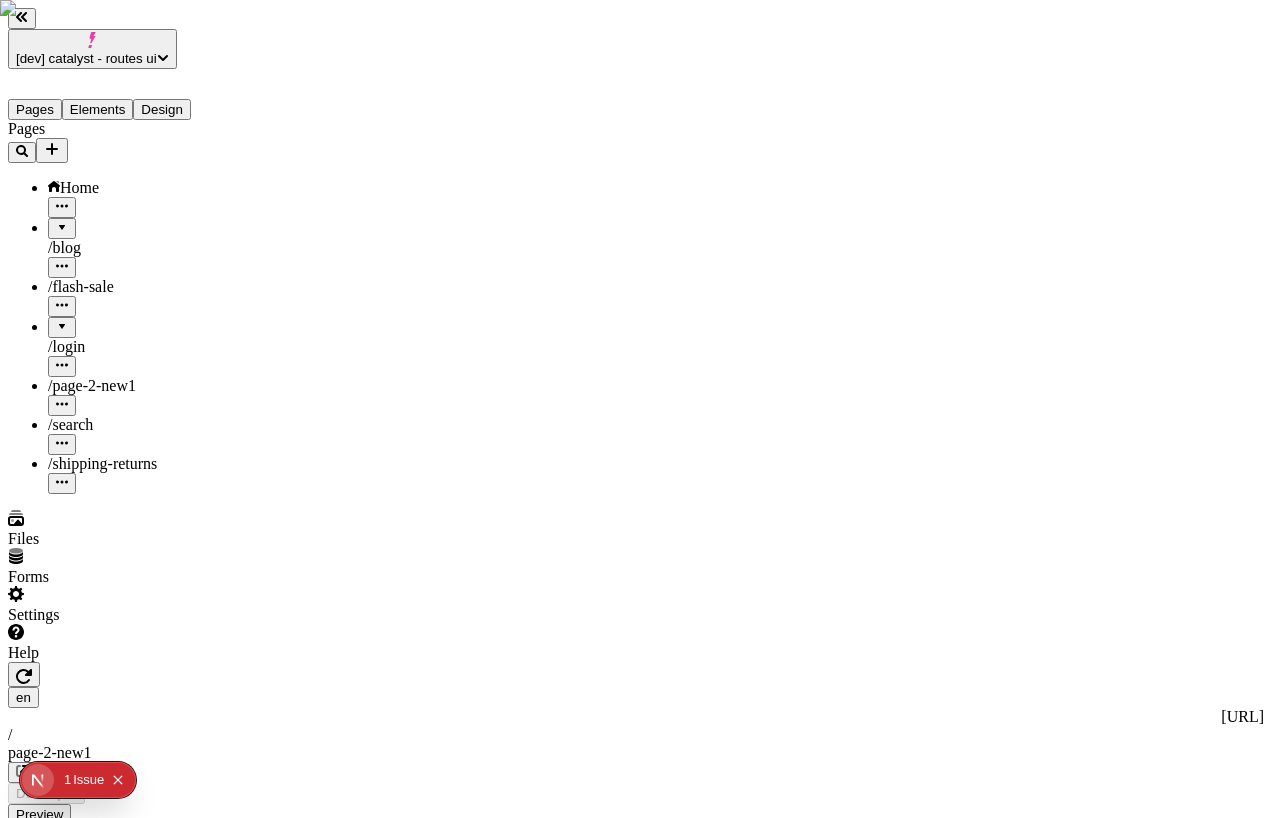 click on "Pages Home / blog / flash-sale / login / page-2-new1 / search / shipping-returns" at bounding box center [128, 307] 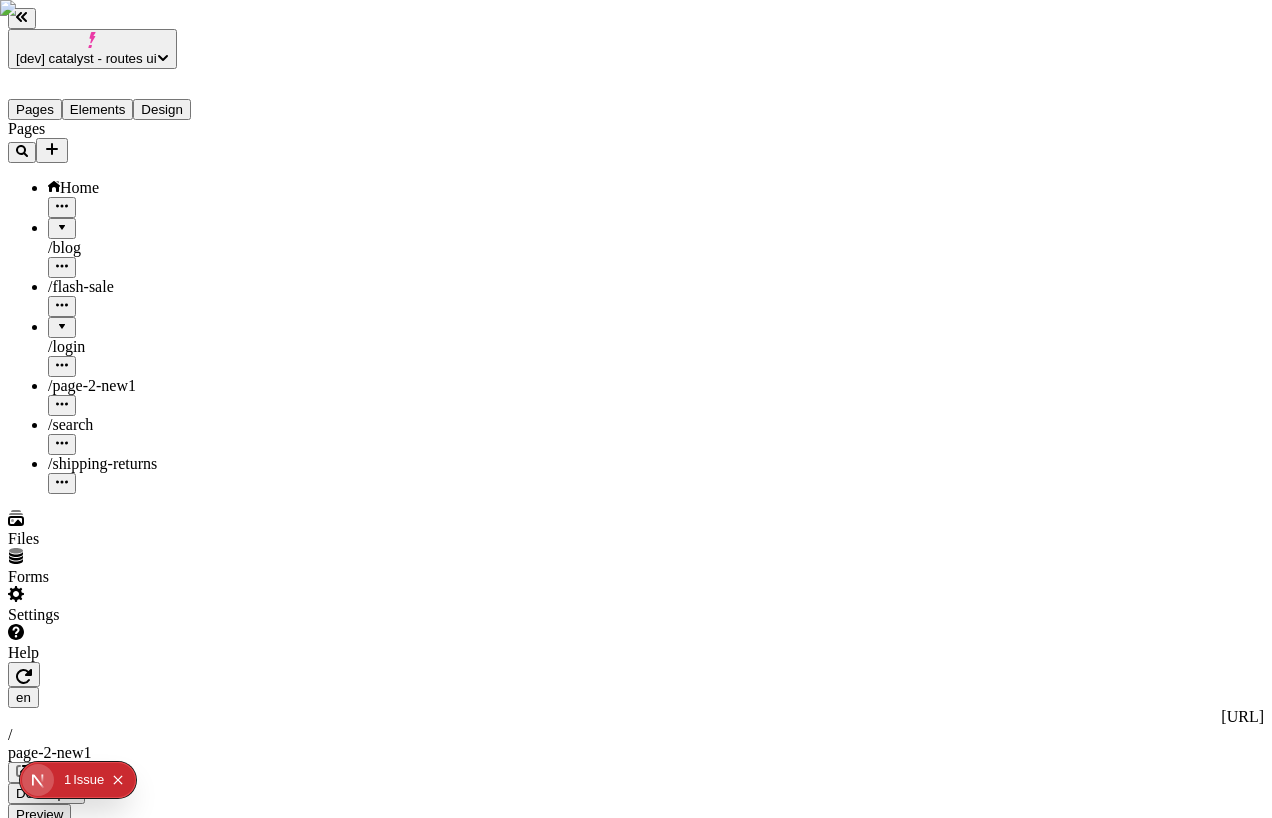 click on "Pages Home / blog / flash-sale / login / page-2-new1 / search / shipping-returns" at bounding box center (128, 307) 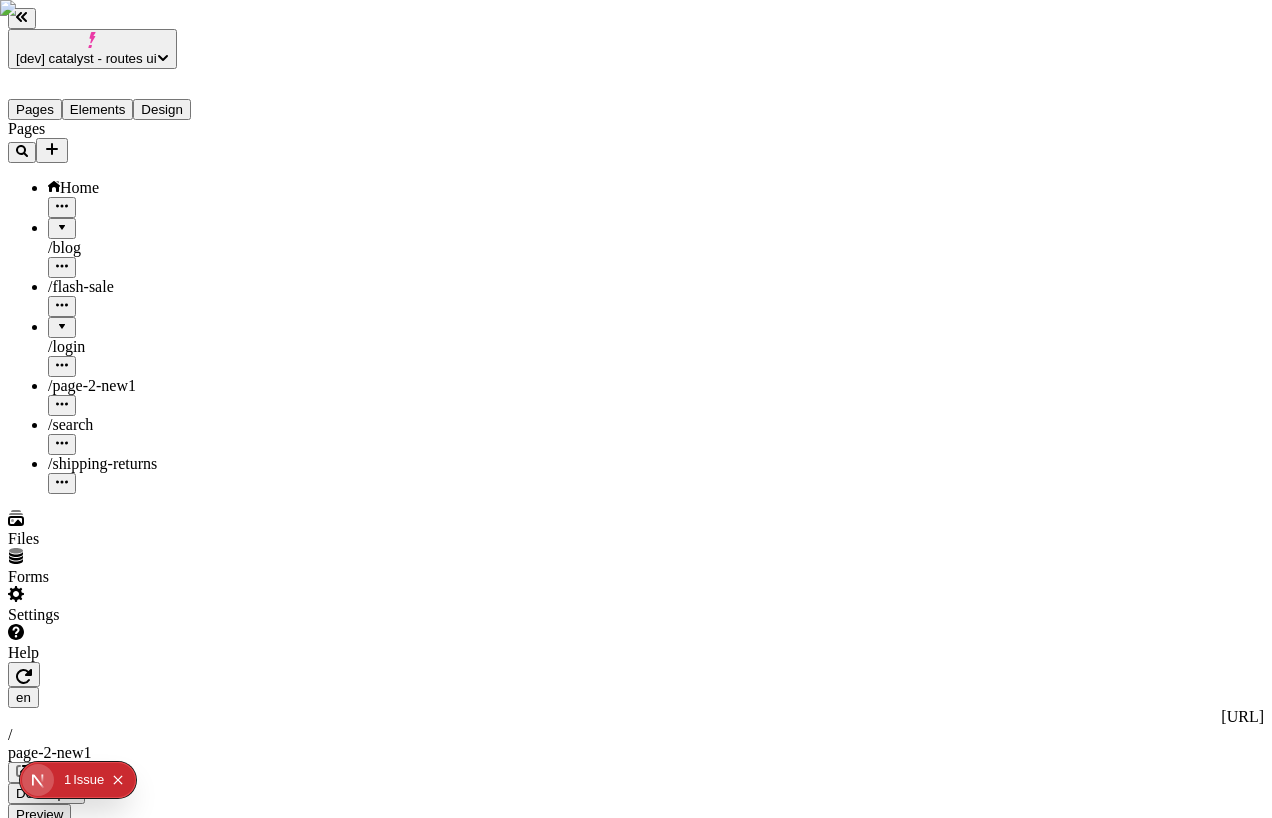 click 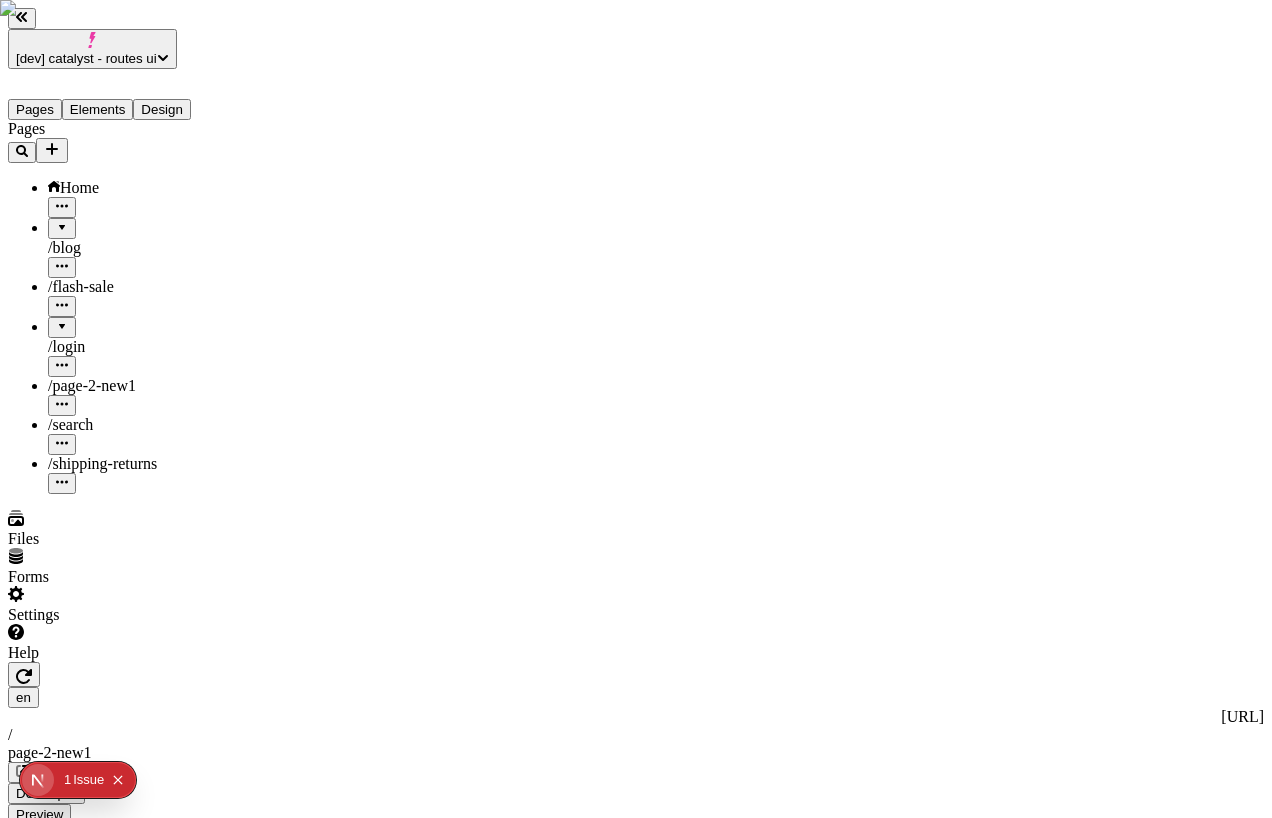 click on "/ page-2-new1" at bounding box center (148, 386) 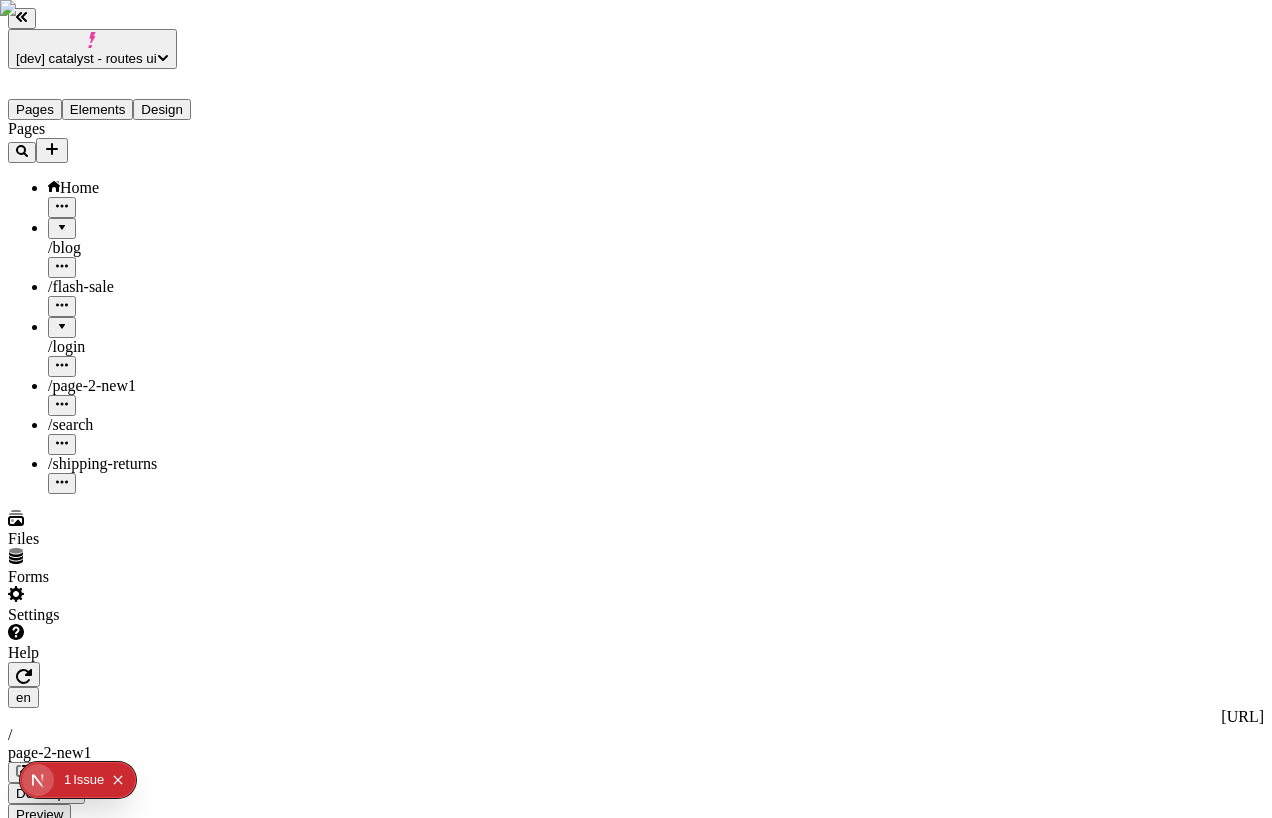 click at bounding box center (62, 405) 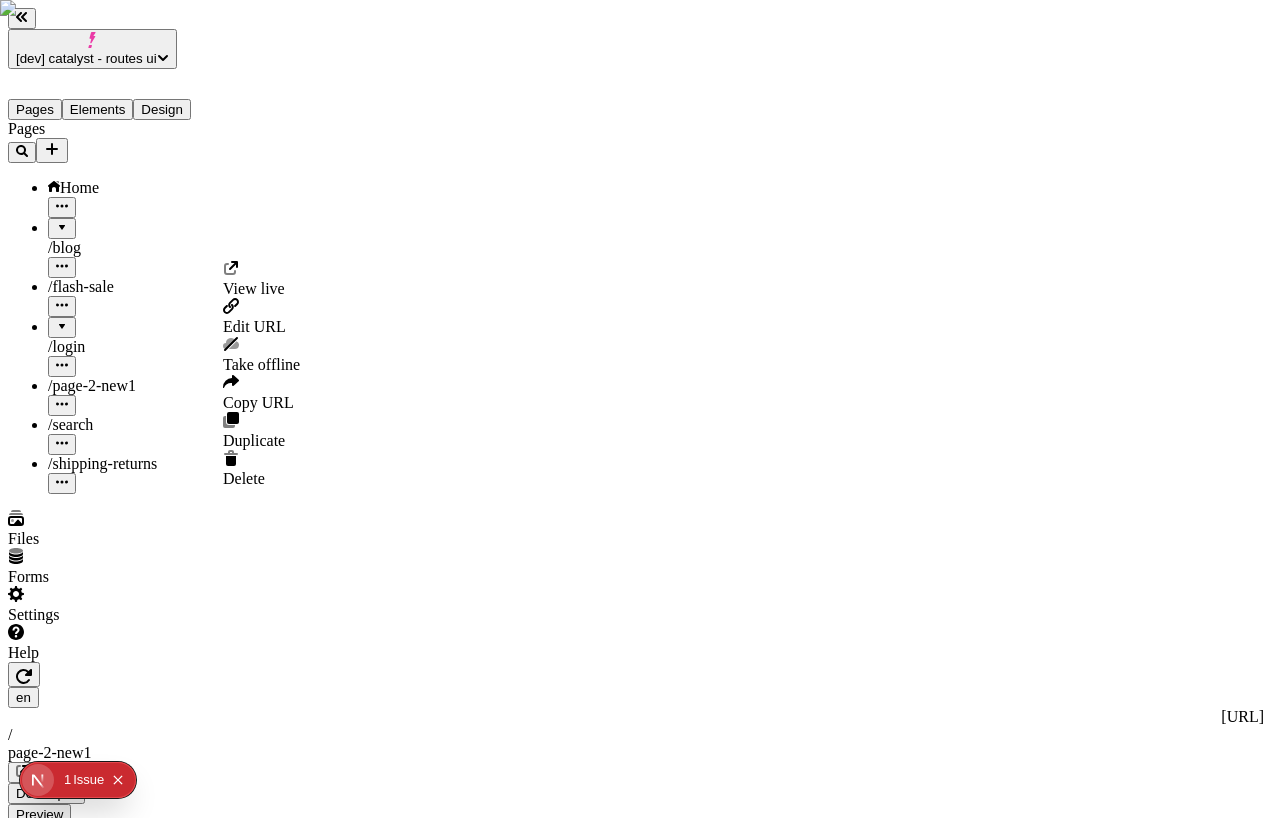 click on "Edit URL" at bounding box center [254, 326] 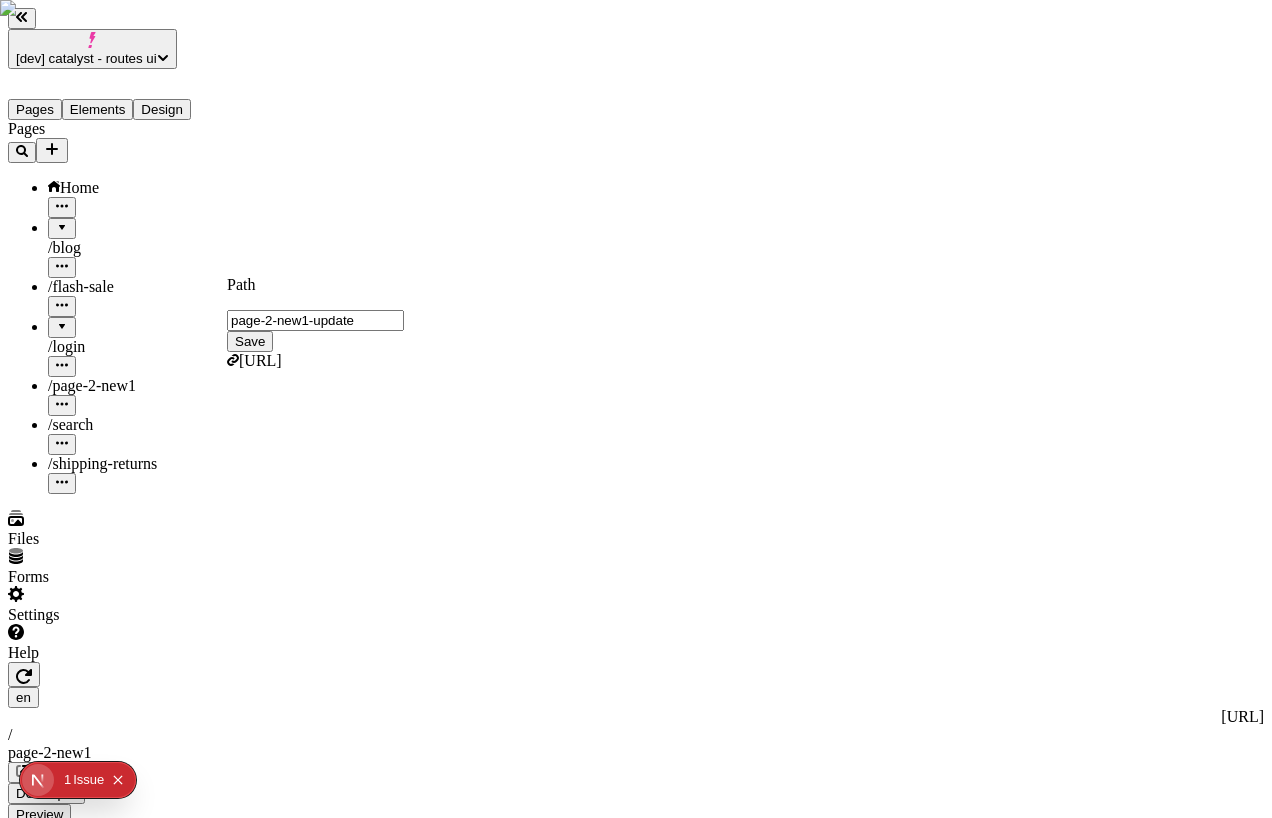 type on "page-2-new1-update" 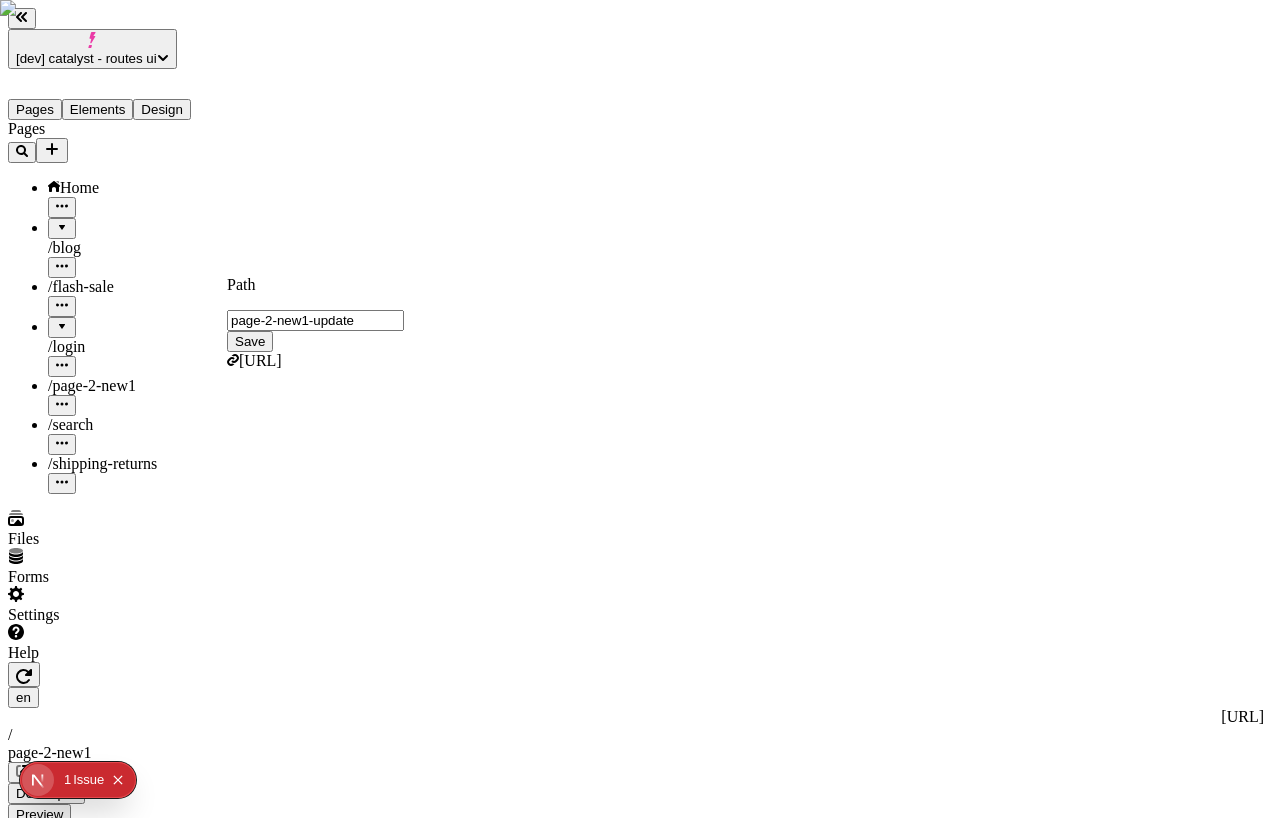 click on "Save" at bounding box center (250, 341) 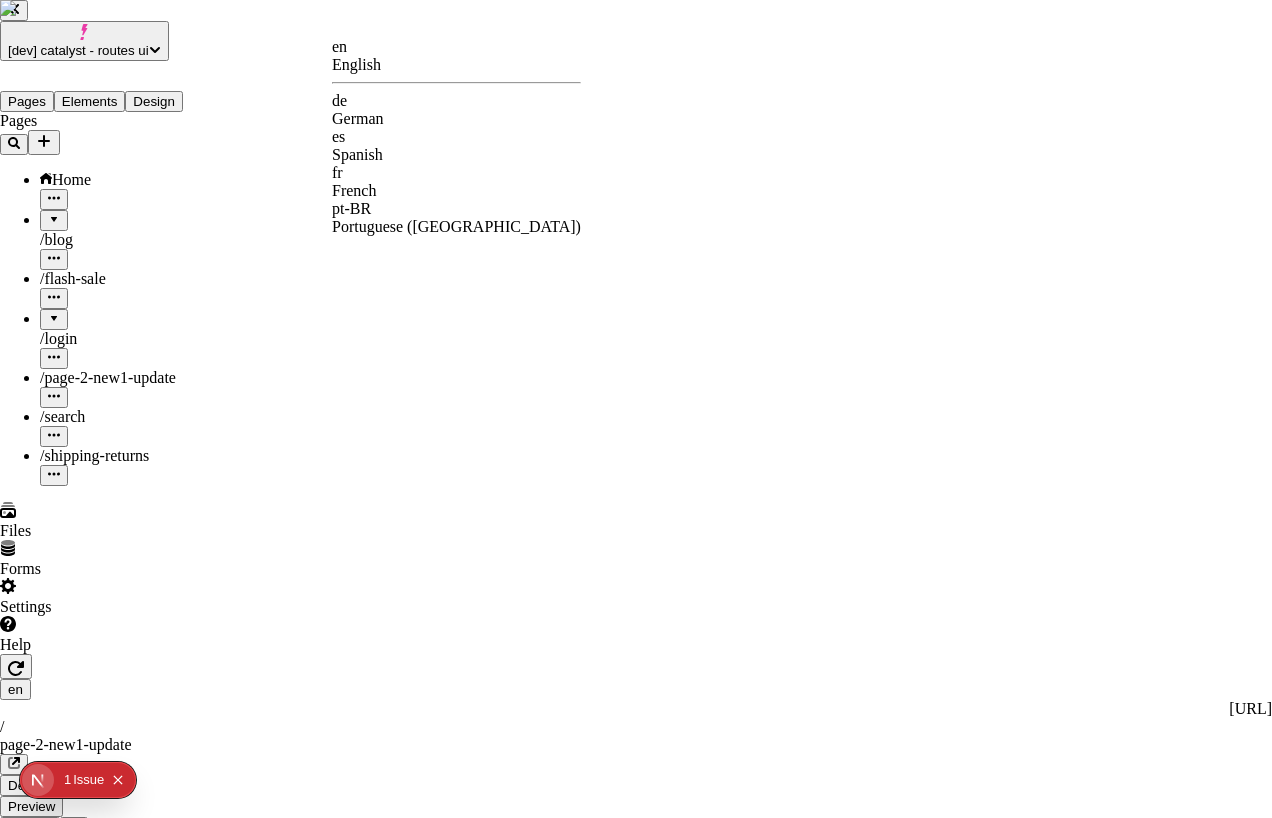 click on "[dev] catalyst - routes ui Pages Elements Design Pages Home / blog / flash-sale / login / page-2-new1-update / search / shipping-returns Files Forms Settings Help en [URL] / page-2-new1-update Desktop Preview Publish S Site Header Banner Logo Additional links Blog Links position Center
To pick up a draggable item, press the space bar.
While dragging, use the arrow keys to move the item.
Press space again to drop the item in its new position, or press escape to cancel.
en English de German es Spanish fr French pt-BR Portuguese ([GEOGRAPHIC_DATA])" at bounding box center (636, 1209) 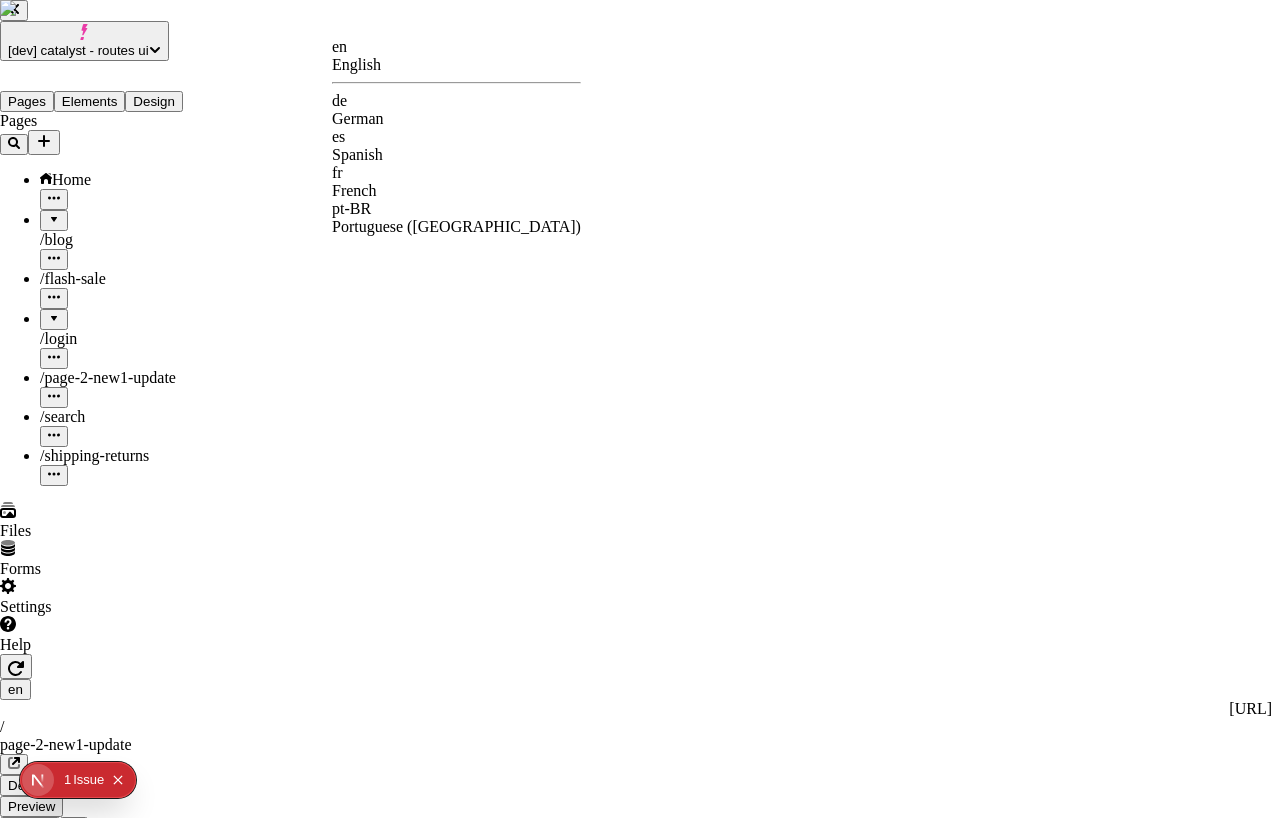 click on "French" at bounding box center [456, 191] 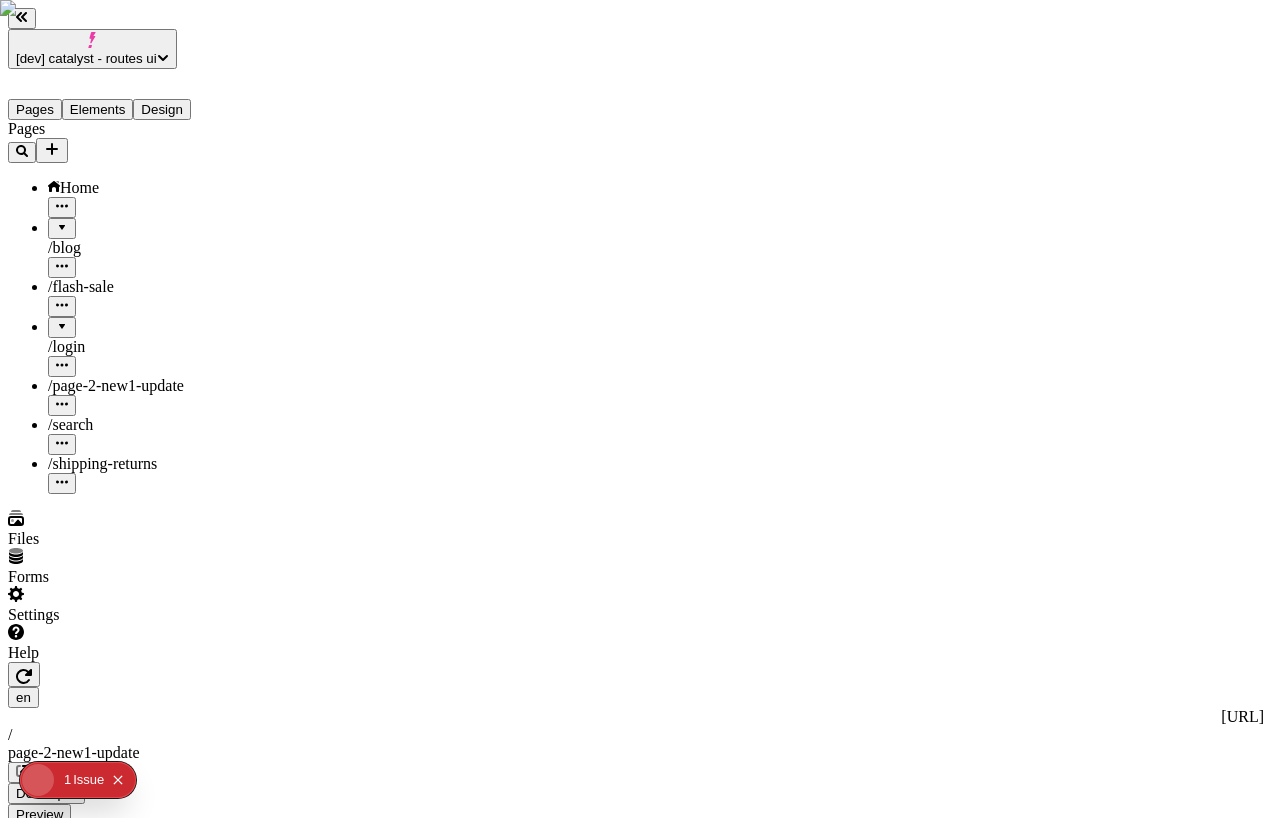 type 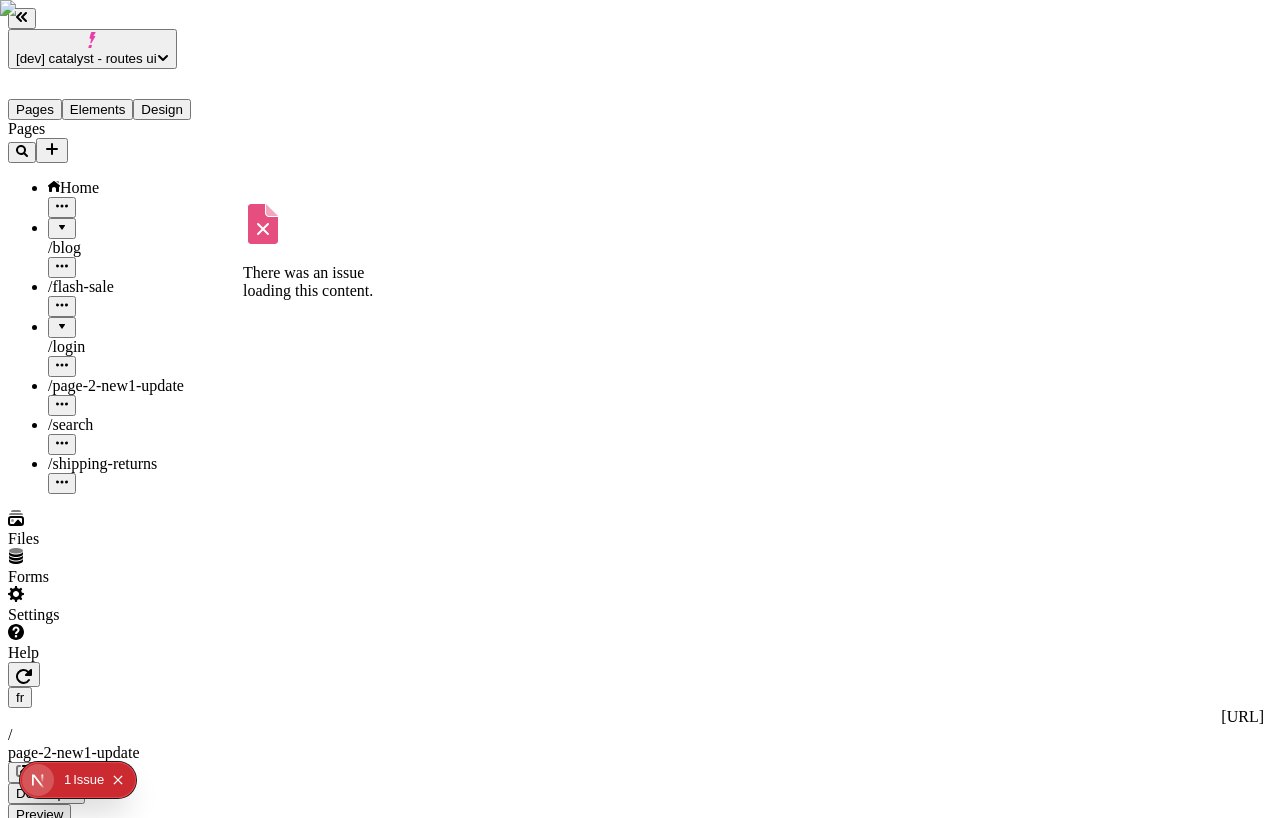click on "/ page-2-new1-update" at bounding box center (116, 385) 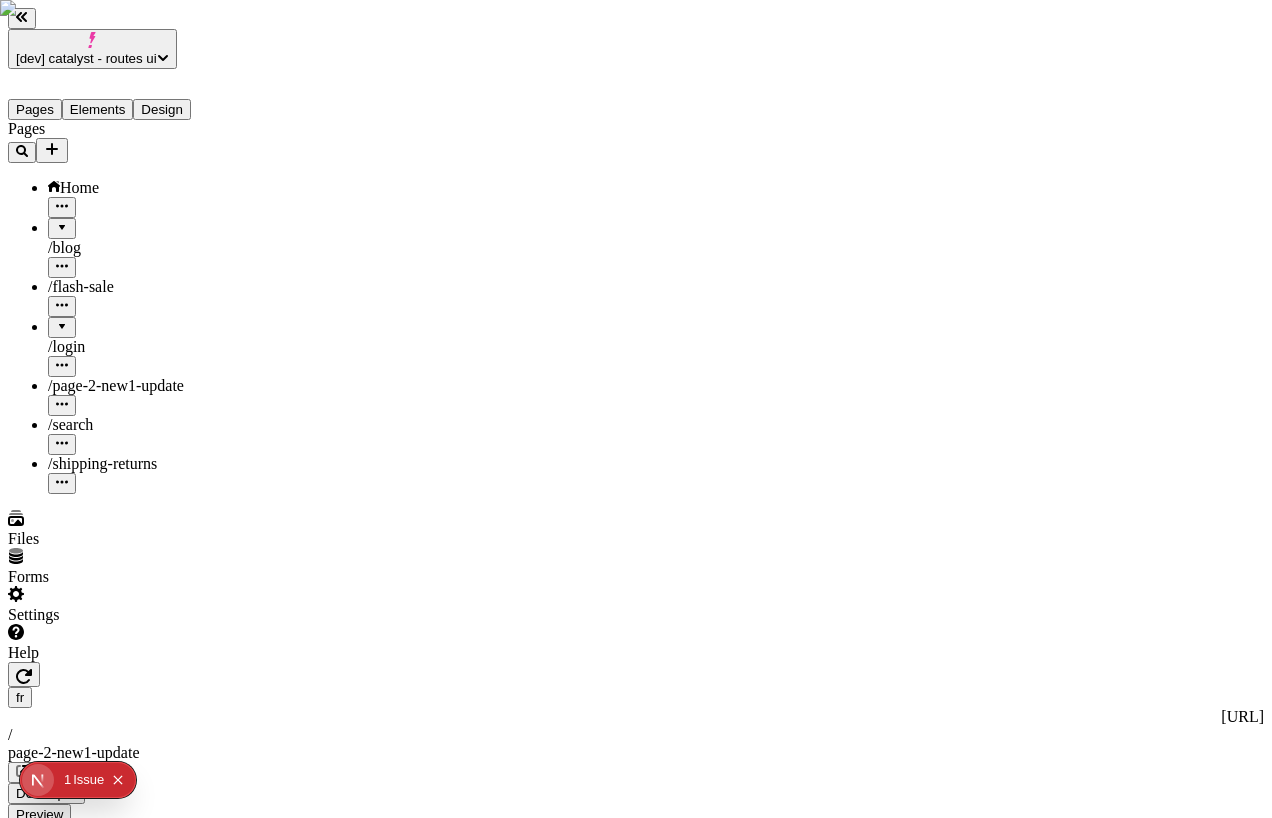 click on "Edit for this locale" at bounding box center [68, 1987] 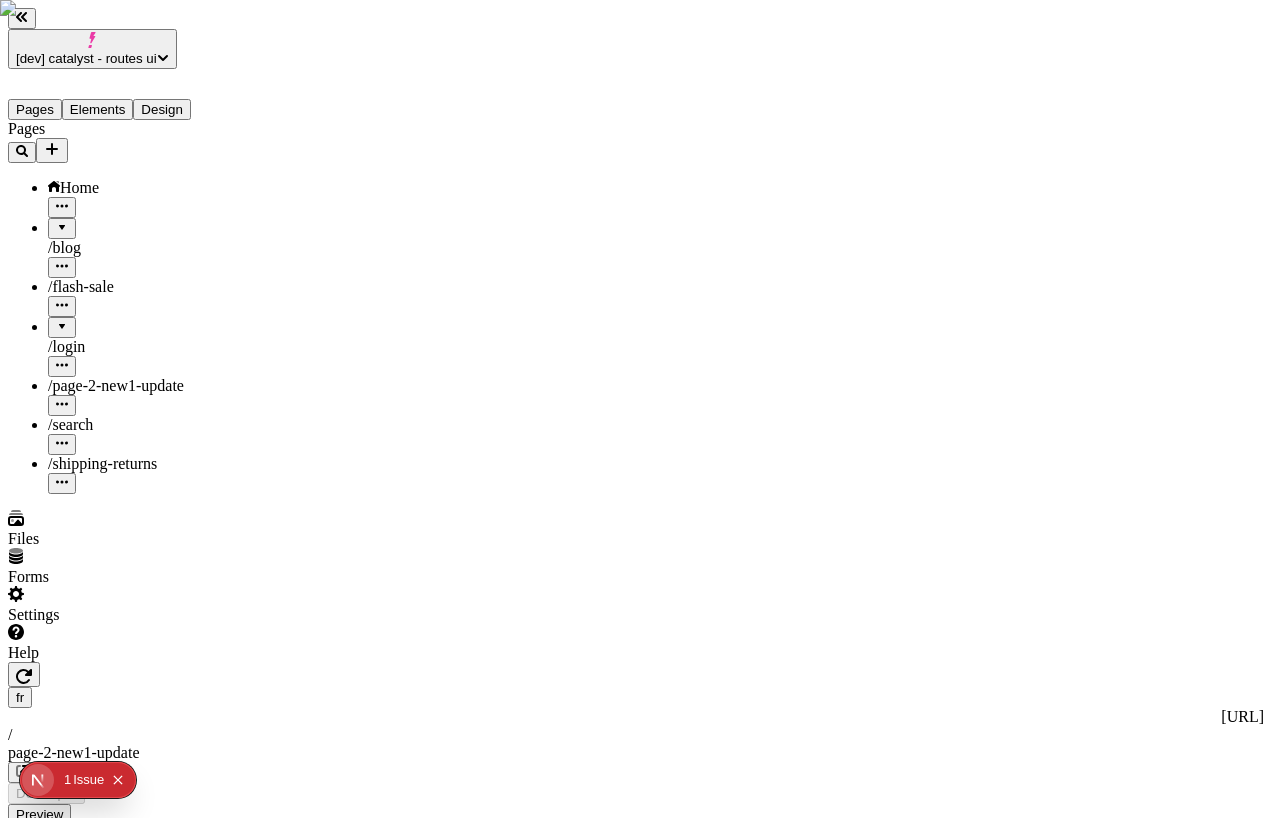 type on "/page-2-new1-update" 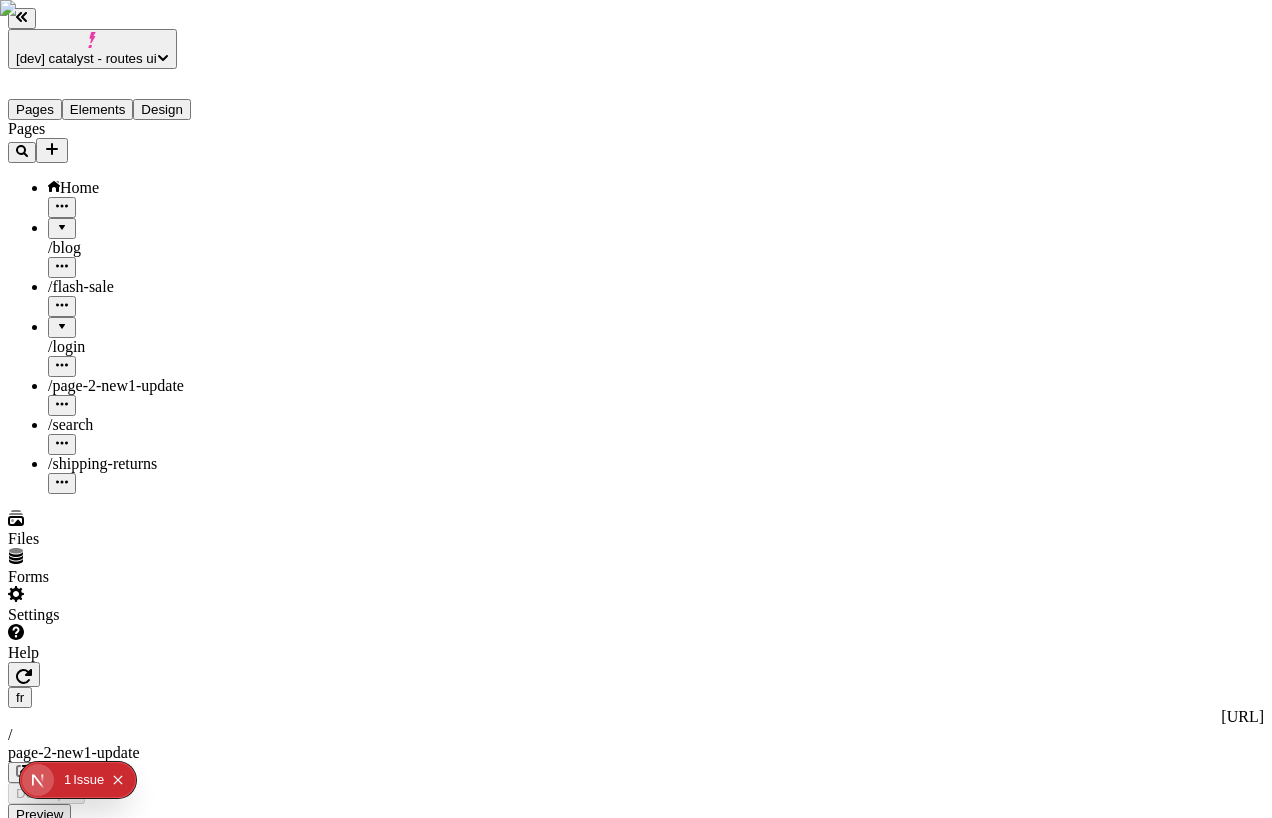 click 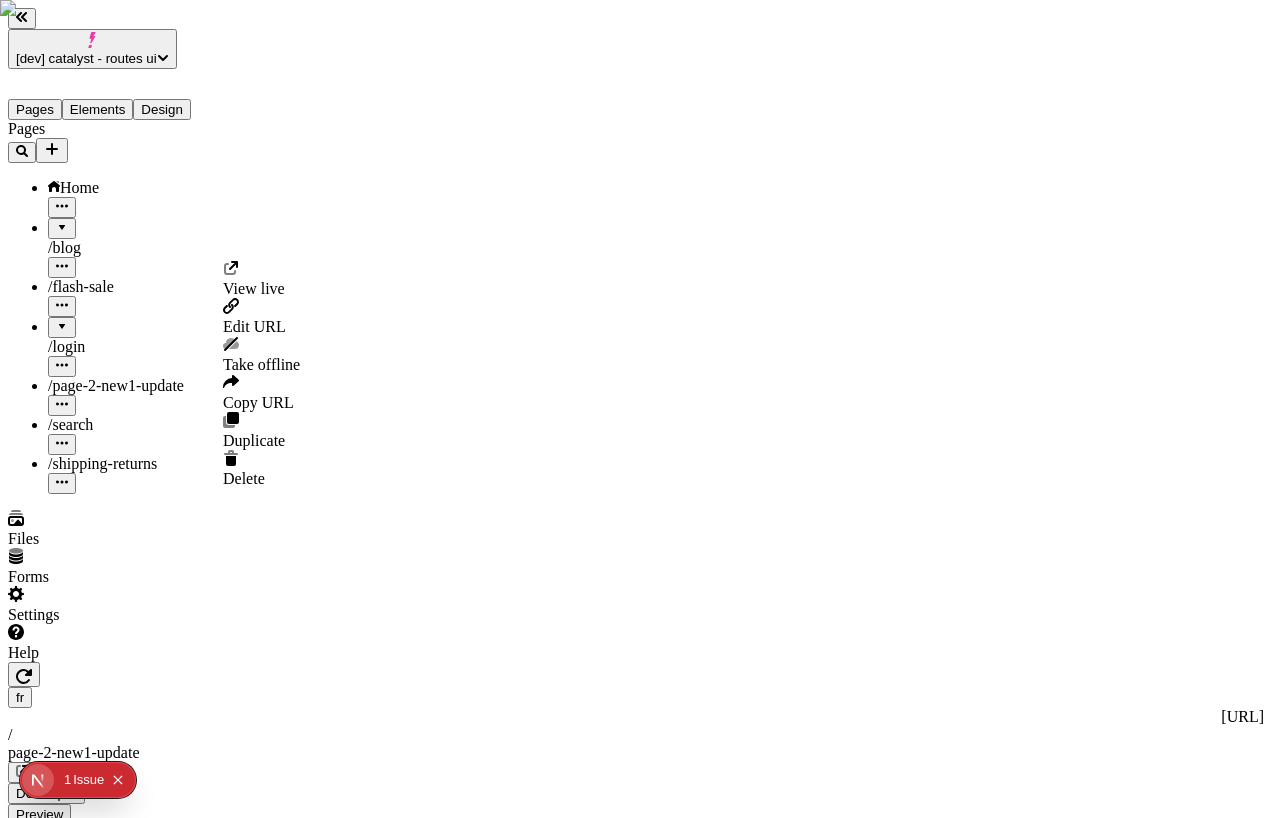 click on "Edit URL" at bounding box center [254, 326] 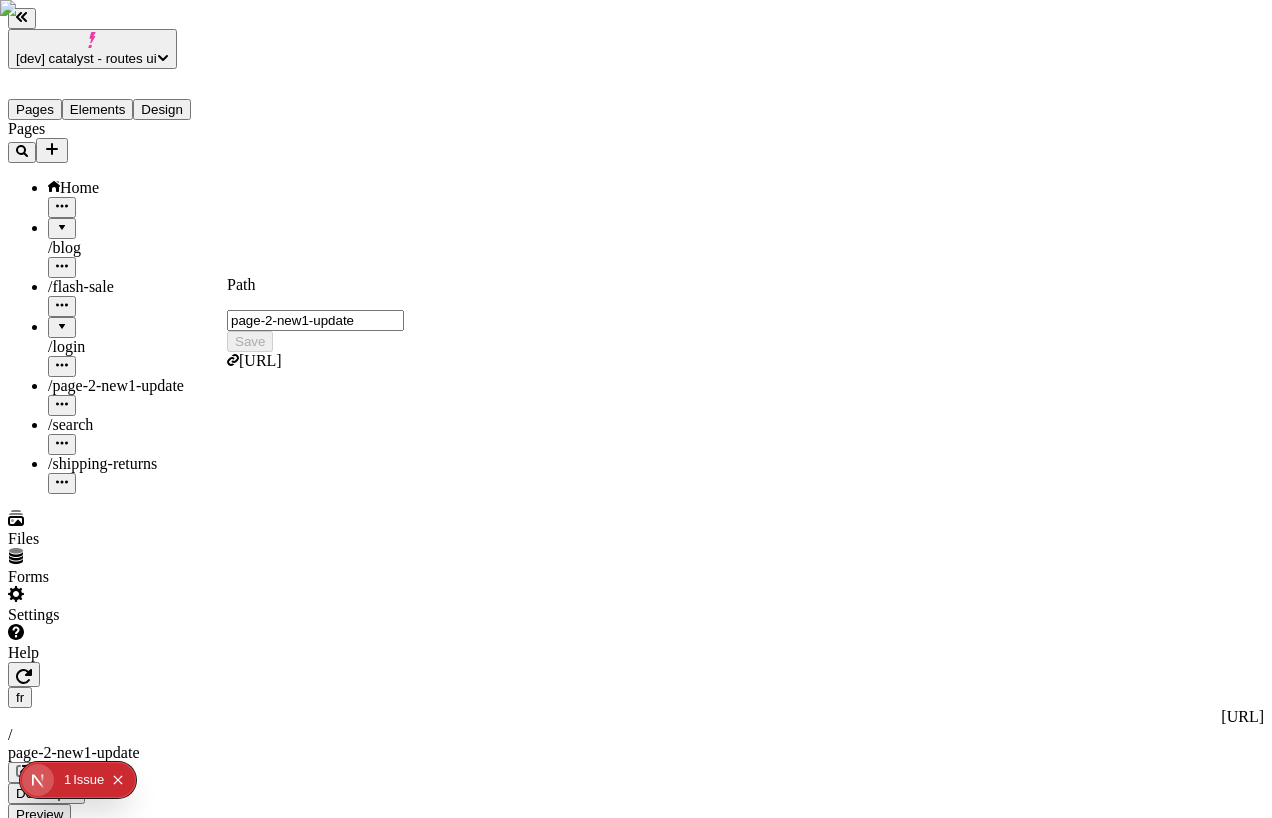 click on "page-2-new1-update" at bounding box center [315, 320] 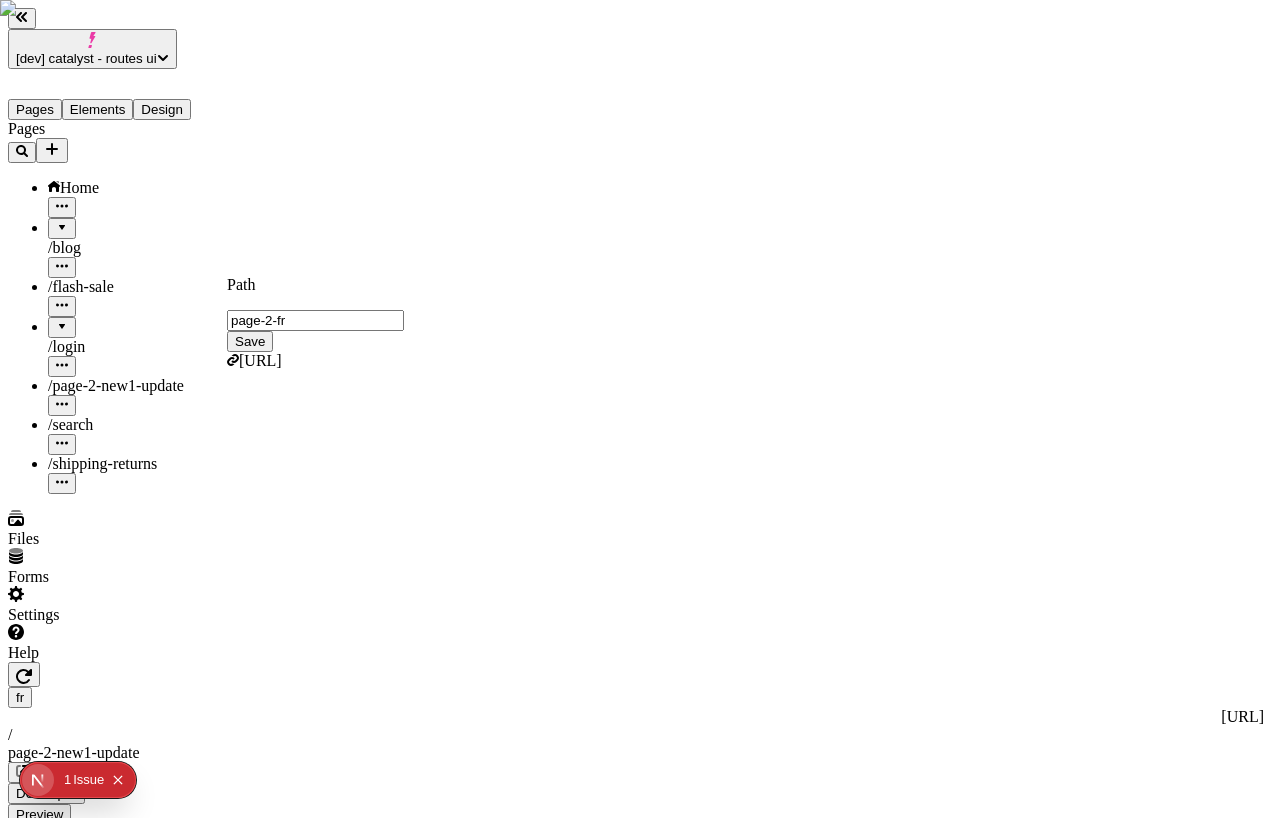 type on "page-2-fr" 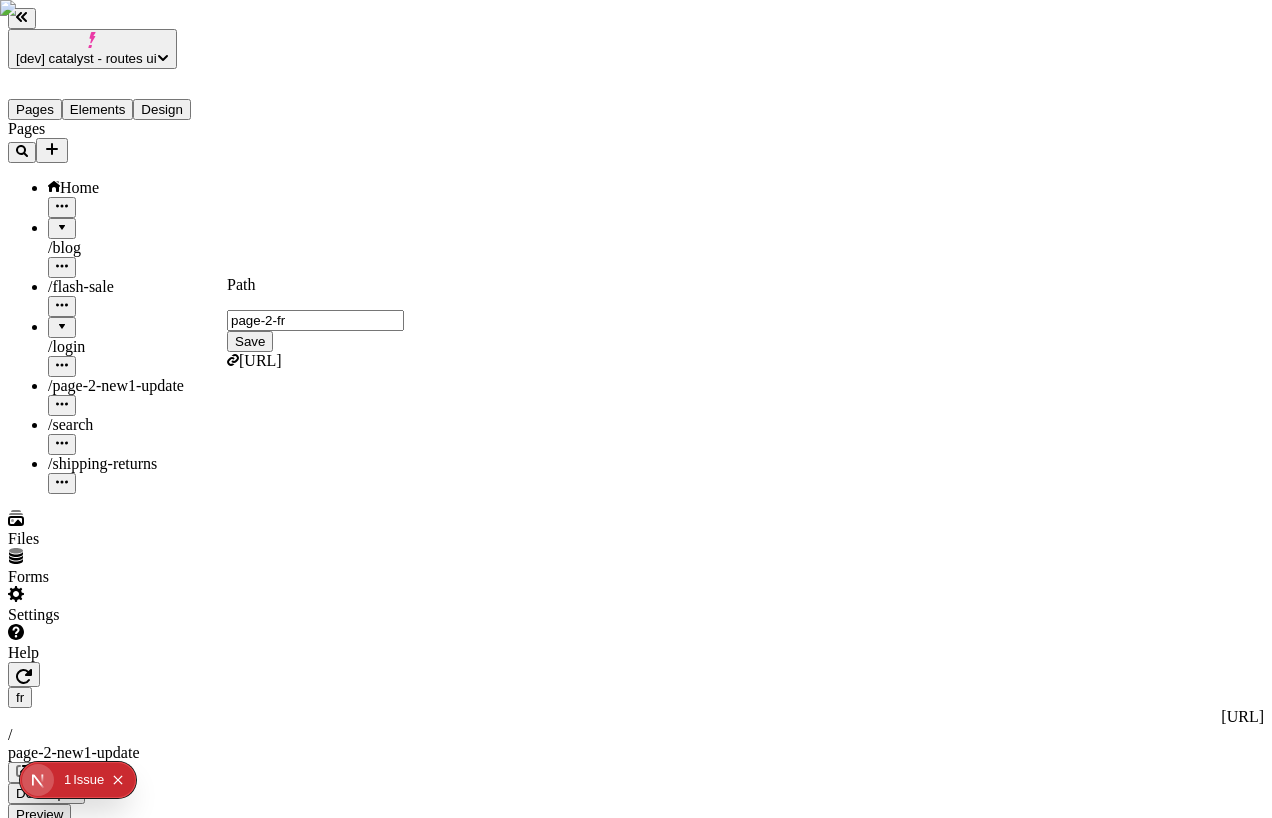 click on "Save" at bounding box center (250, 341) 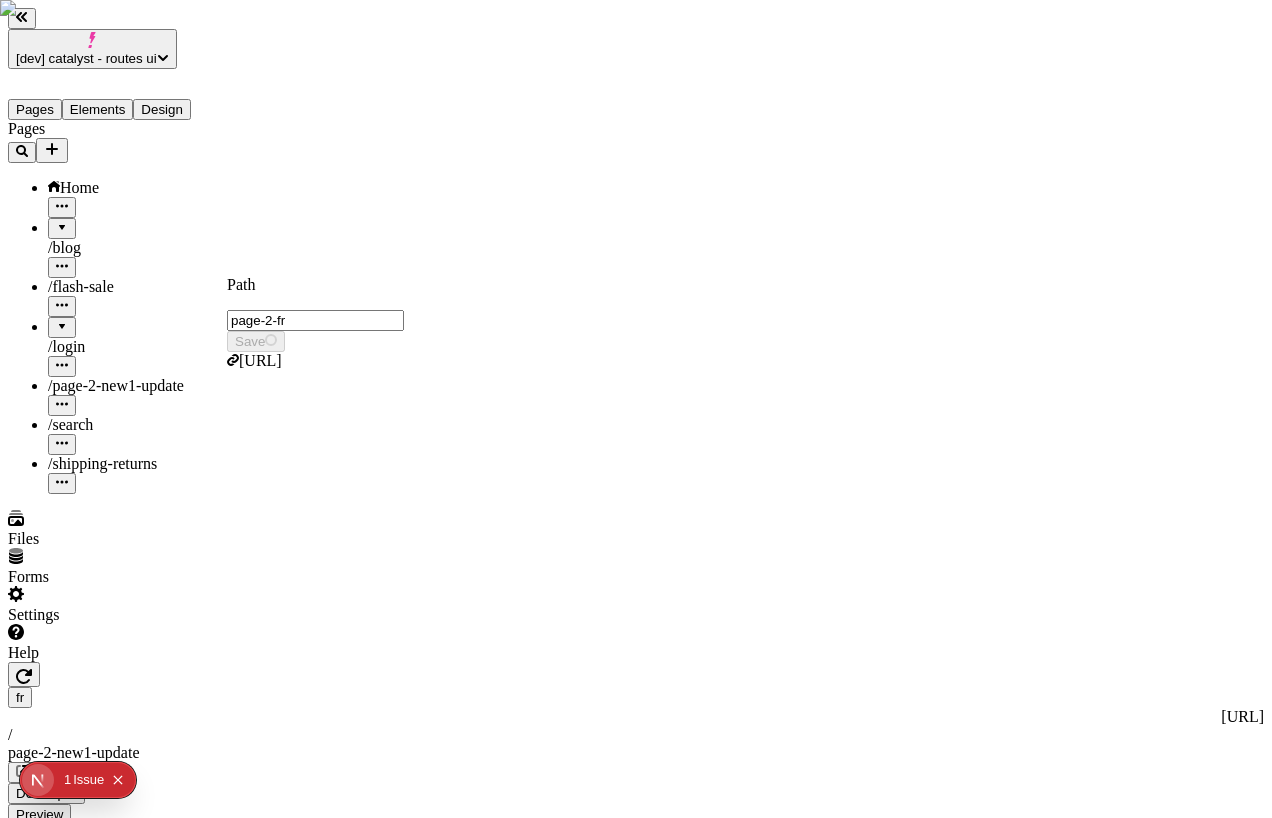 type on "/page-2-fr" 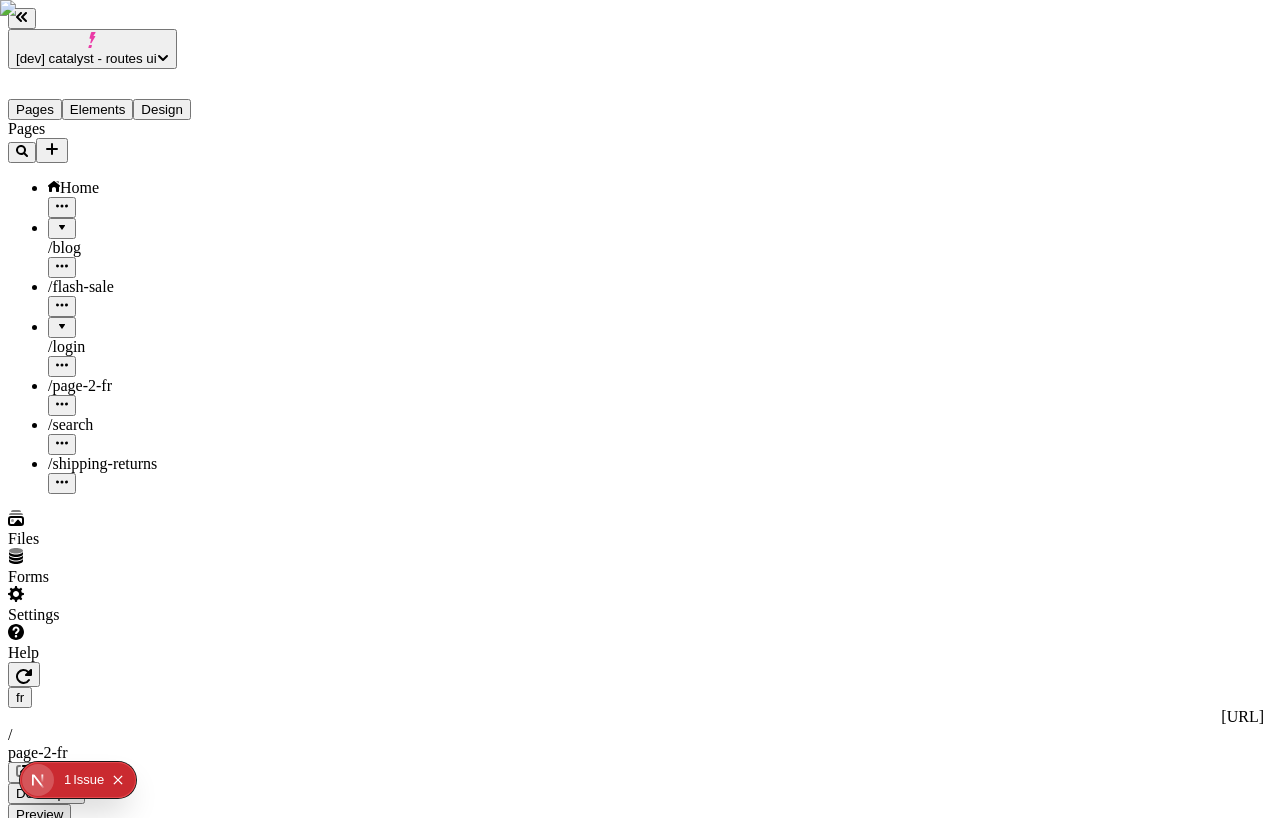 click 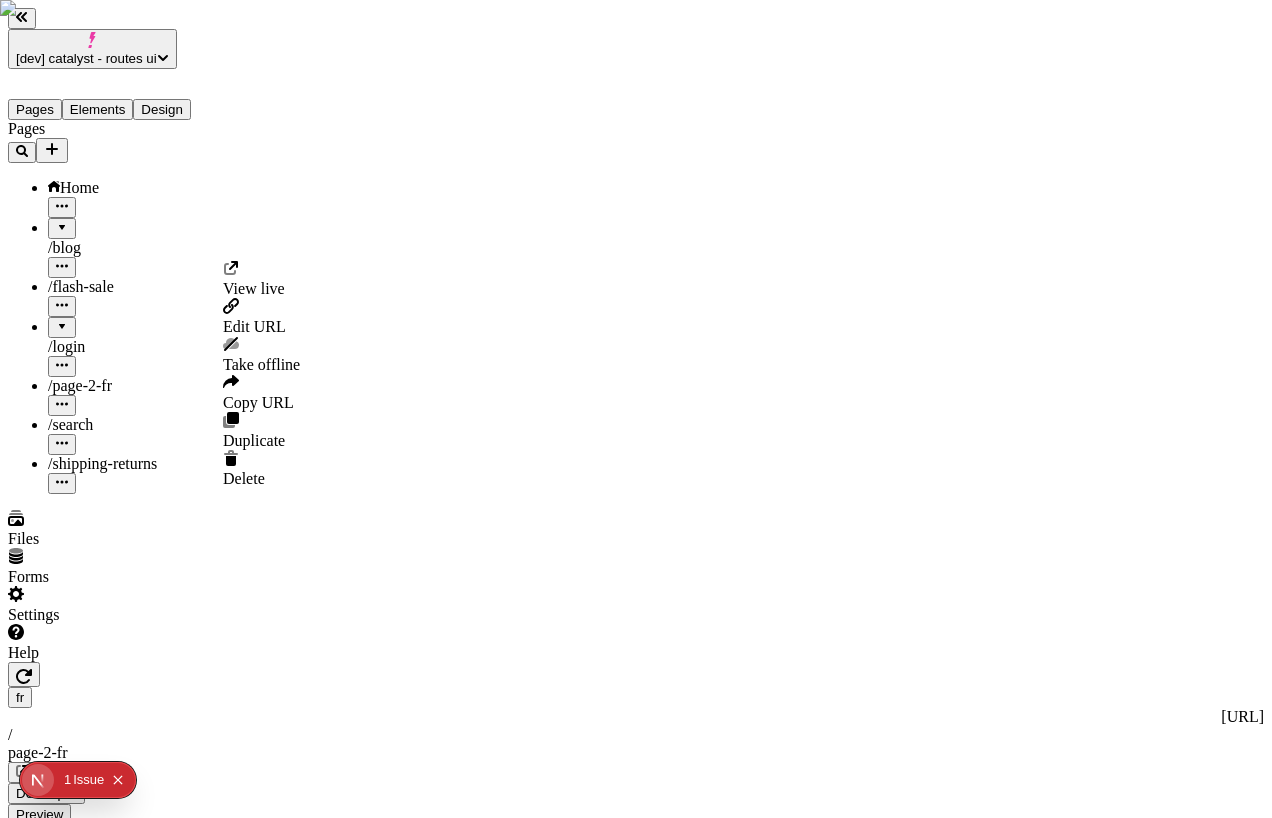 click 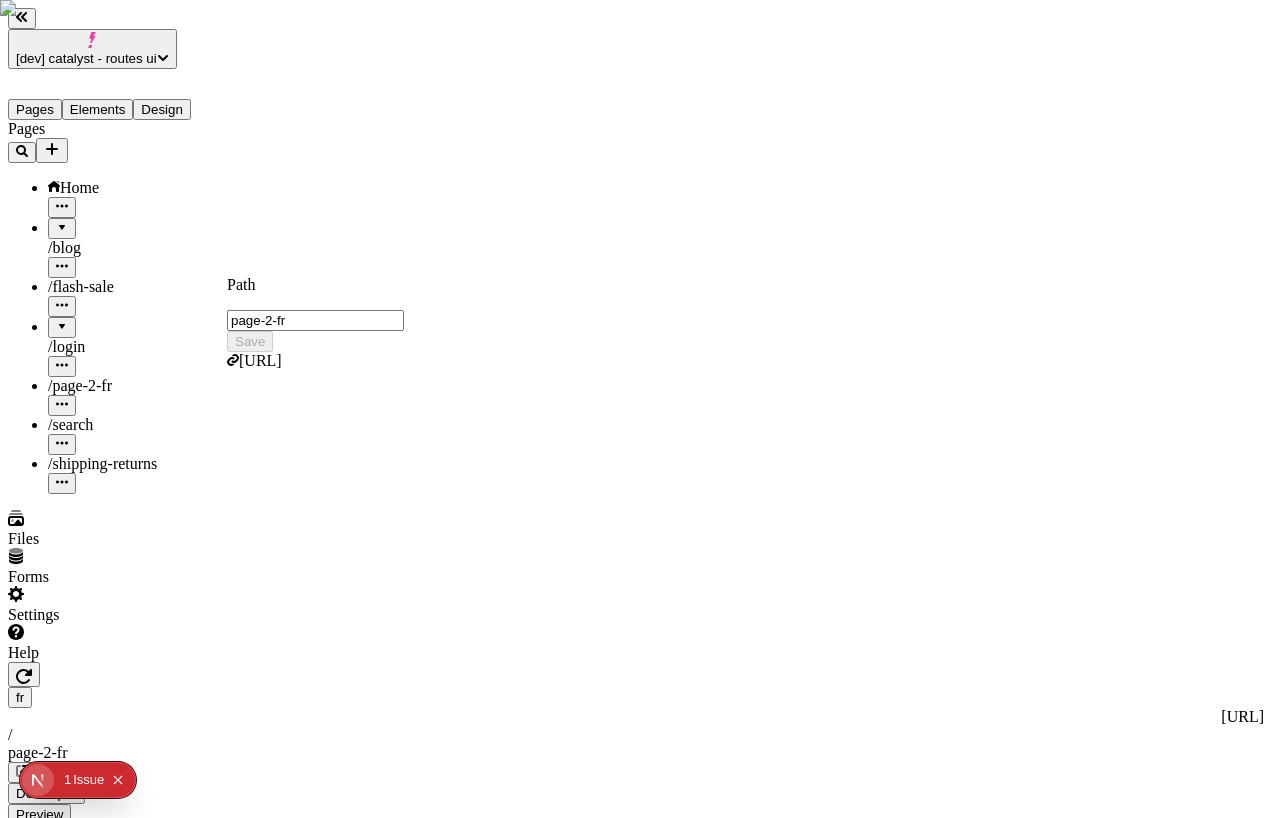 type 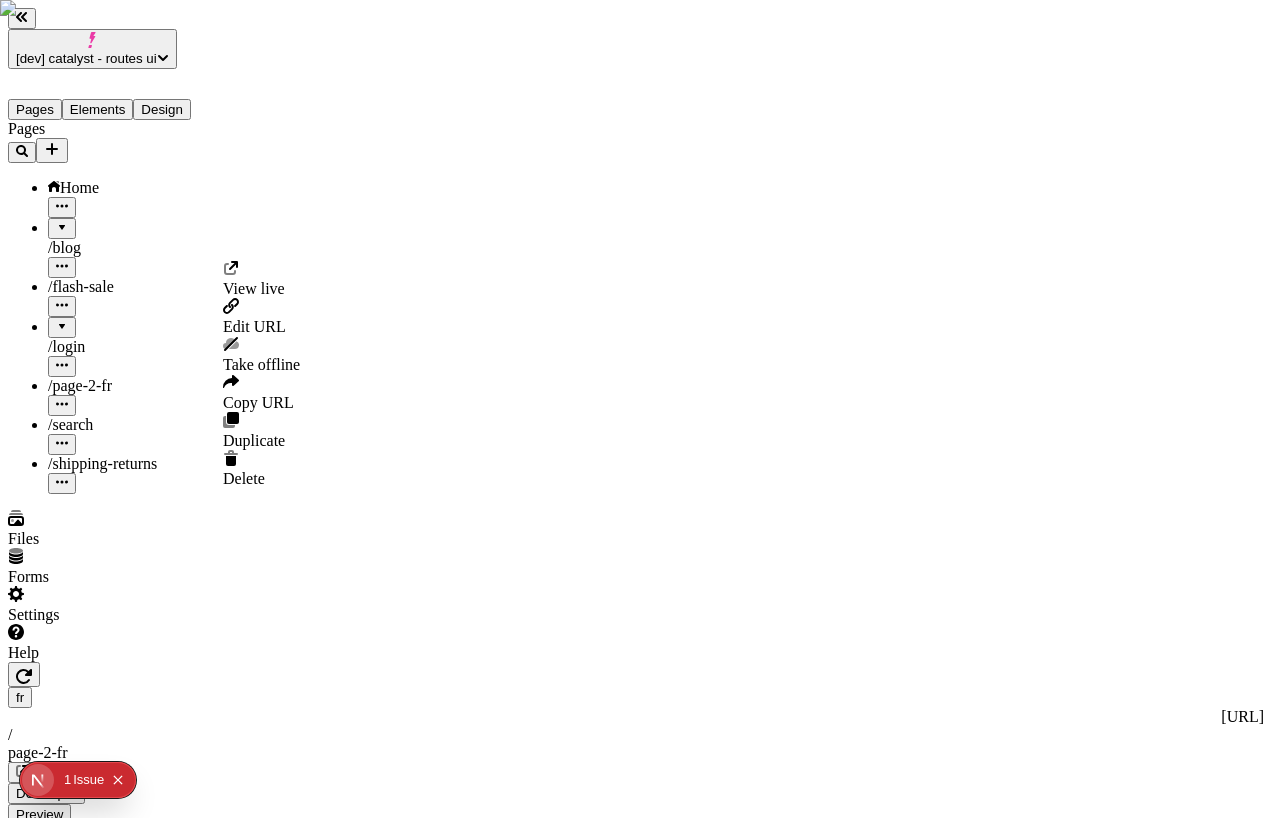 click at bounding box center [62, 405] 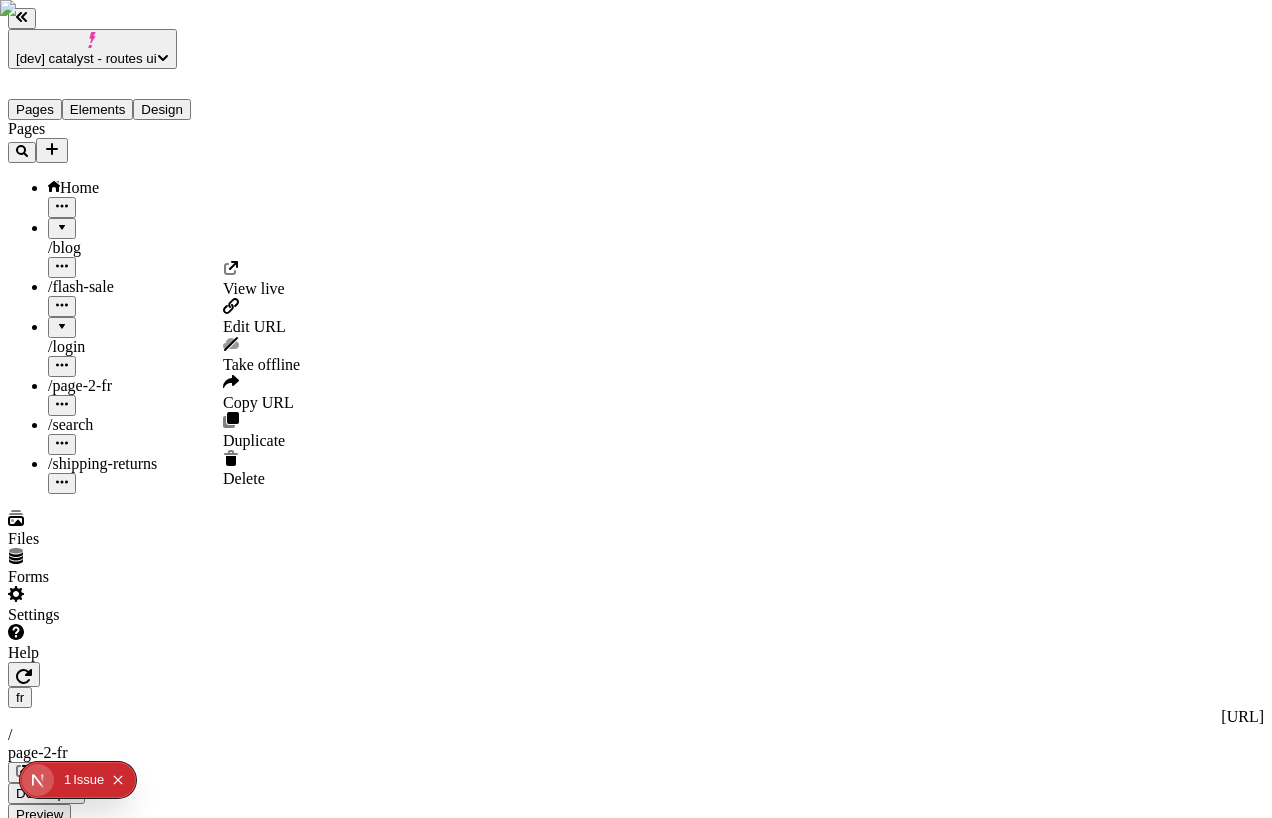 click on "Copy URL" at bounding box center (258, 402) 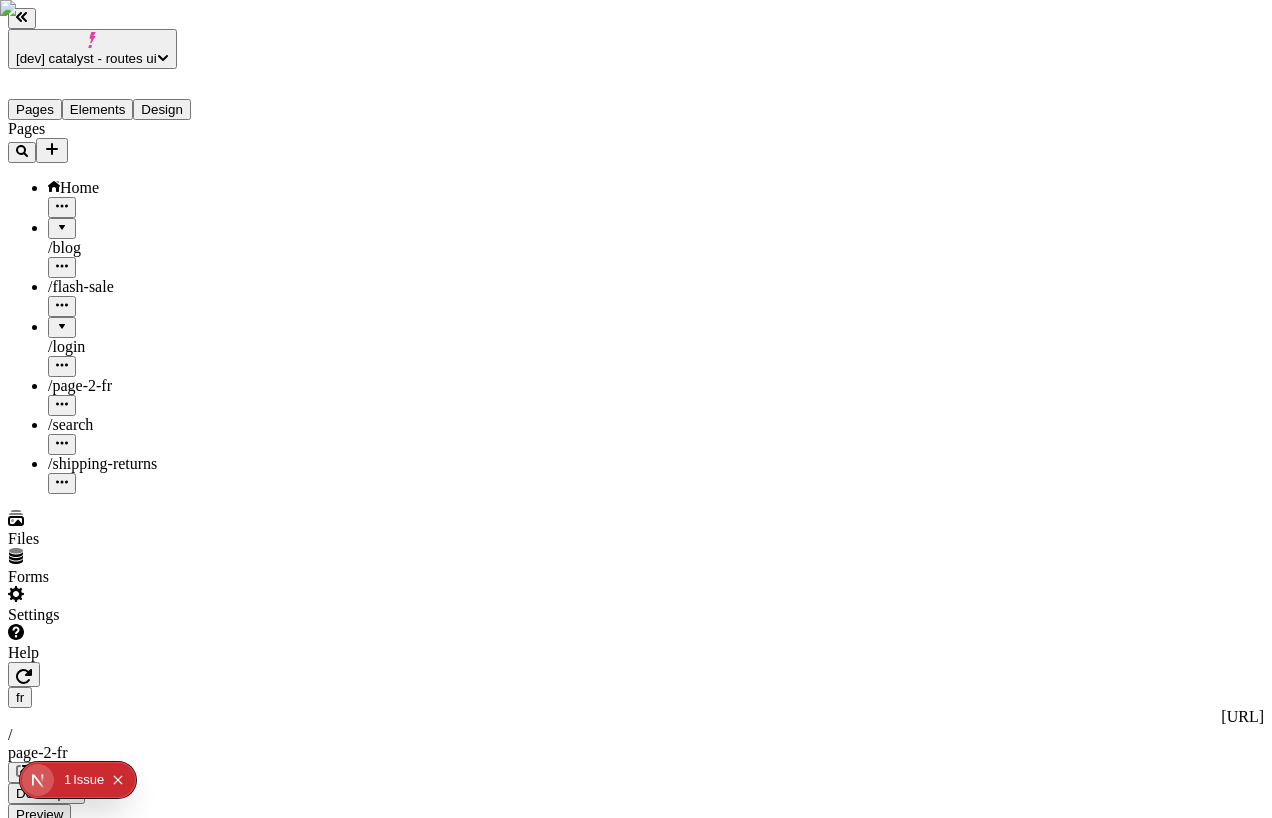 click on "fr" at bounding box center (636, 697) 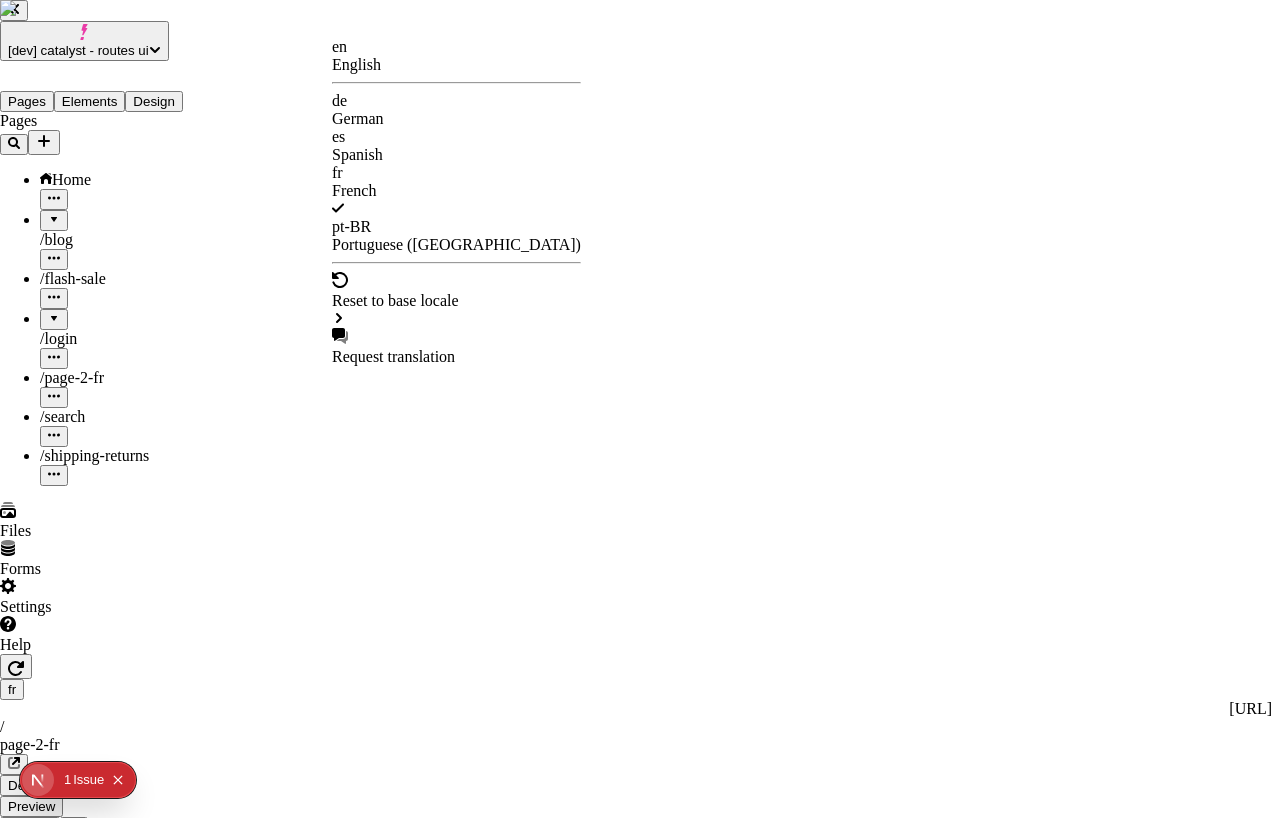 click on "[dev] catalyst - routes ui Pages Elements Design Pages Home / blog / flash-sale / login / page-2-fr / search / shipping-returns Files Forms Settings Help fr http://localhost:3110/fr / page-2-fr Desktop Preview Publish S Metadata Online Path /page-2-fr Title Description Social Image Choose an image Choose Exclude from search engines Canonical URL Sitemap priority 0.75 Sitemap frequency Hourly Snippets The page URL has been copied to your clipboard en English de German es Spanish fr French pt-BR Portuguese (Brazil) Reset to base locale Request translation" at bounding box center [636, 1297] 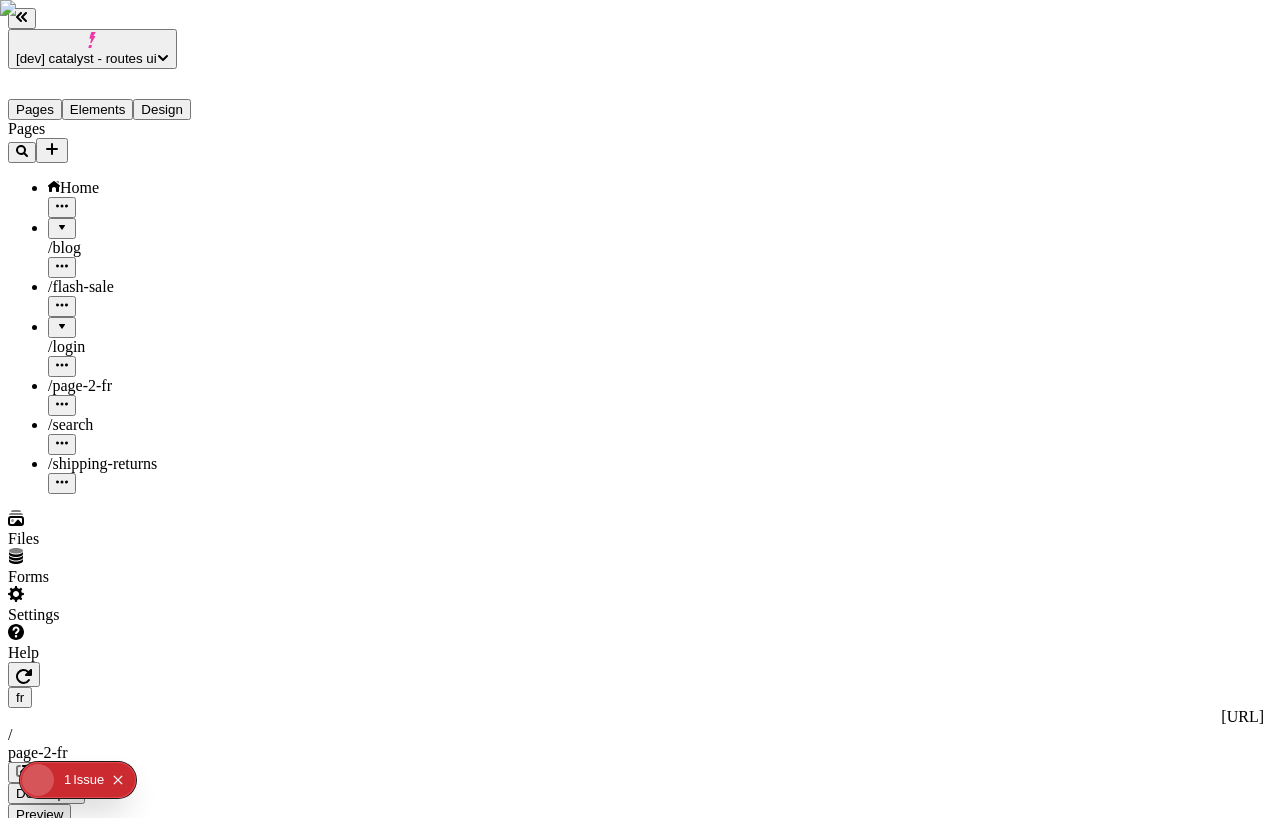 type on "/page-2-new1-update" 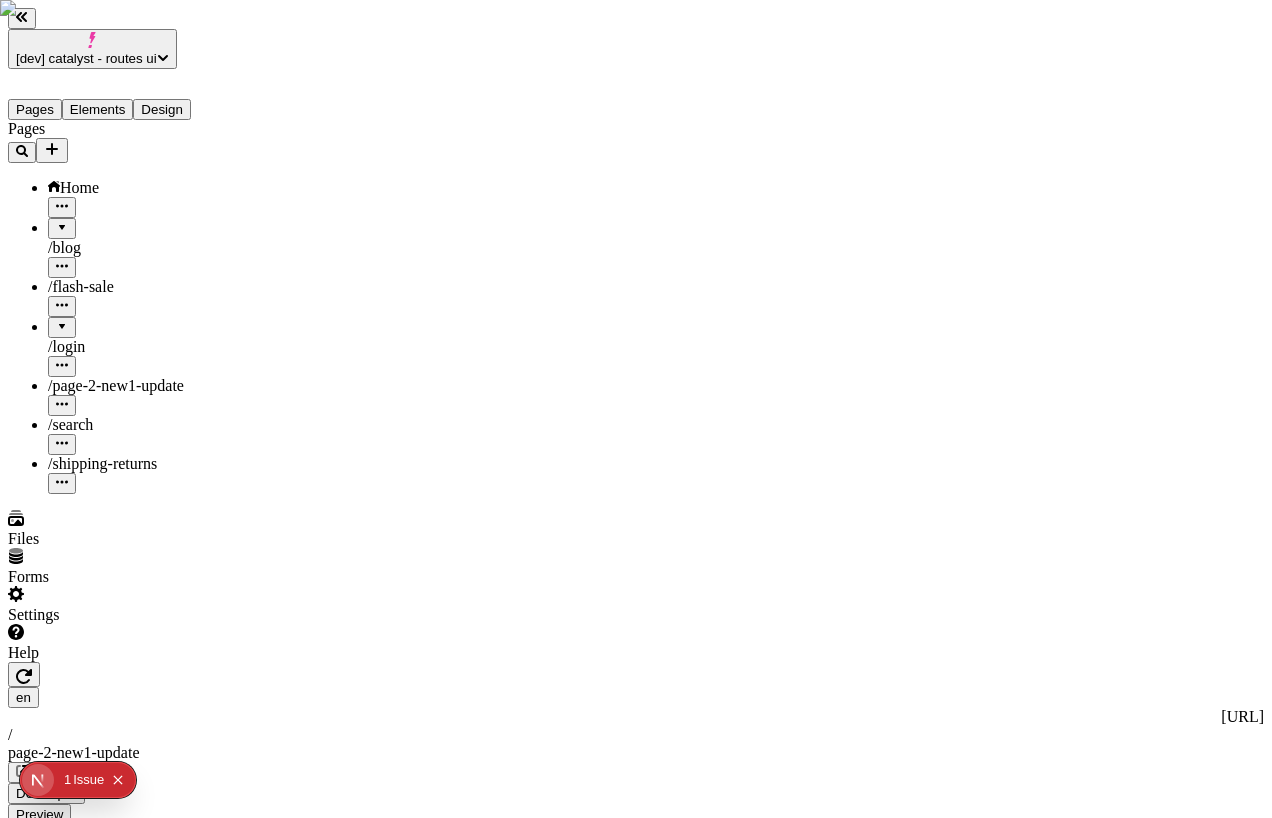 type 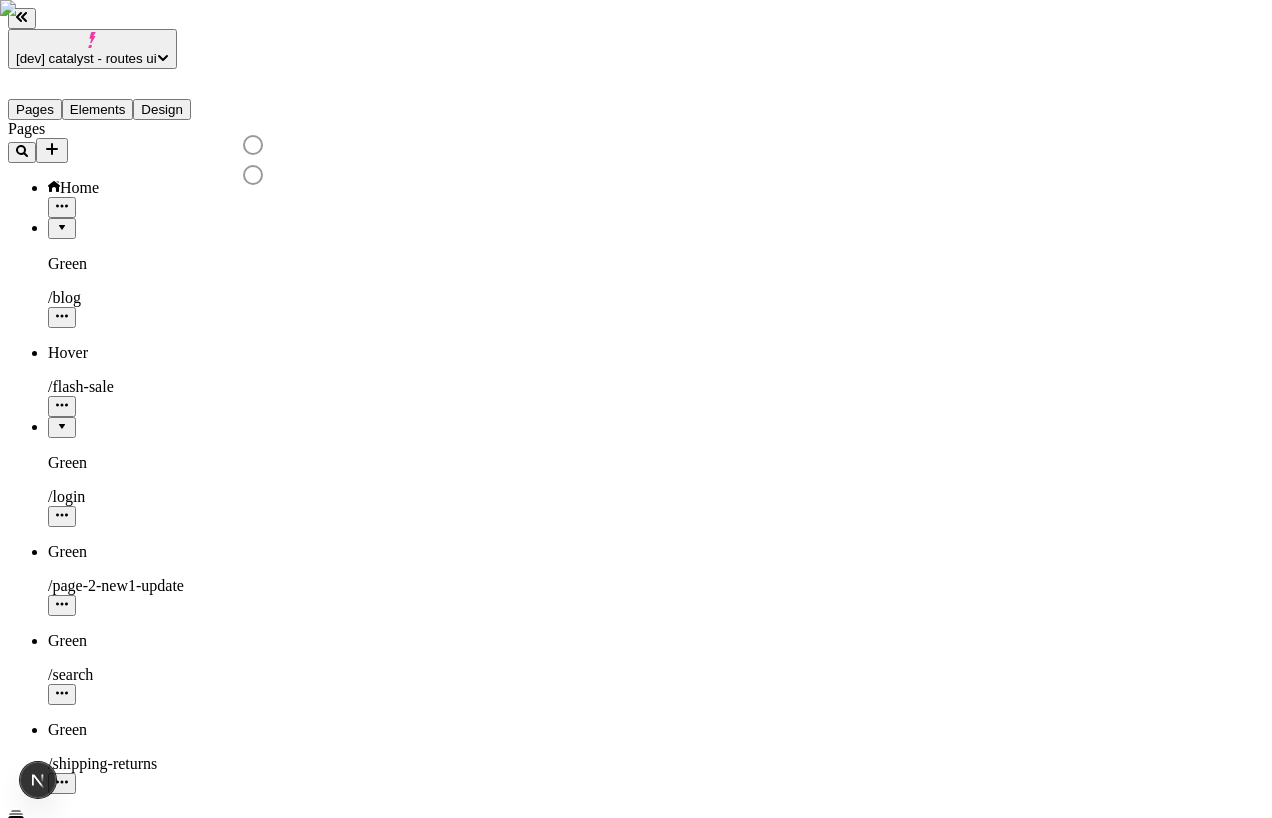 scroll, scrollTop: 0, scrollLeft: 0, axis: both 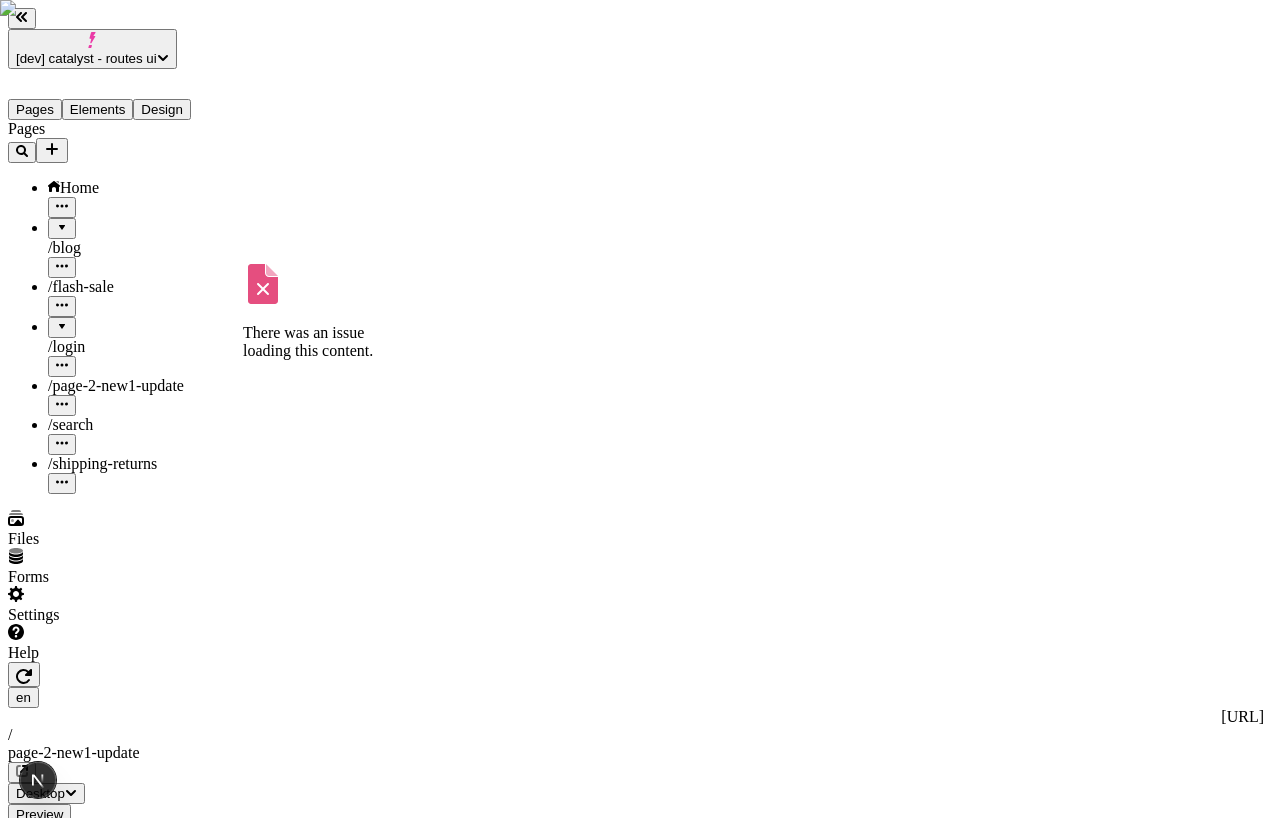 click at bounding box center (148, 455) 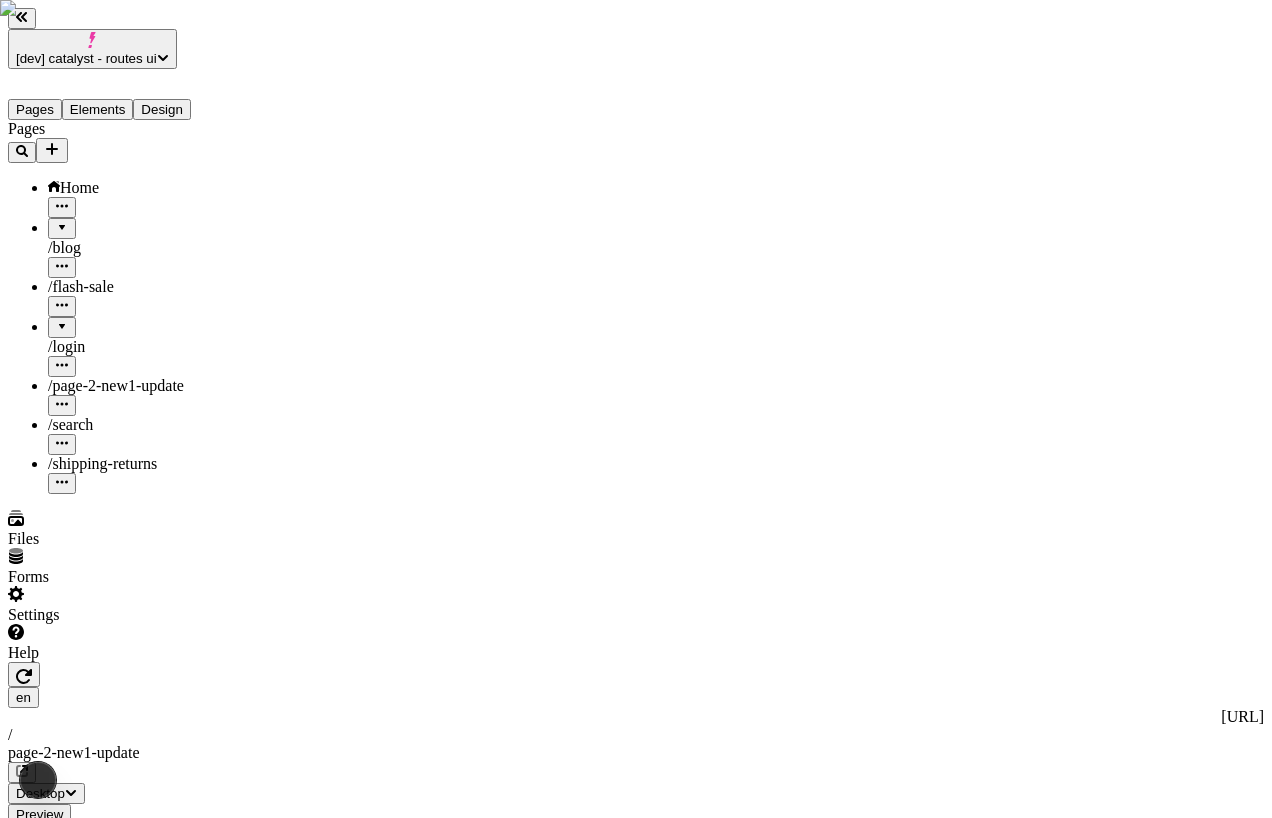 click at bounding box center [148, 455] 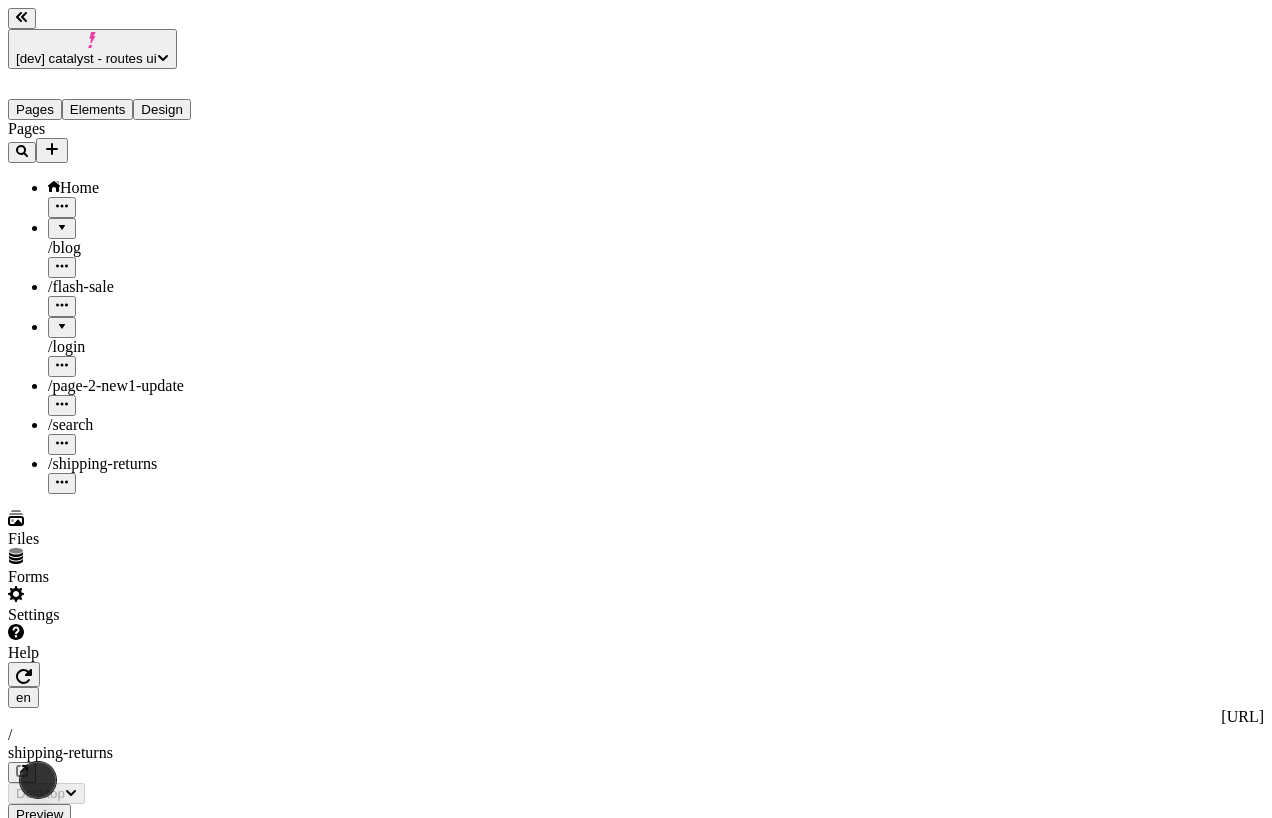 type on "/shipping-returns" 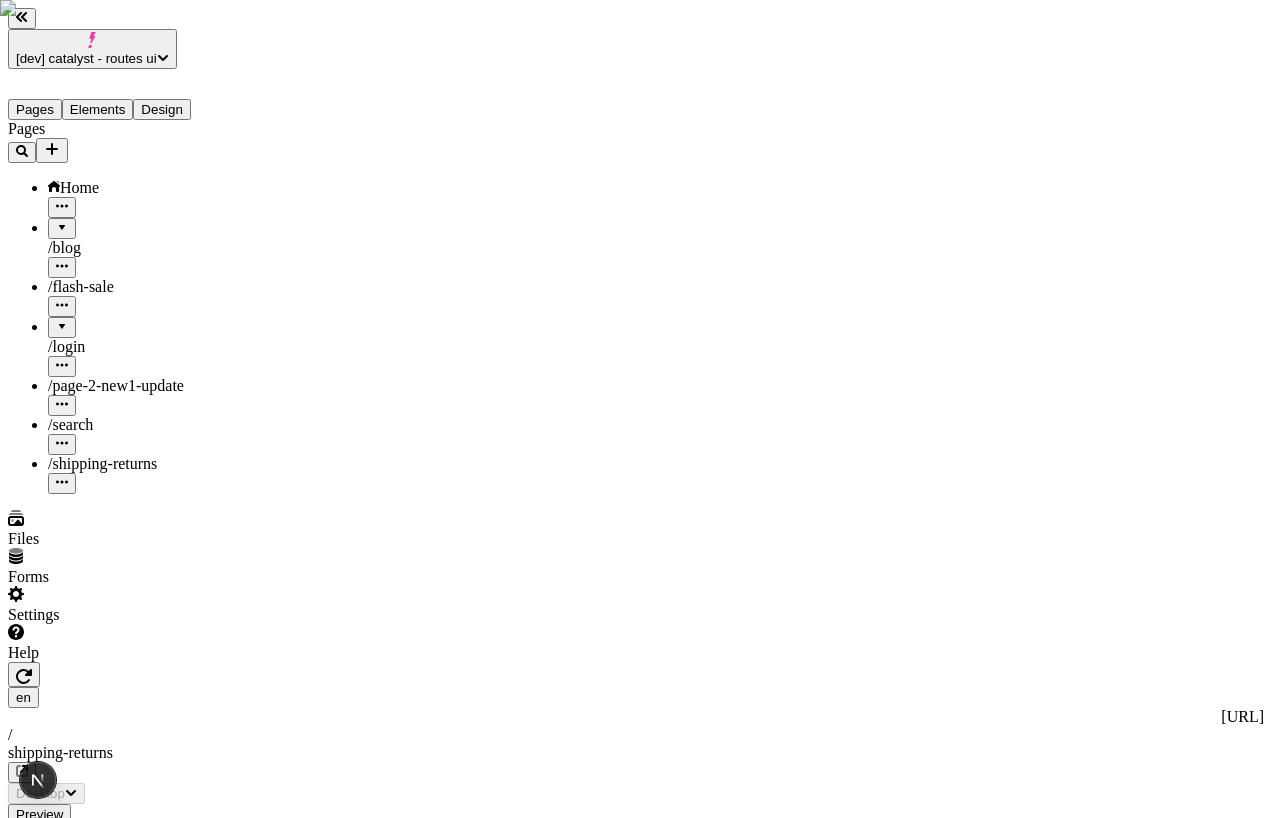 click at bounding box center [62, 221] 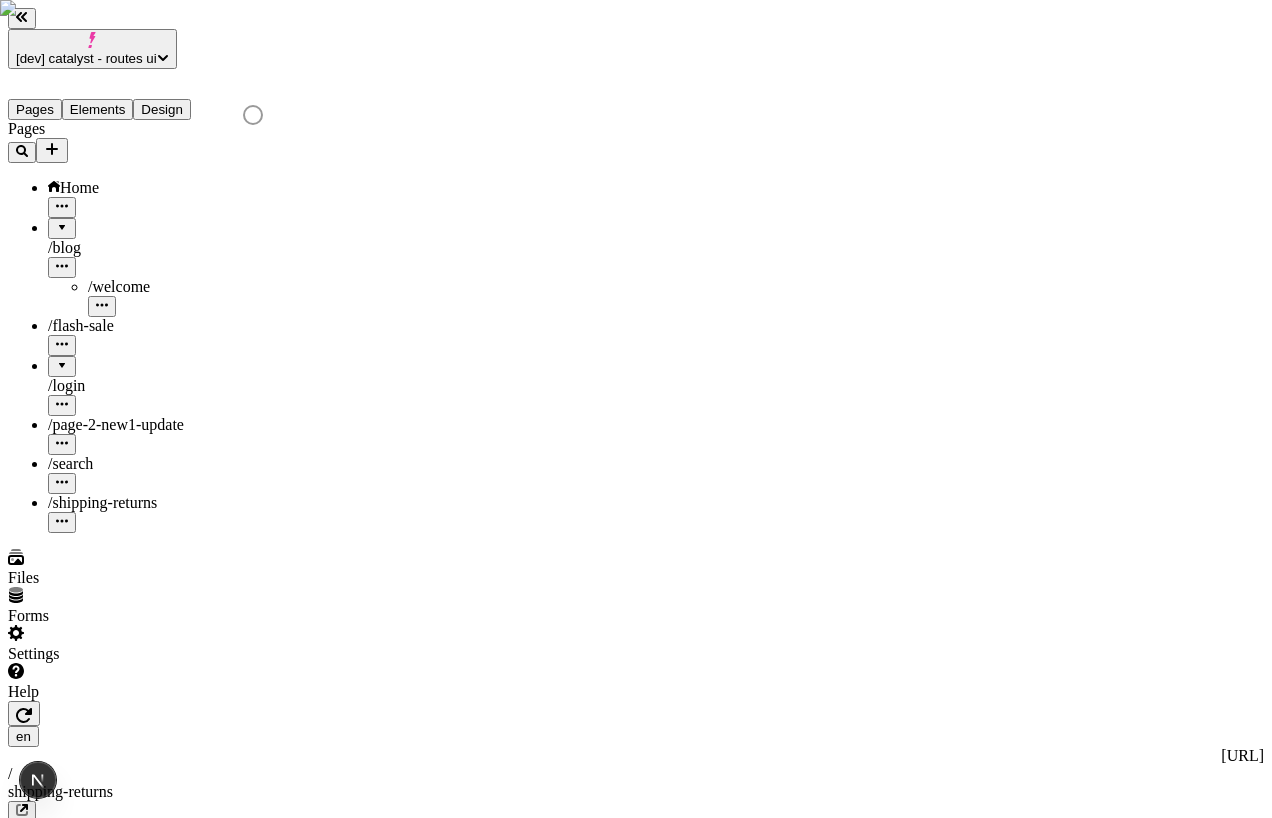 click at bounding box center (62, 221) 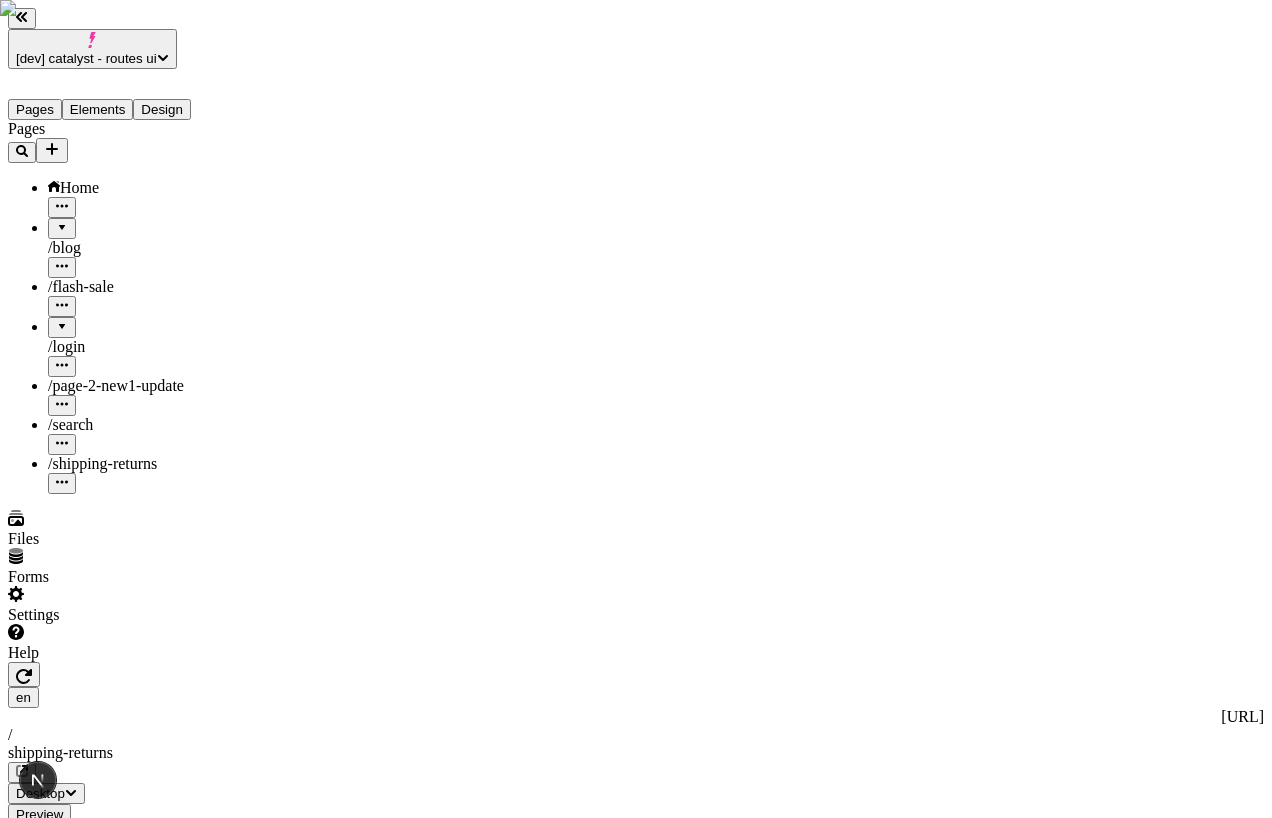 click at bounding box center [62, 221] 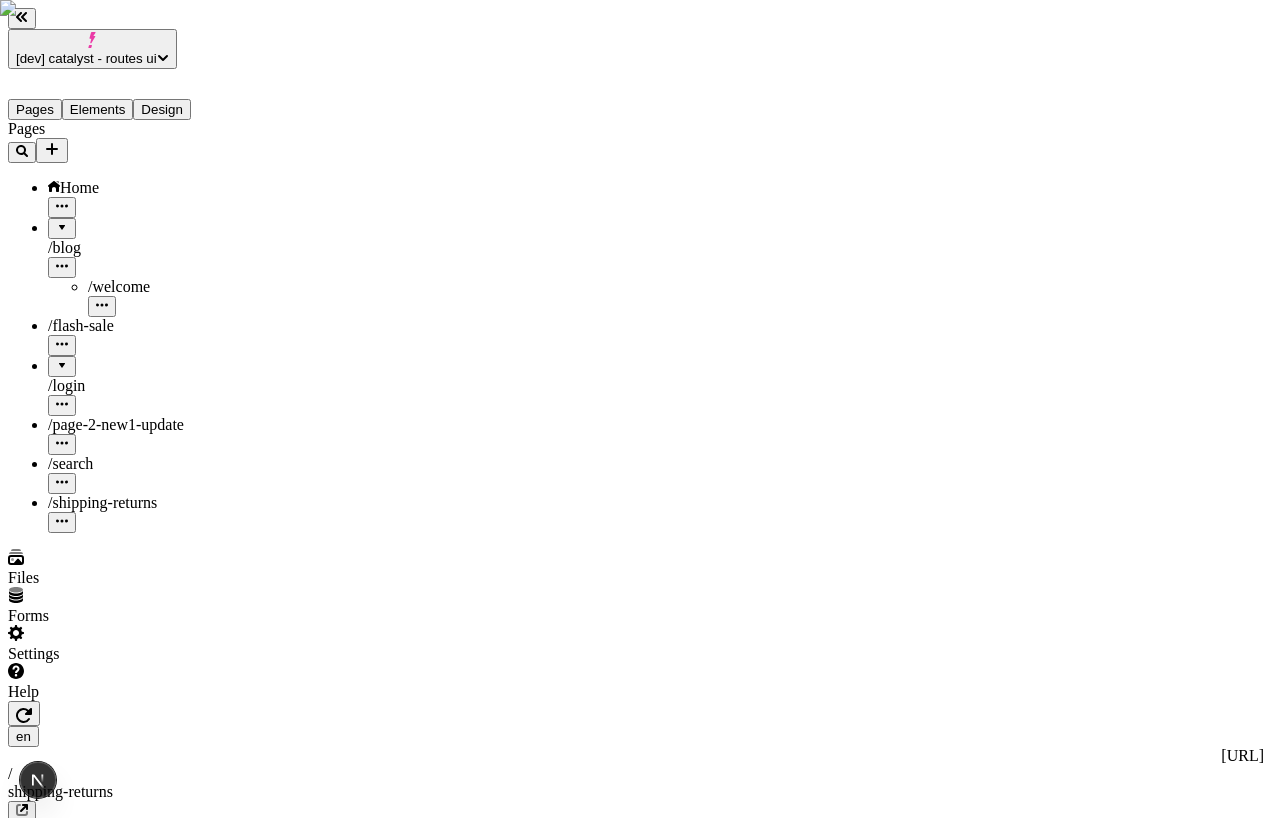 type 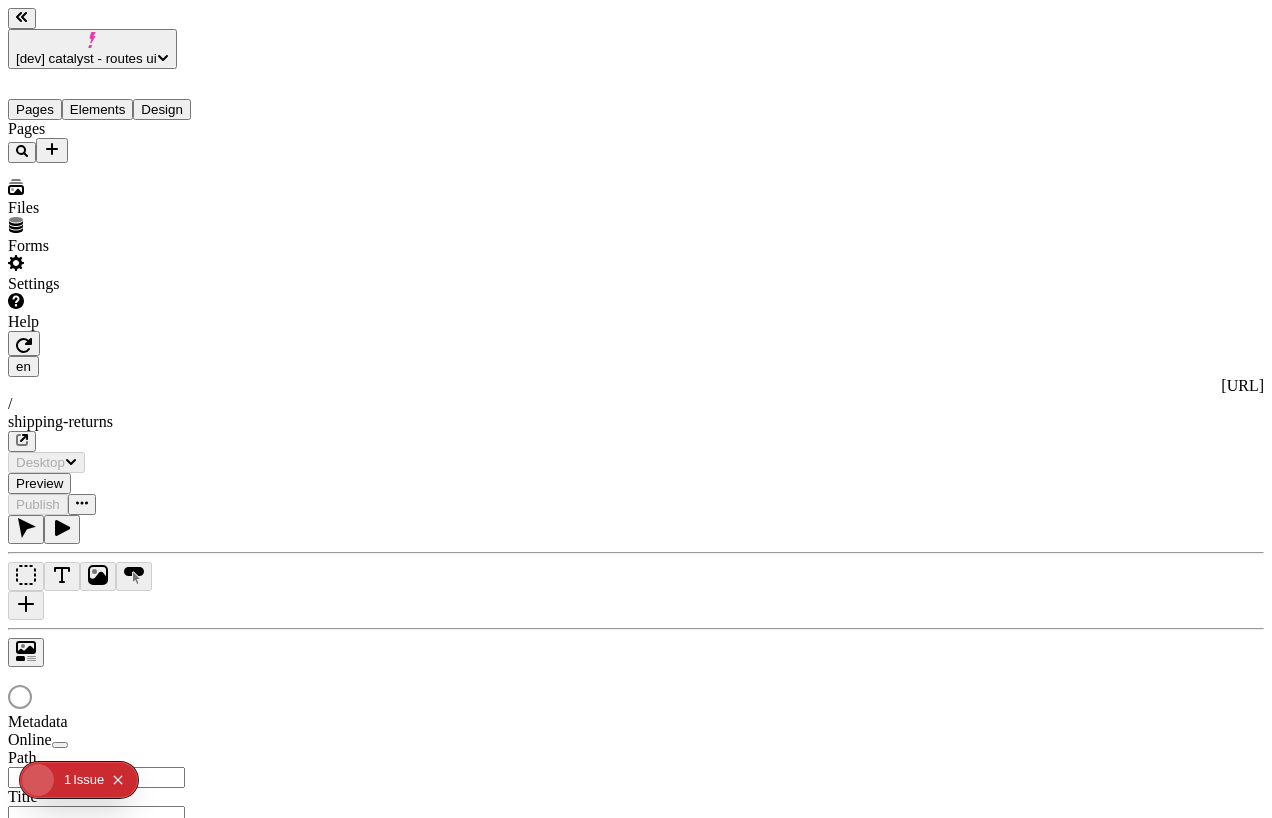 scroll, scrollTop: 0, scrollLeft: 0, axis: both 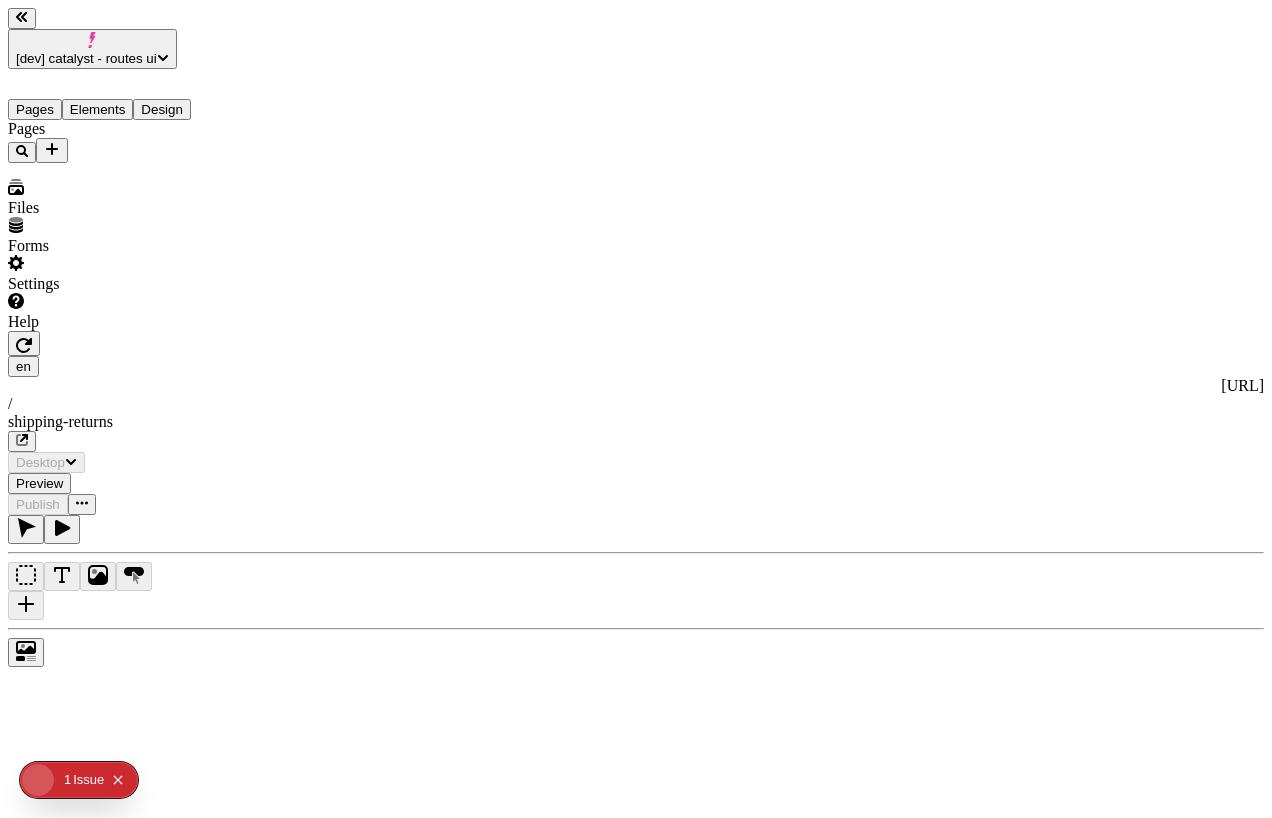 type on "/shipping-returns" 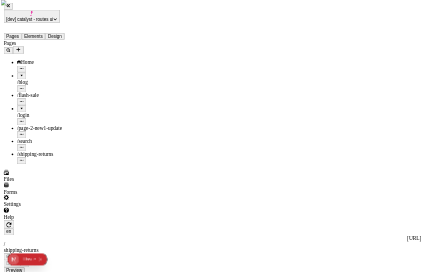 scroll, scrollTop: 0, scrollLeft: 0, axis: both 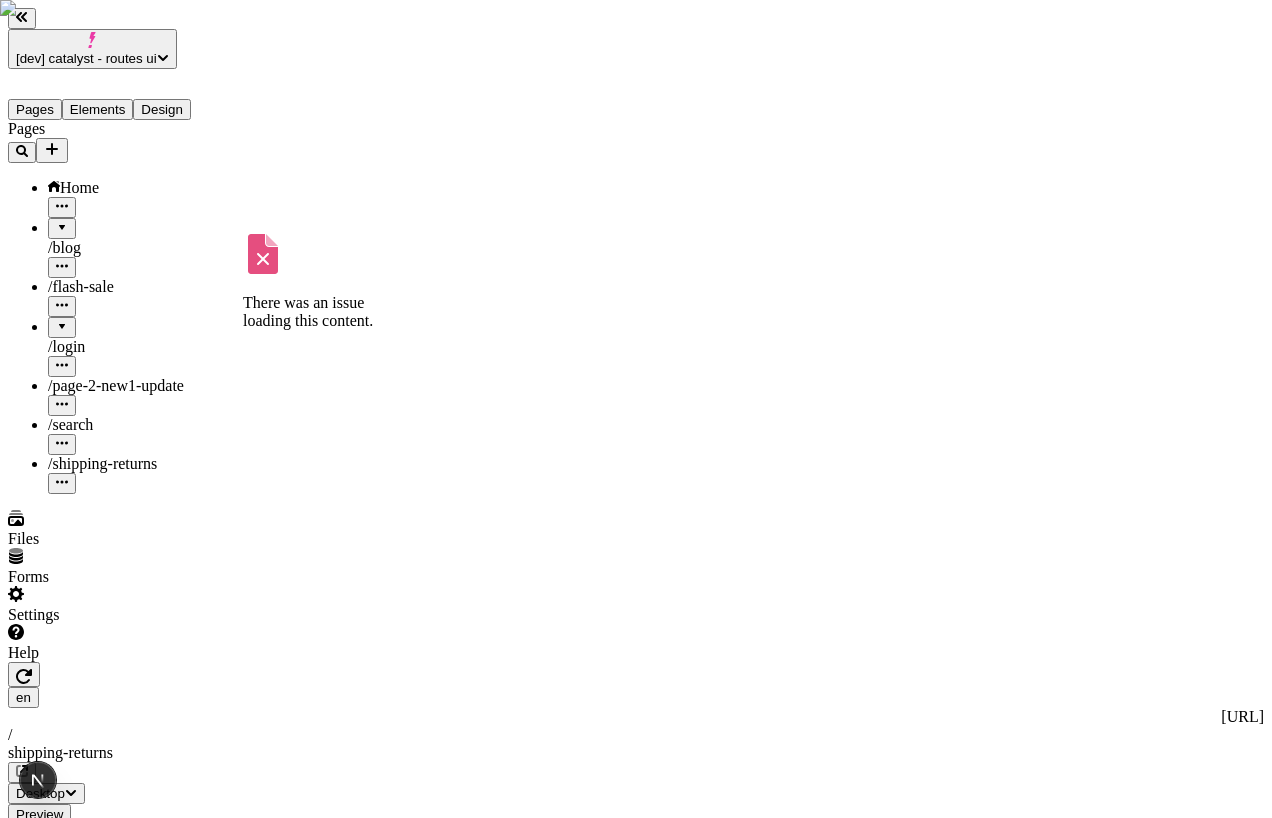 click at bounding box center (148, 416) 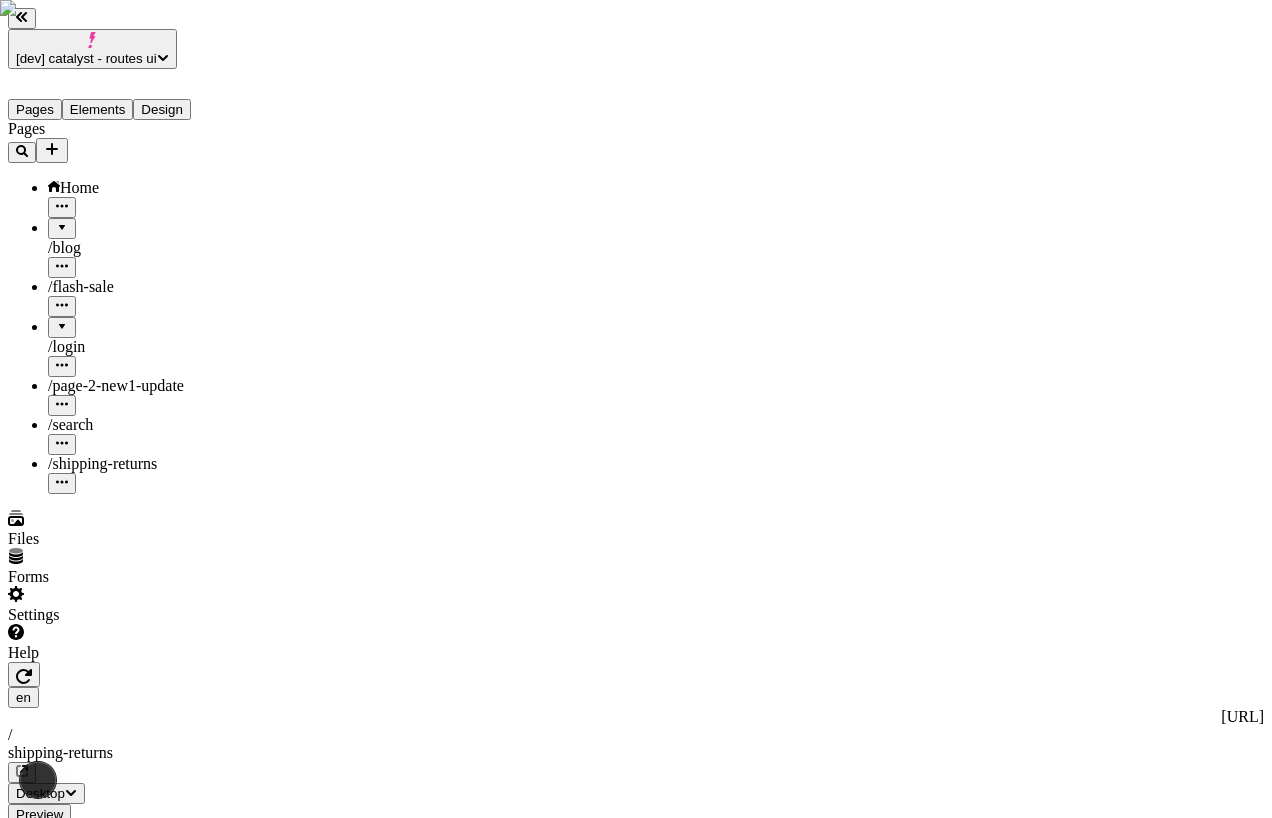 click at bounding box center [148, 416] 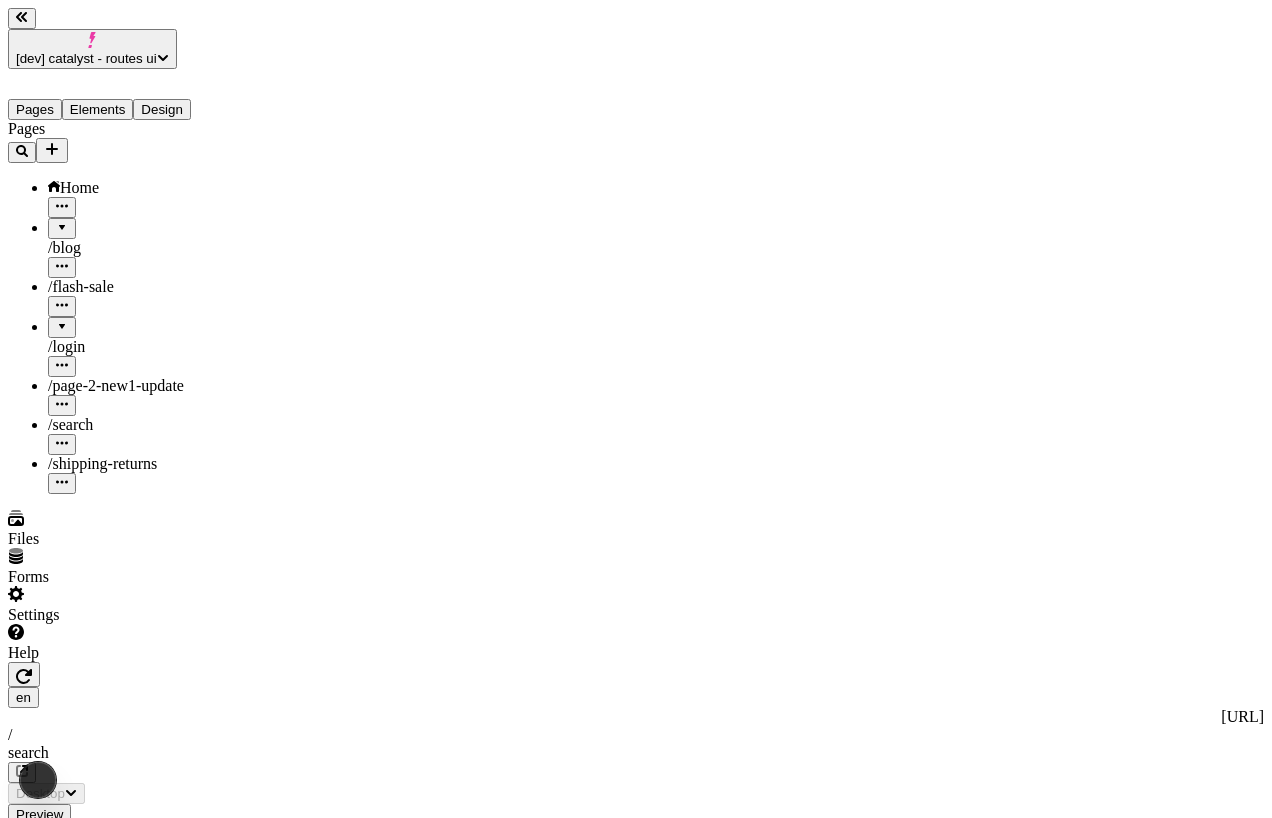 type on "/search" 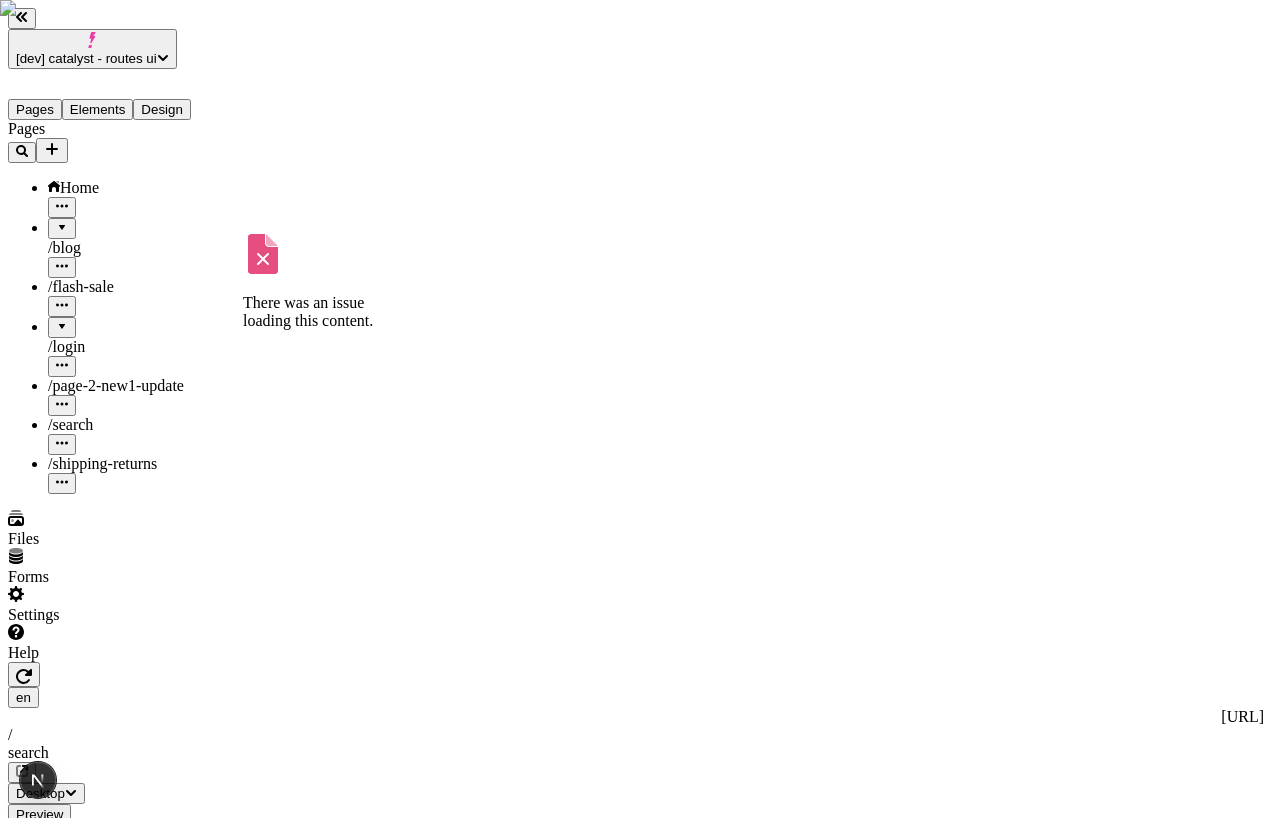 click at bounding box center (148, 416) 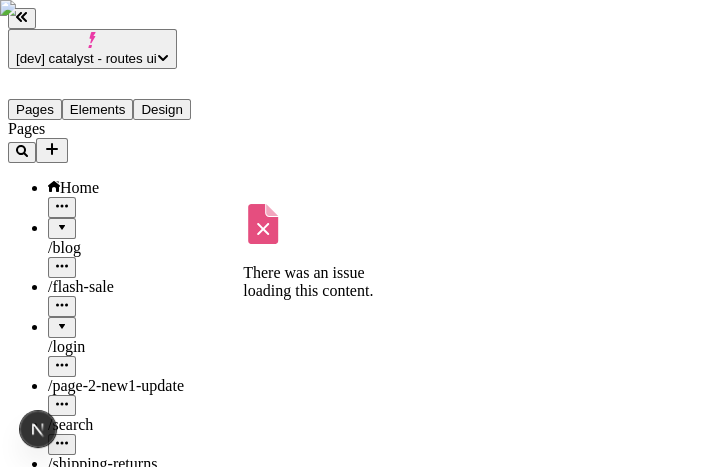 click at bounding box center (148, 377) 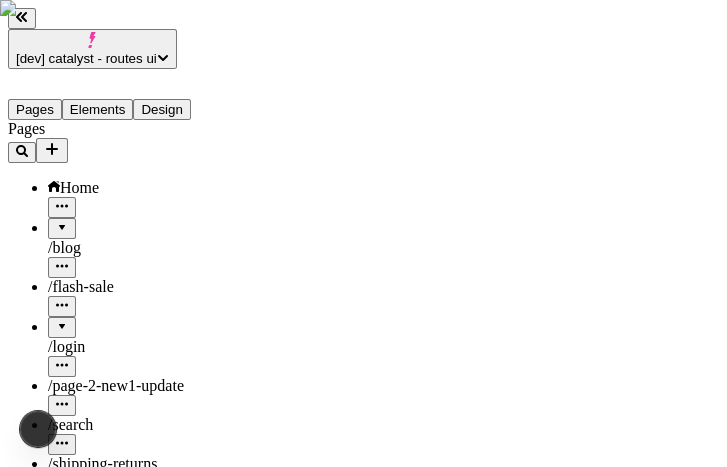 click at bounding box center (148, 377) 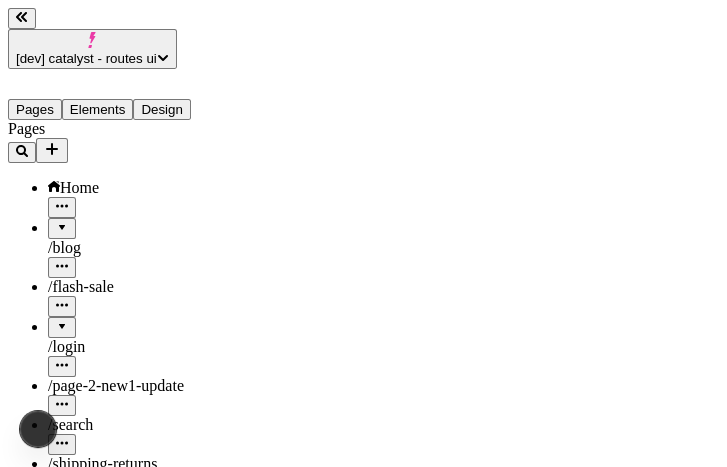 type on "/page-2-new1-update" 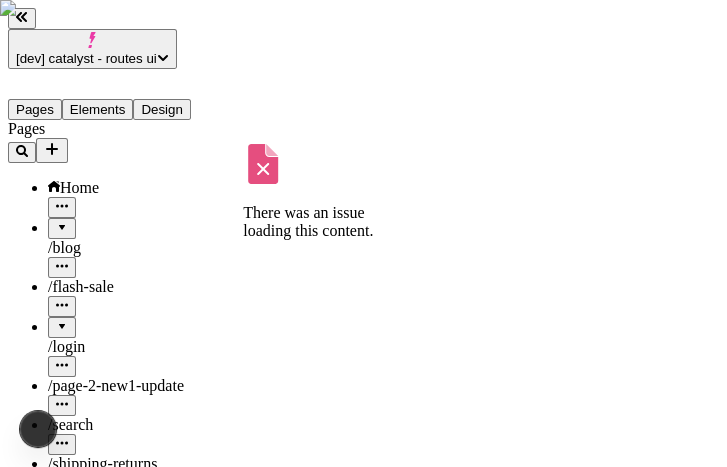 click at bounding box center [148, 278] 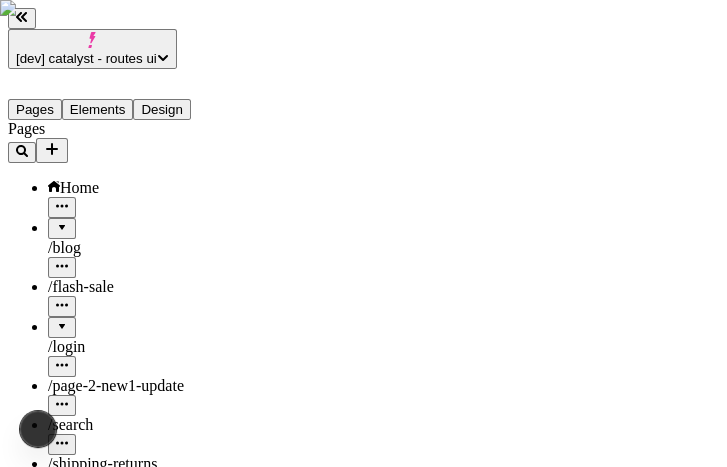 click at bounding box center (148, 278) 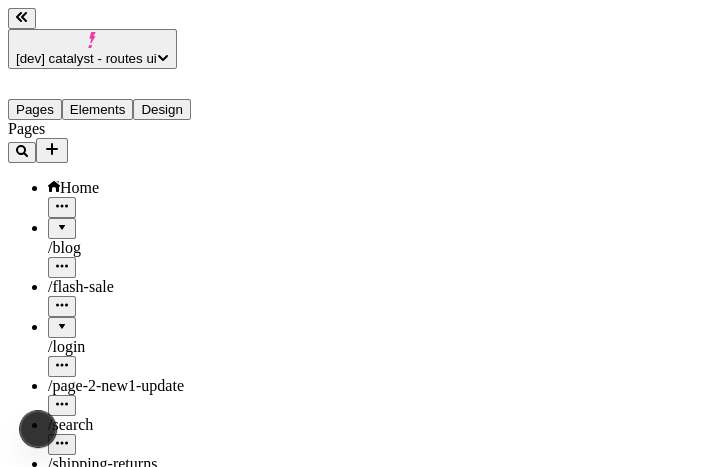 type on "/login" 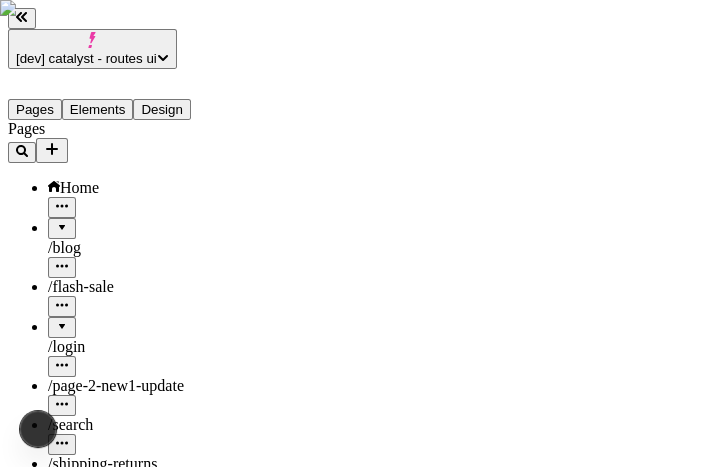 click at bounding box center (148, 338) 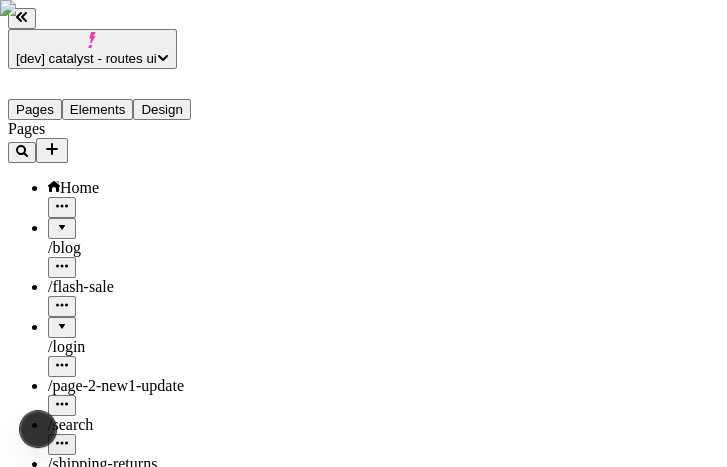 click at bounding box center (148, 338) 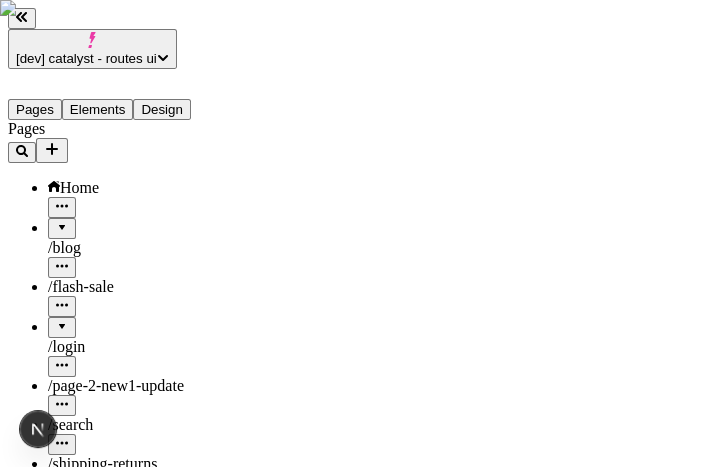 click at bounding box center (148, 338) 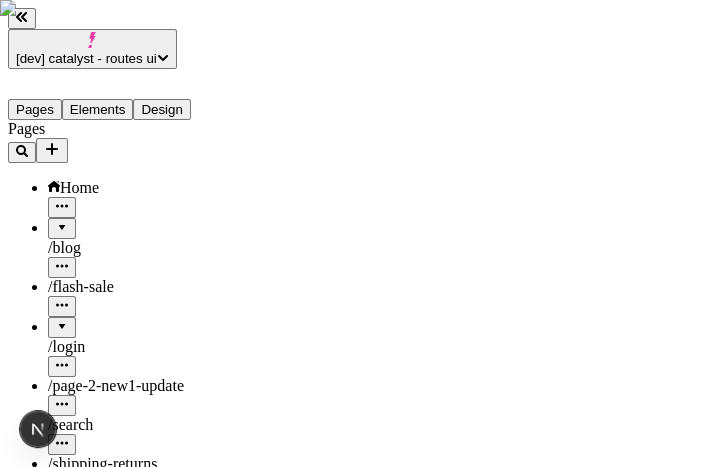 click at bounding box center [148, 338] 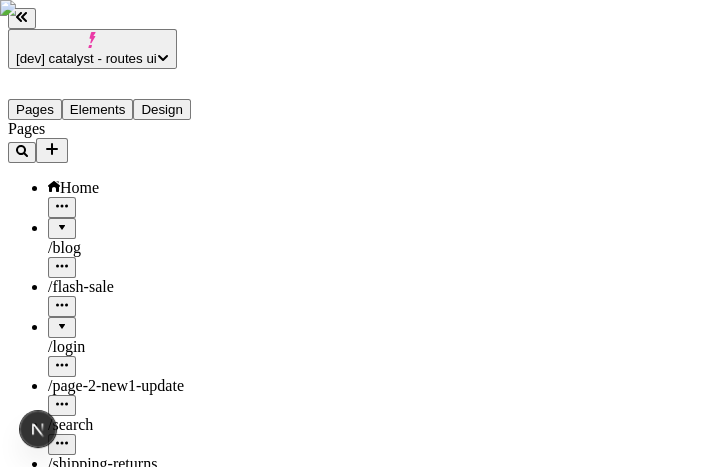 click at bounding box center (148, 338) 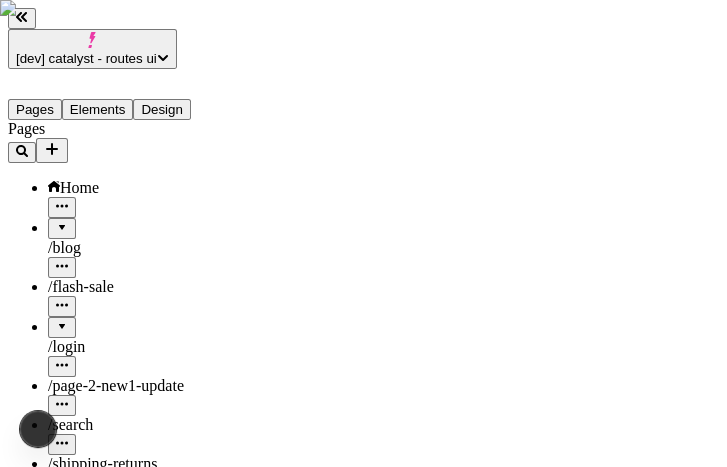click at bounding box center (148, 338) 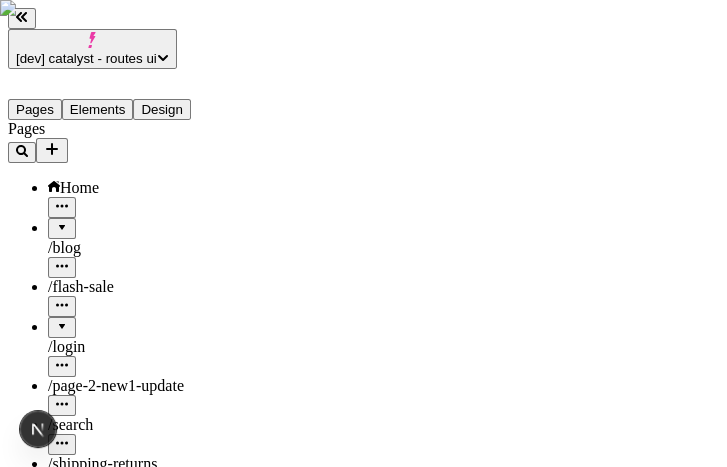 click at bounding box center [148, 338] 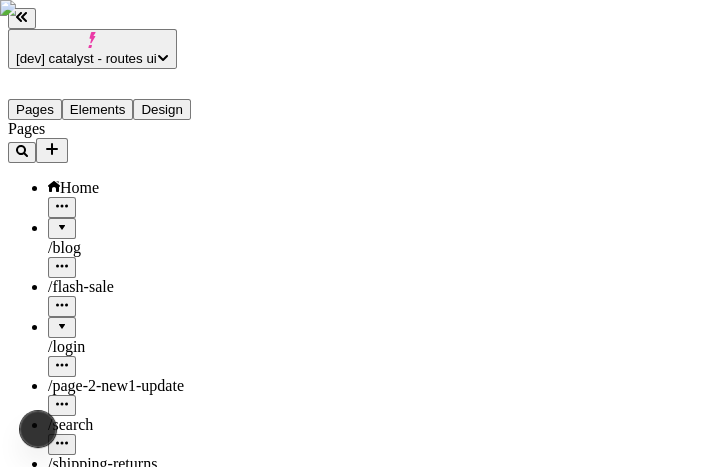 click at bounding box center [148, 338] 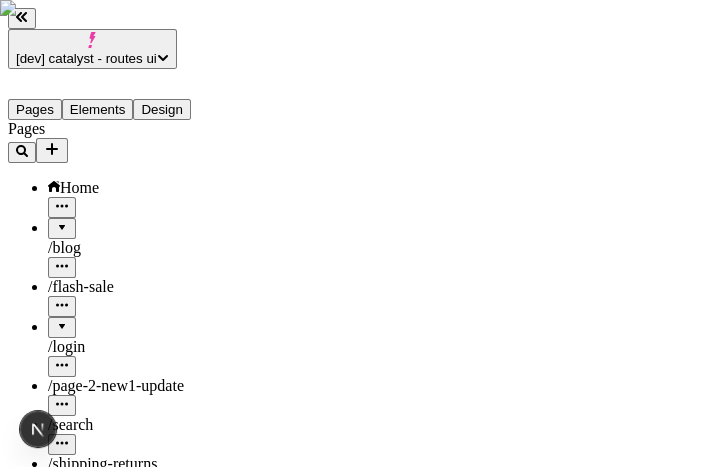 click on "/ login" at bounding box center [148, 347] 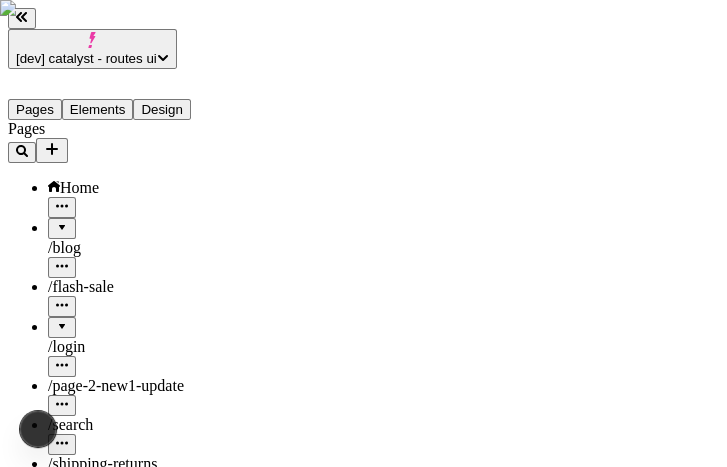 click at bounding box center (148, 338) 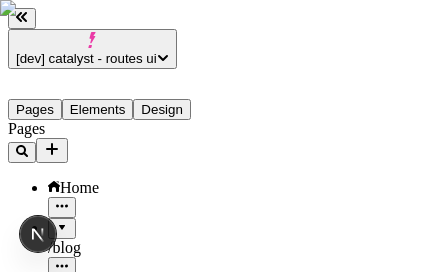 scroll, scrollTop: 43, scrollLeft: 0, axis: vertical 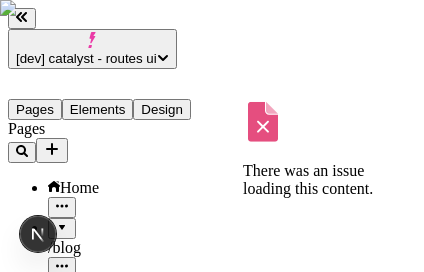 click at bounding box center (148, 278) 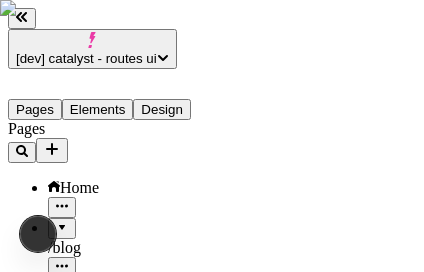 click at bounding box center [148, 278] 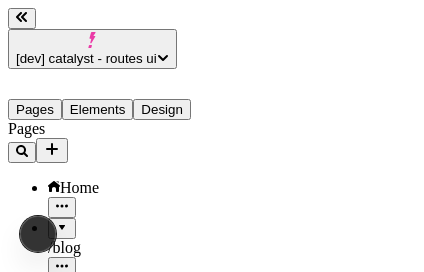 click at bounding box center [148, 278] 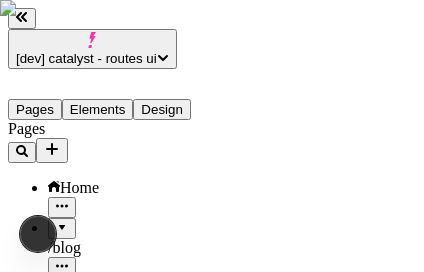 click at bounding box center (148, 278) 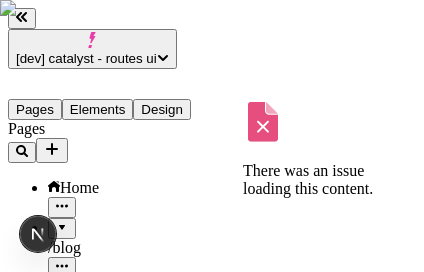 click at bounding box center (148, 278) 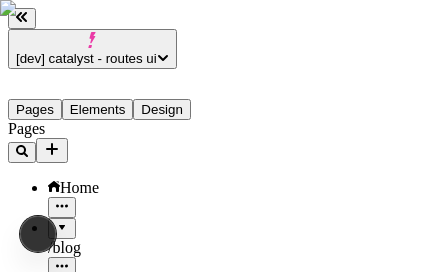 click at bounding box center [148, 278] 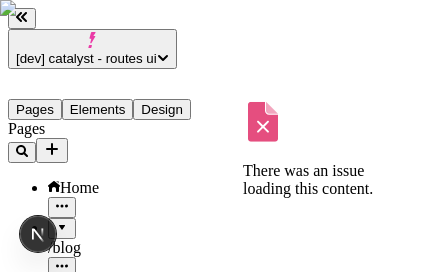 click at bounding box center [148, 278] 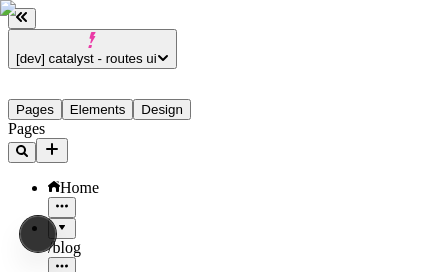 click at bounding box center (148, 278) 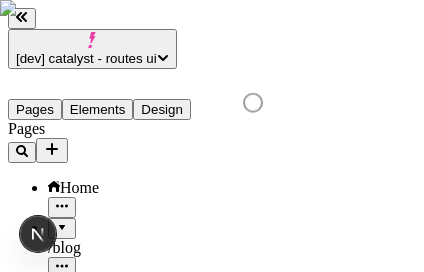 click at bounding box center (148, 278) 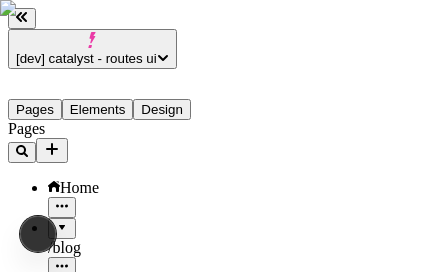 click at bounding box center (148, 278) 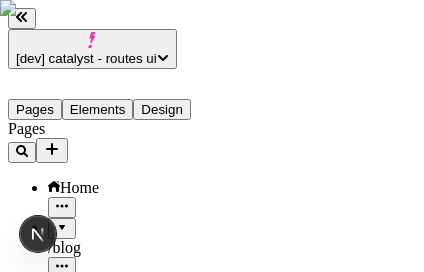 click at bounding box center (148, 338) 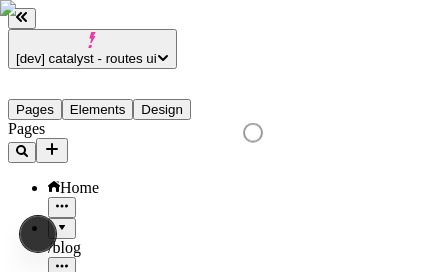 click at bounding box center [148, 338] 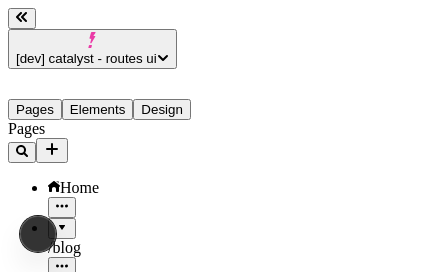 click at bounding box center (148, 338) 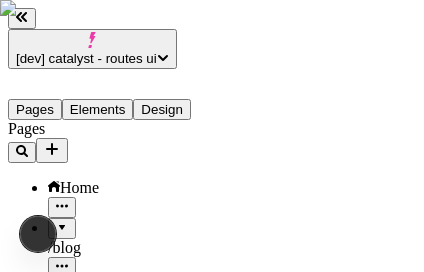 click at bounding box center (148, 338) 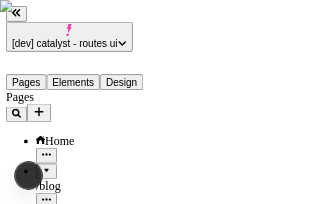 scroll, scrollTop: 70, scrollLeft: 0, axis: vertical 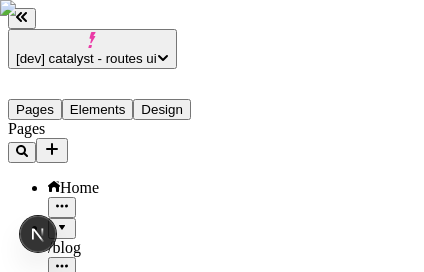 click at bounding box center [148, 338] 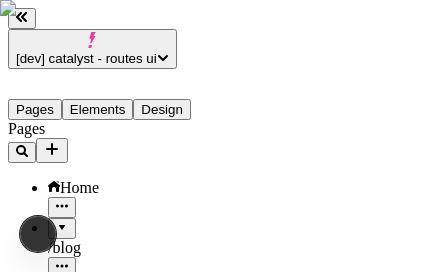 click at bounding box center [168, 377] 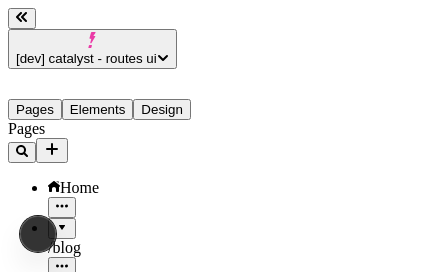 click at bounding box center (168, 377) 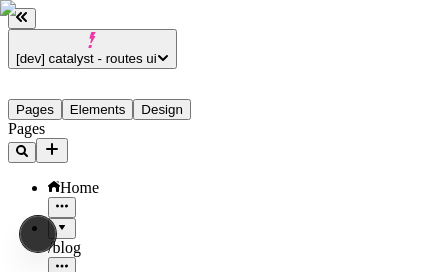 click at bounding box center (168, 377) 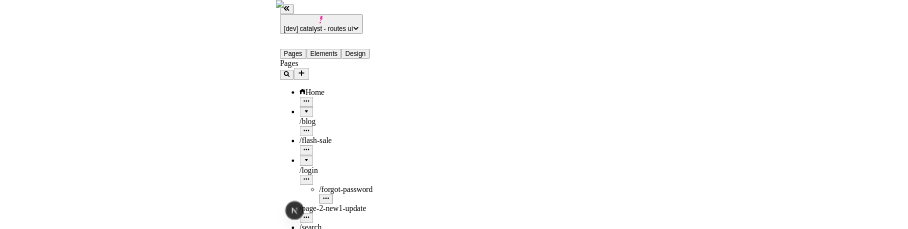 scroll, scrollTop: 0, scrollLeft: 0, axis: both 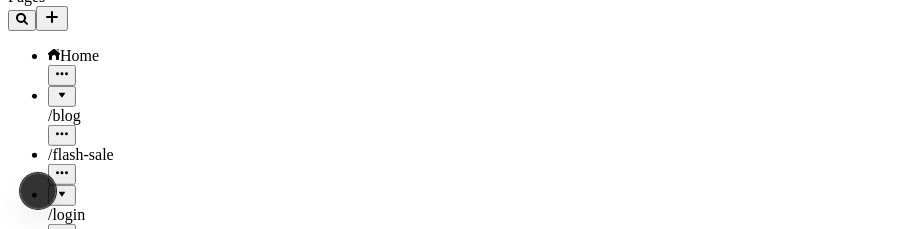 click at bounding box center [148, 206] 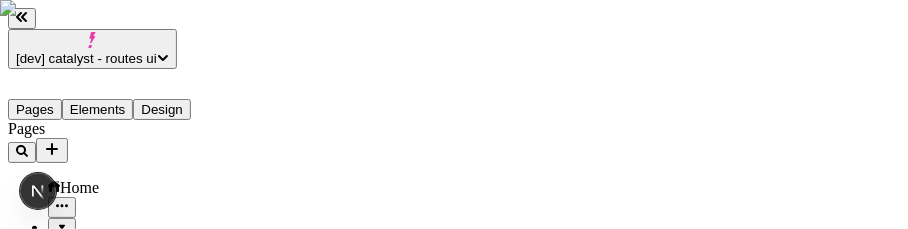 scroll, scrollTop: 91, scrollLeft: 0, axis: vertical 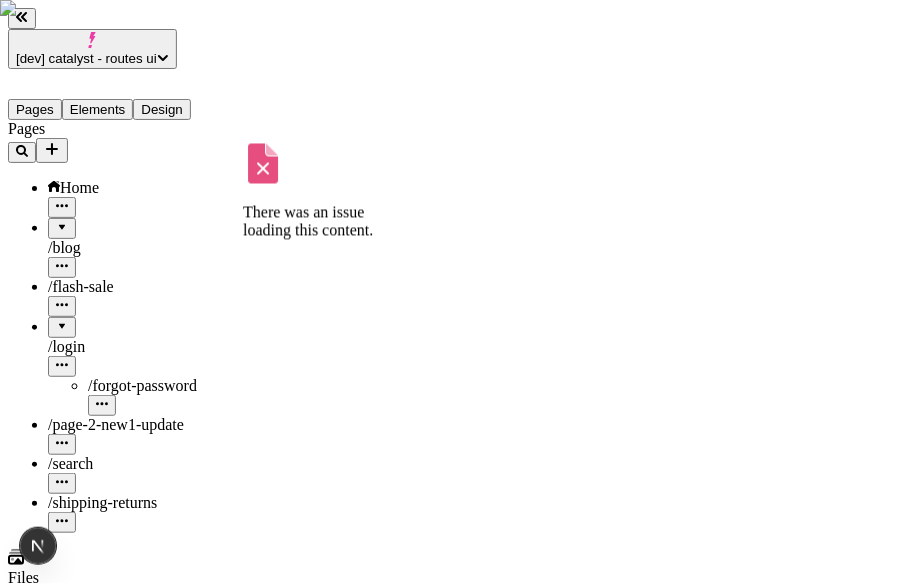 click at bounding box center [148, 278] 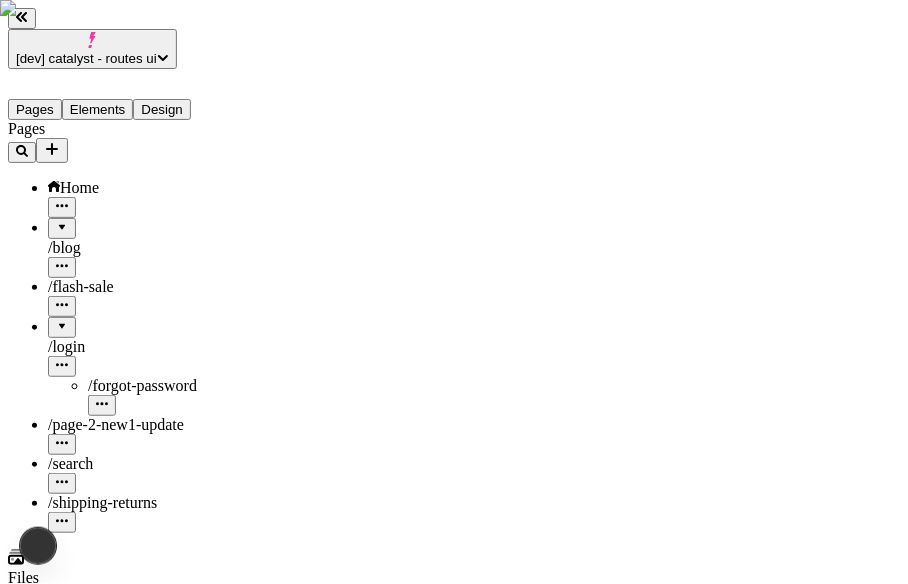 click at bounding box center (148, 278) 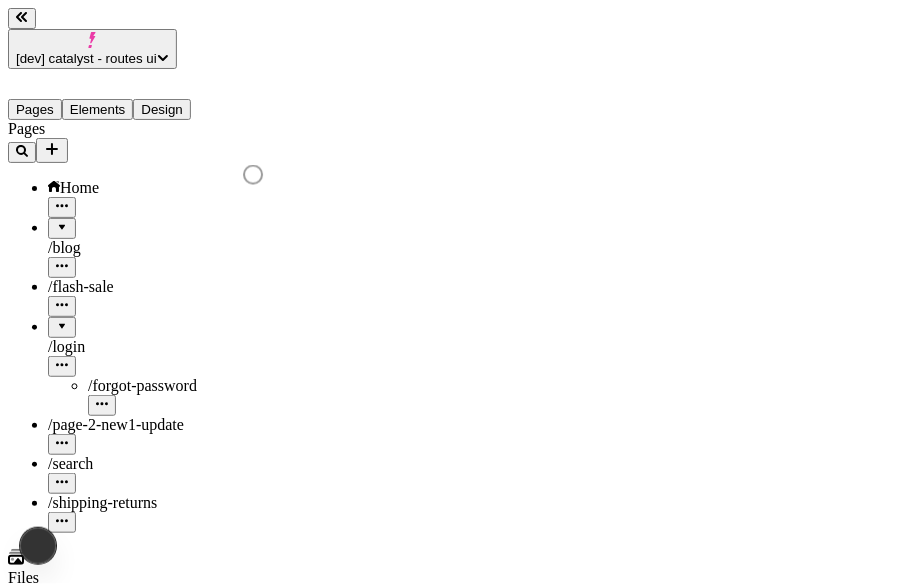 click at bounding box center [148, 338] 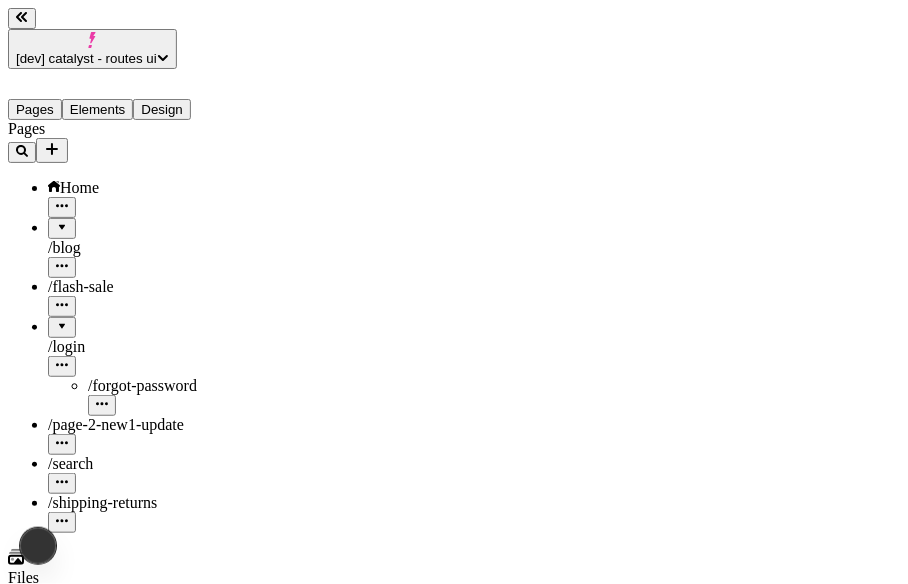 click at bounding box center [148, 338] 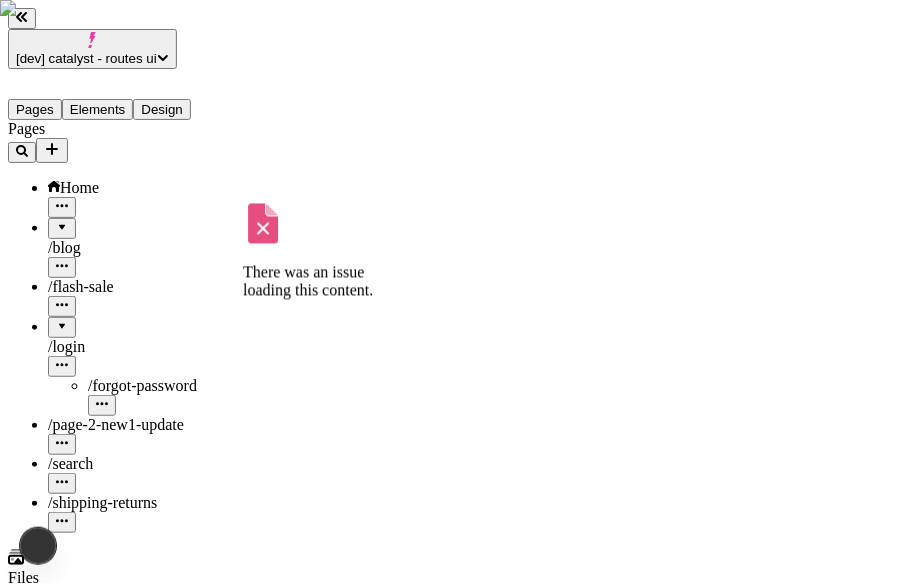 click at bounding box center [168, 377] 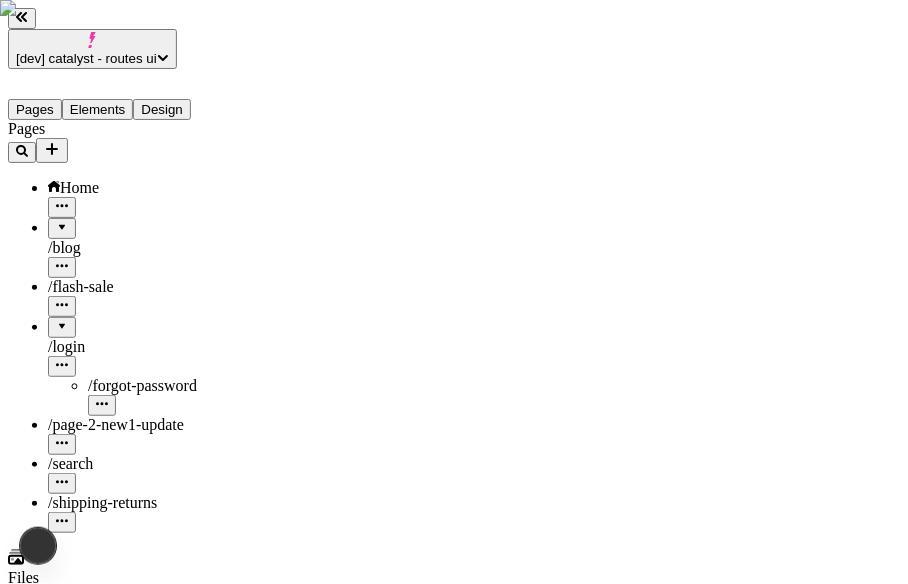 click at bounding box center [168, 377] 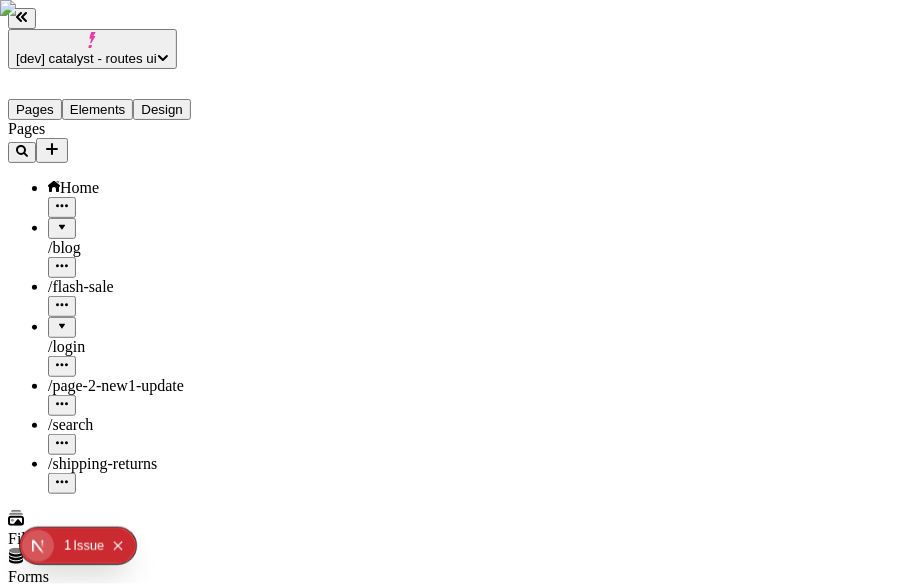scroll, scrollTop: 0, scrollLeft: 0, axis: both 